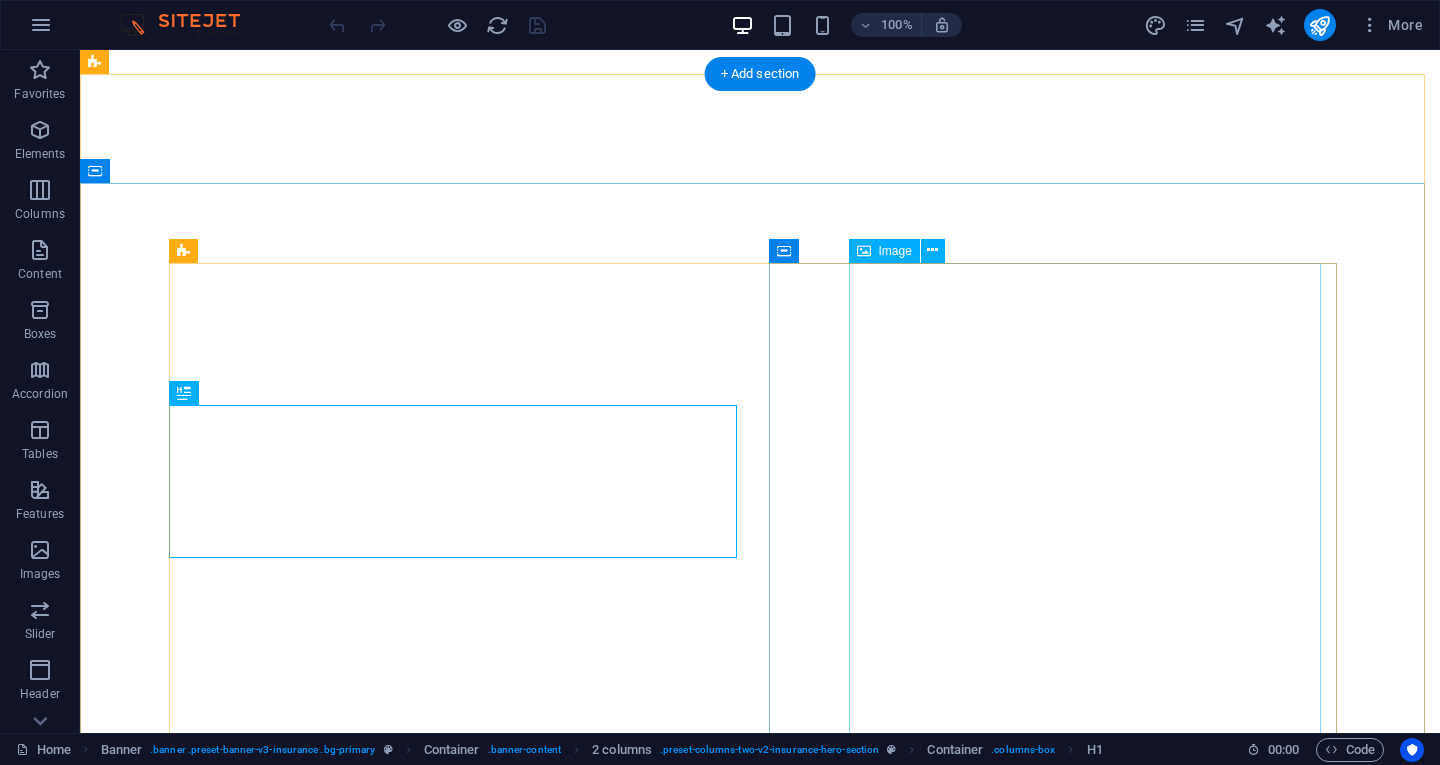 scroll, scrollTop: 0, scrollLeft: 0, axis: both 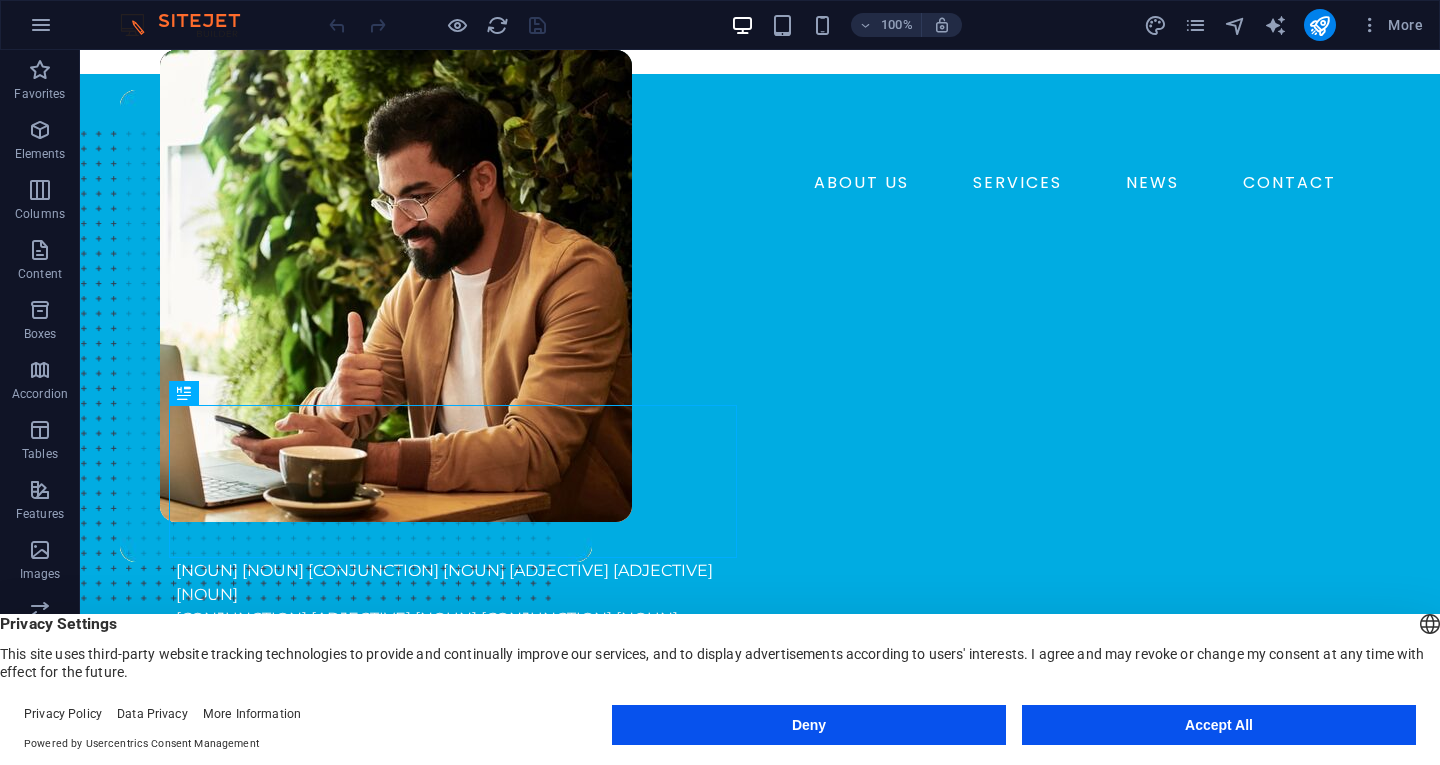 click on "Accept All" at bounding box center [1219, 725] 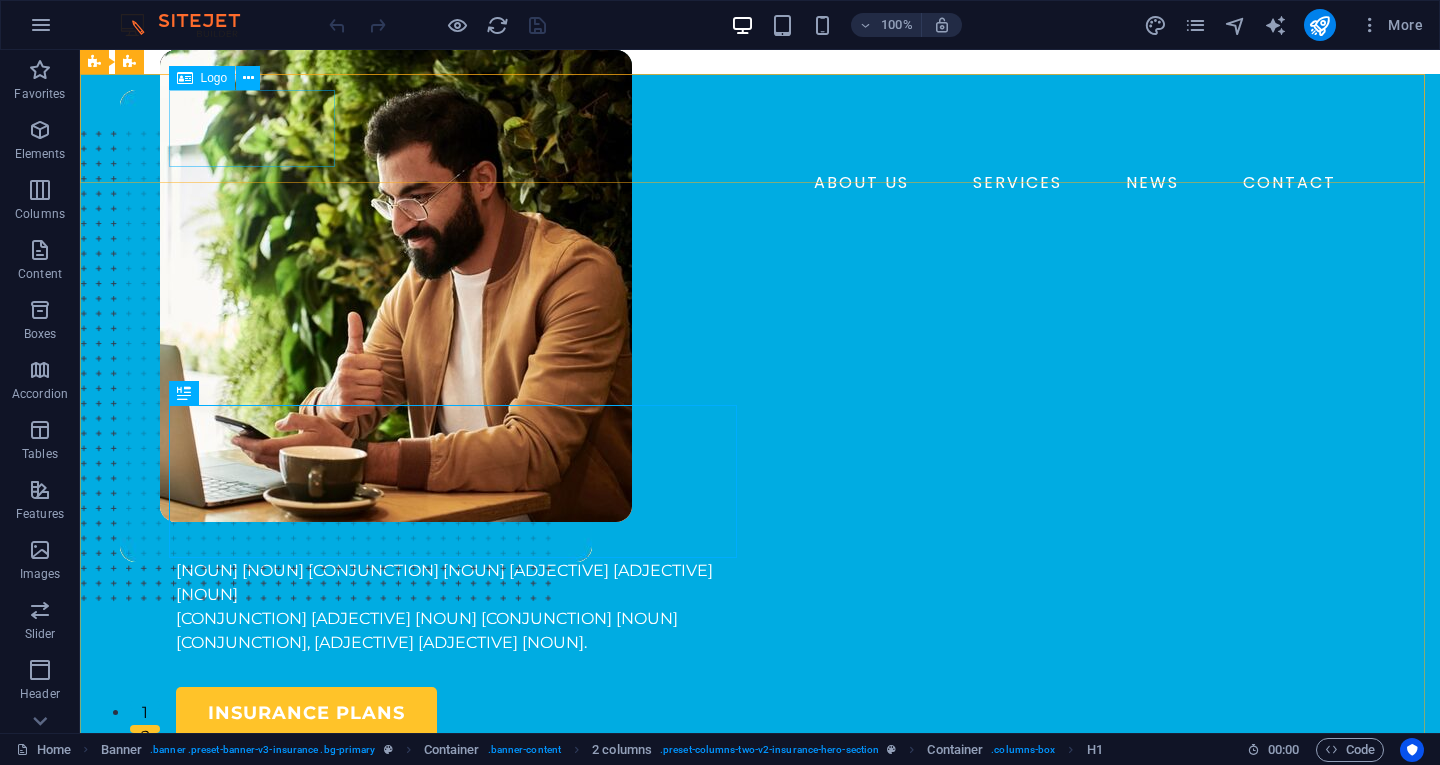 click on "Logo" at bounding box center (202, 78) 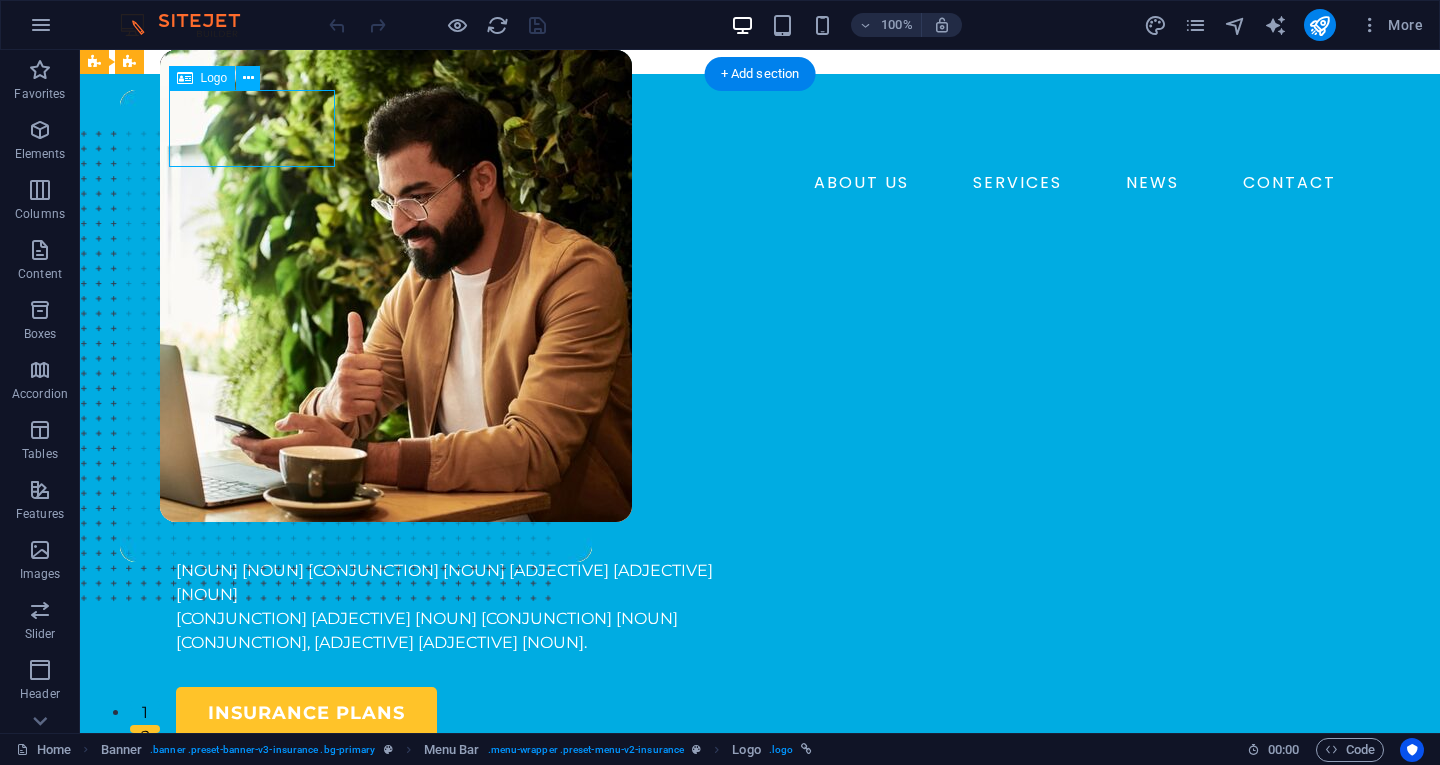 click on "RHEA" at bounding box center (760, 128) 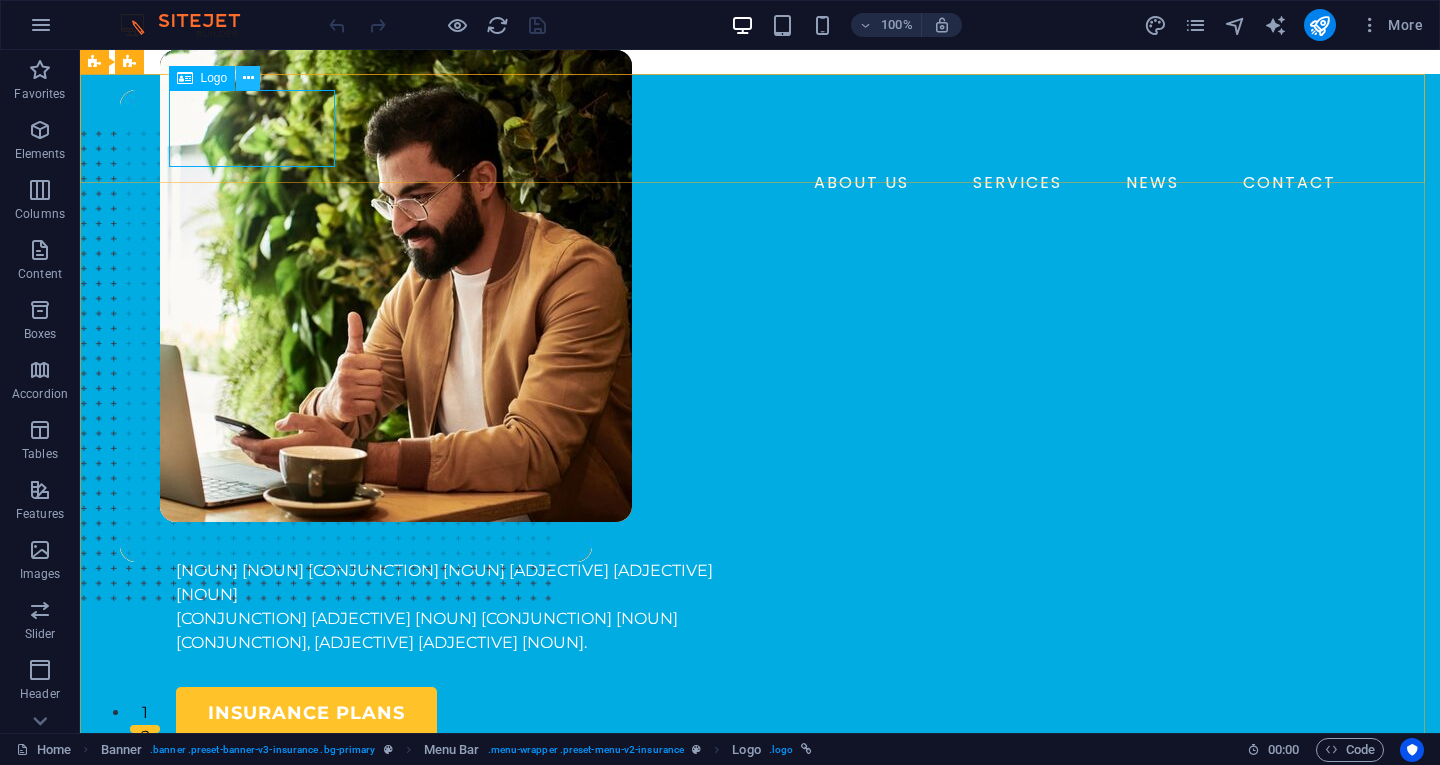 click at bounding box center [248, 78] 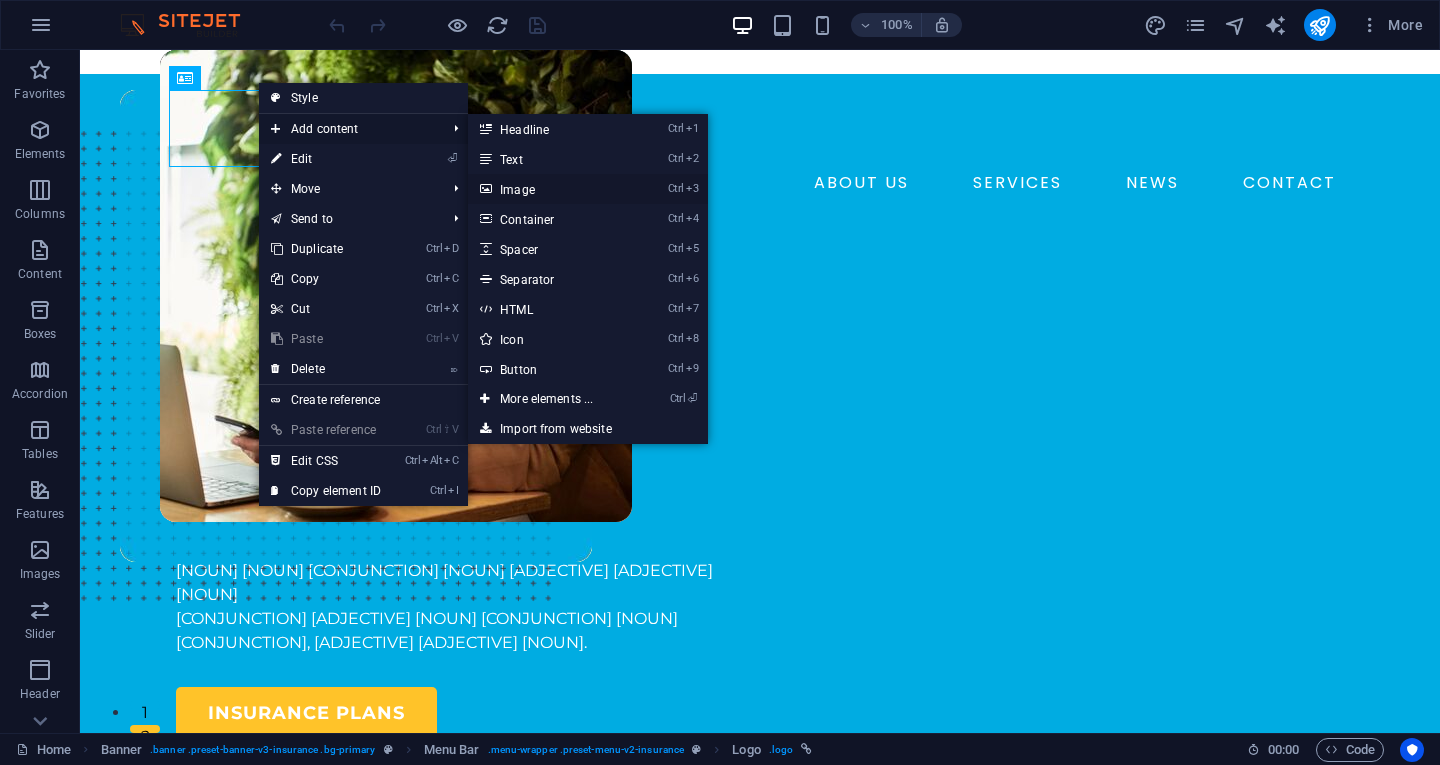 click on "Ctrl 3  Image" at bounding box center [550, 189] 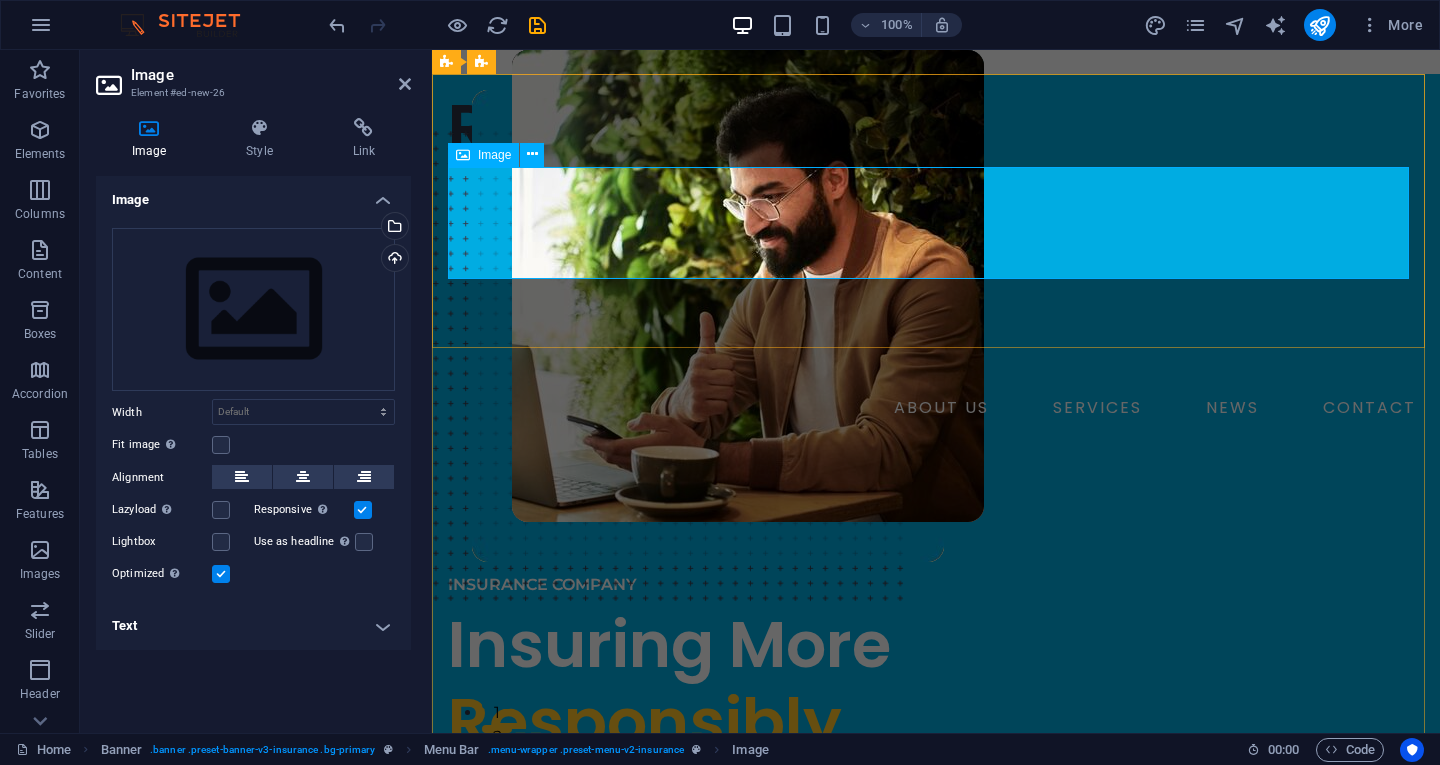 click at bounding box center [936, 279] 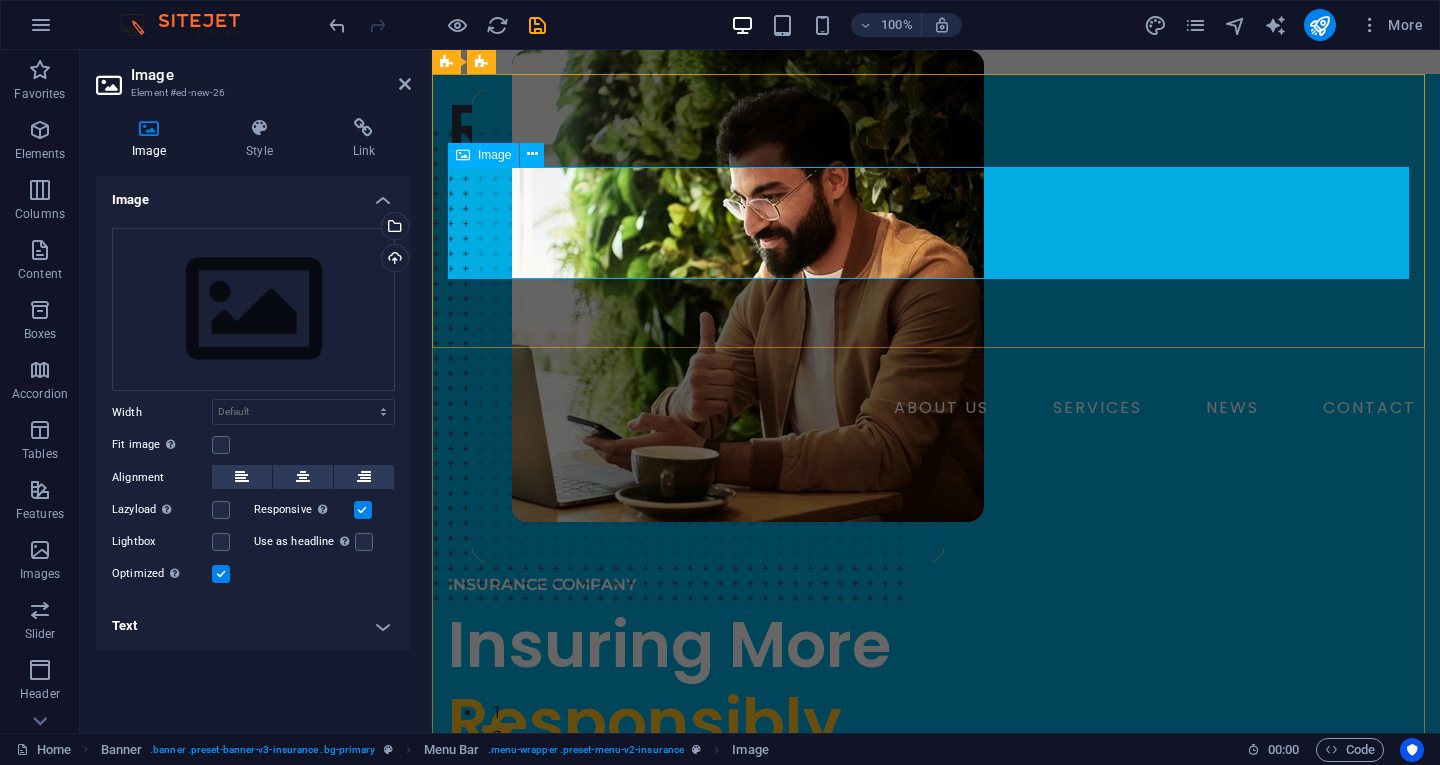 click at bounding box center (936, 279) 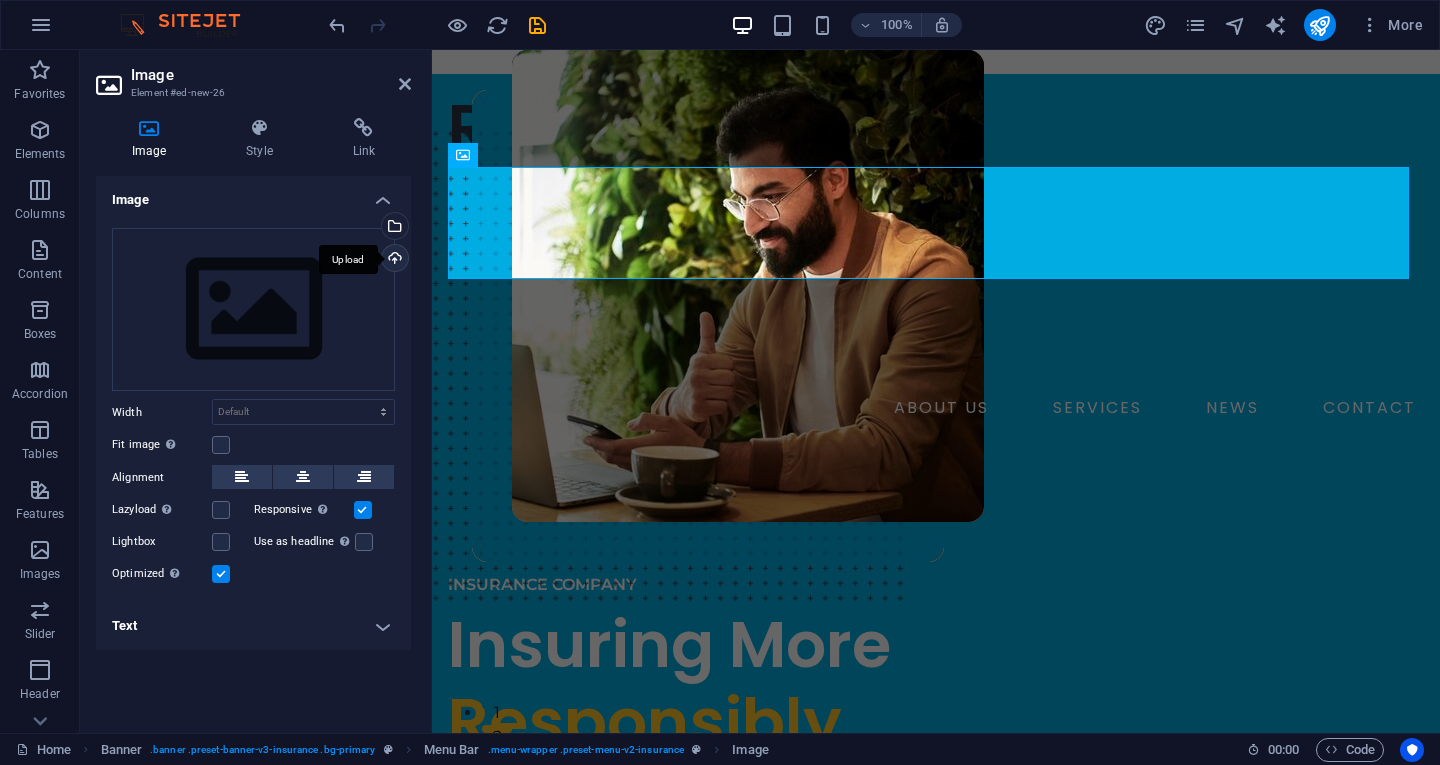 click on "Upload" at bounding box center [393, 260] 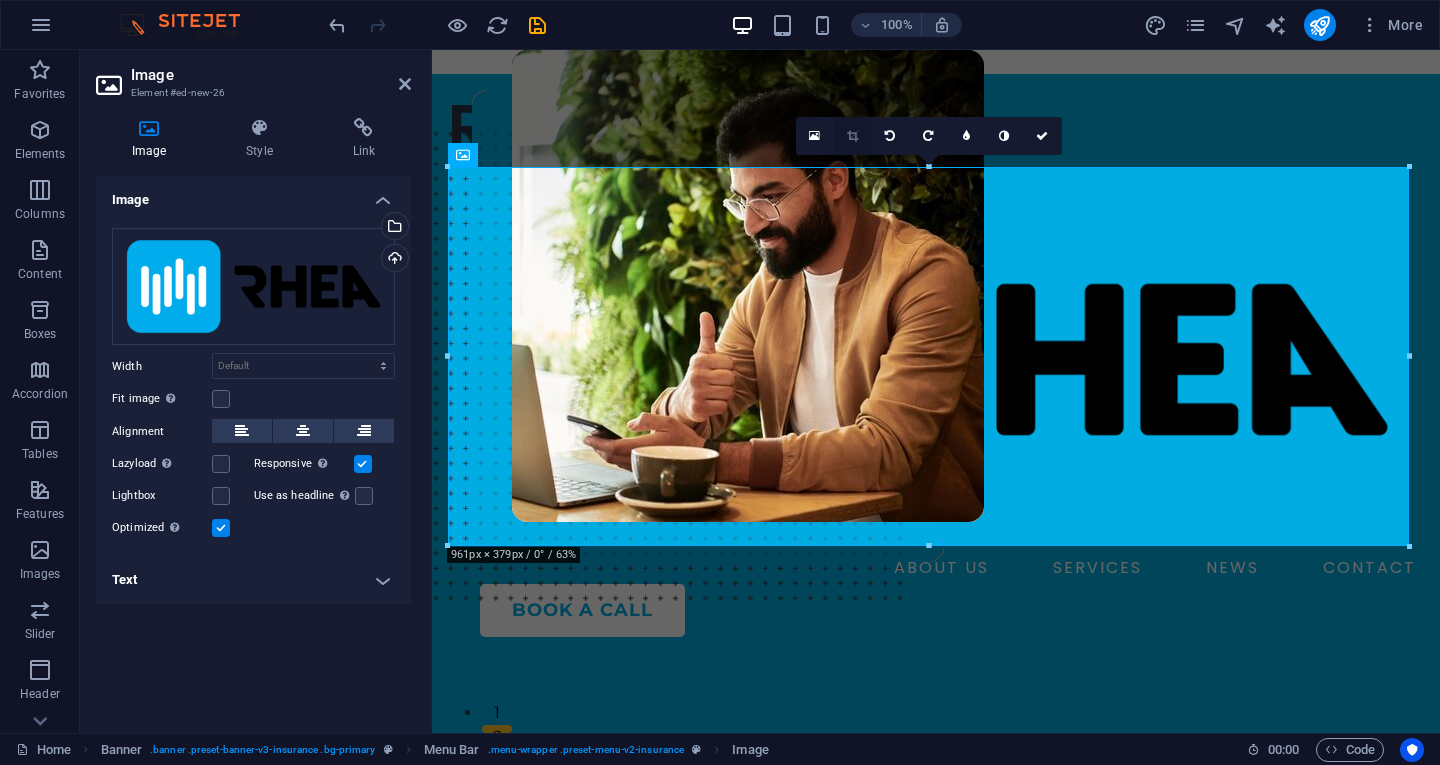click at bounding box center (852, 136) 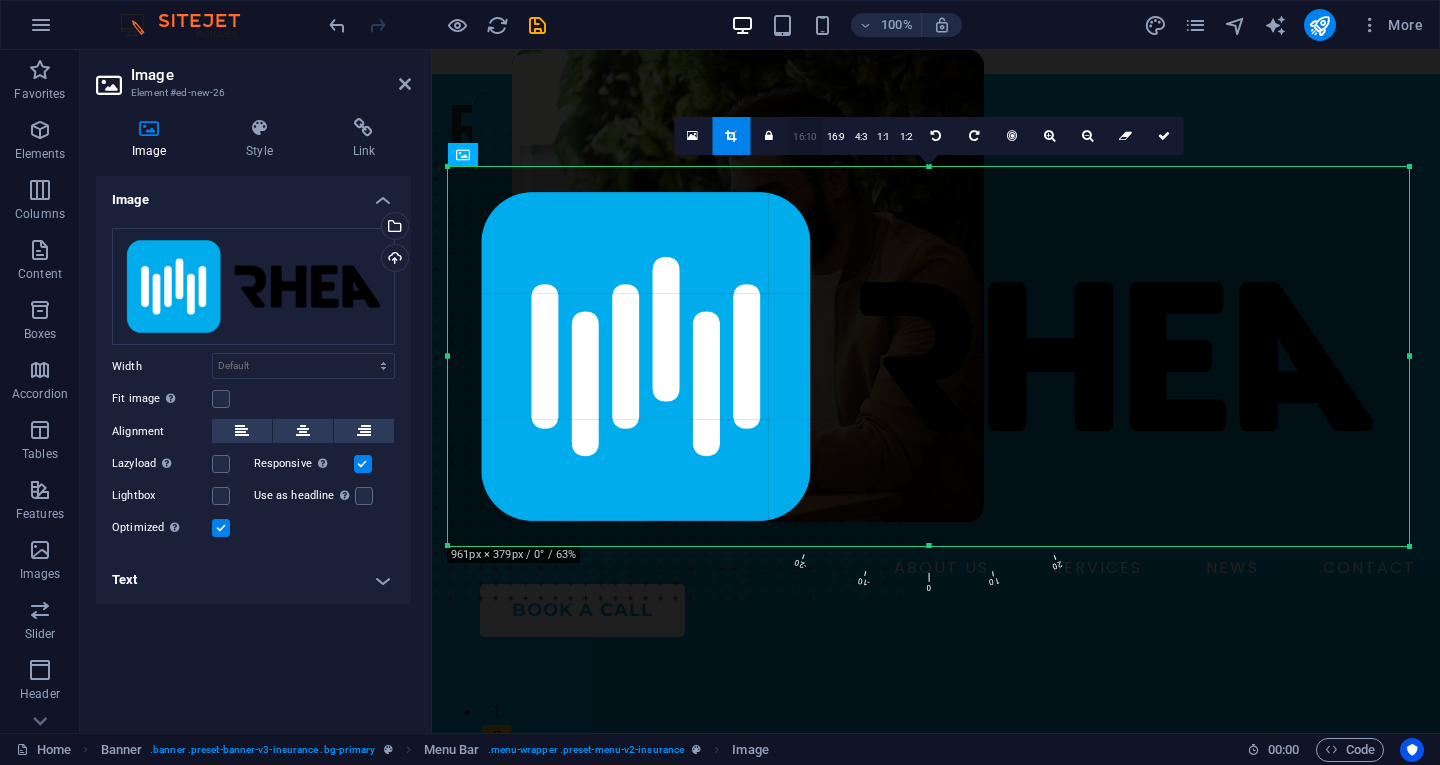 click on "16:10" at bounding box center [805, 137] 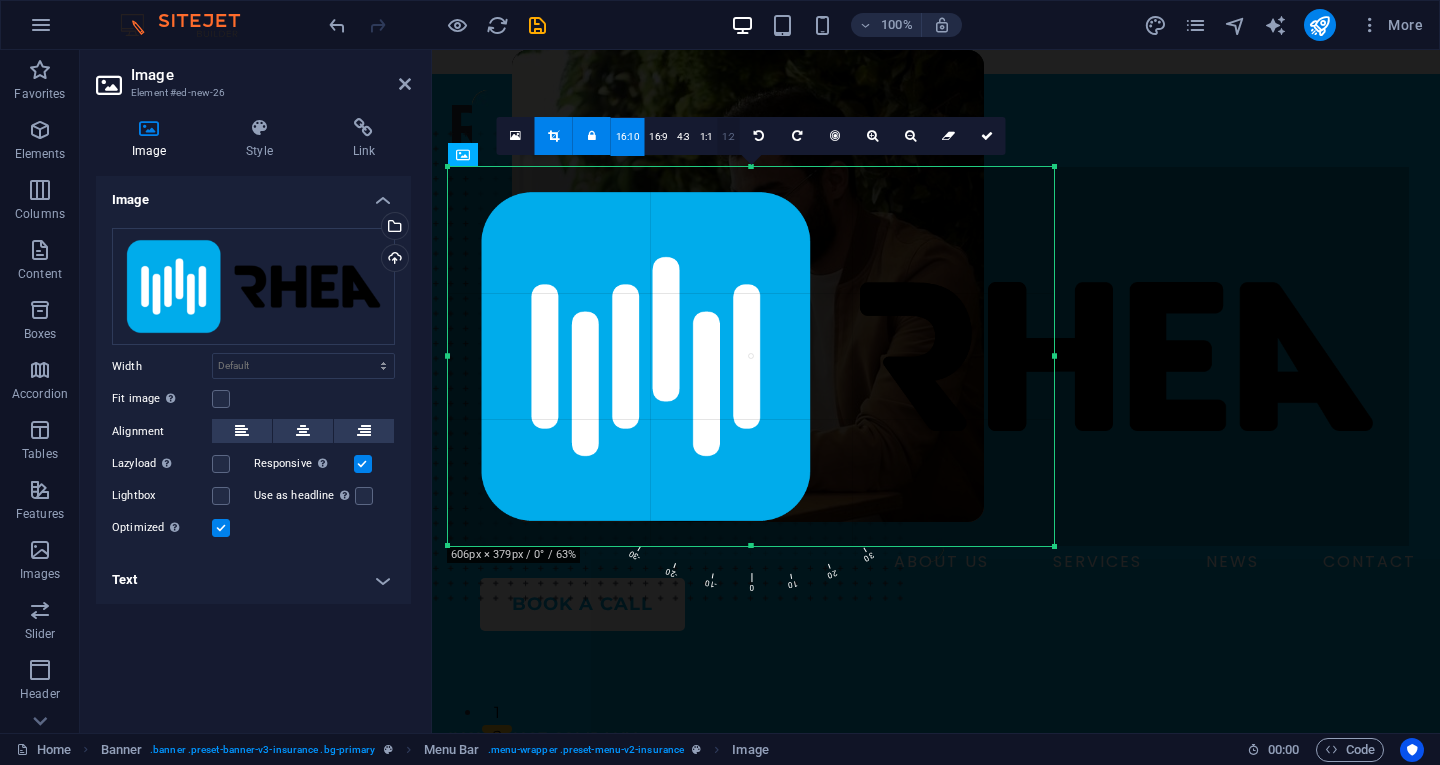 click on "1:2" at bounding box center [728, 137] 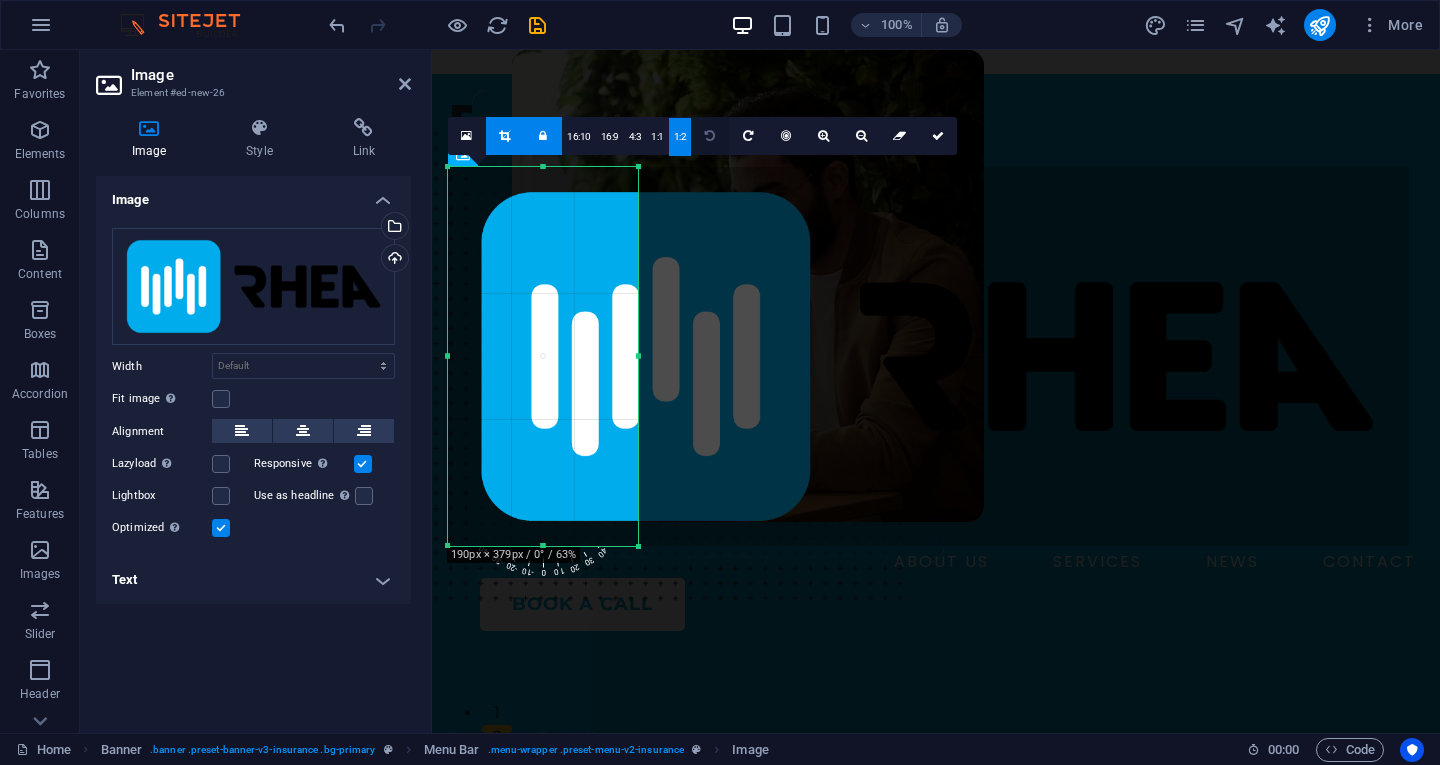 click at bounding box center [710, 136] 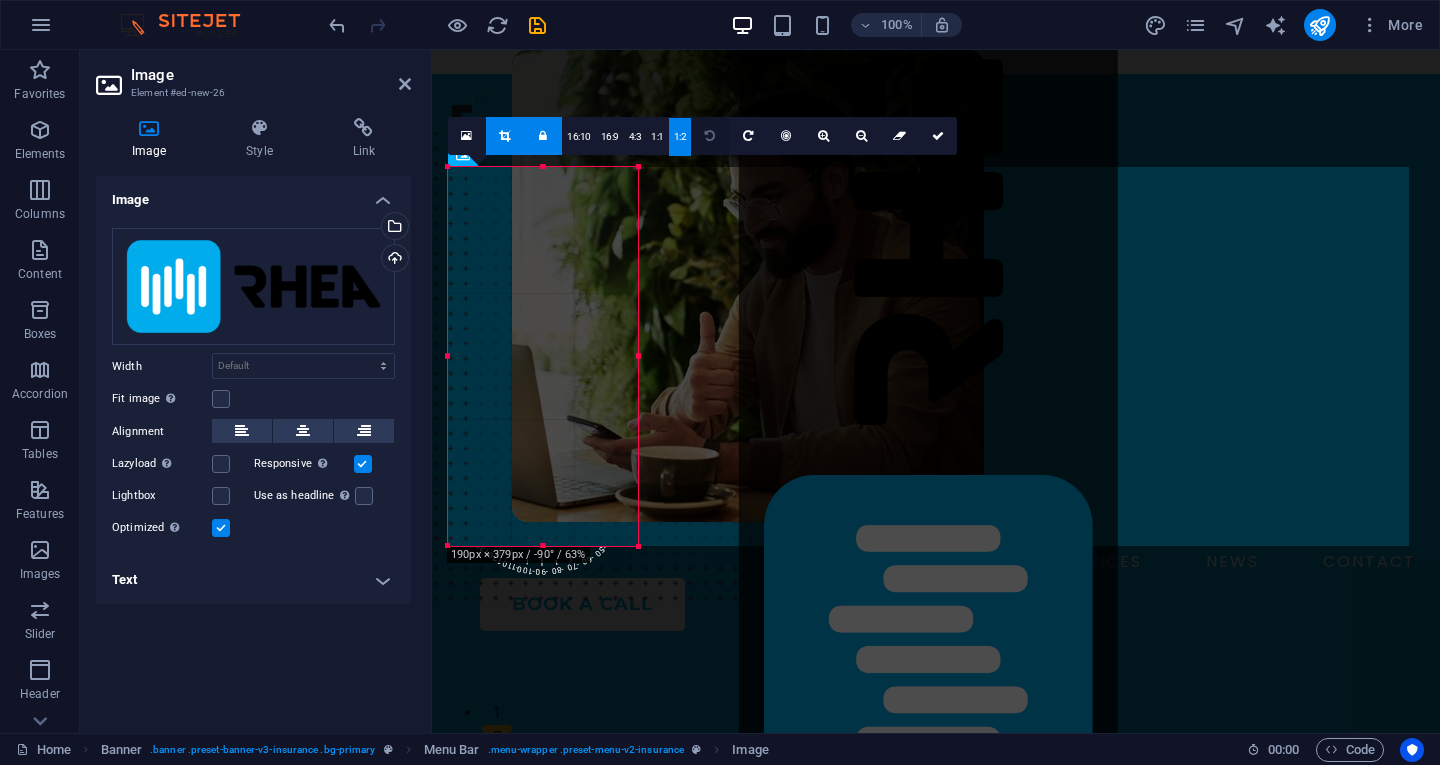 click at bounding box center (710, 136) 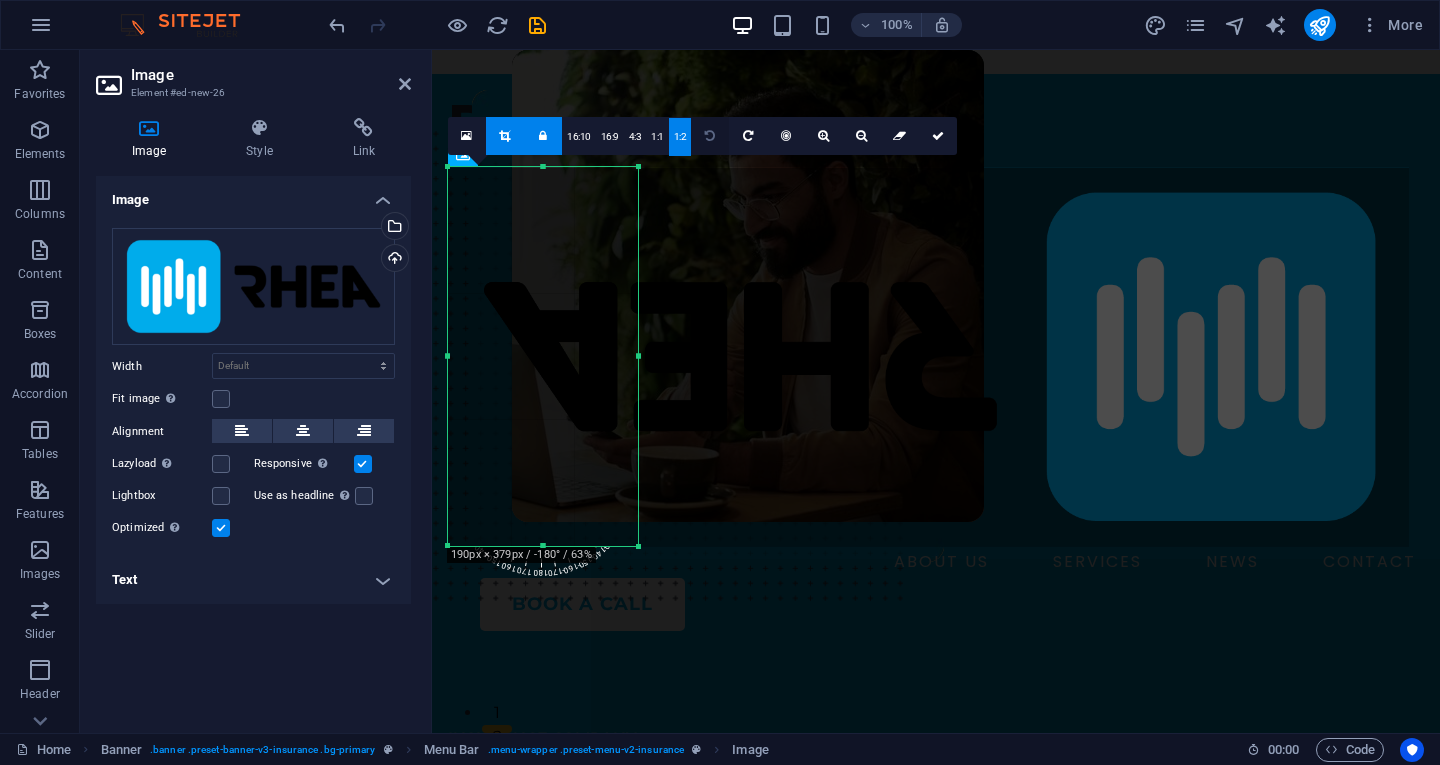 click at bounding box center [710, 136] 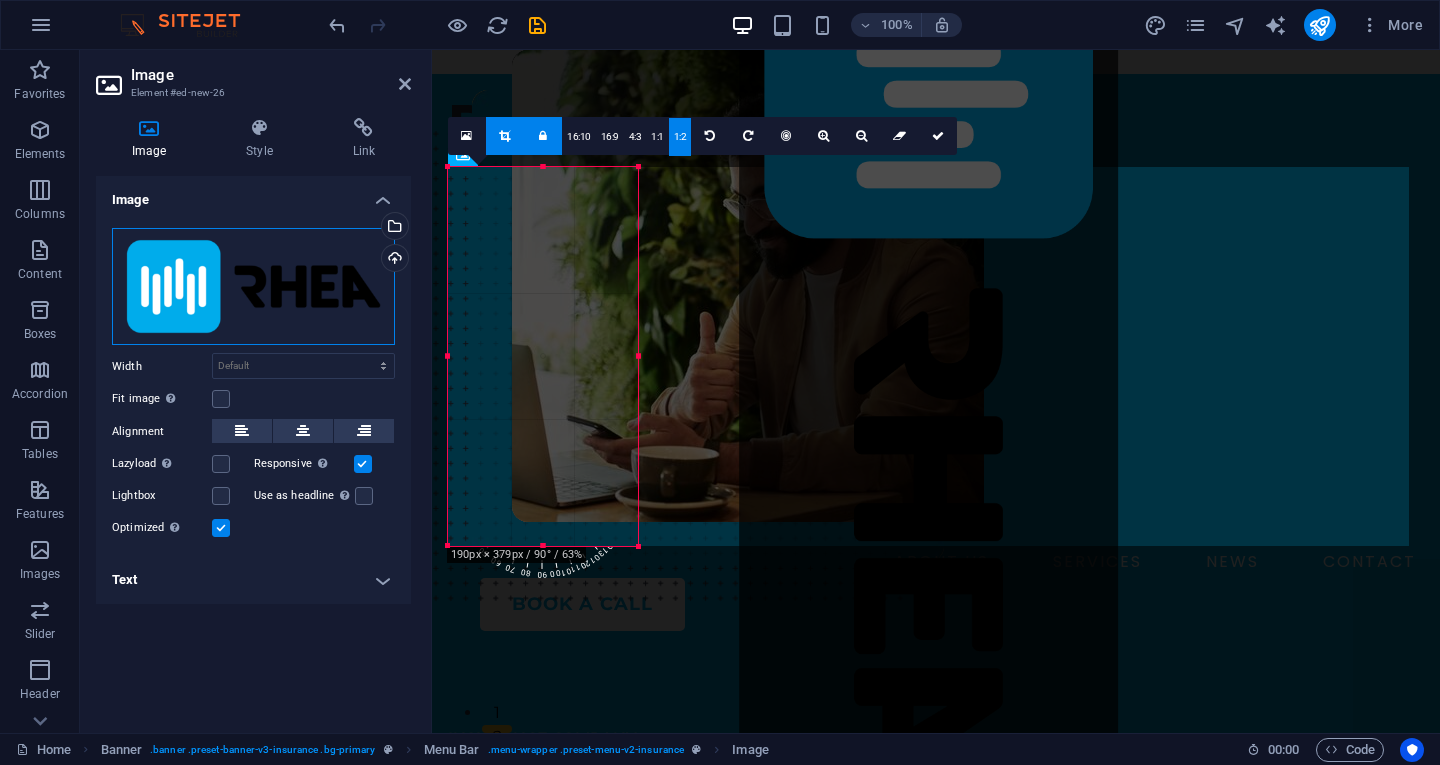 click on "Drag files here, click to choose files or select files from Files or our free stock photos & videos" at bounding box center (253, 287) 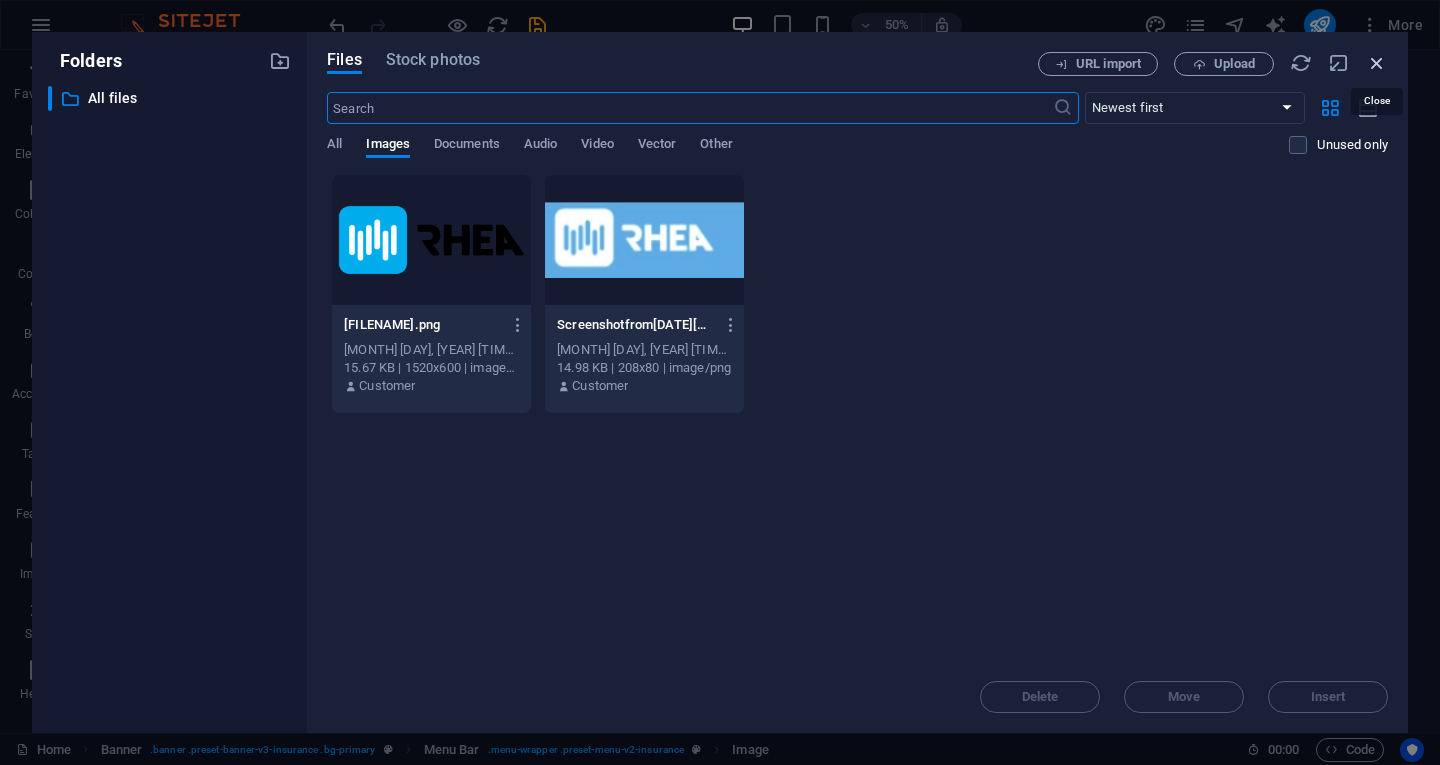 click at bounding box center [1377, 63] 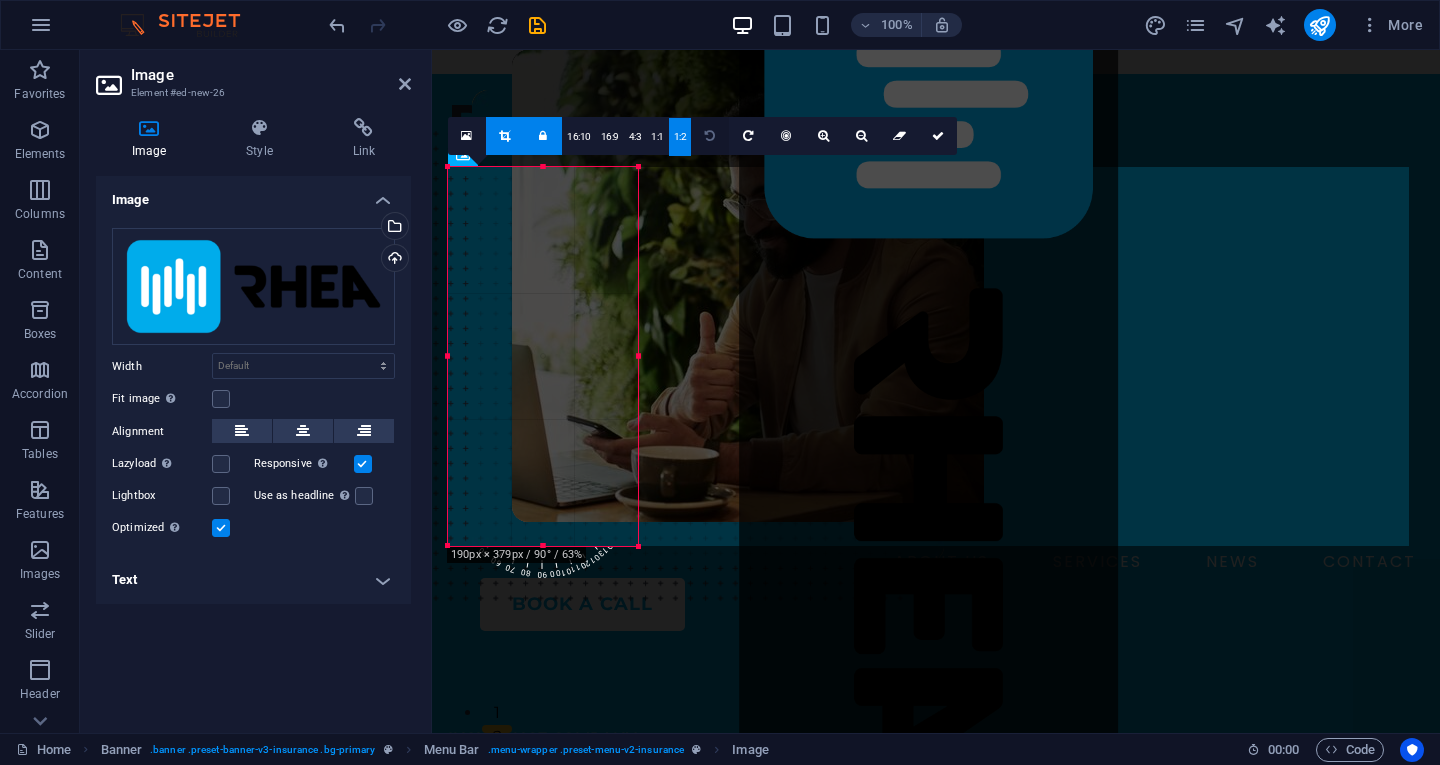 click at bounding box center (710, 136) 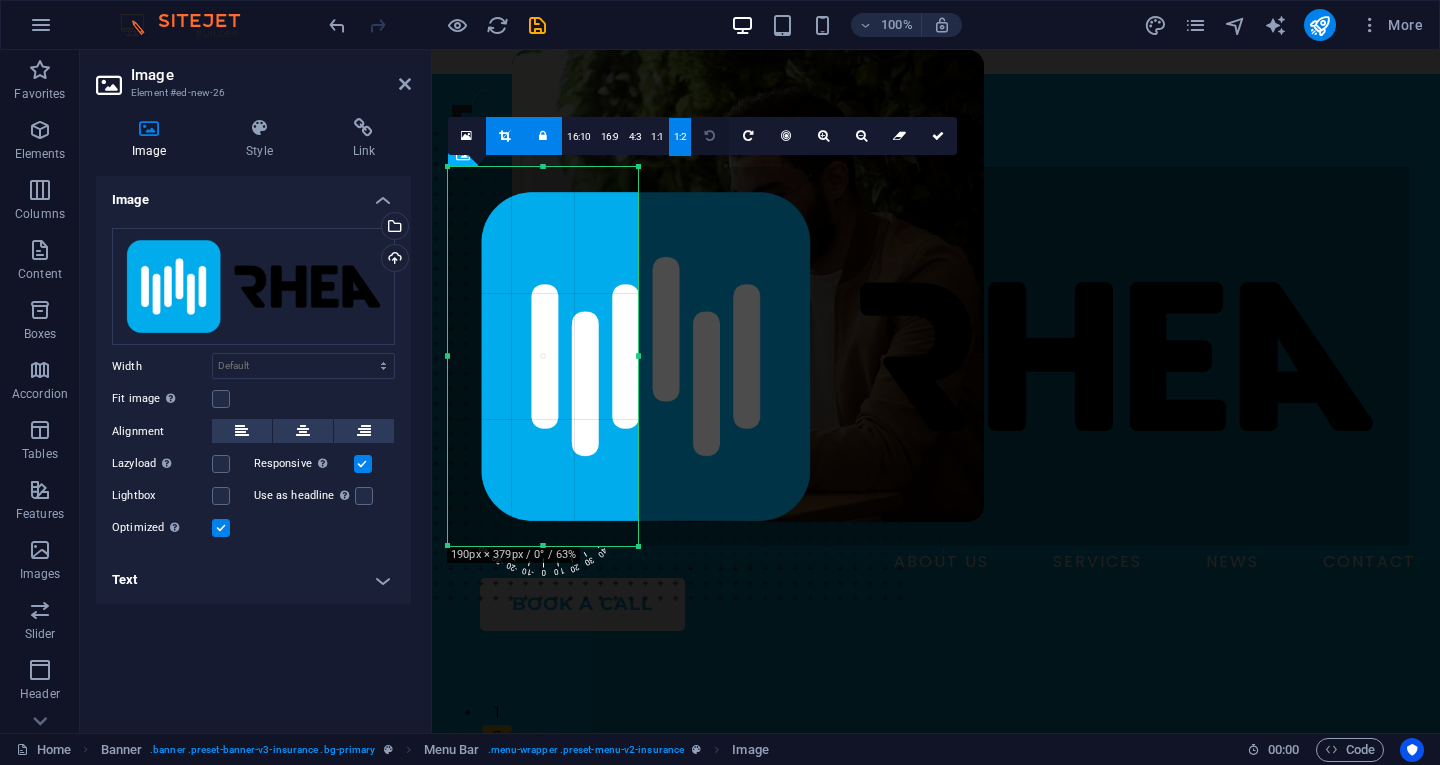 click at bounding box center [710, 136] 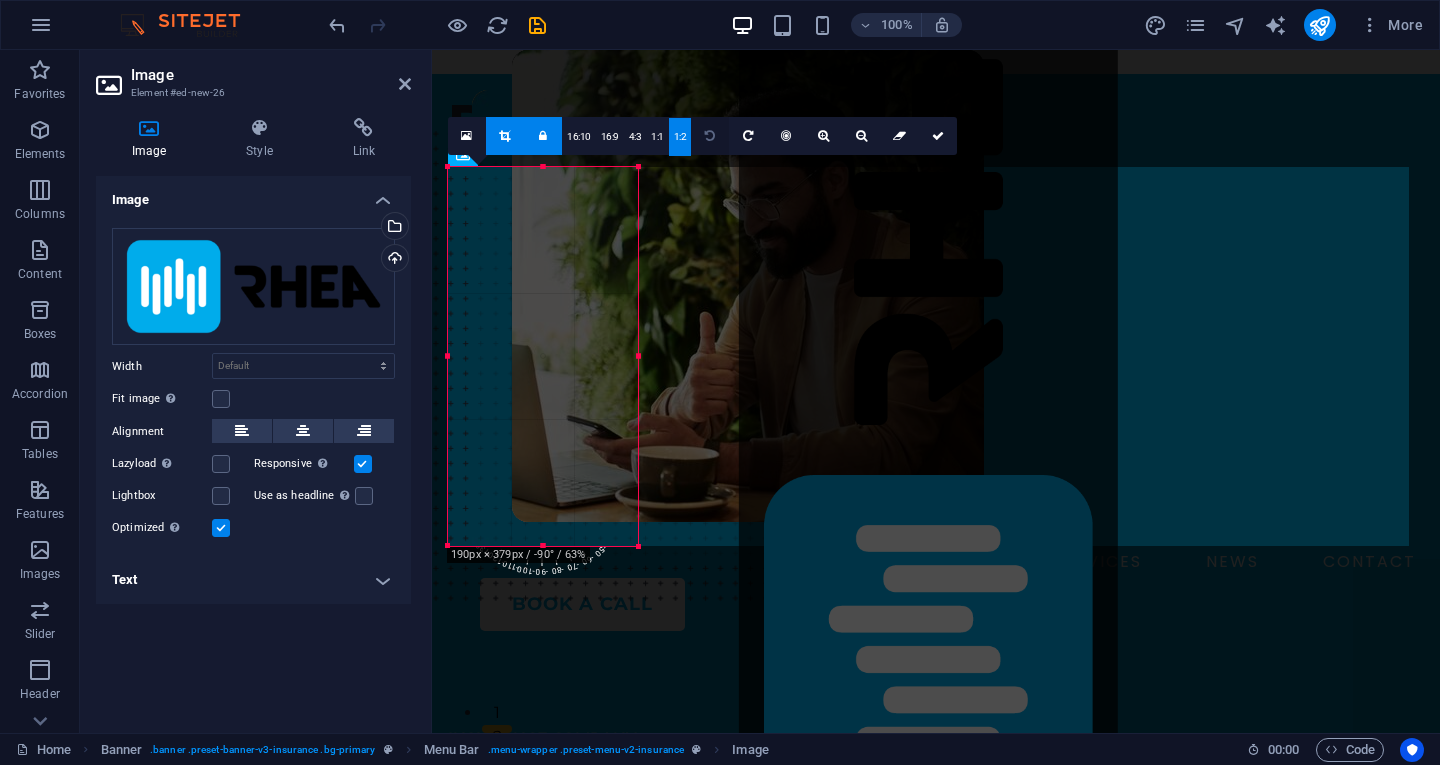 click at bounding box center (710, 136) 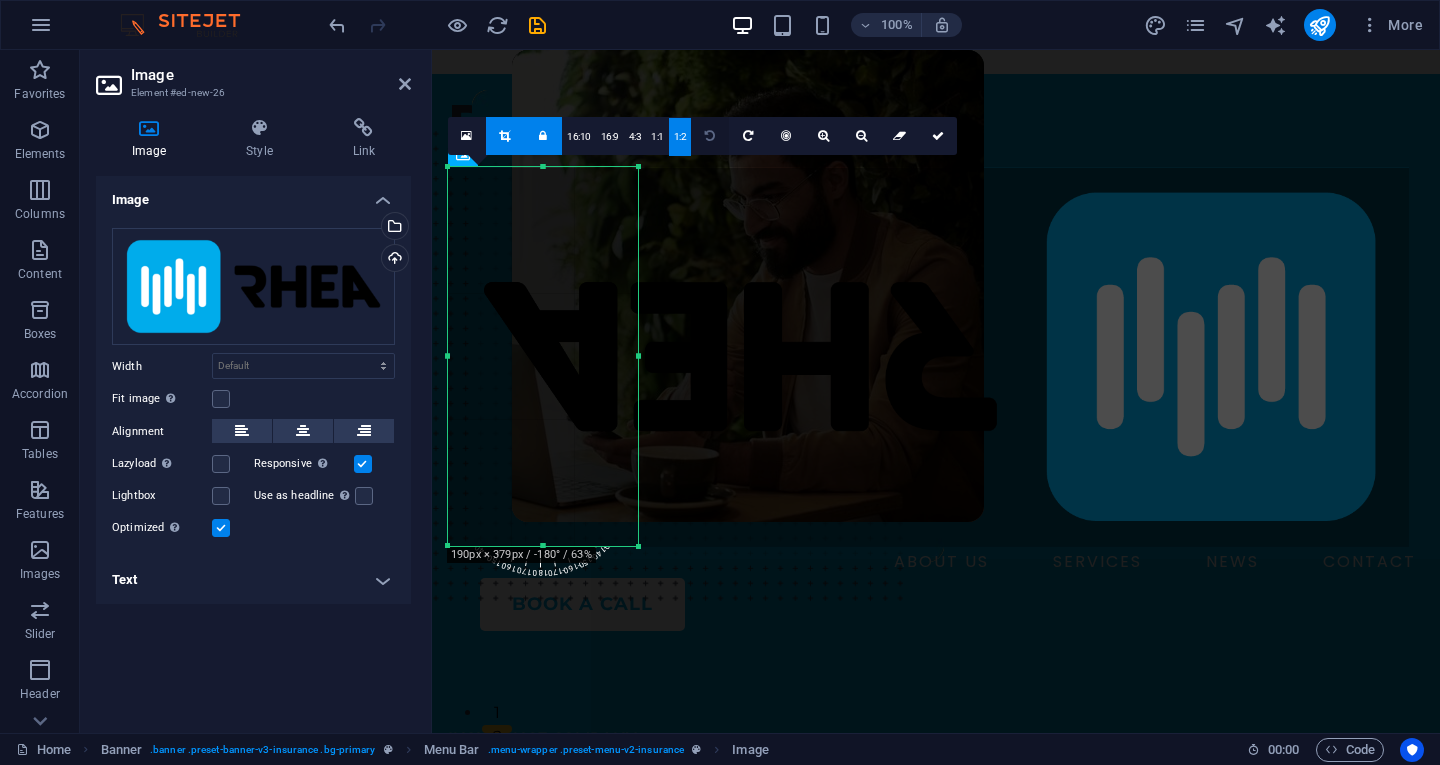 type 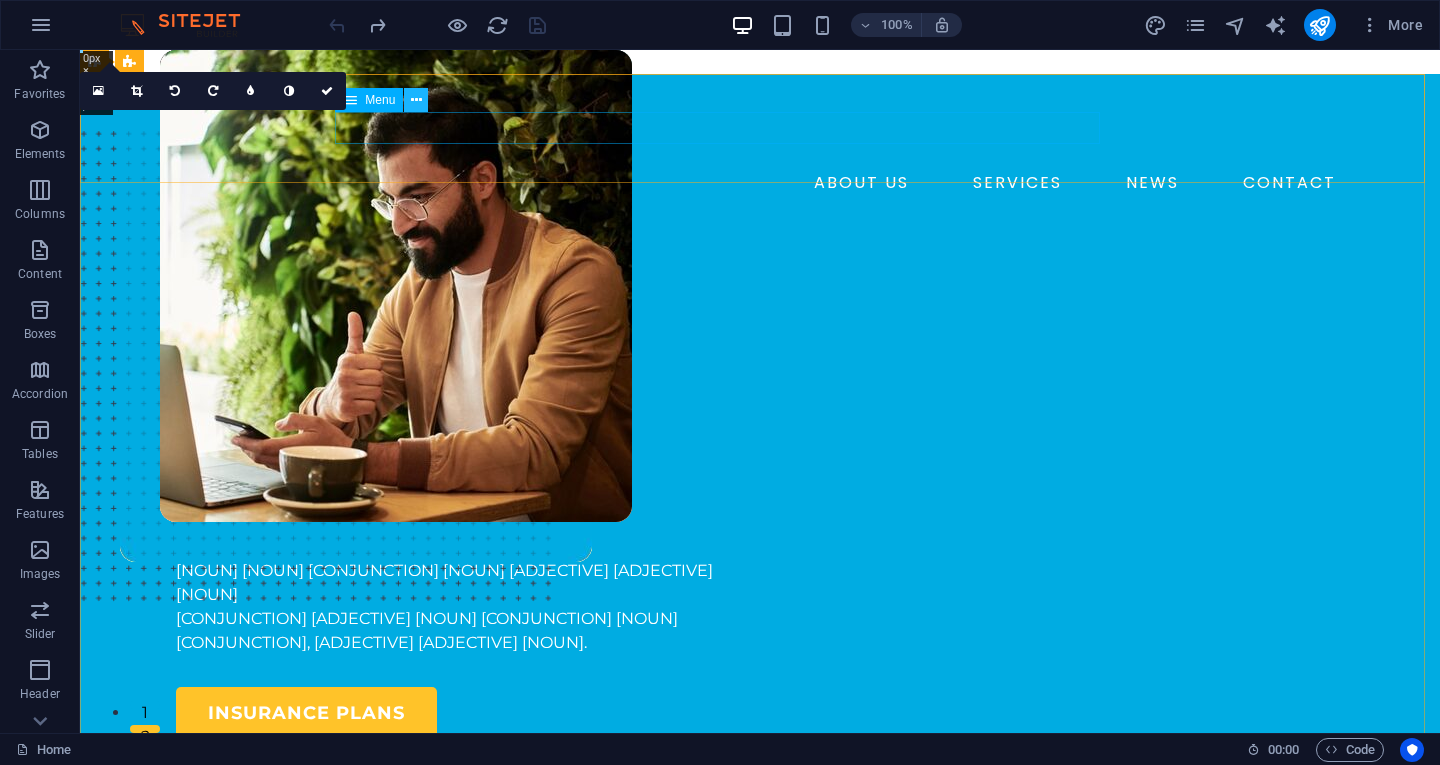 click at bounding box center (416, 100) 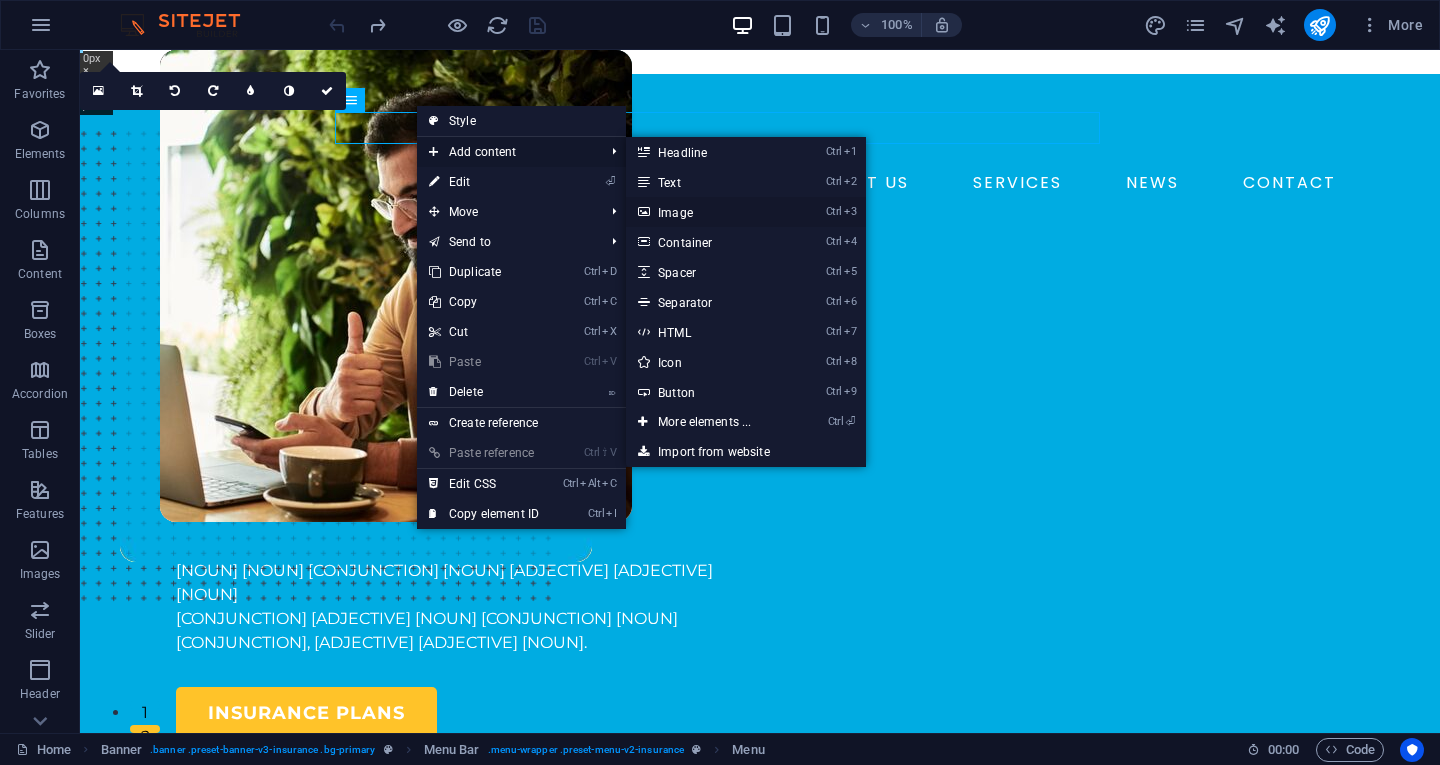 click on "Ctrl 3  Image" at bounding box center (708, 212) 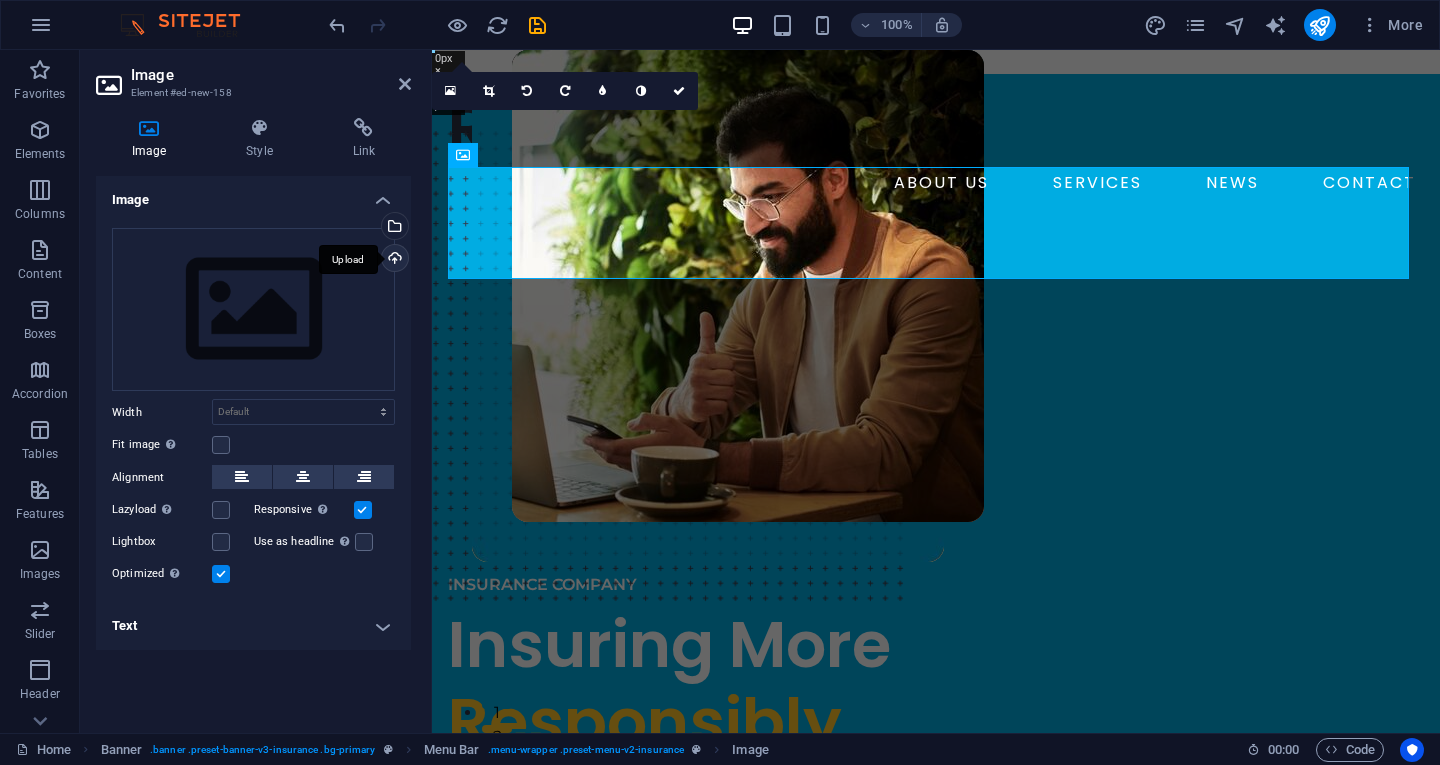click on "Upload" at bounding box center [393, 260] 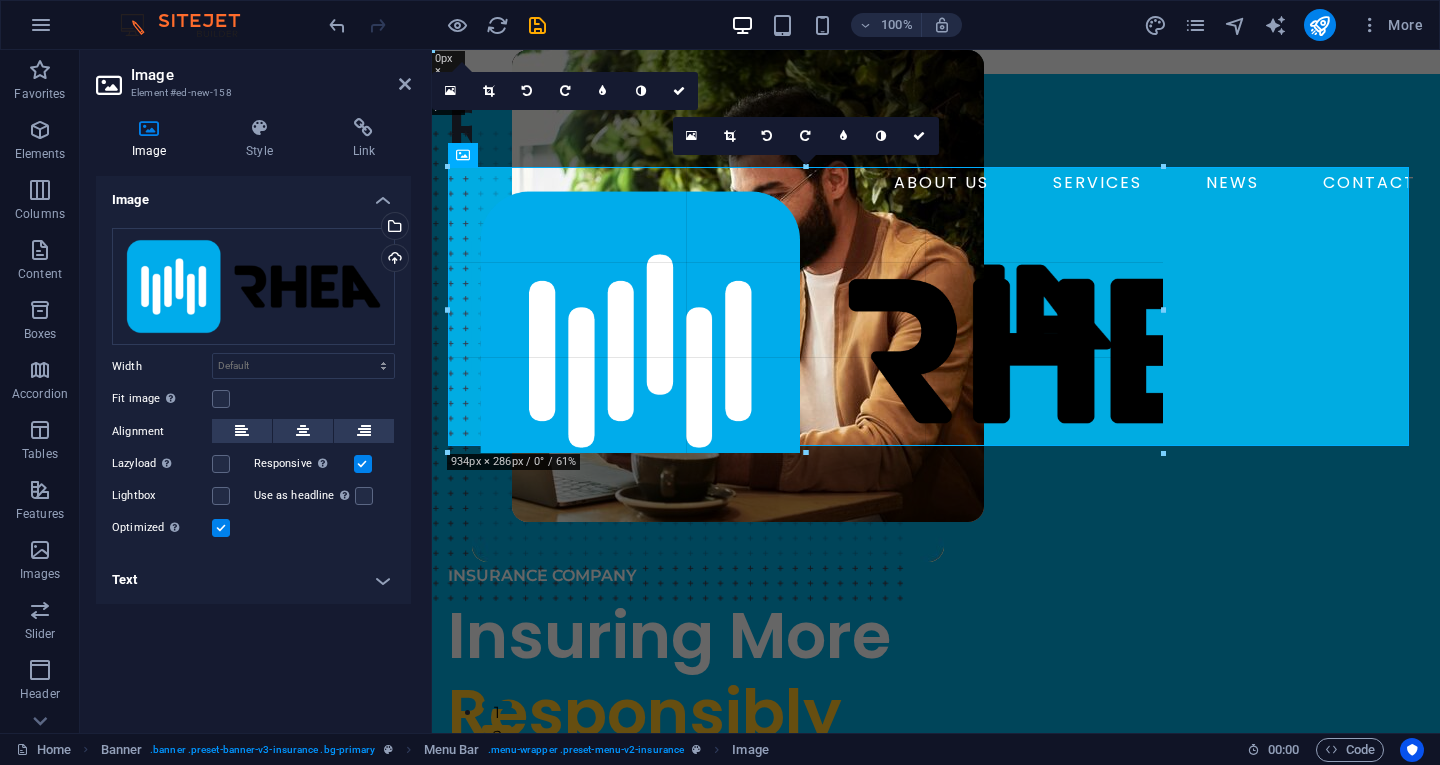 drag, startPoint x: 1409, startPoint y: 166, endPoint x: 751, endPoint y: 326, distance: 677.1735 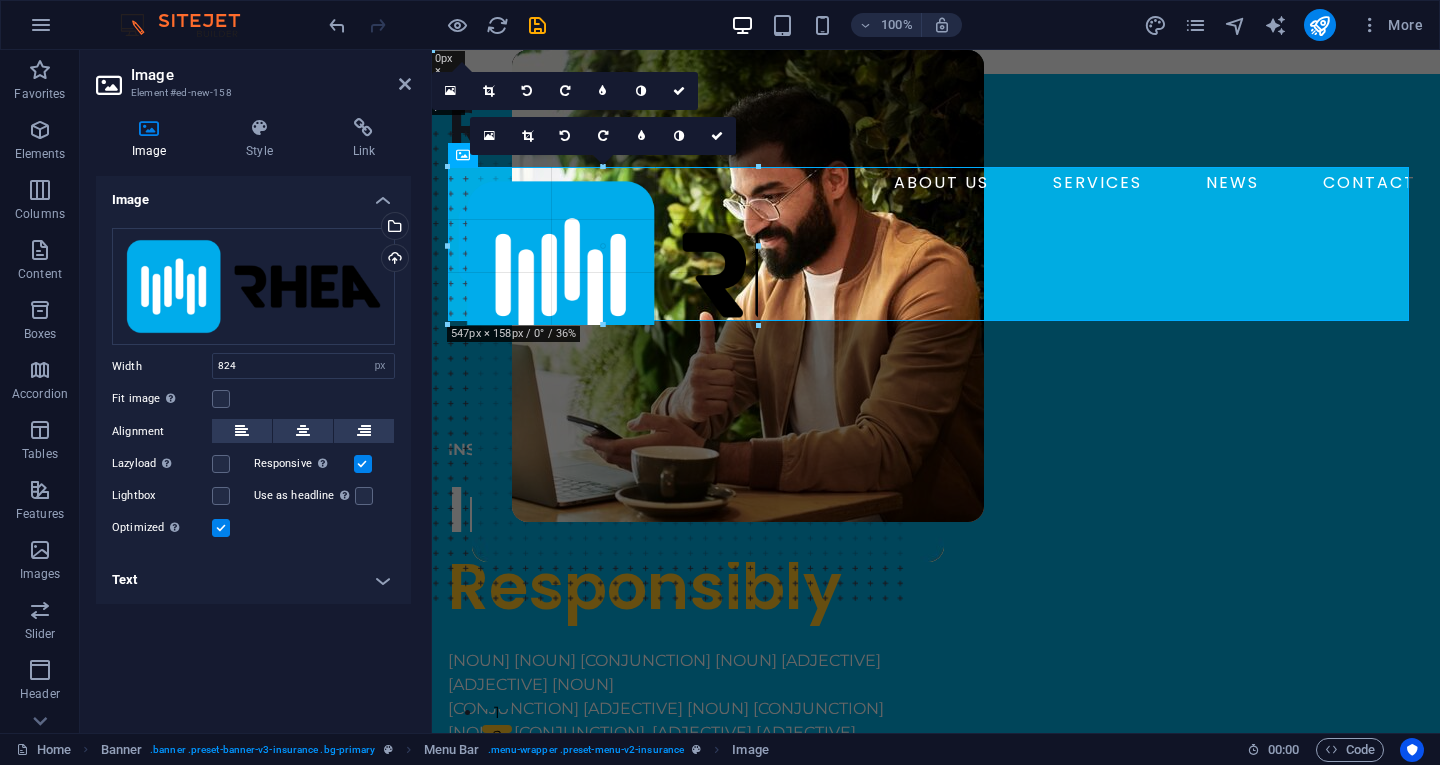 drag, startPoint x: 1272, startPoint y: 488, endPoint x: 461, endPoint y: 253, distance: 844.36127 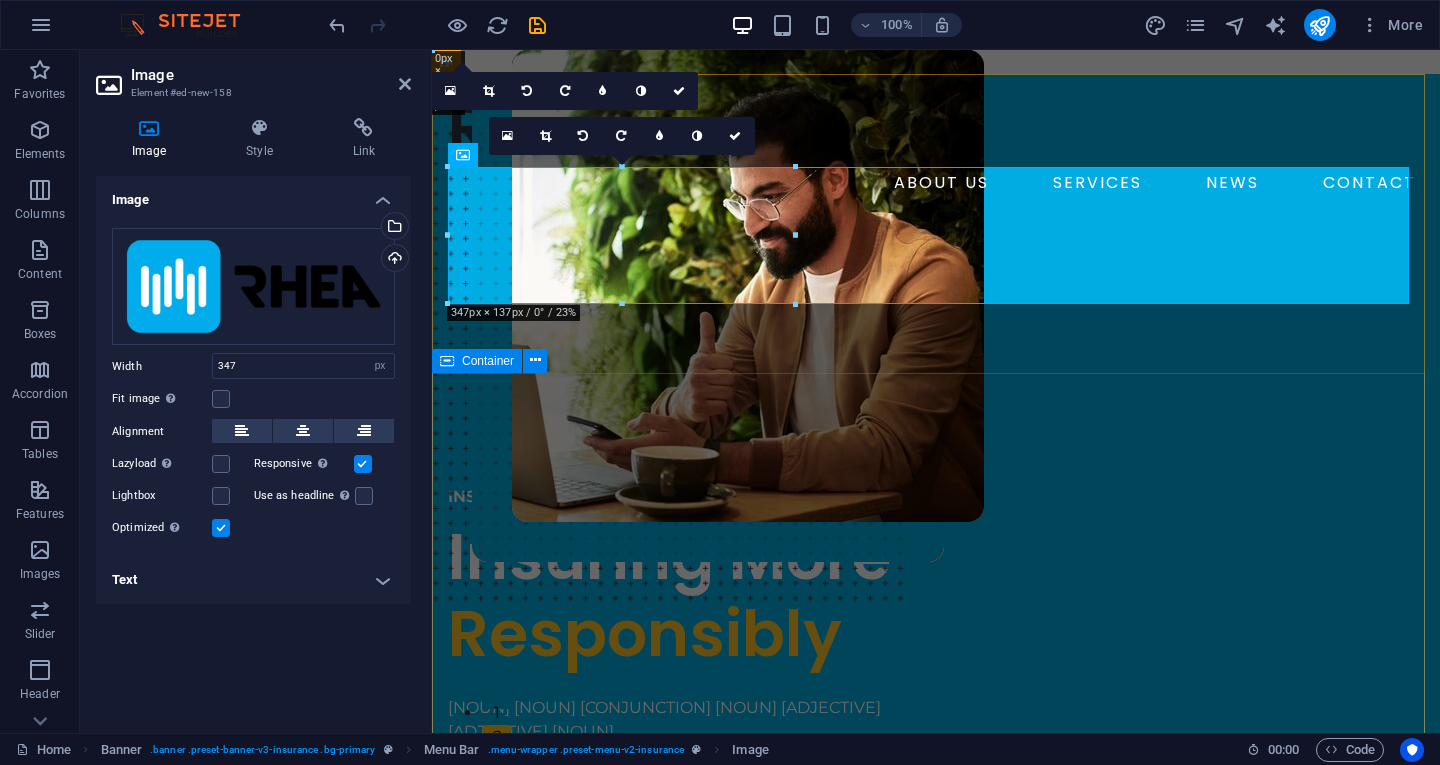 drag, startPoint x: 467, startPoint y: 360, endPoint x: 449, endPoint y: 383, distance: 29.206163 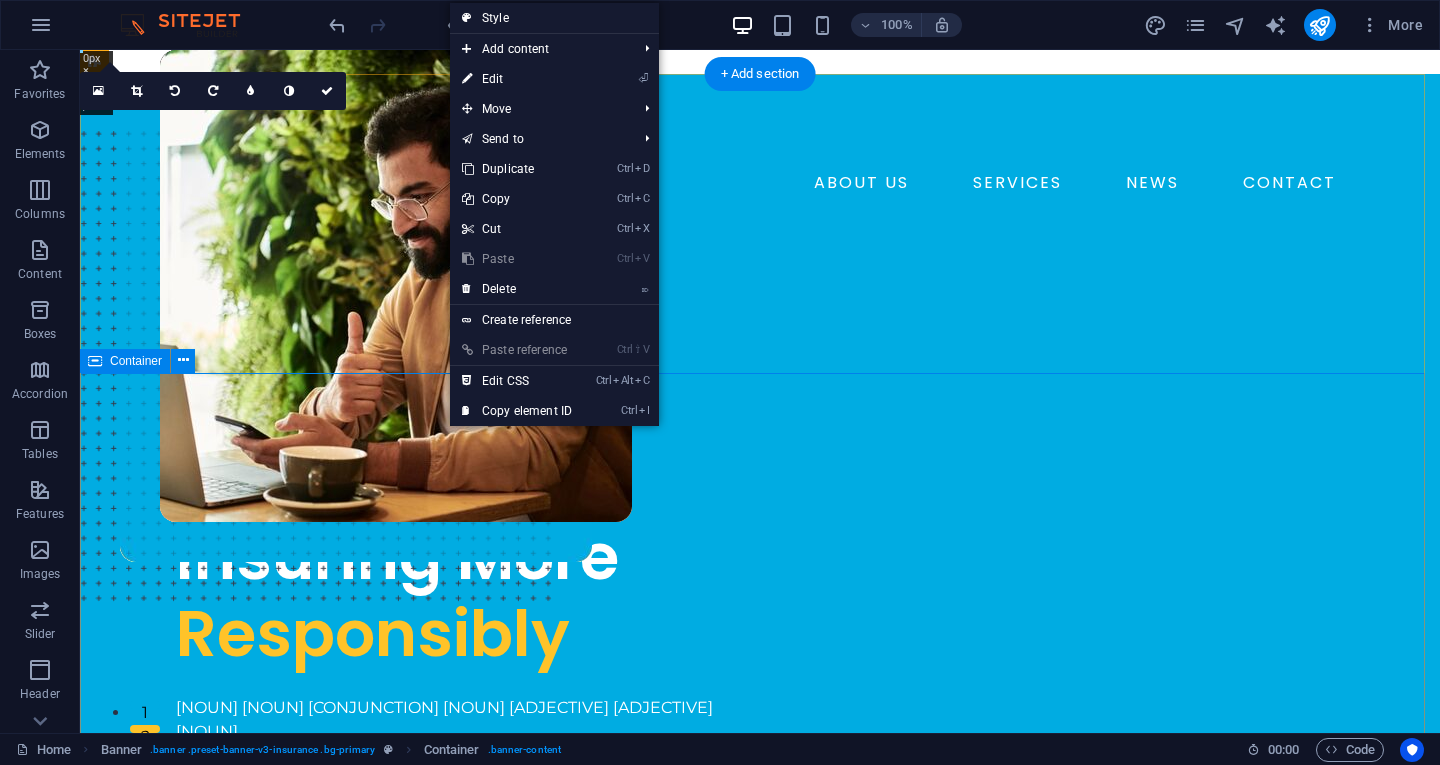 click on "INSURANCE COMPANY Insuring More Responsibly Lorem ipsum dolor sit amet, consectetur adipiss
consectetur adipiscing elit ipsum dolor sit amet. insurance plans" at bounding box center (760, 969) 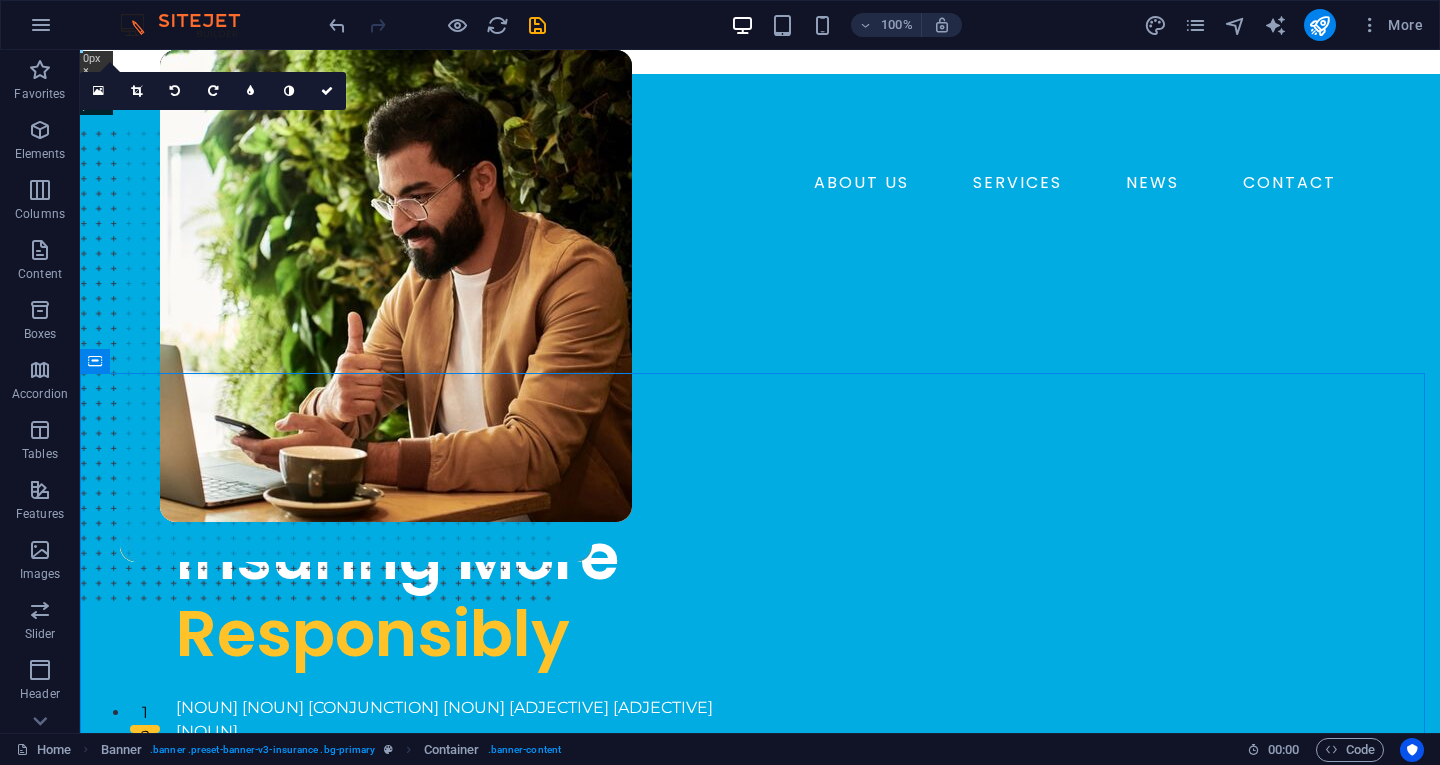 click on "16:10 16:9 4:3 1:1 1:2 0" at bounding box center (213, 91) 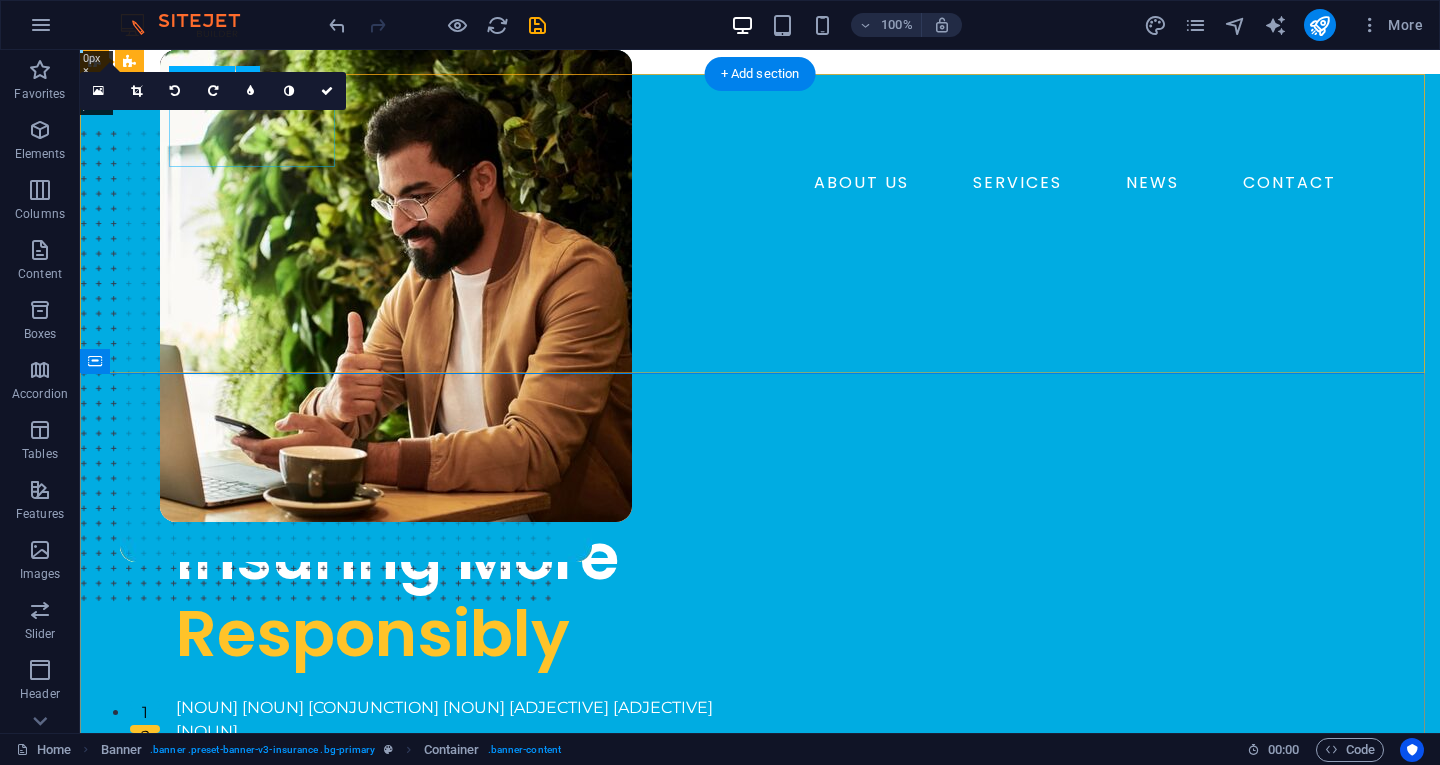 click on "RHEA" at bounding box center (760, 128) 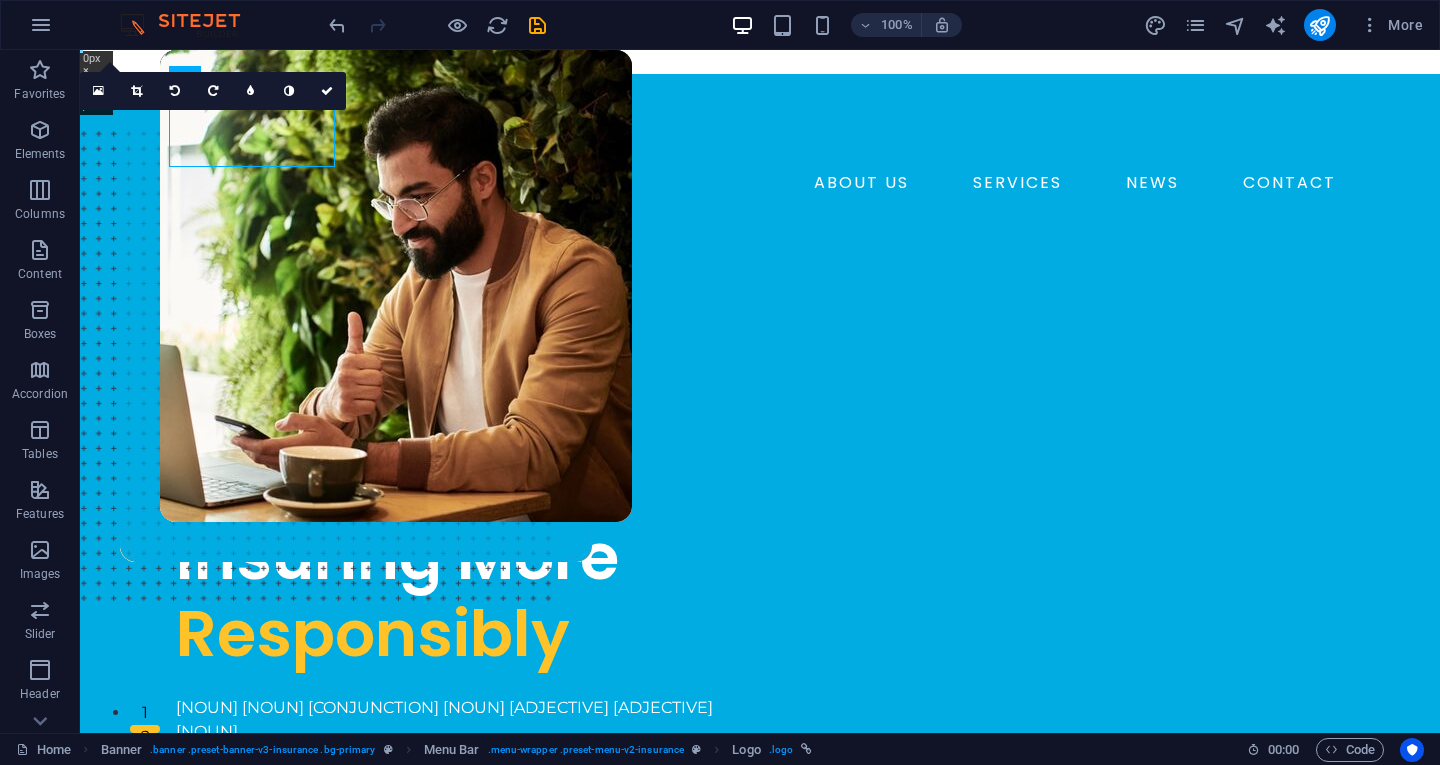 click on "16:10 16:9 4:3 1:1 1:2 0" at bounding box center [213, 91] 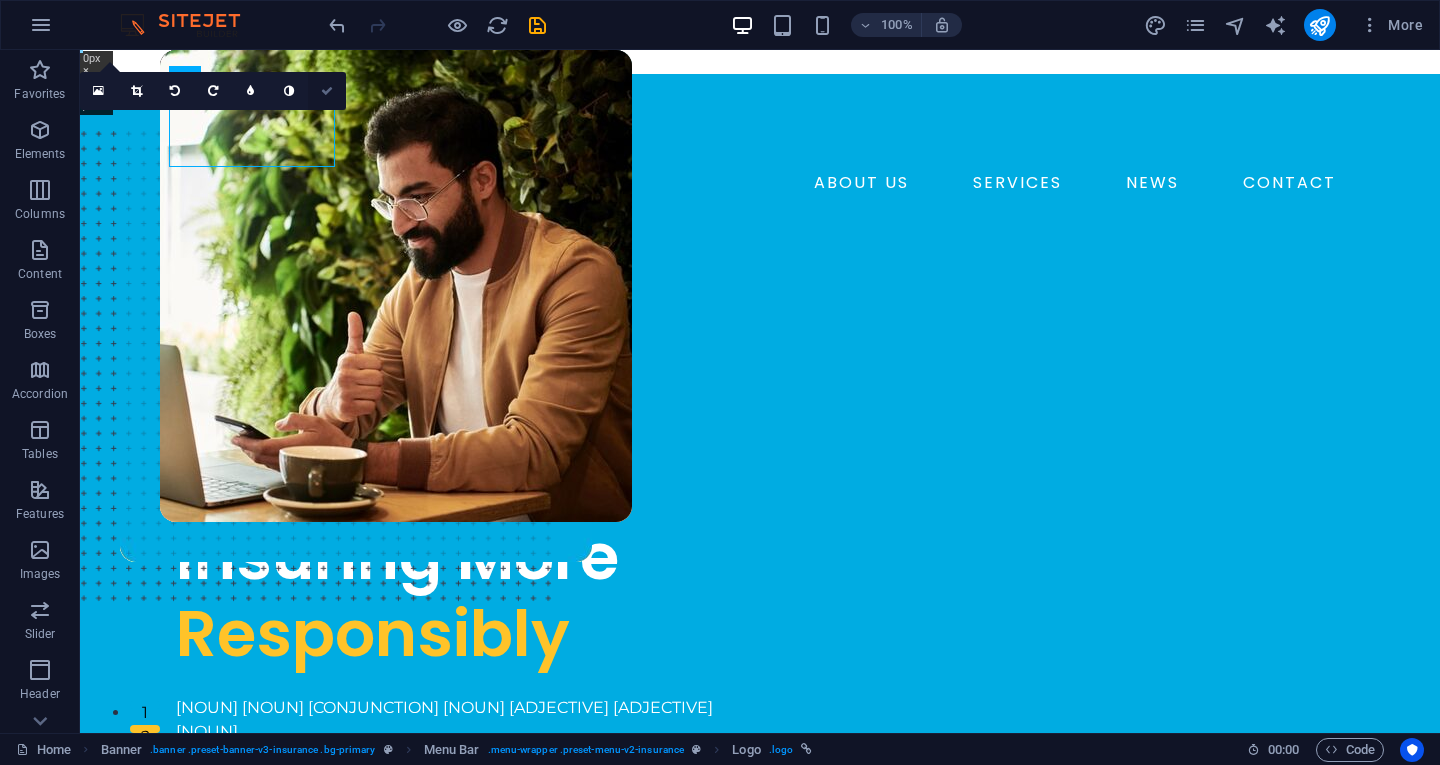 click at bounding box center (327, 91) 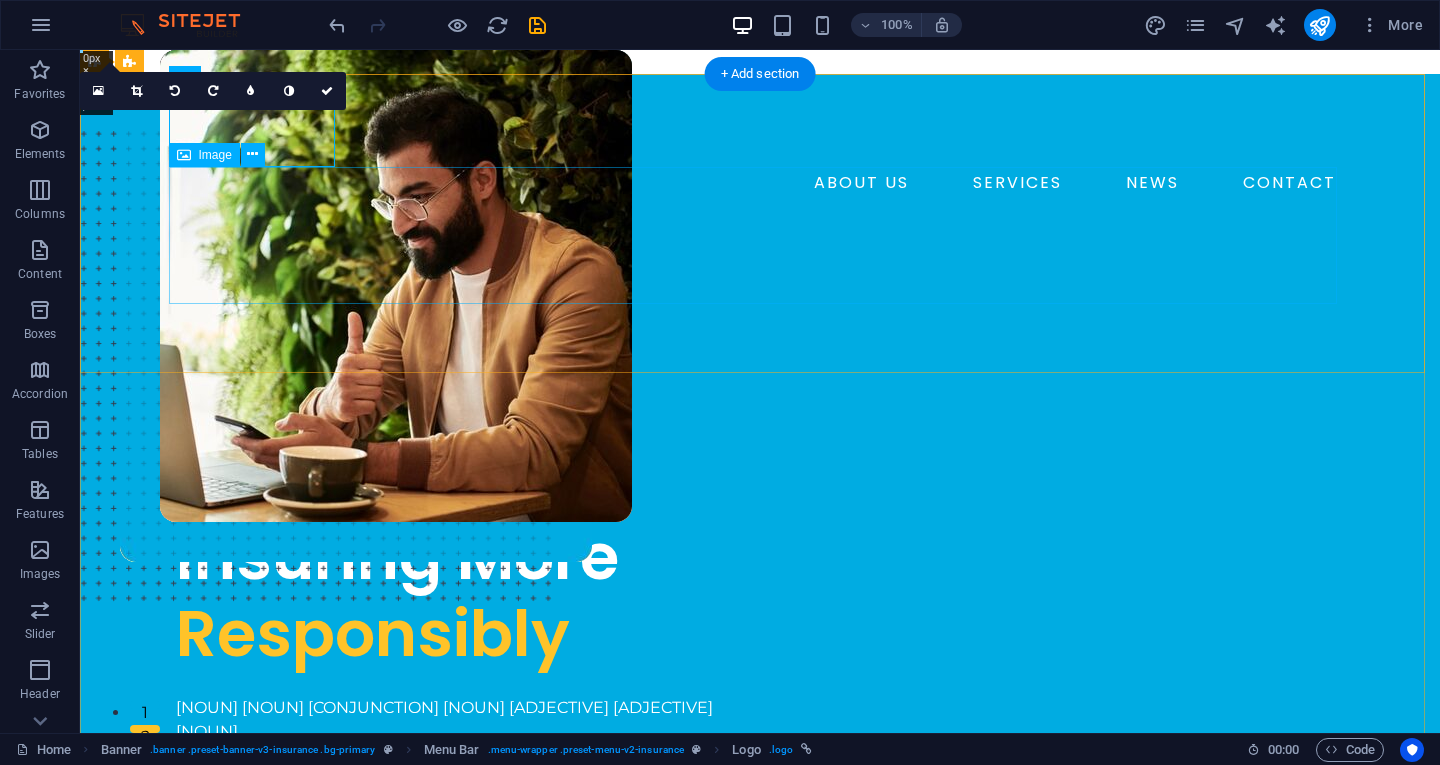 click at bounding box center [760, 267] 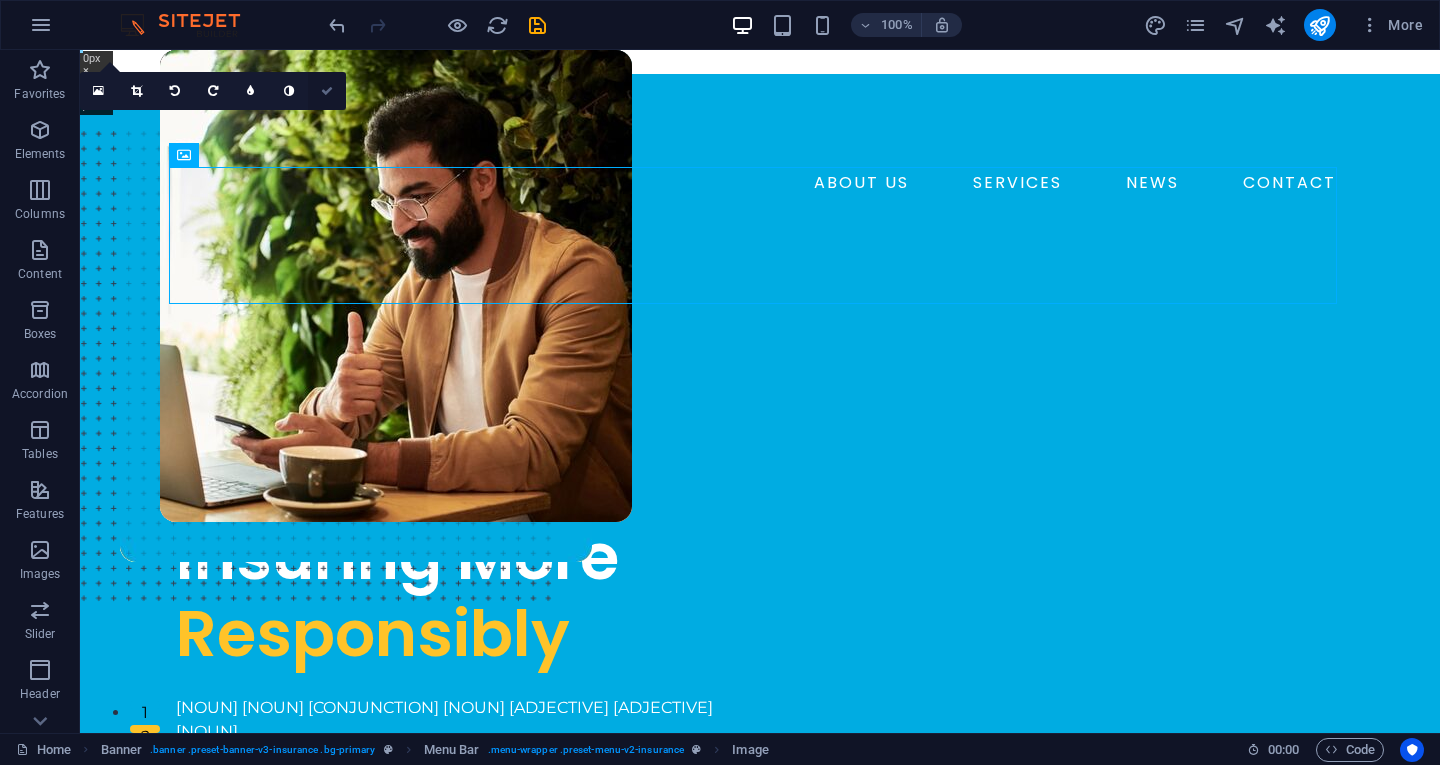 click at bounding box center [327, 91] 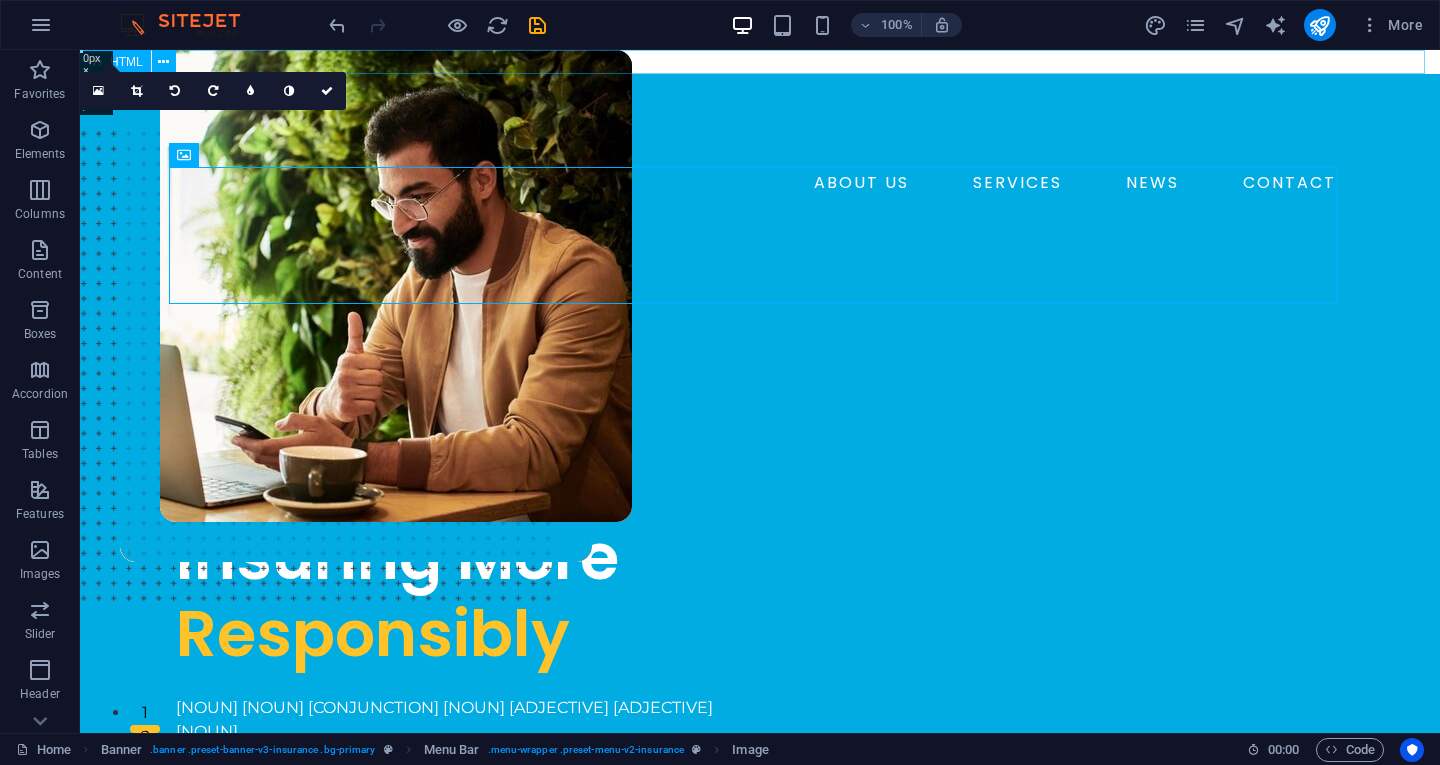 click on "HTML" at bounding box center [115, 62] 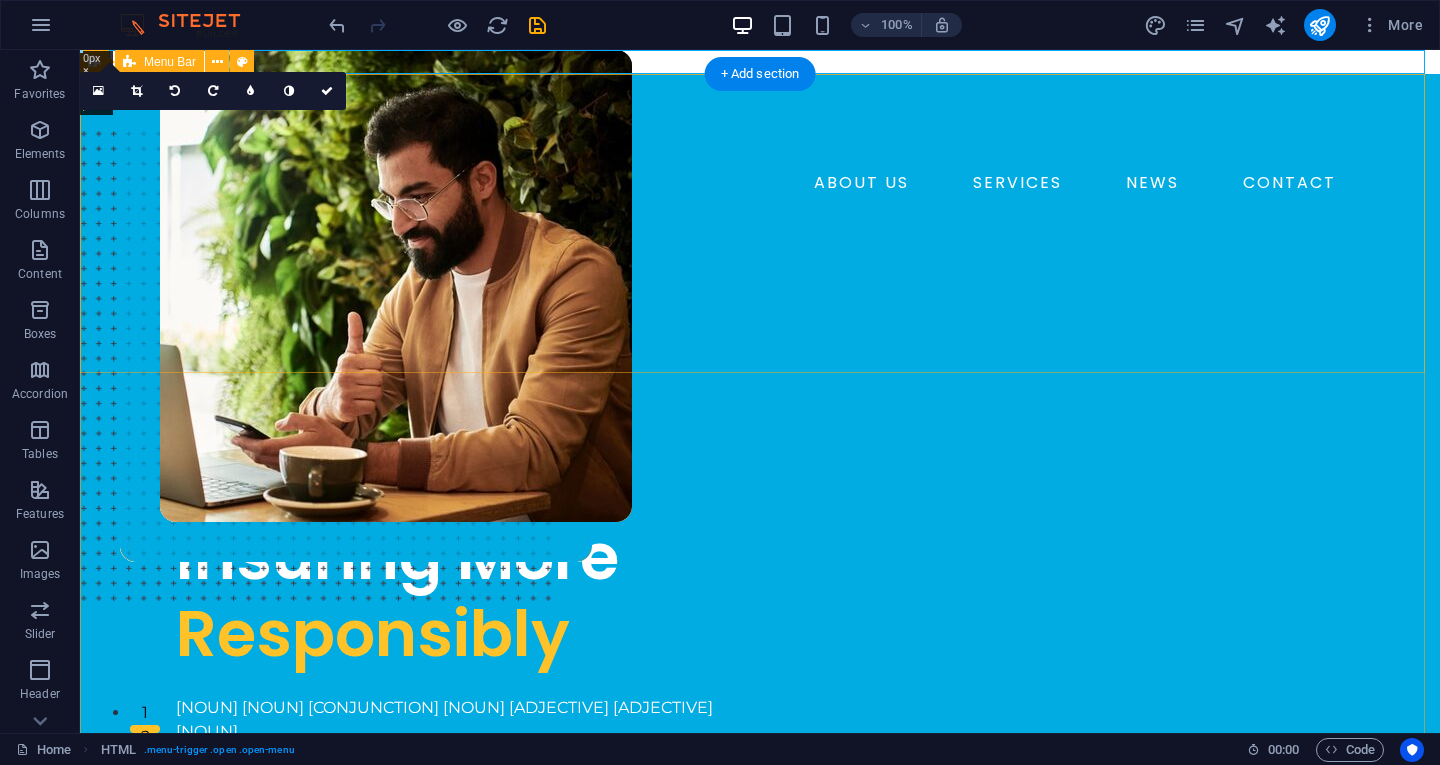 click on "RHEA ABOUT US SERVICES NEWS CONTACT BOOK A CALL" at bounding box center (760, 239) 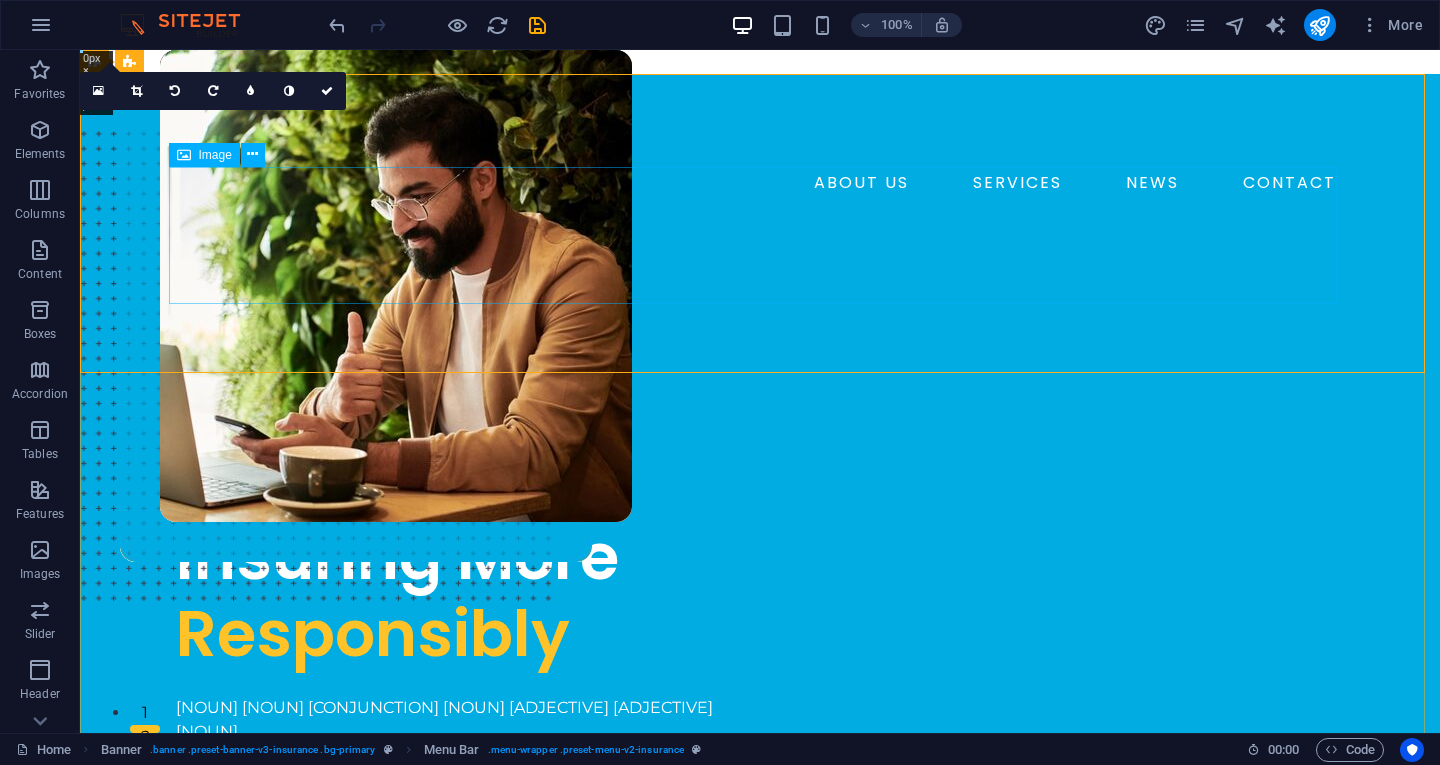 click on "RHEA" at bounding box center [760, 128] 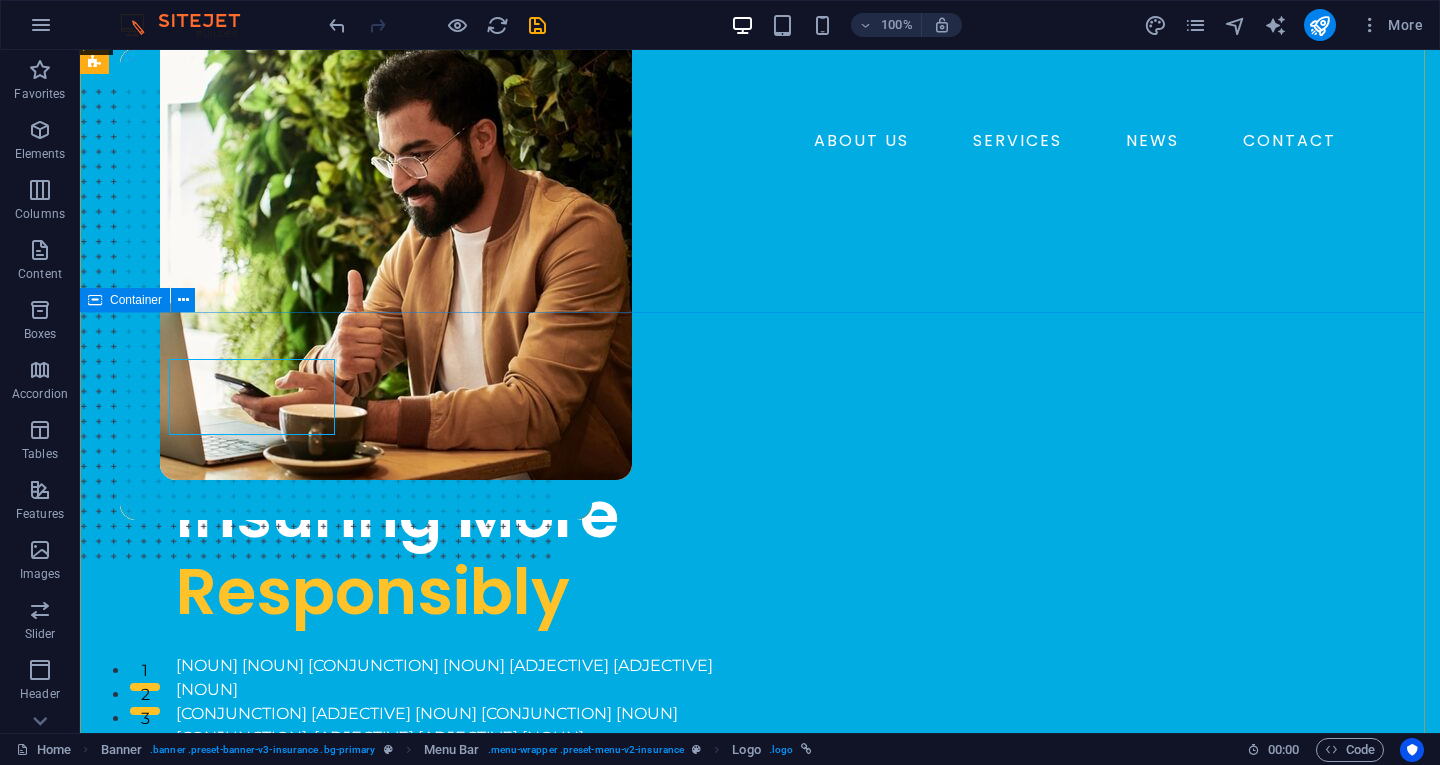 scroll, scrollTop: 0, scrollLeft: 0, axis: both 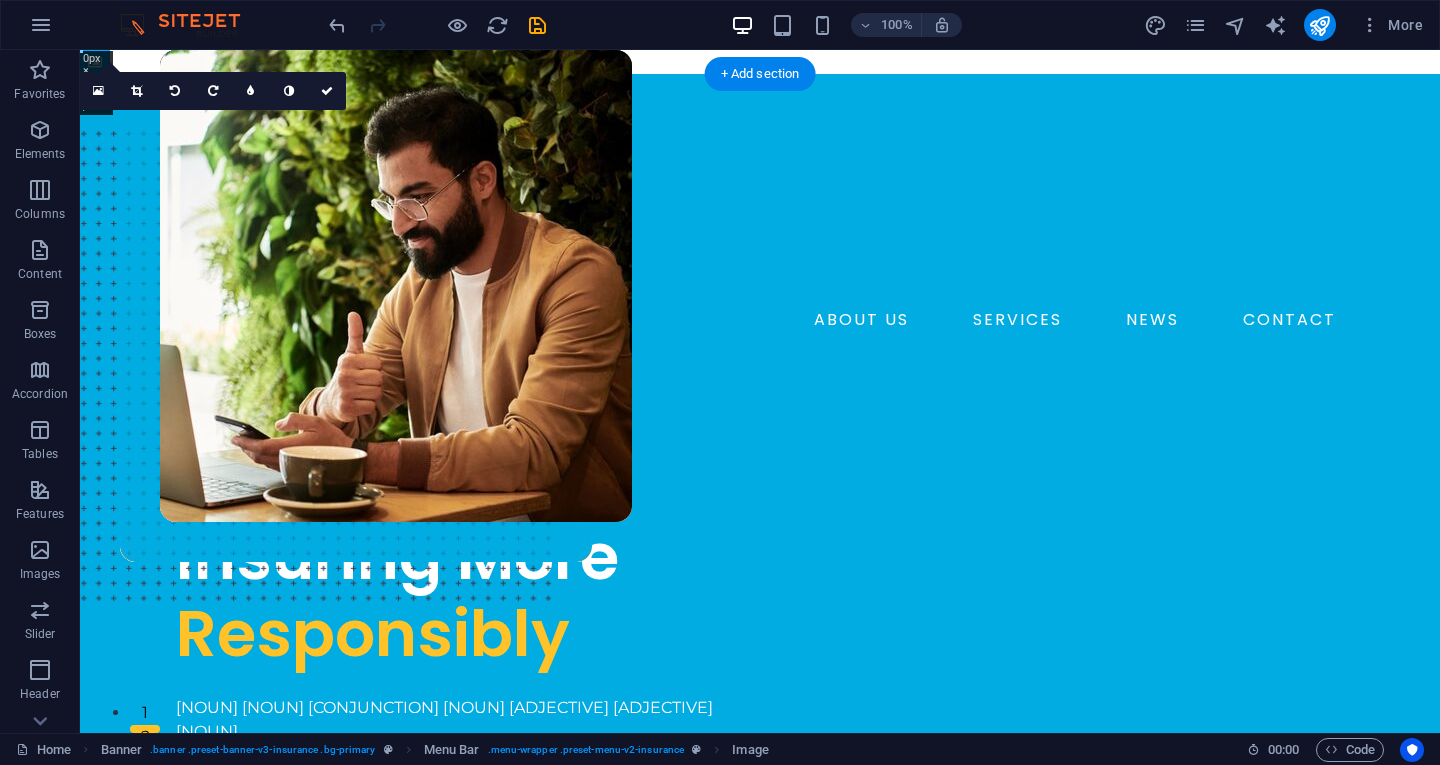 drag, startPoint x: 389, startPoint y: 236, endPoint x: 182, endPoint y: 126, distance: 234.41203 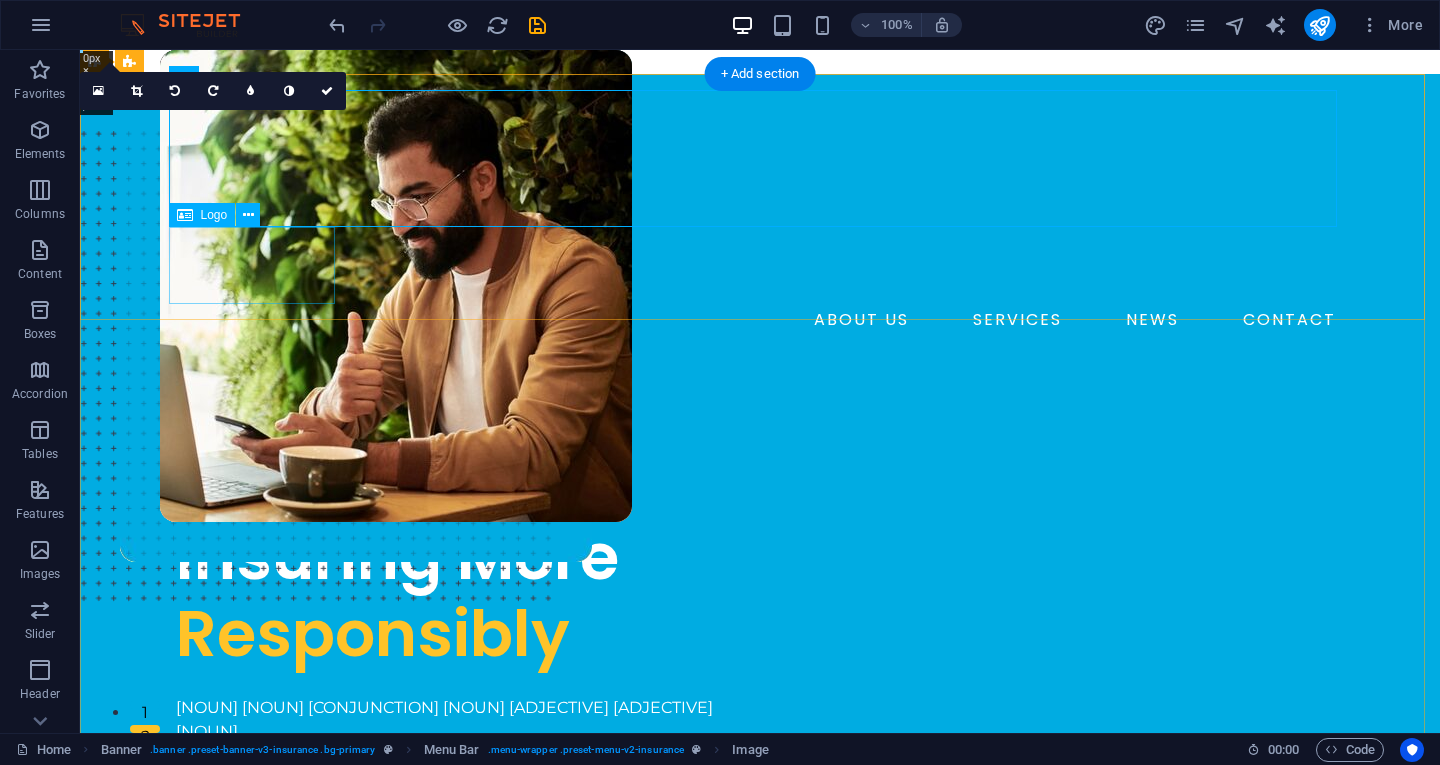 click on "RHEA" at bounding box center [760, 265] 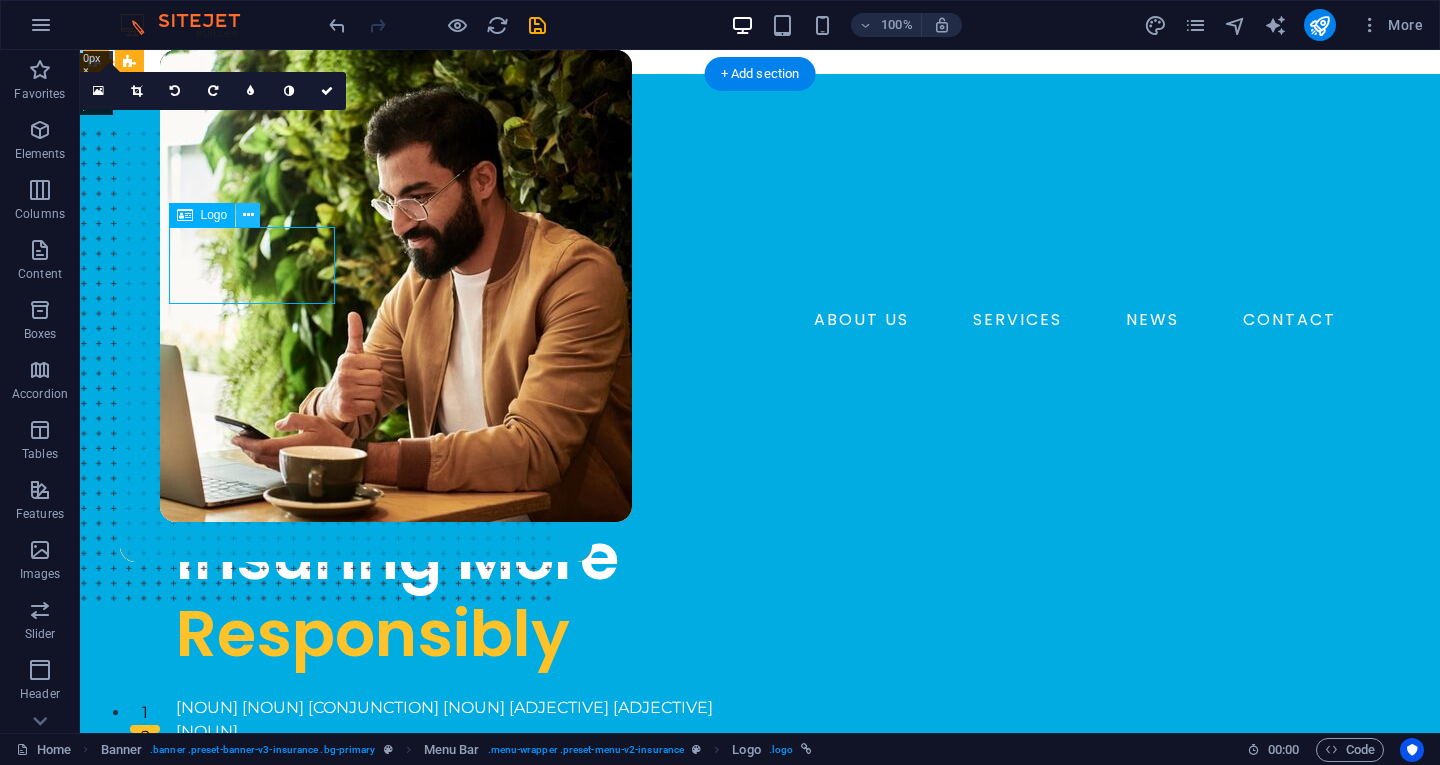 click at bounding box center (248, 215) 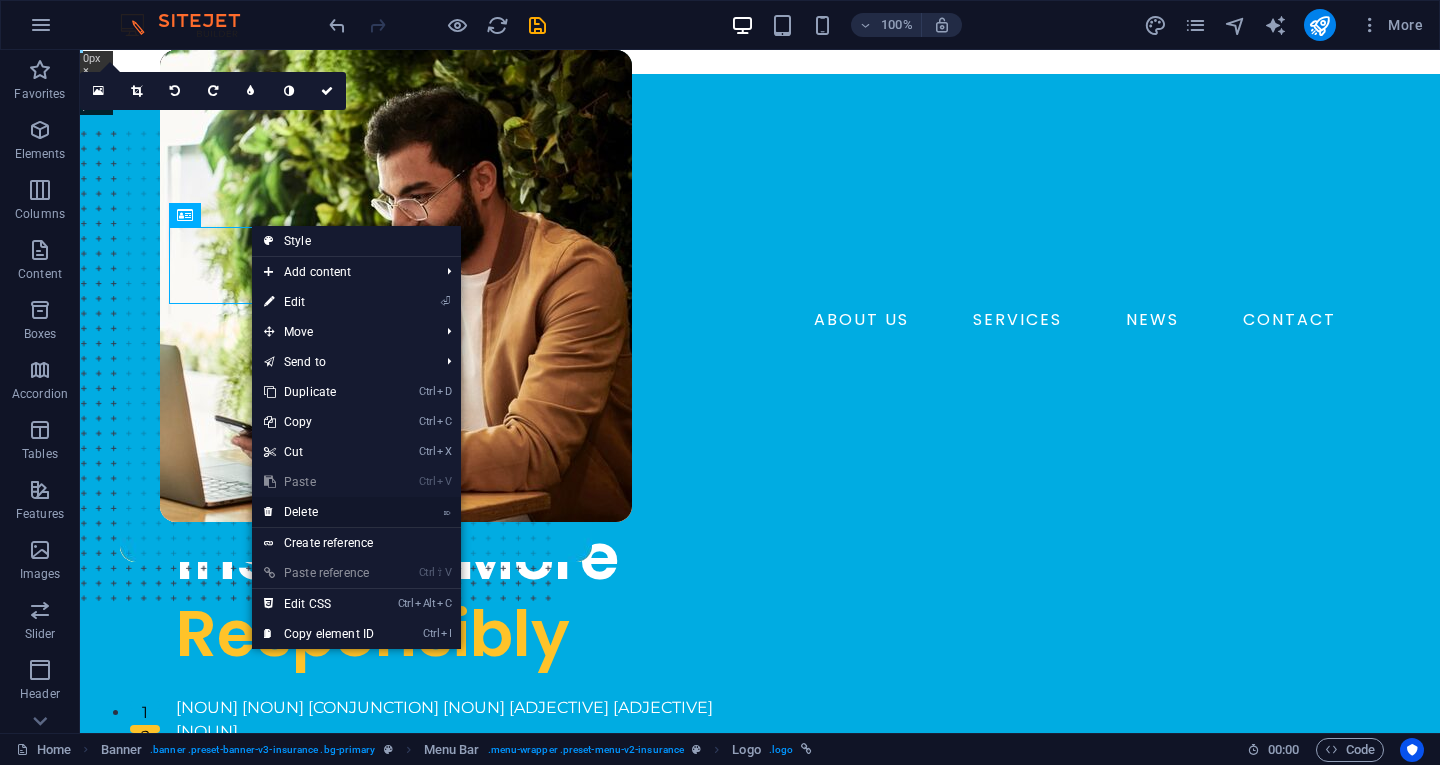 click on "⌦  Delete" at bounding box center [319, 512] 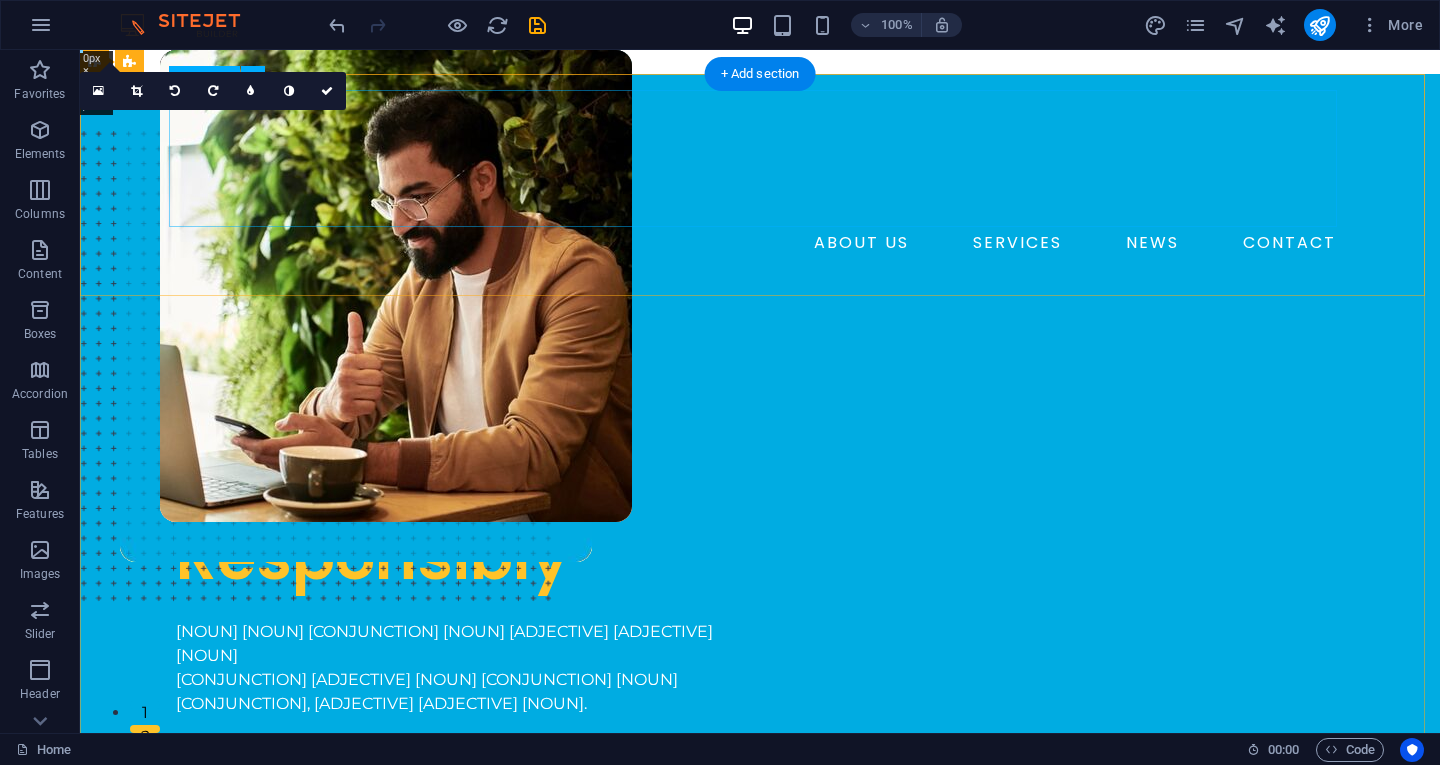 click at bounding box center (760, 158) 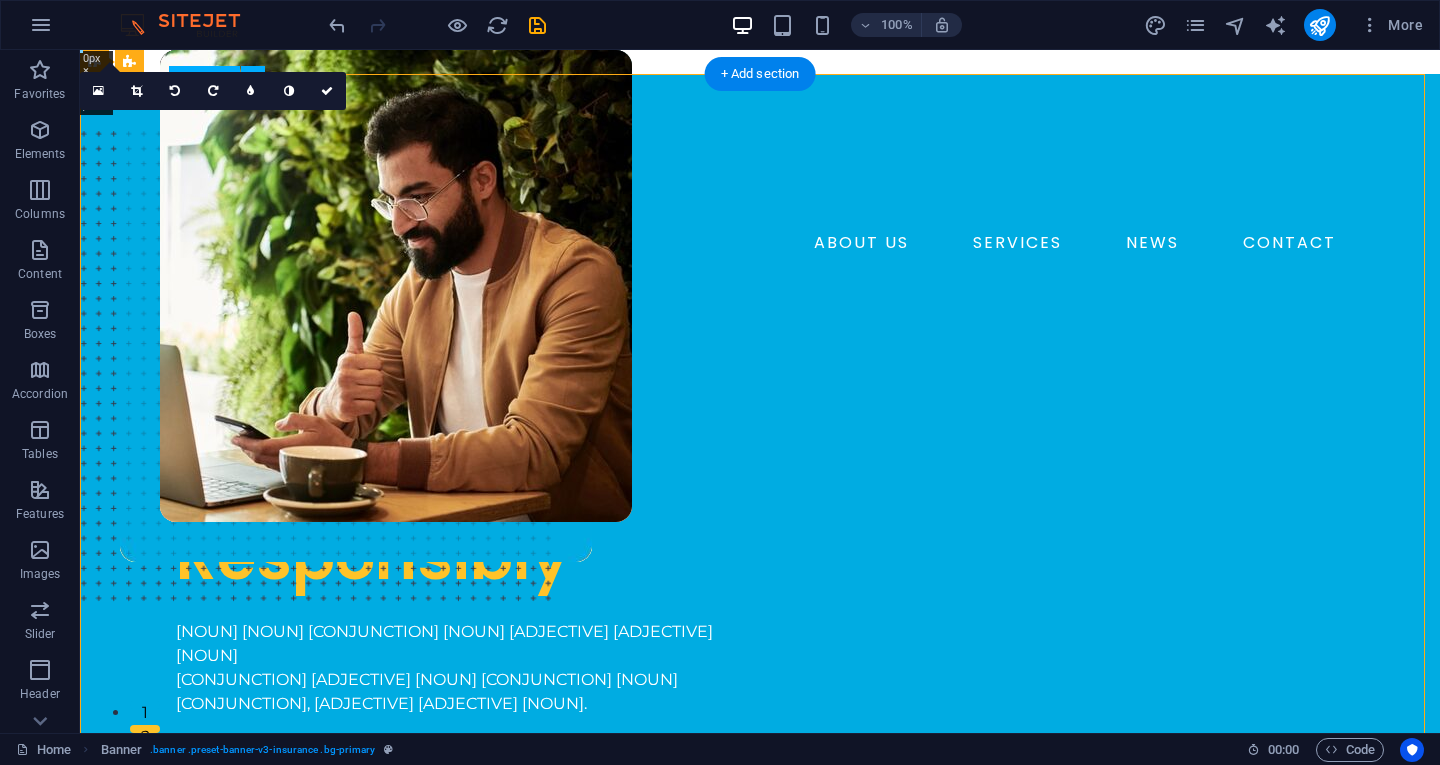 click at bounding box center [760, 158] 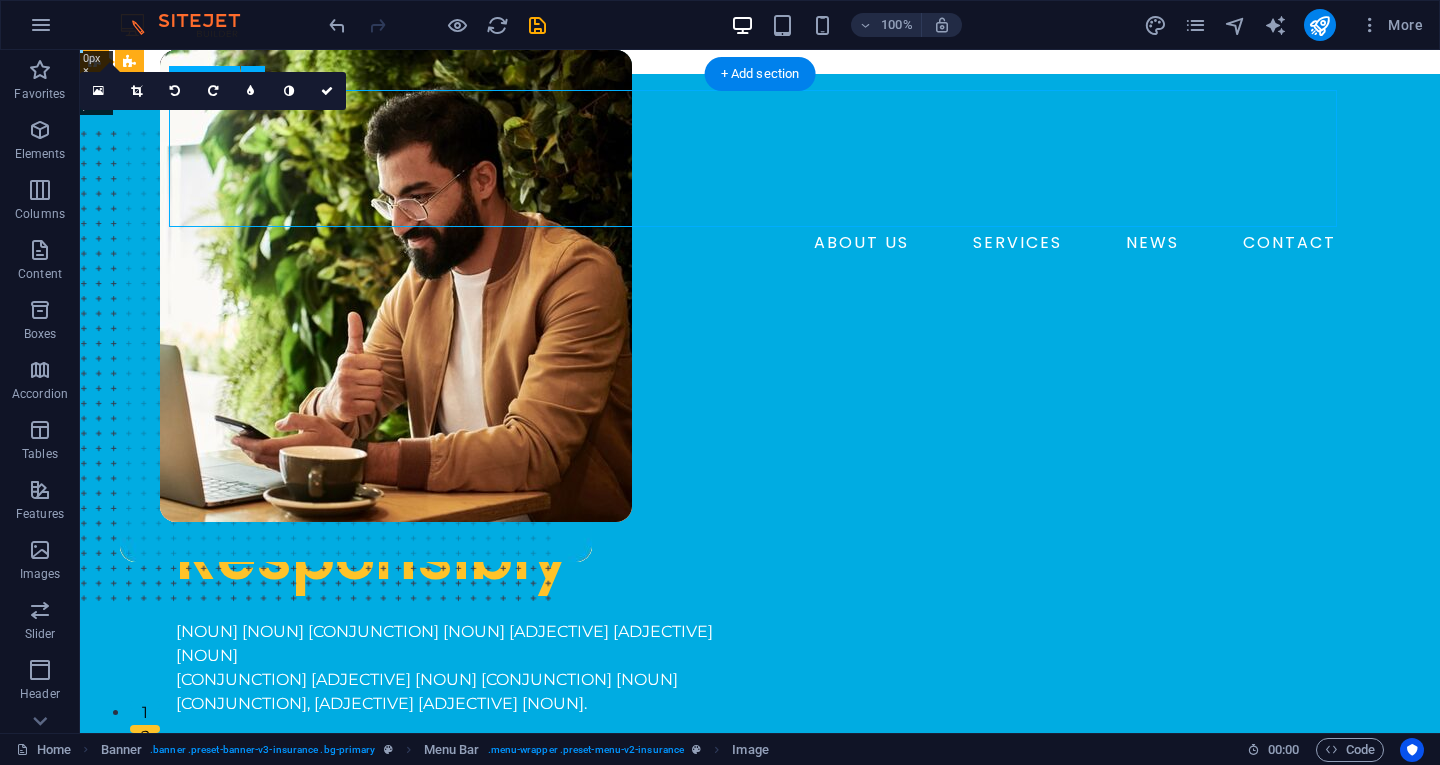 click at bounding box center (760, 158) 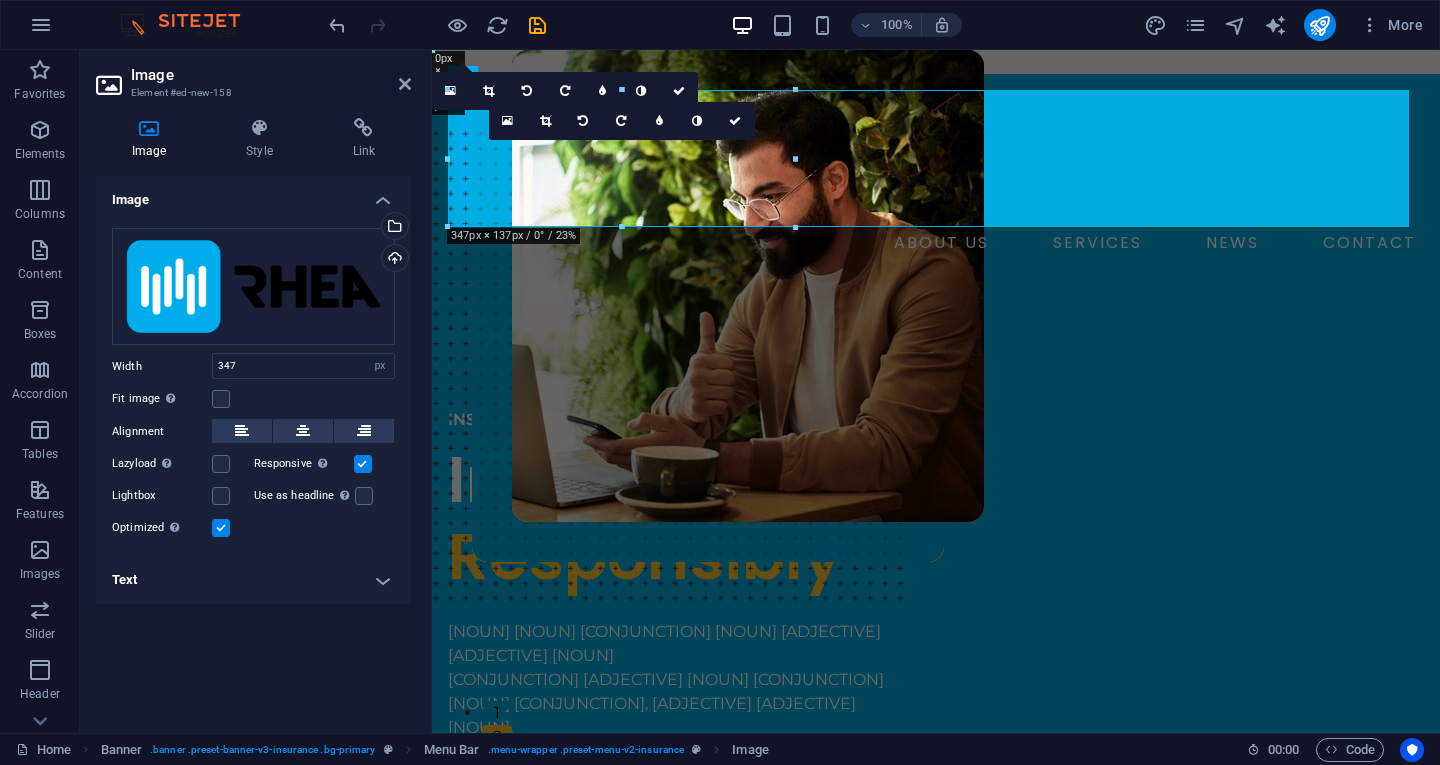 click on "ABOUT US SERVICES NEWS CONTACT" at bounding box center (936, 243) 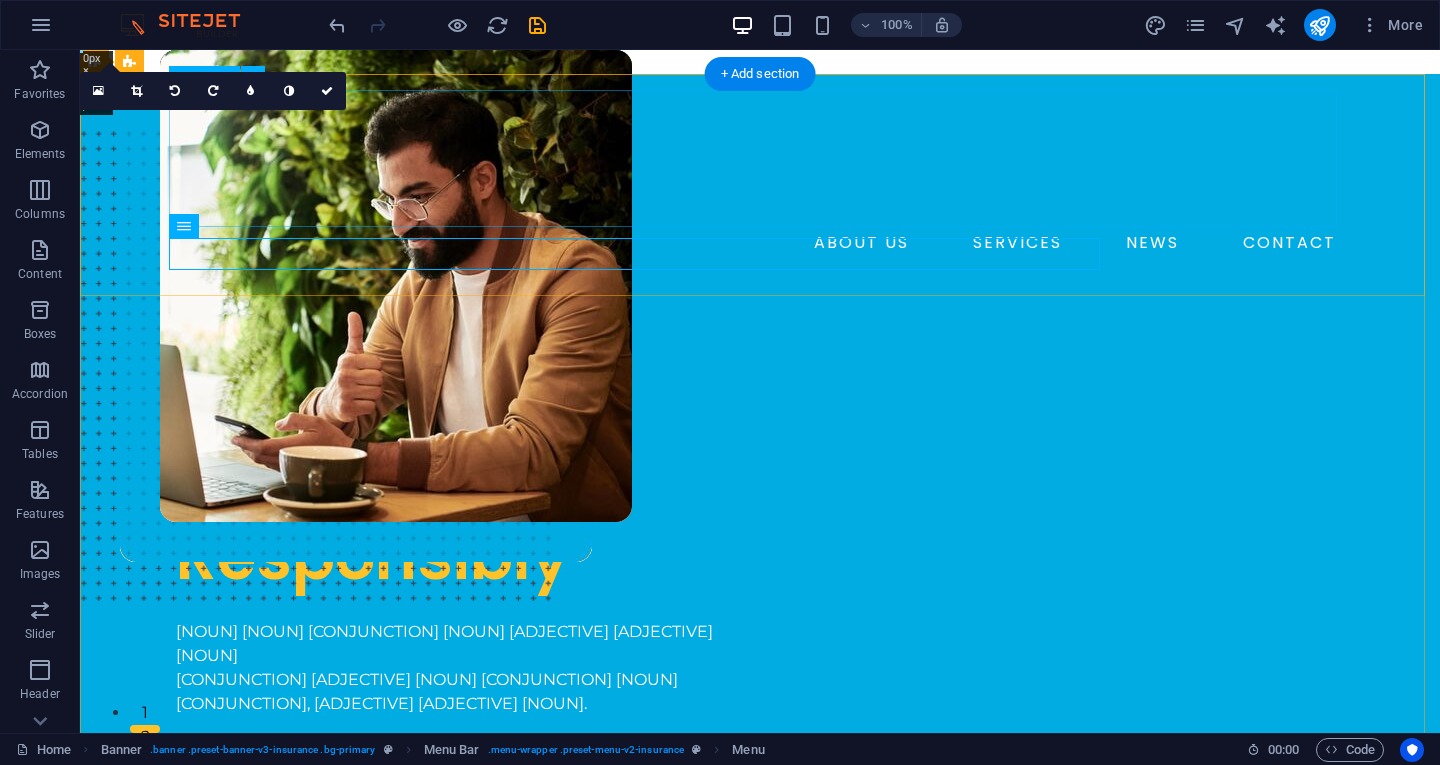 click at bounding box center (760, 158) 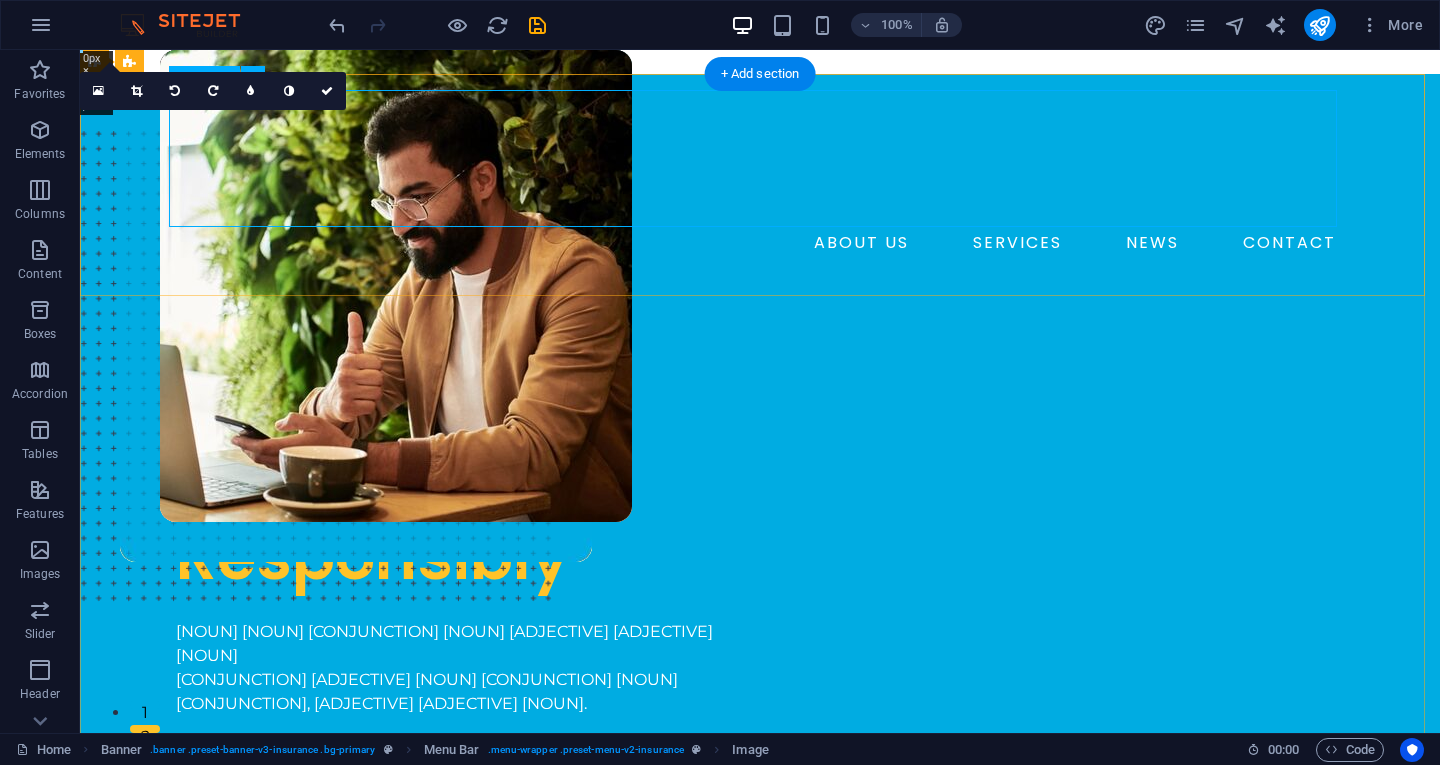 click at bounding box center [760, 158] 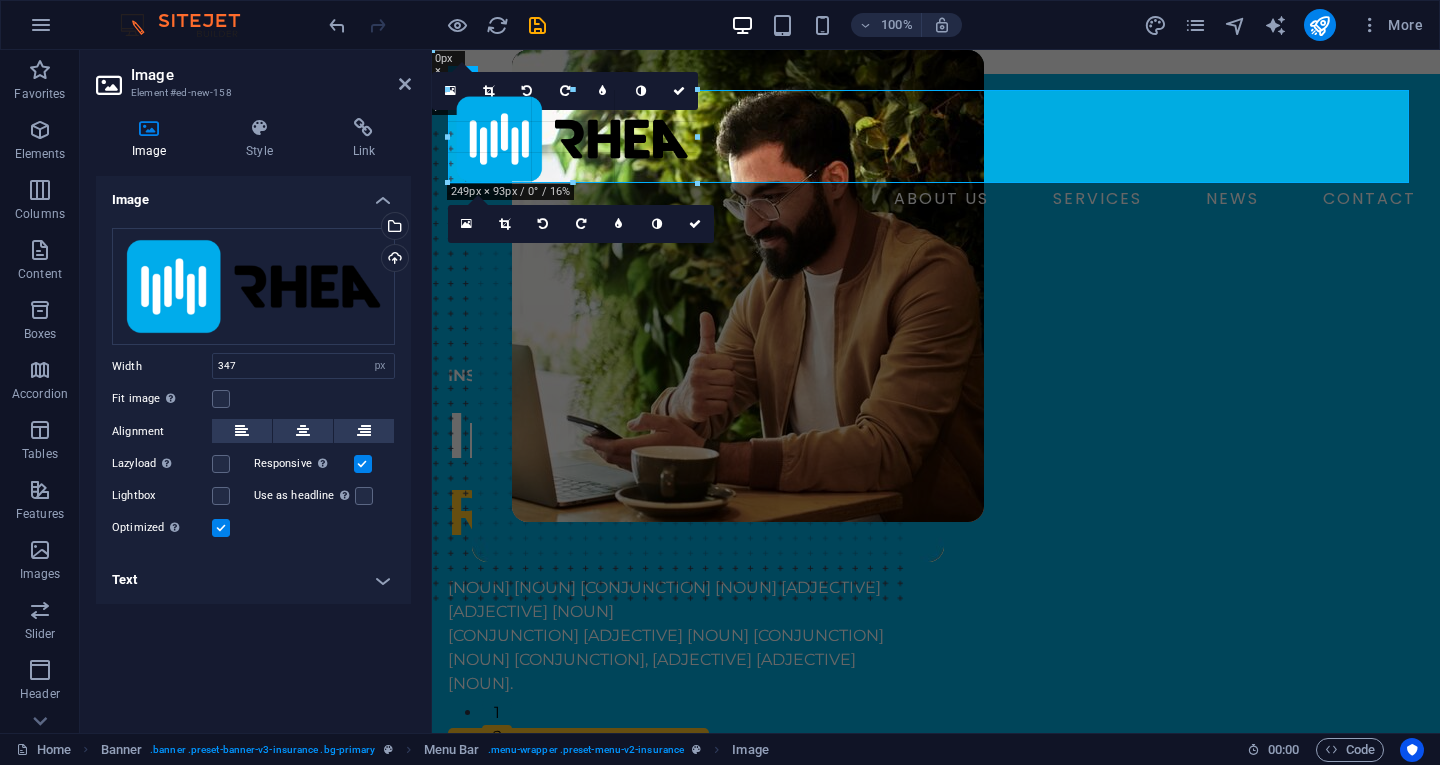 drag, startPoint x: 794, startPoint y: 227, endPoint x: 230, endPoint y: 145, distance: 569.9298 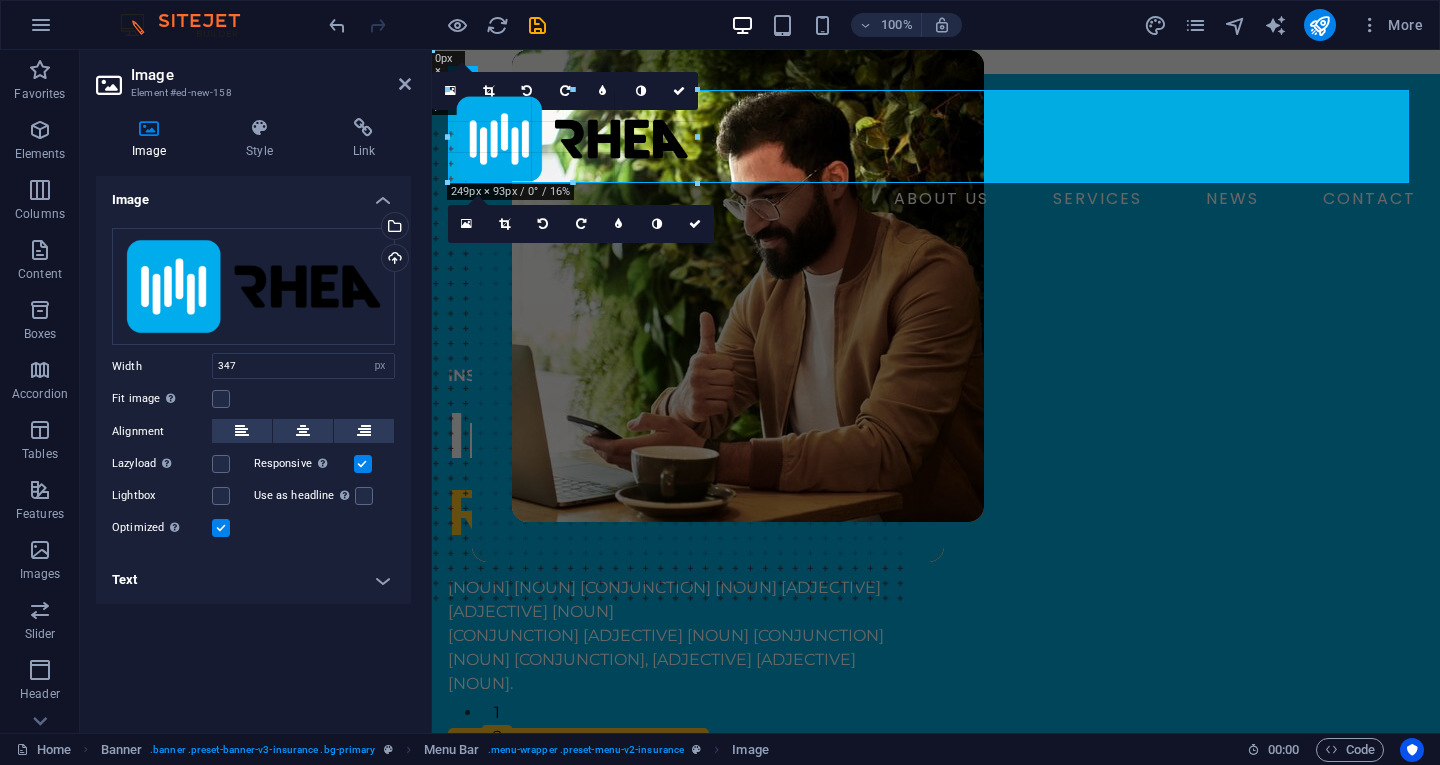 type on "249" 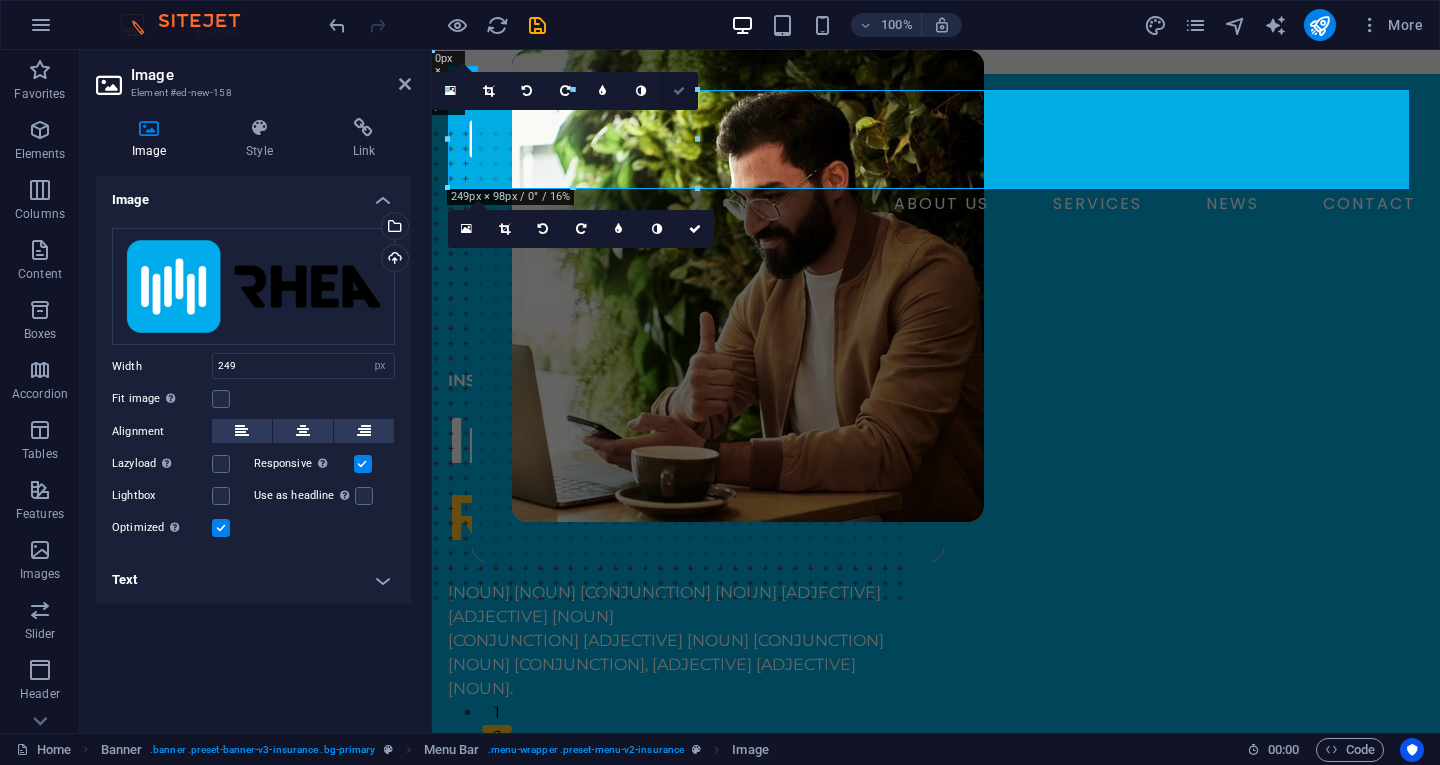 click at bounding box center [679, 91] 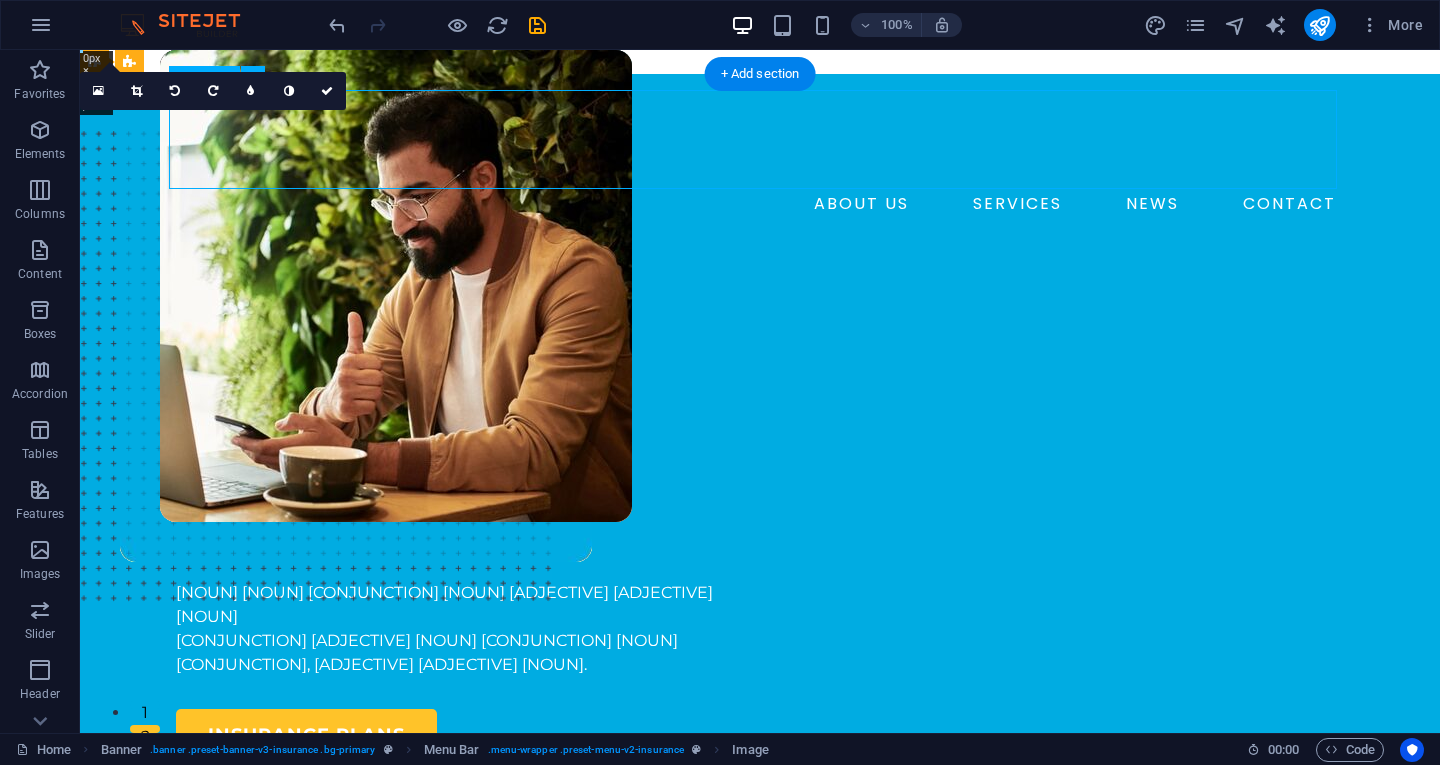 drag, startPoint x: 292, startPoint y: 145, endPoint x: 178, endPoint y: 135, distance: 114.43776 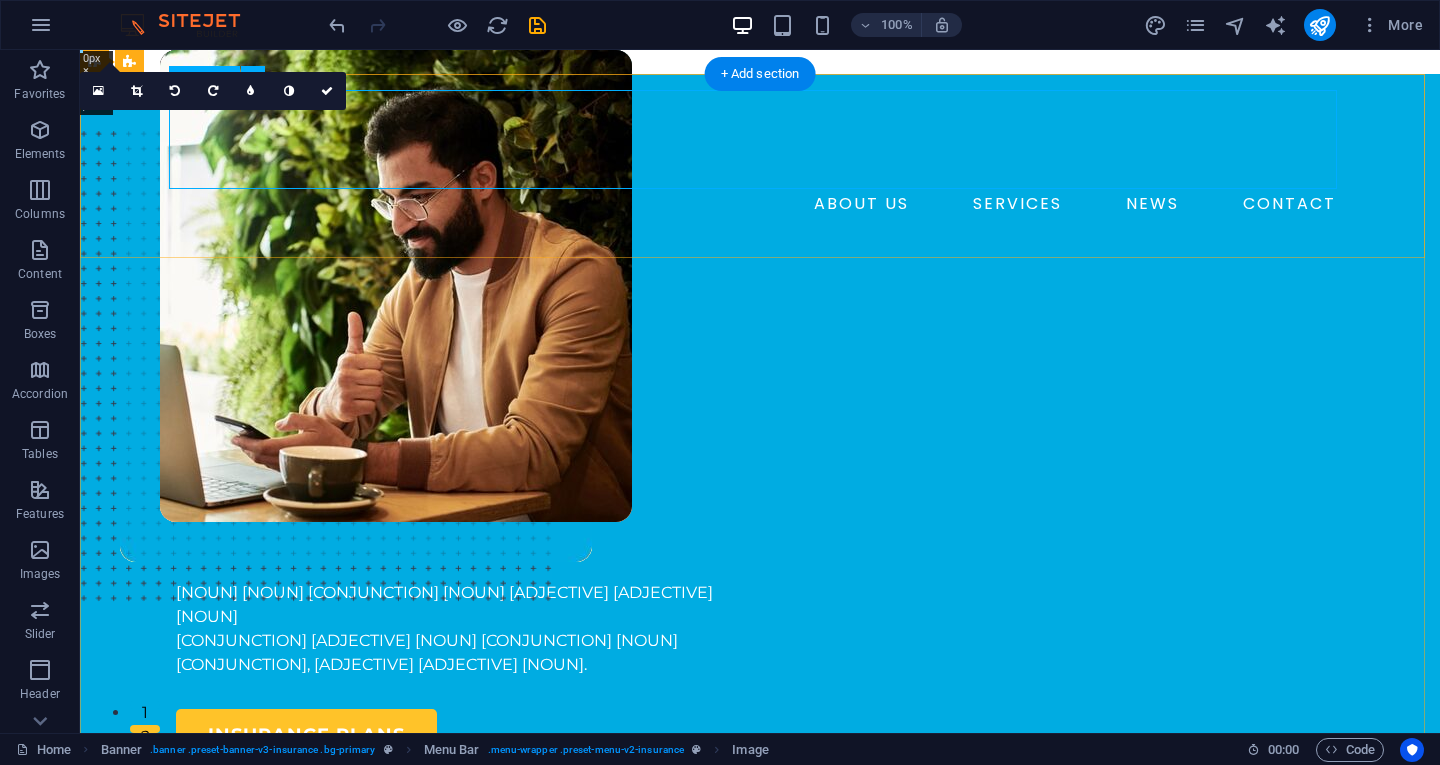 click at bounding box center (760, 139) 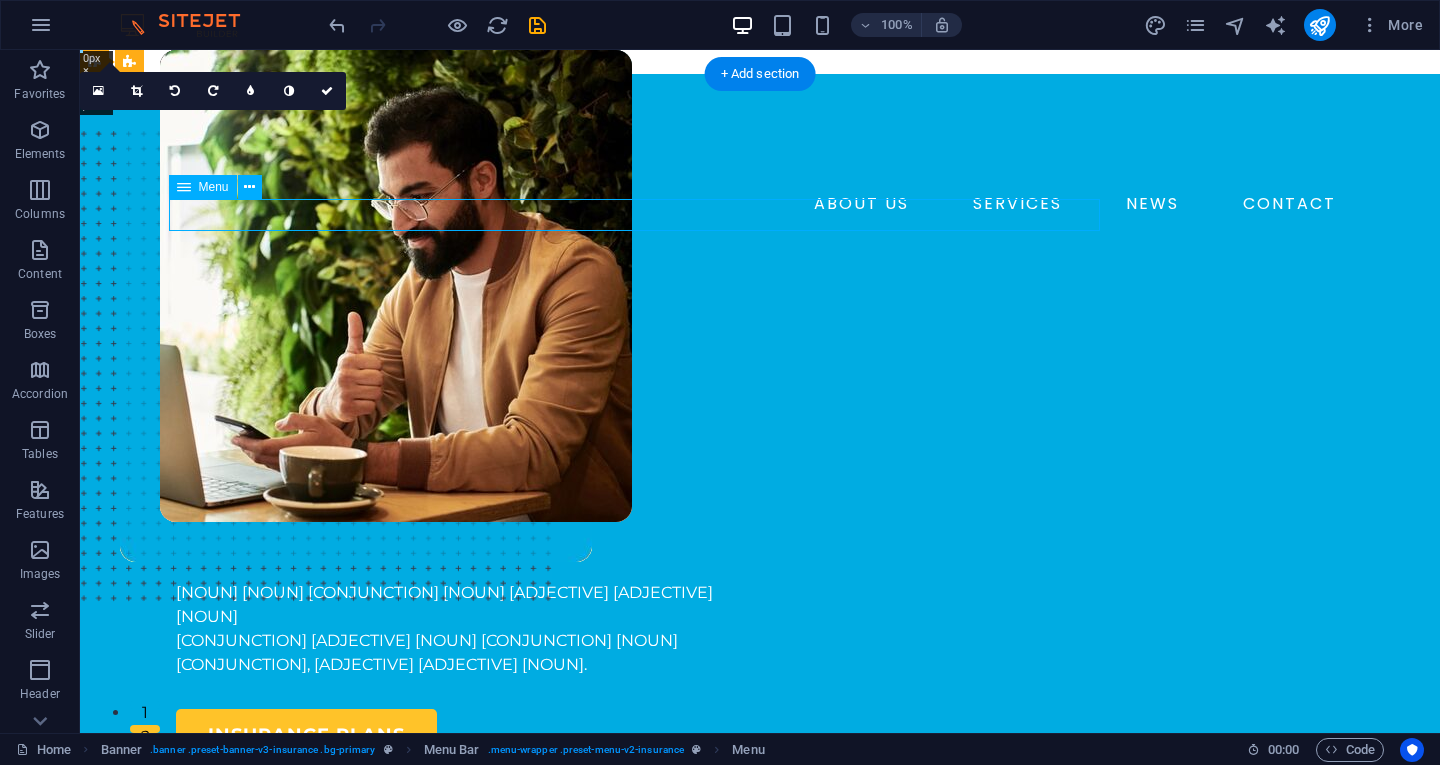 click on "ABOUT US SERVICES NEWS CONTACT" at bounding box center [760, 204] 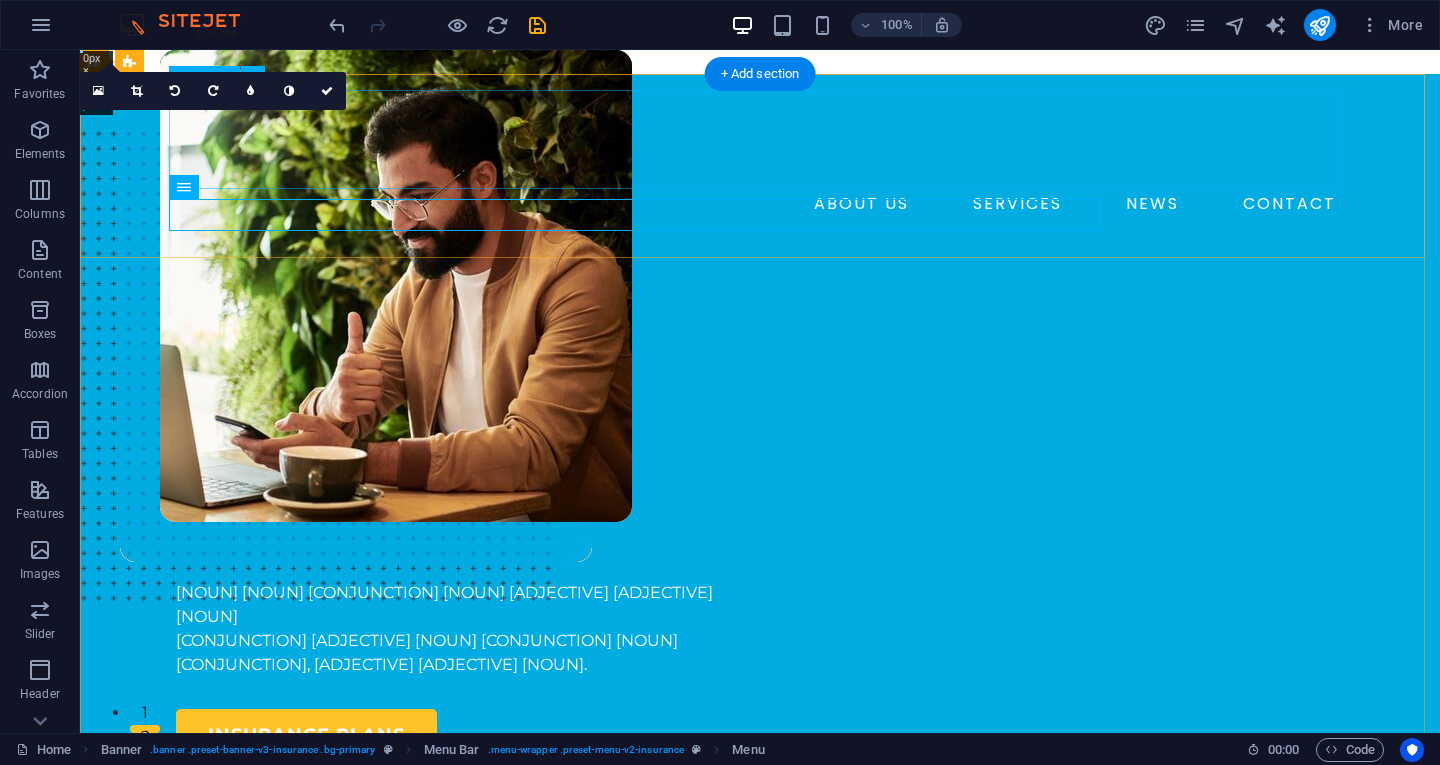 click at bounding box center [760, 139] 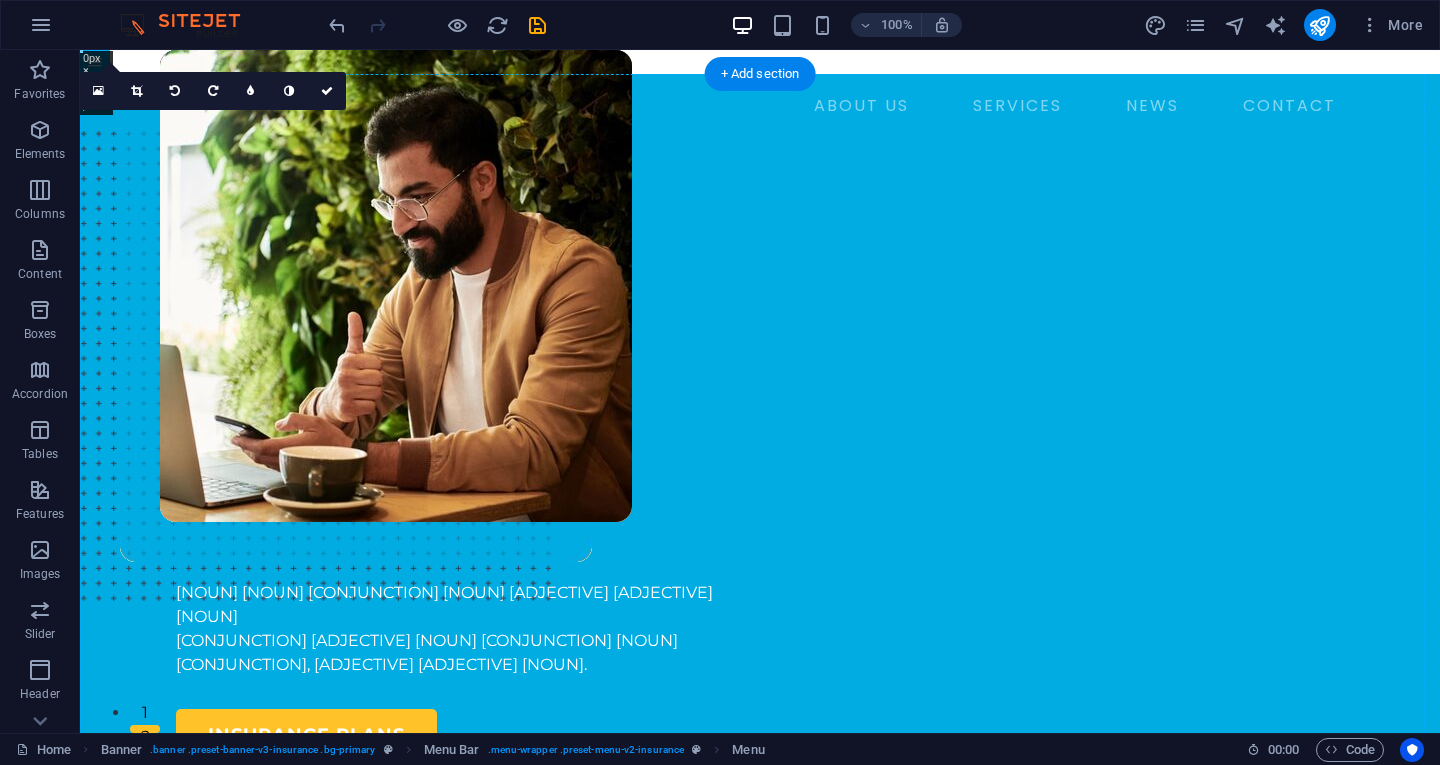 drag, startPoint x: 506, startPoint y: 218, endPoint x: 577, endPoint y: 155, distance: 94.92102 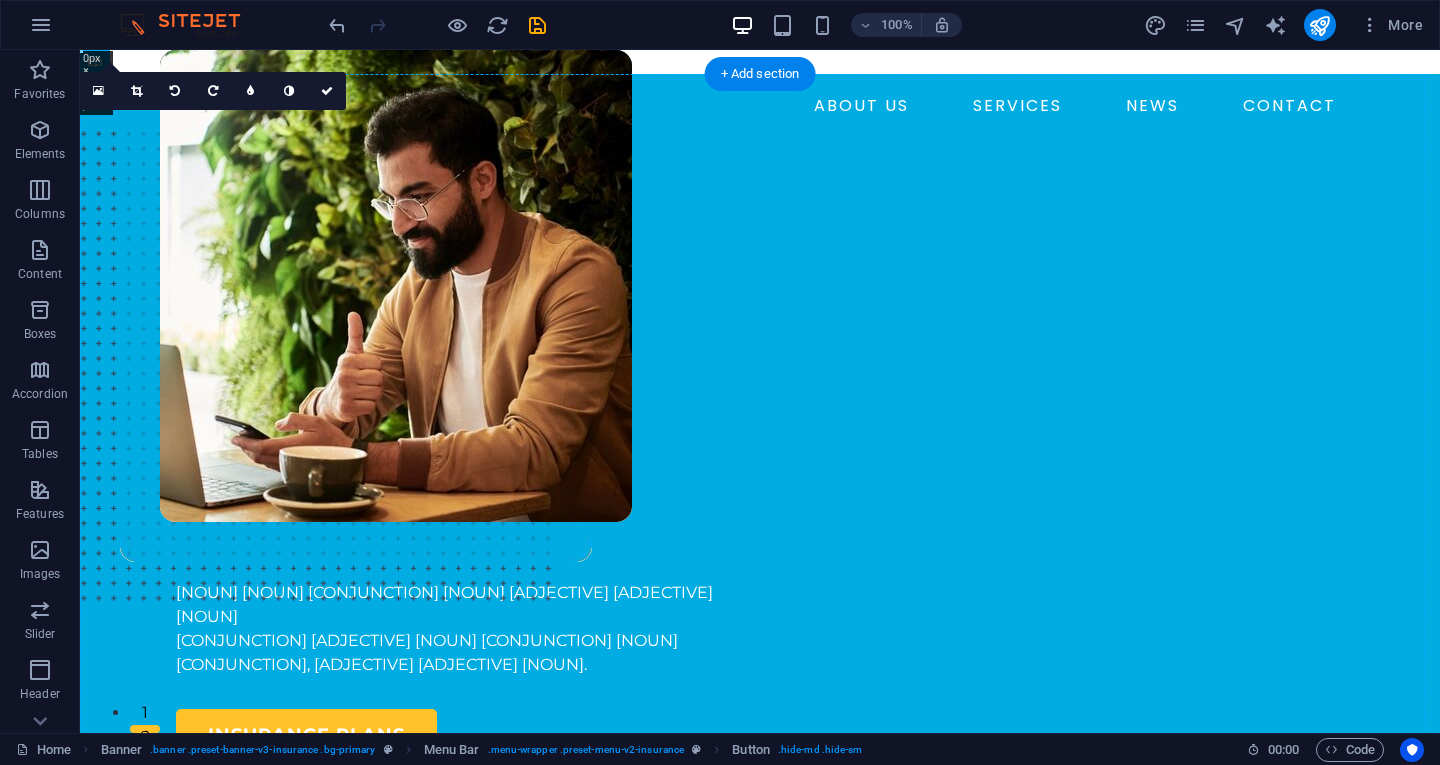 drag, startPoint x: 291, startPoint y: 255, endPoint x: 574, endPoint y: 212, distance: 286.24814 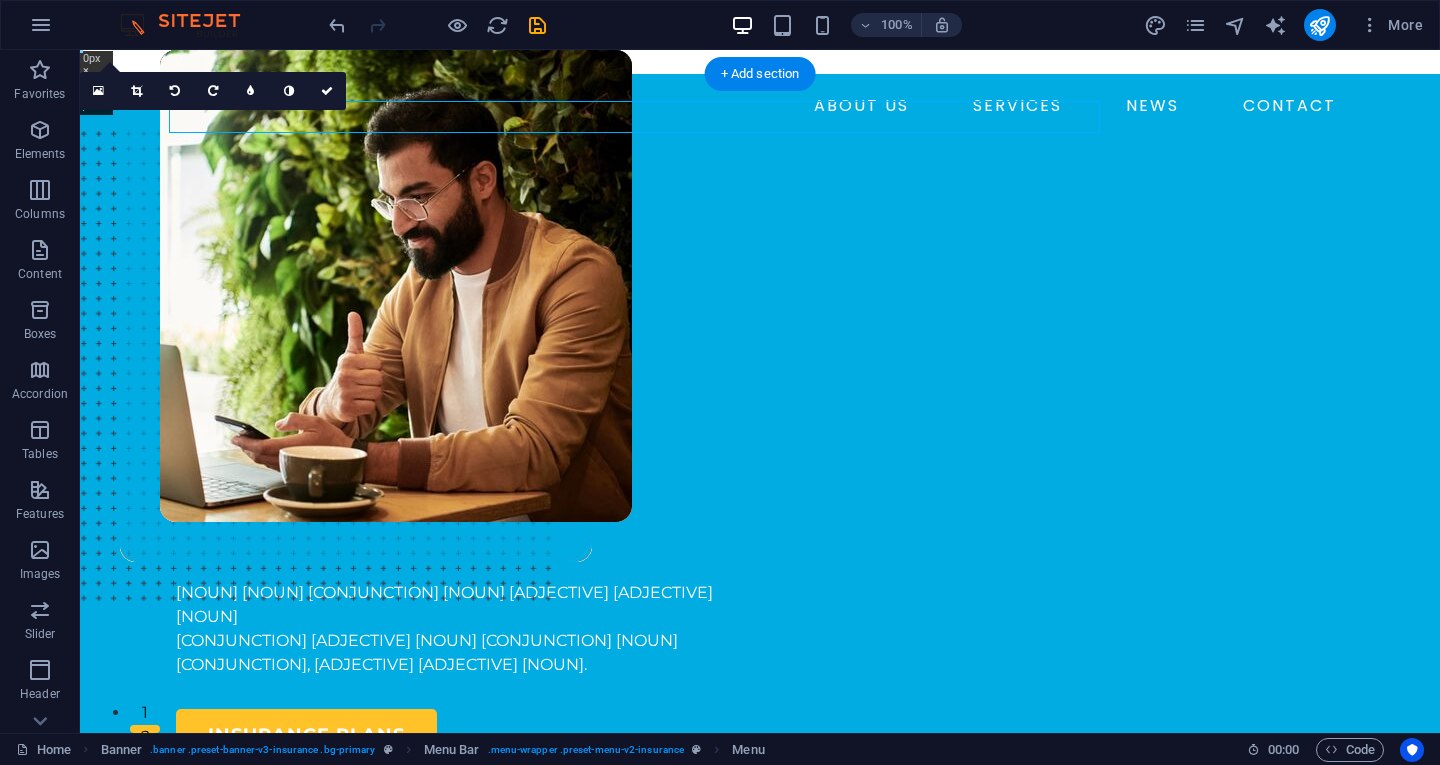 drag, startPoint x: 634, startPoint y: 114, endPoint x: 638, endPoint y: 131, distance: 17.464249 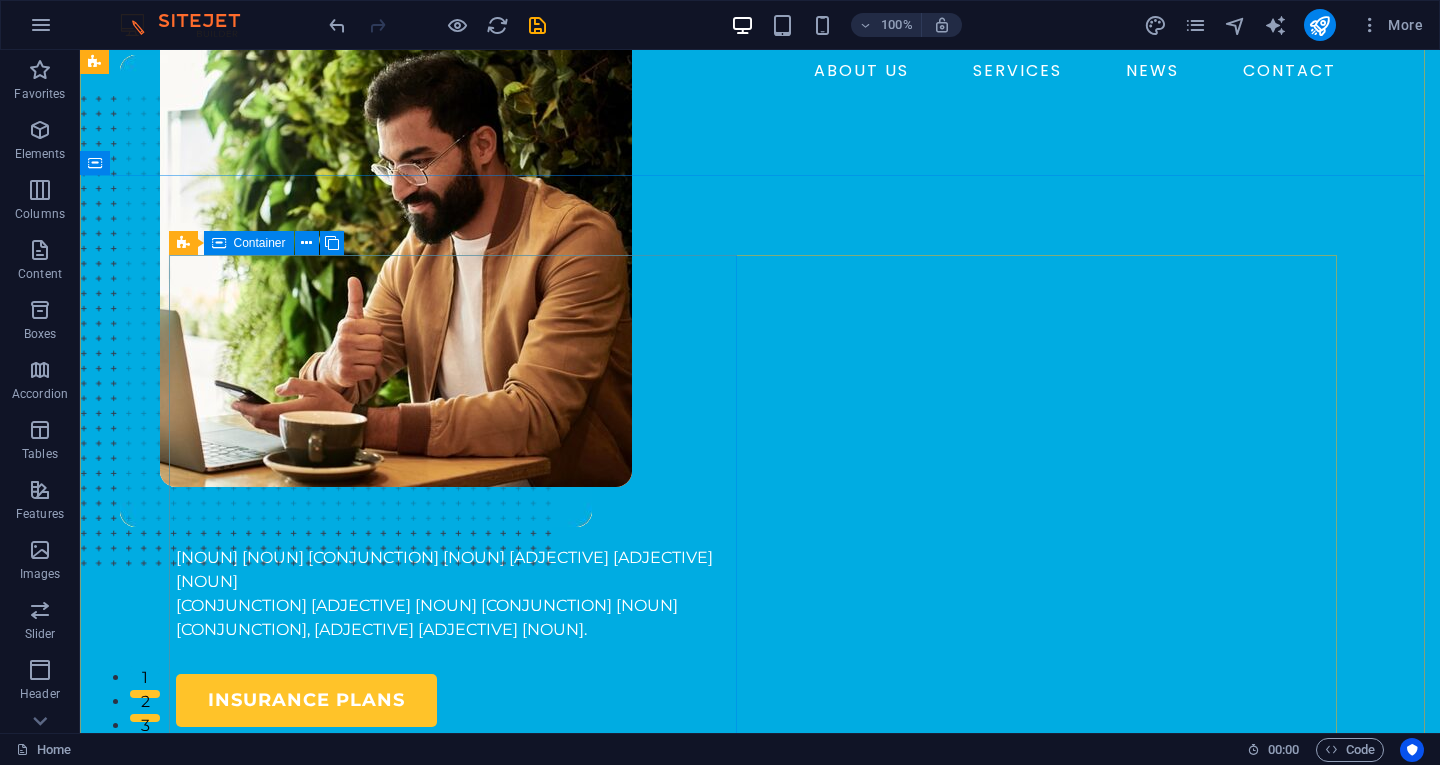 scroll, scrollTop: 0, scrollLeft: 0, axis: both 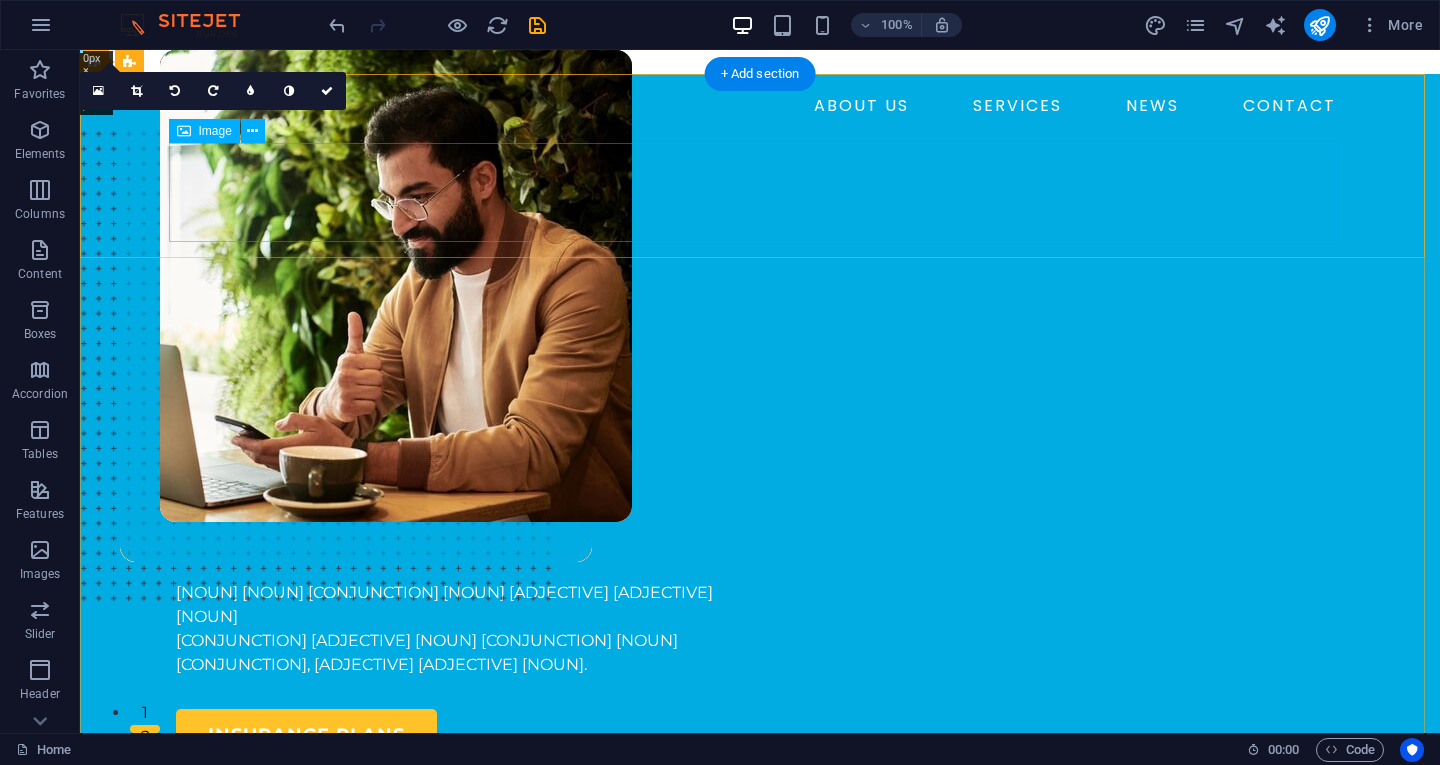 click at bounding box center (760, 224) 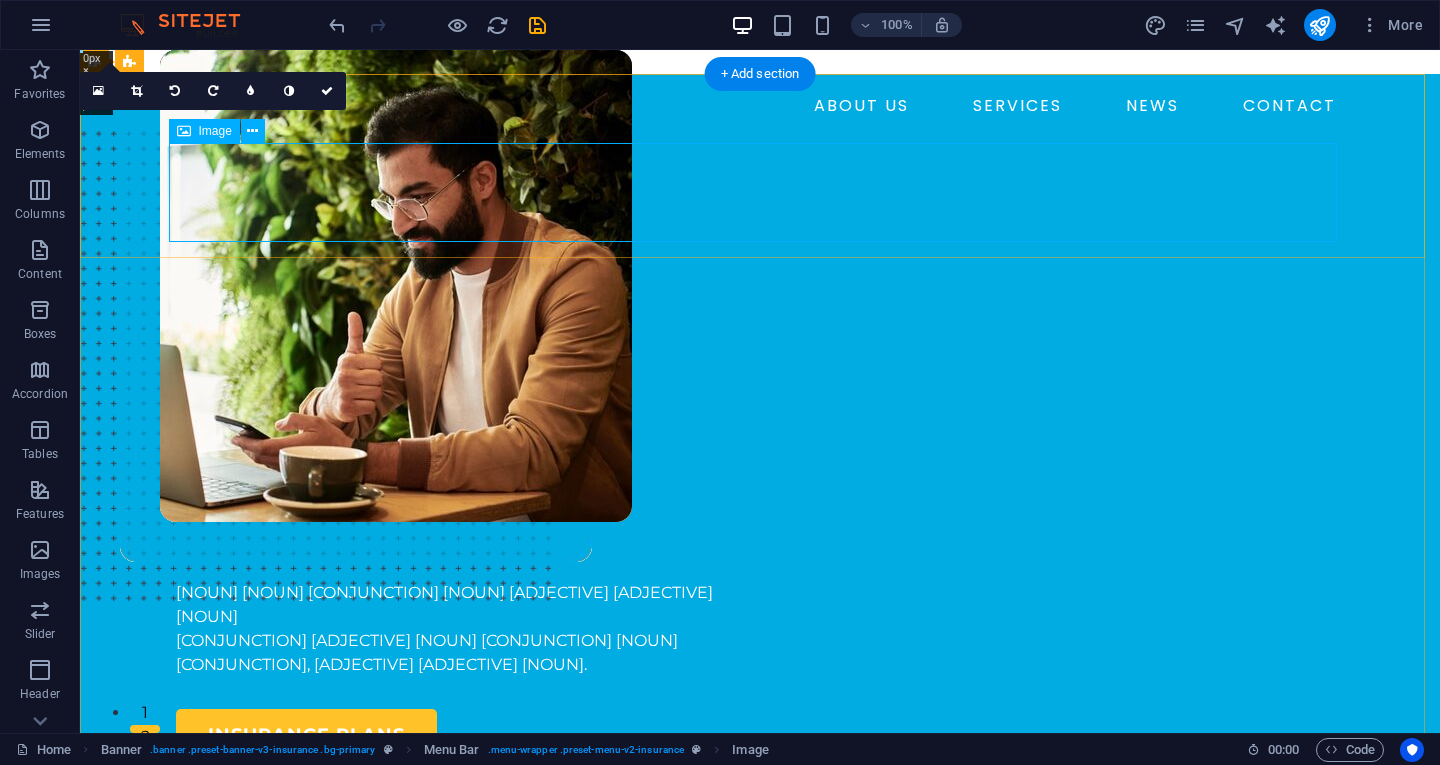 click at bounding box center [760, 224] 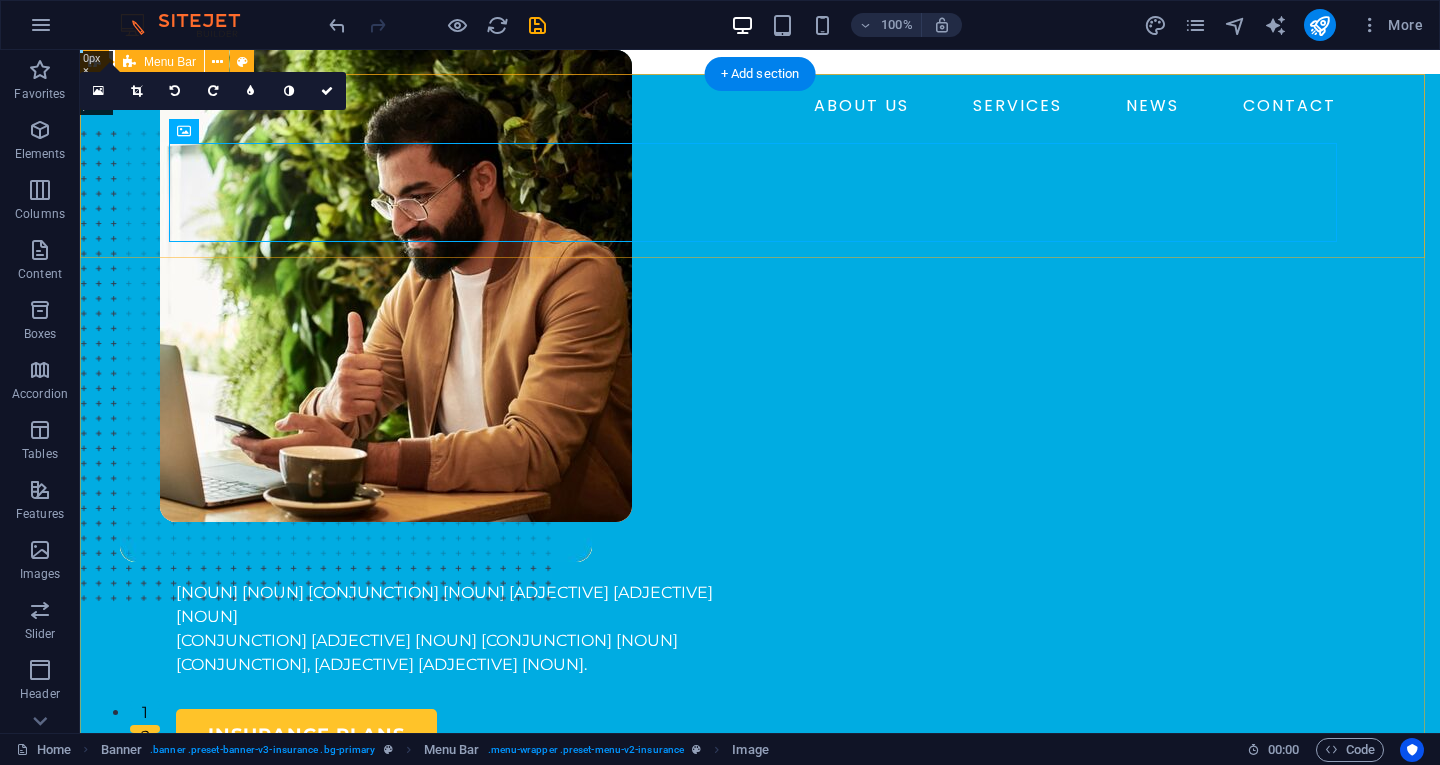 click on "ABOUT US SERVICES NEWS CONTACT BOOK A CALL" at bounding box center (760, 181) 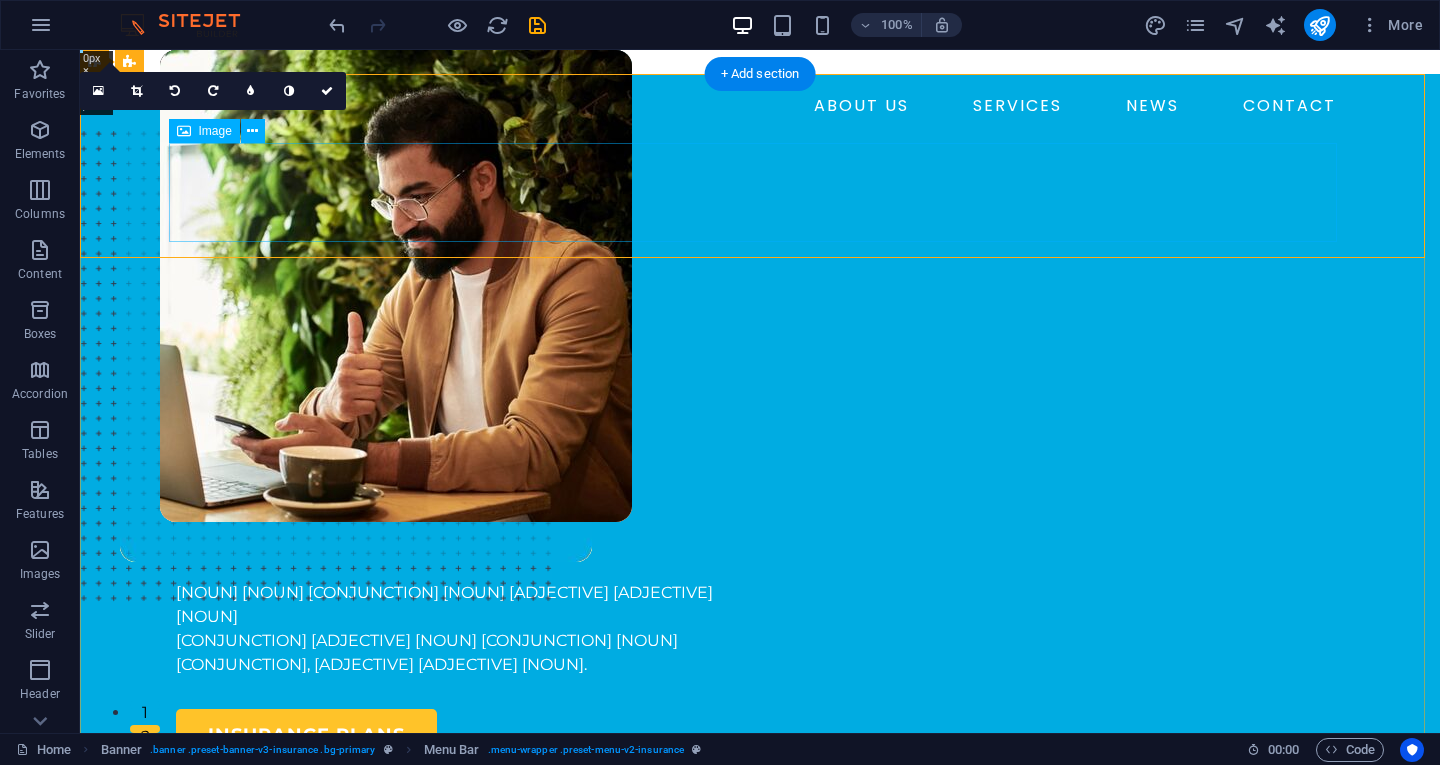 click at bounding box center [760, 224] 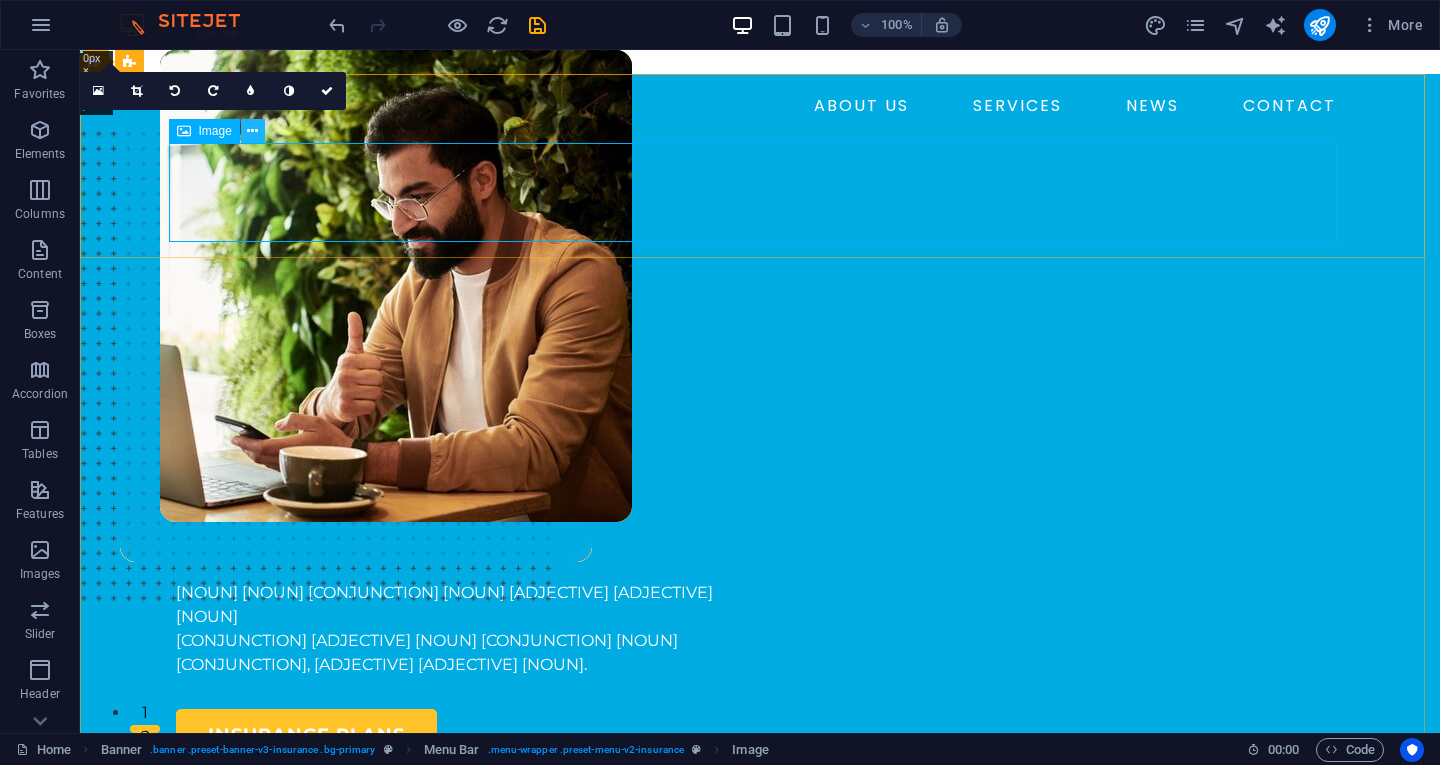 click at bounding box center (252, 131) 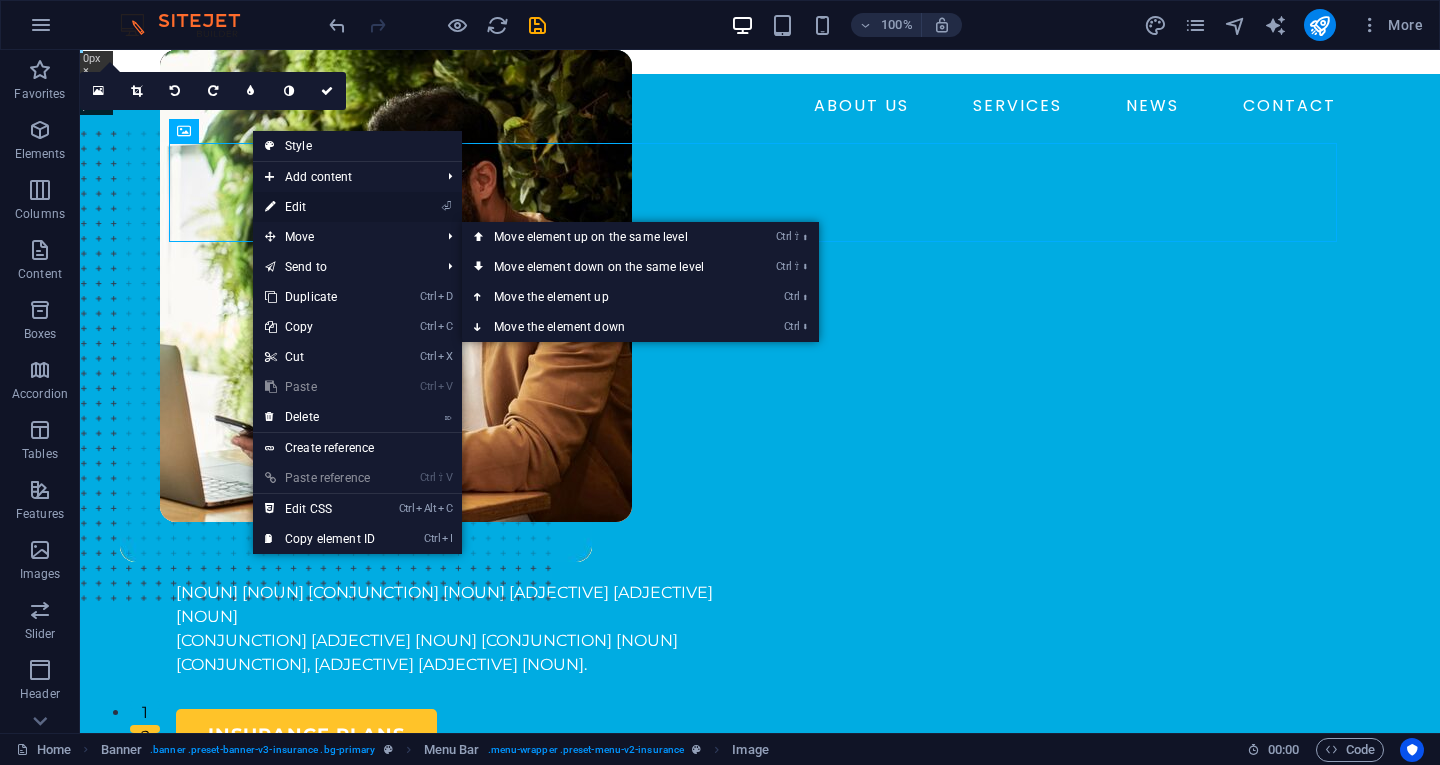 click on "⏎  Edit" at bounding box center [320, 207] 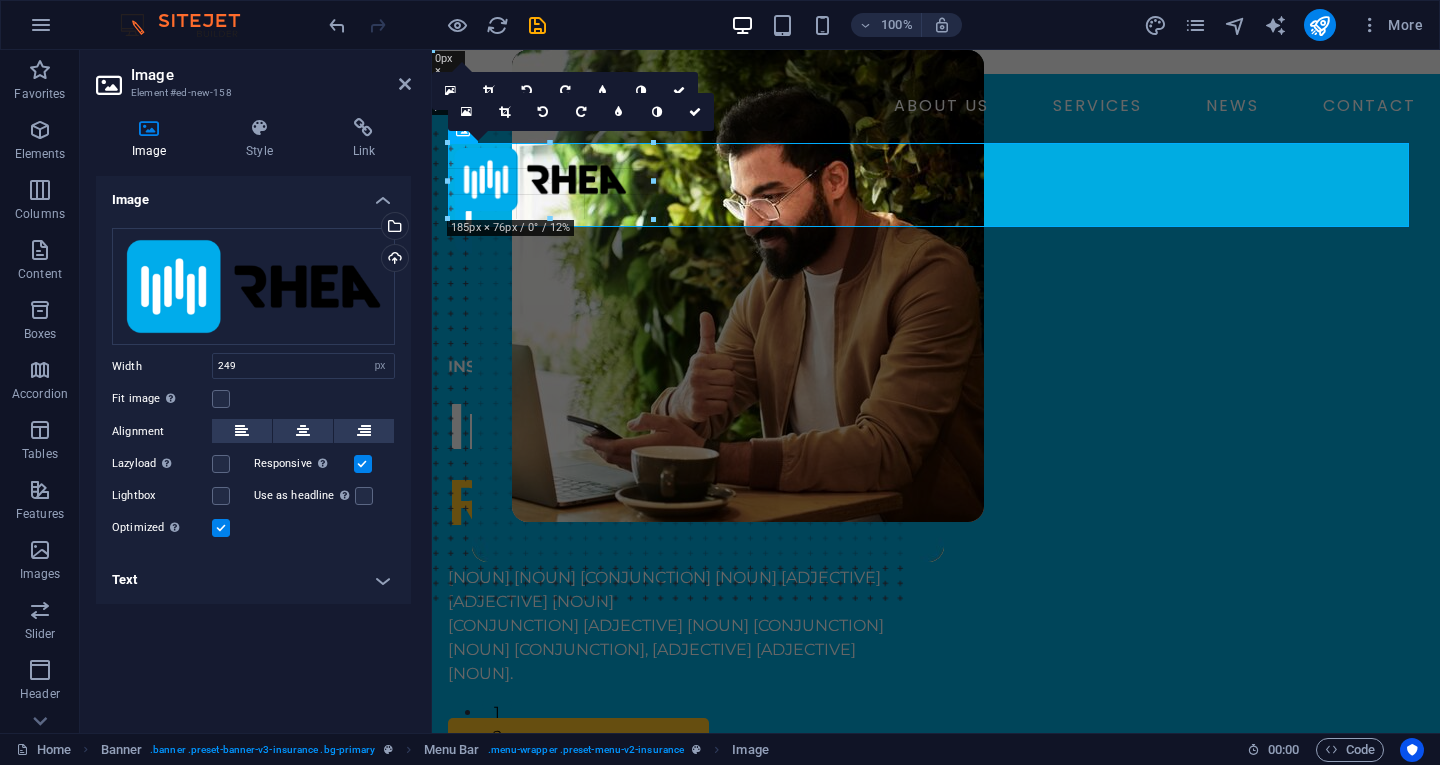 drag, startPoint x: 696, startPoint y: 190, endPoint x: 652, endPoint y: 181, distance: 44.911022 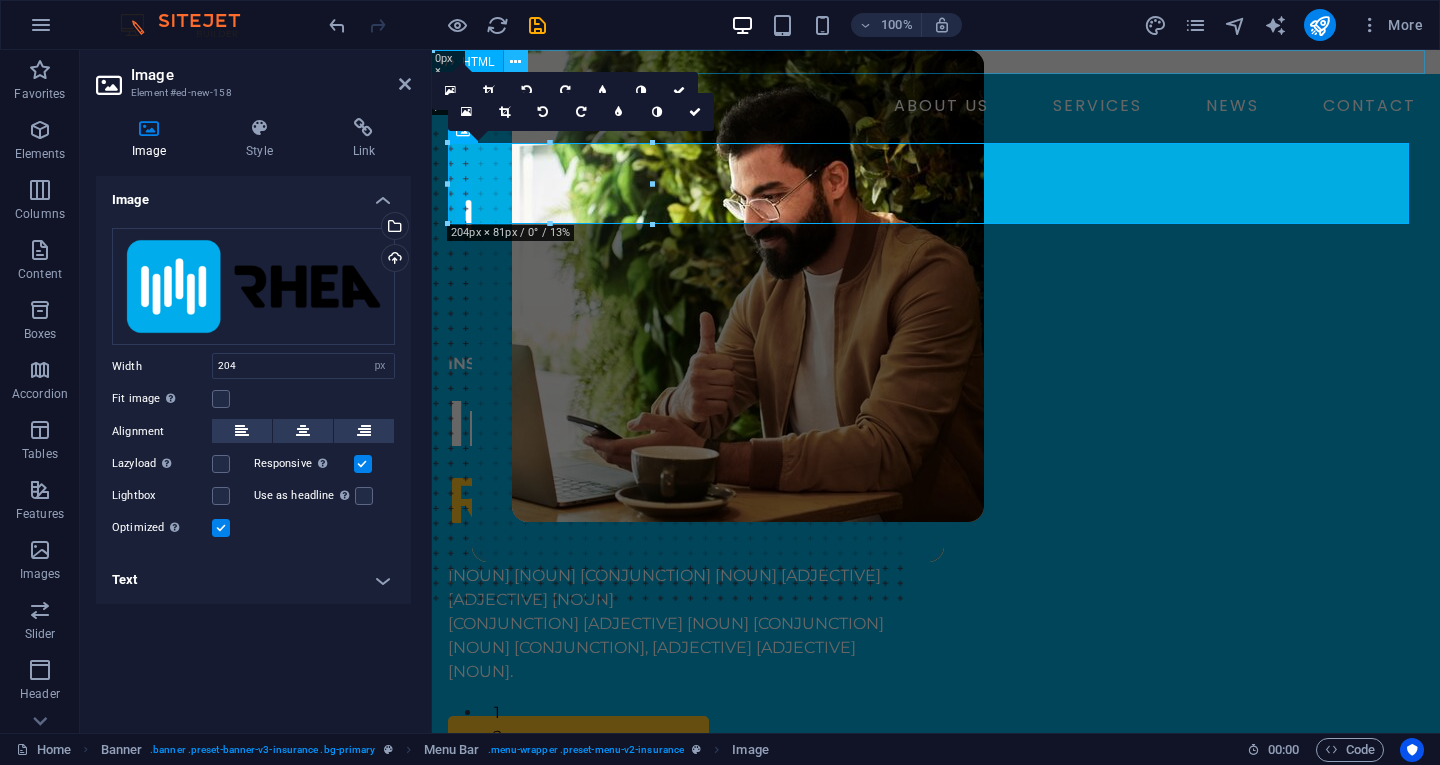 click at bounding box center [515, 62] 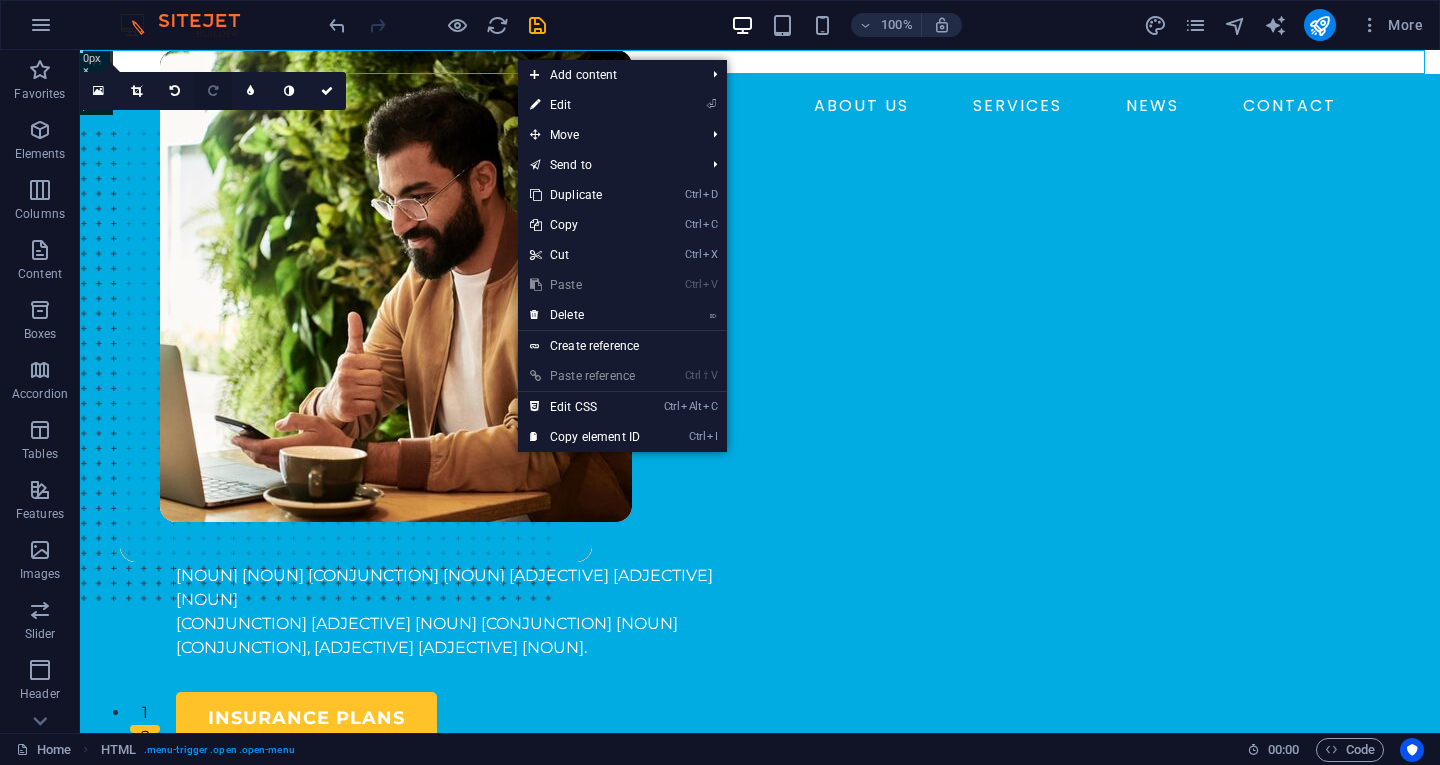 click on "⏎  Edit" at bounding box center [585, 105] 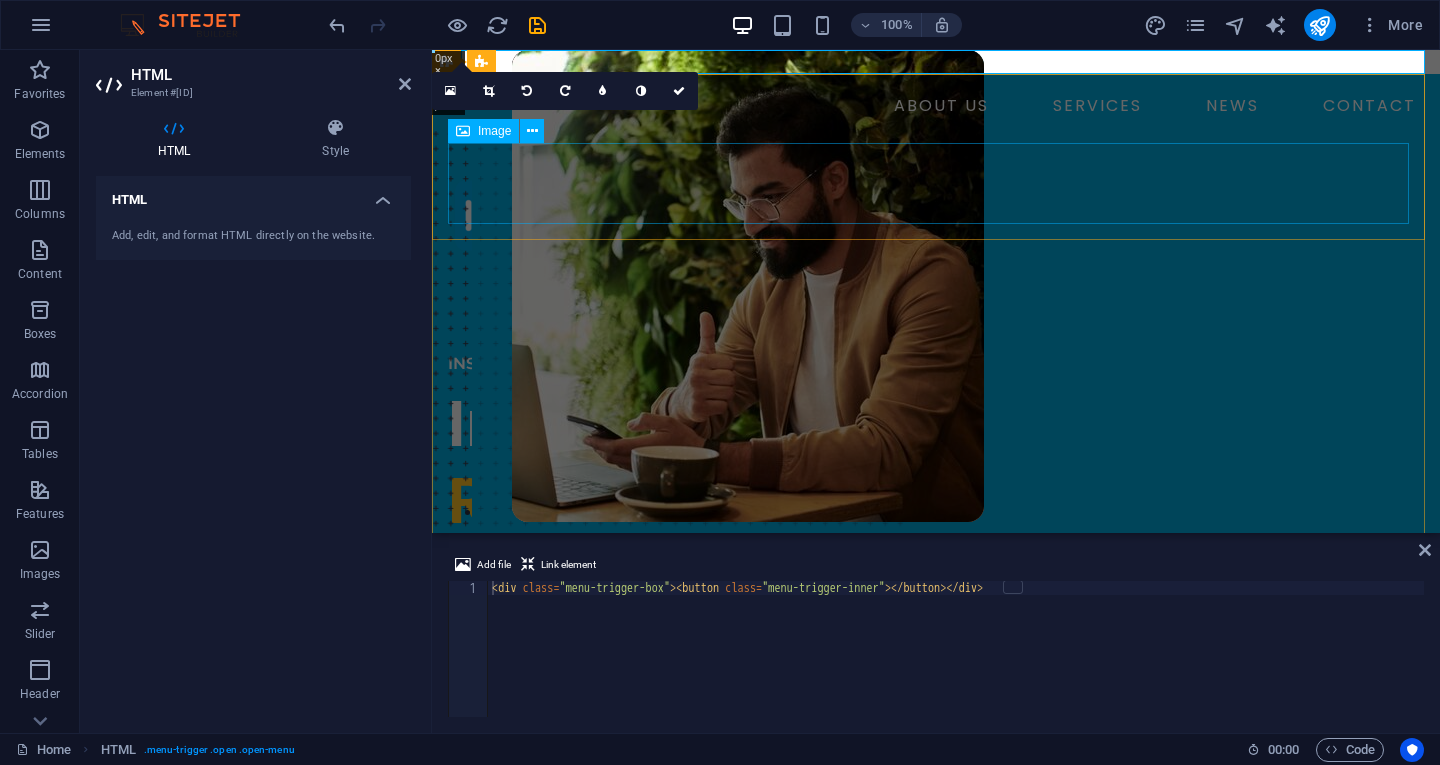 click at bounding box center (936, 215) 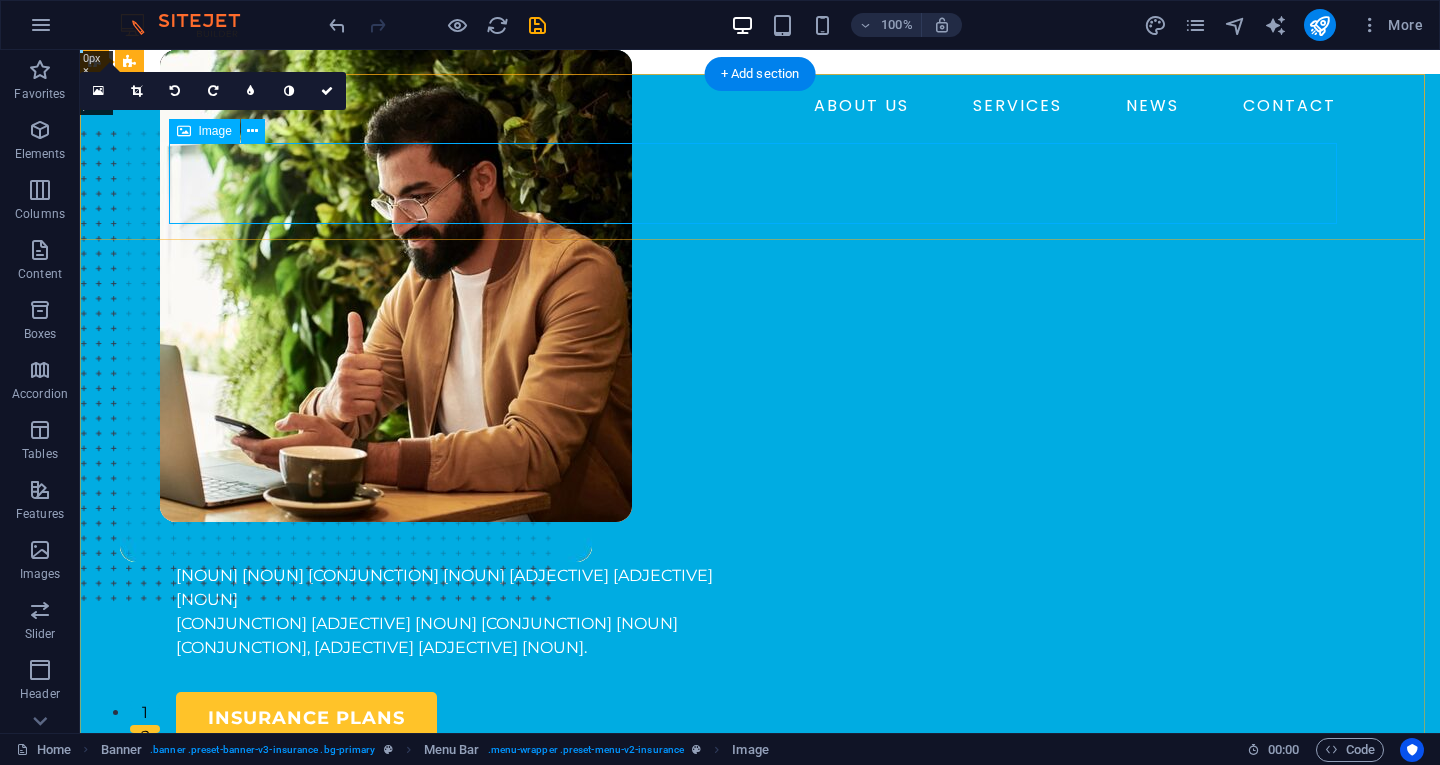 click at bounding box center [760, 215] 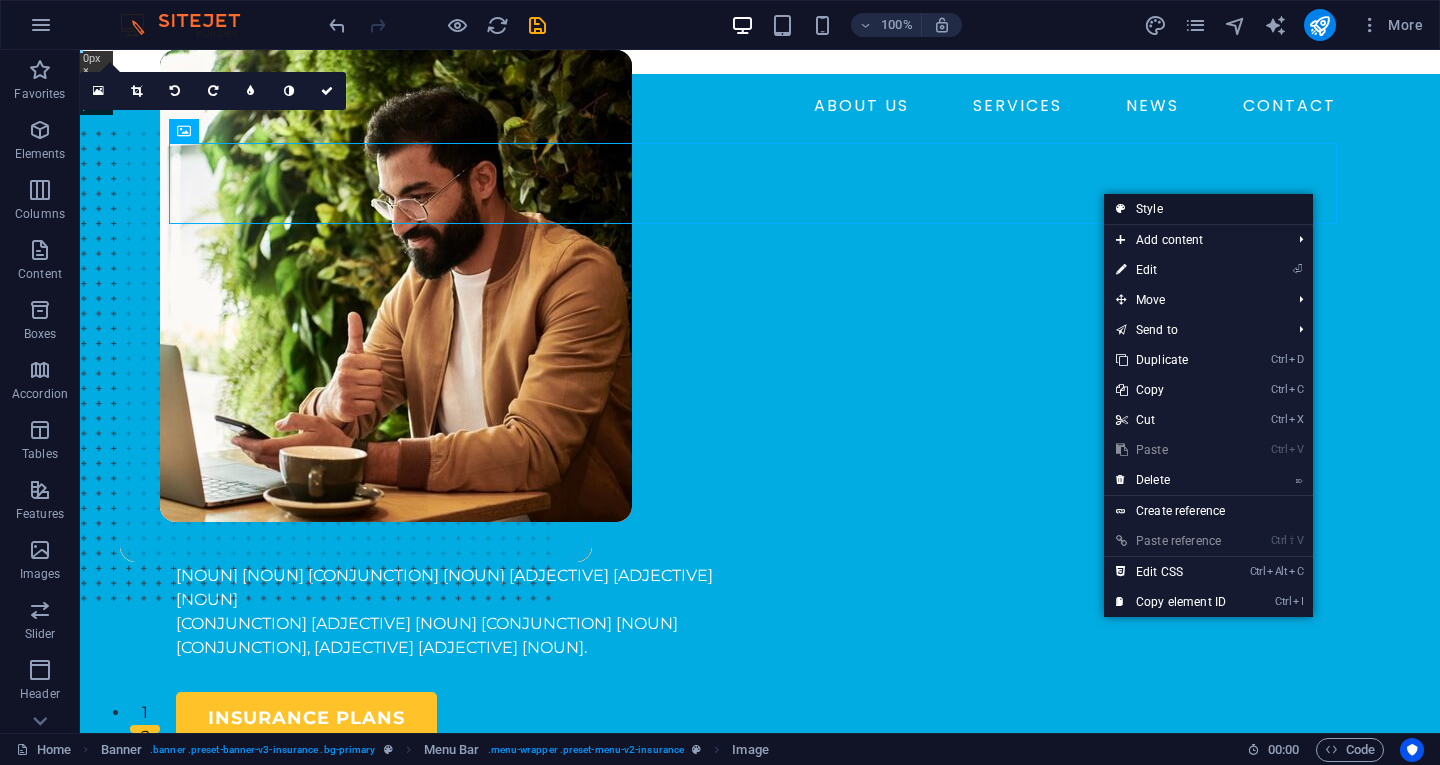 click on "Style" at bounding box center [1208, 209] 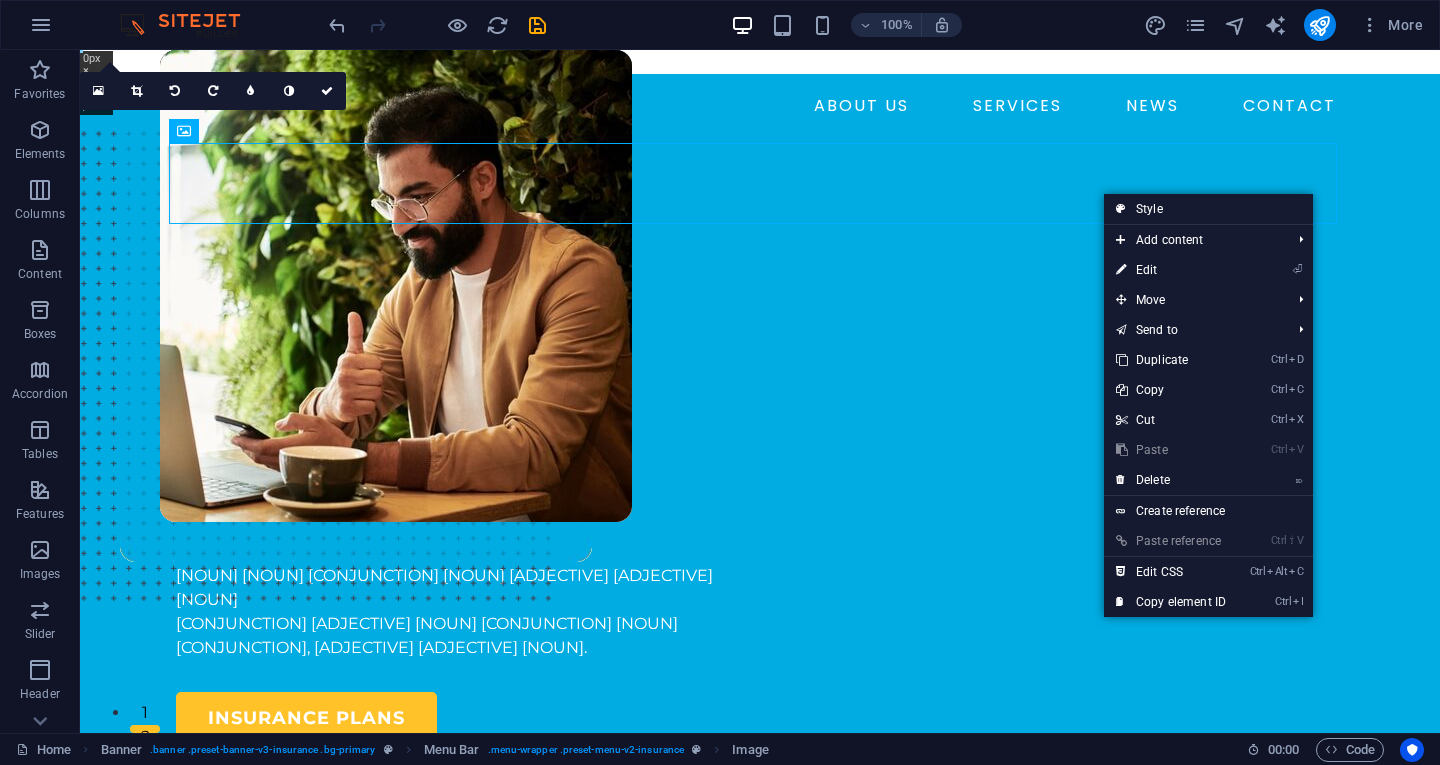 select on "rem" 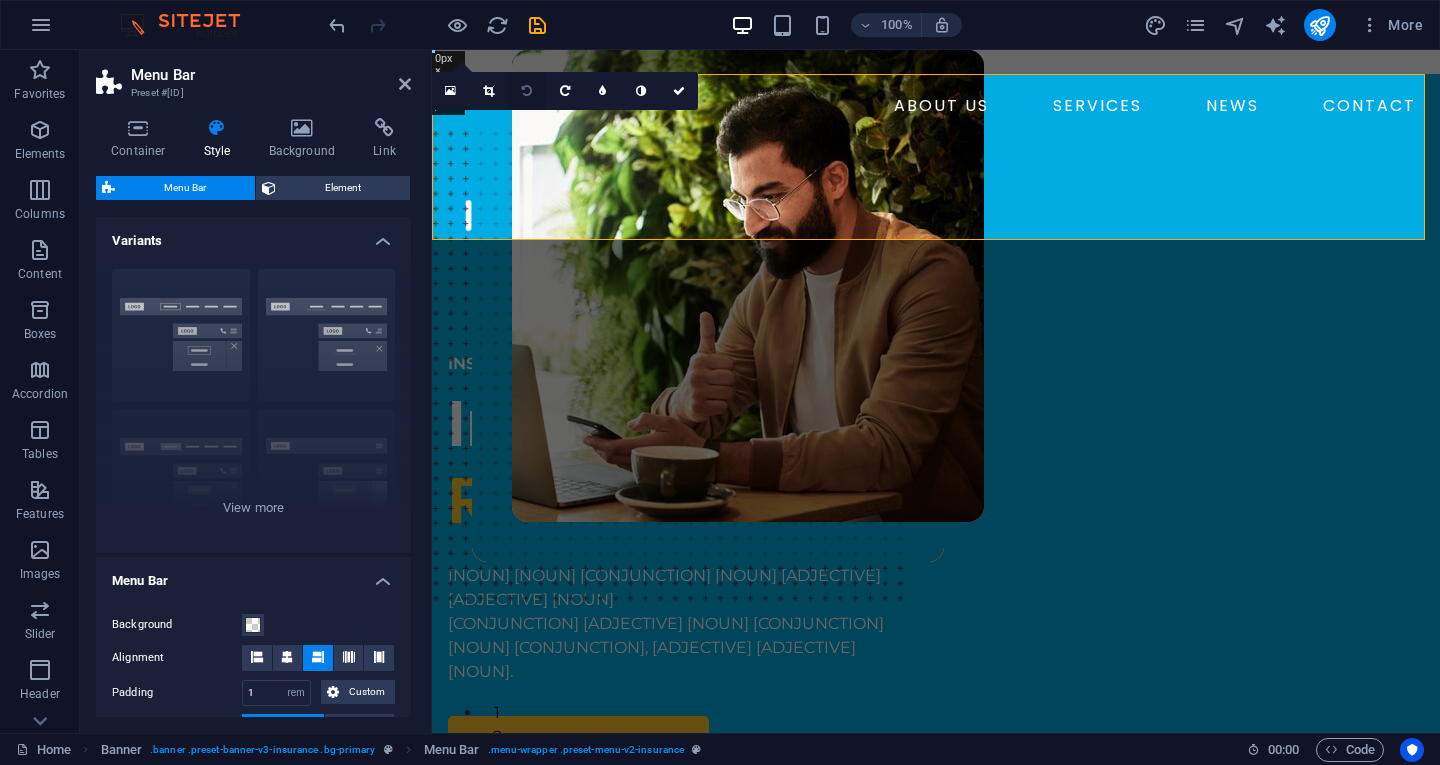 click at bounding box center (527, 91) 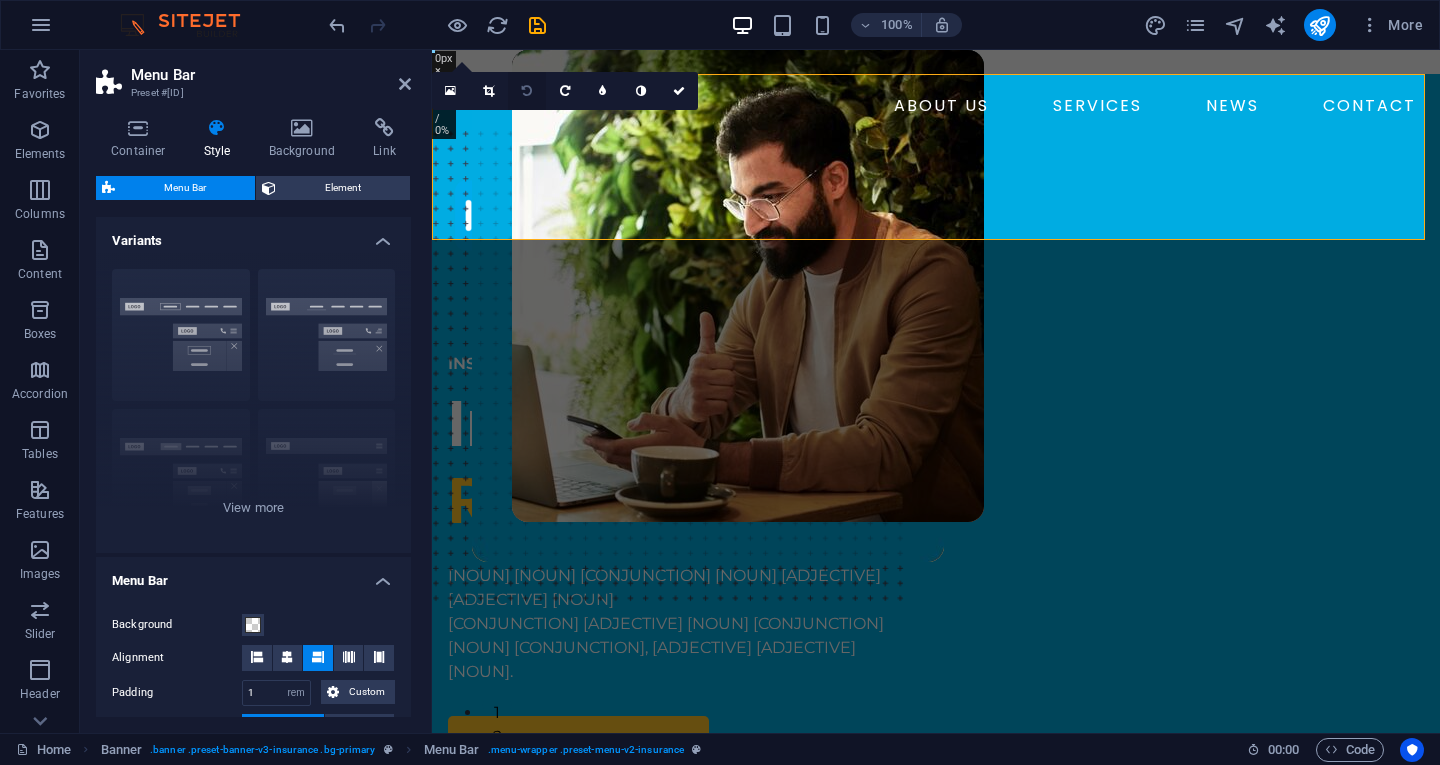 click at bounding box center (527, 91) 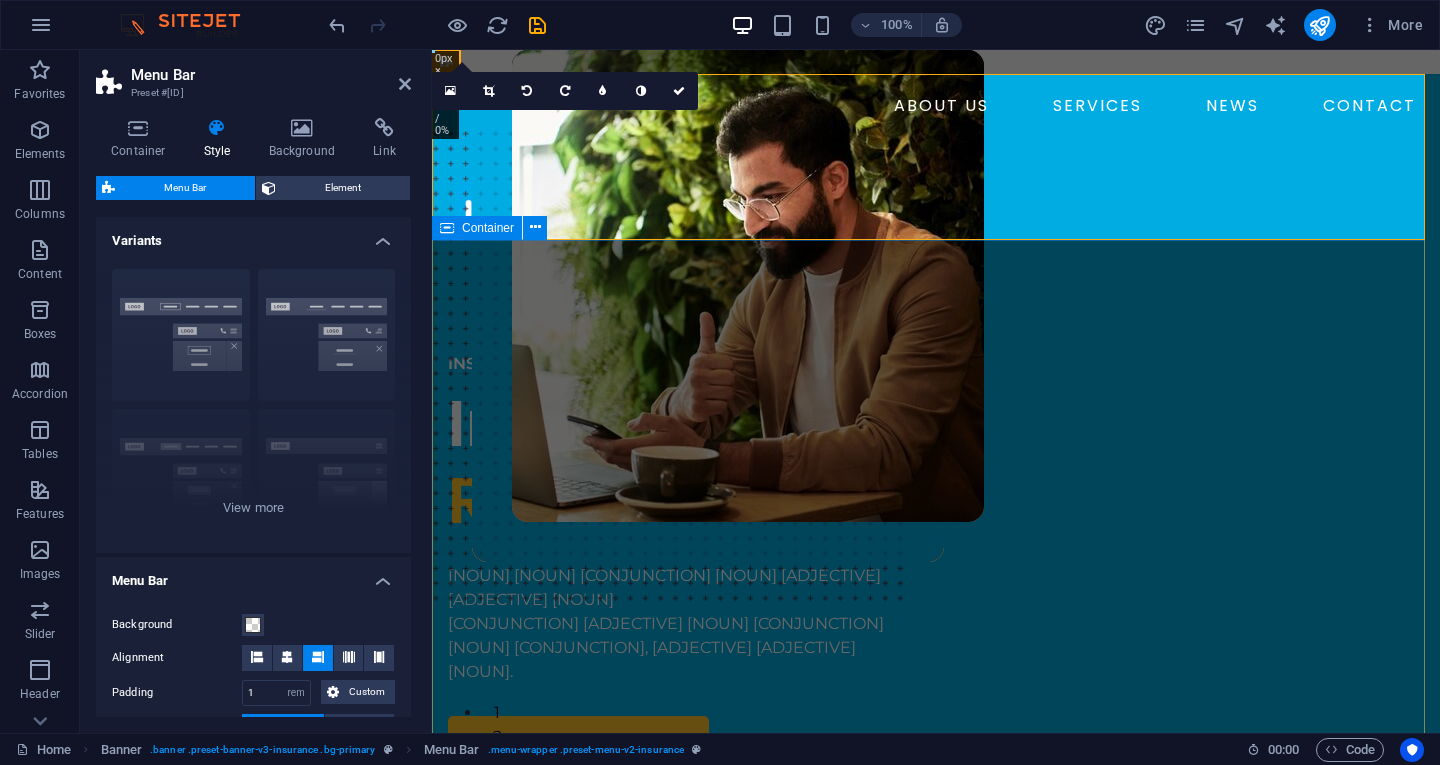 click on "INSURANCE COMPANY Insuring More Responsibly Lorem ipsum dolor sit amet, consectetur adipiss
consectetur adipiscing elit ipsum dolor sit amet. insurance plans" at bounding box center (936, 848) 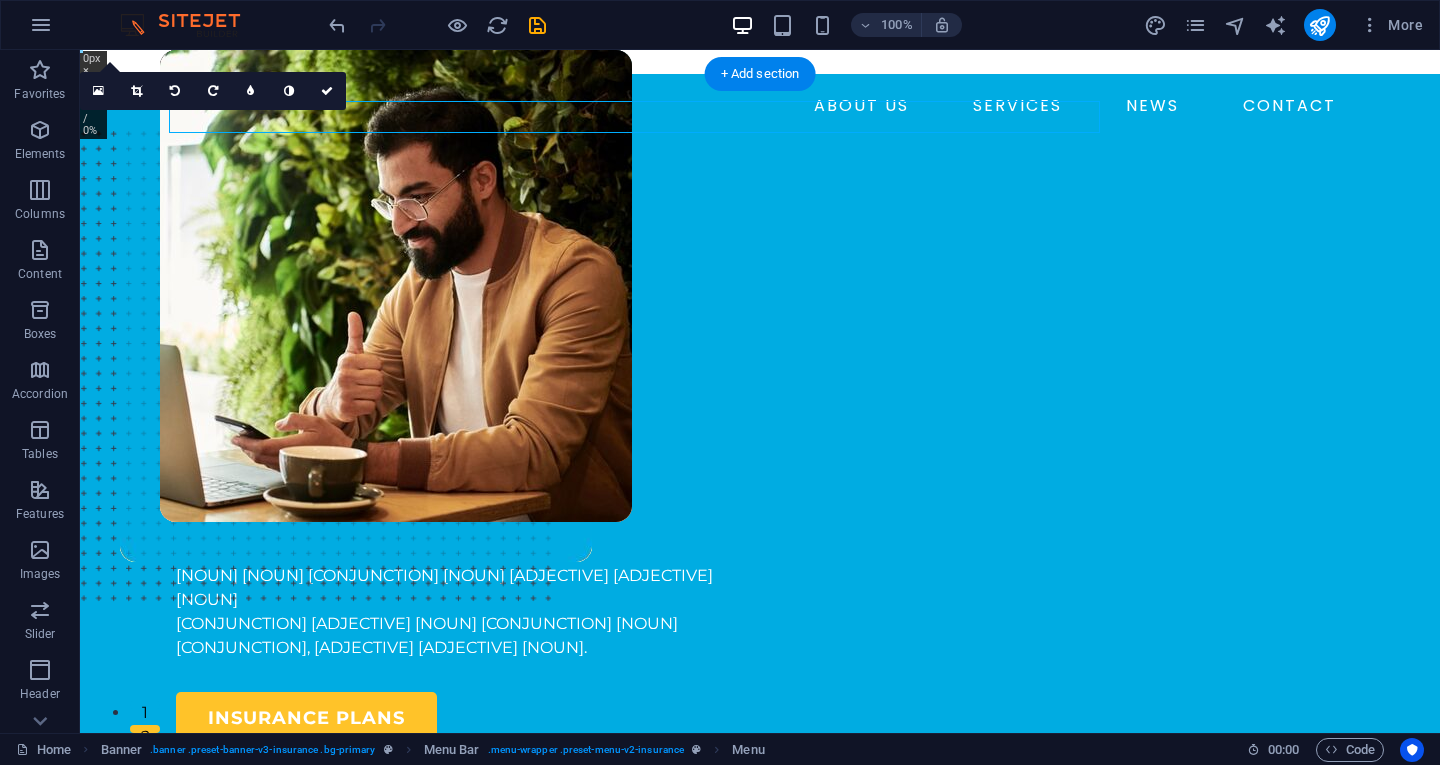 click on "ABOUT US SERVICES NEWS CONTACT" at bounding box center (760, 106) 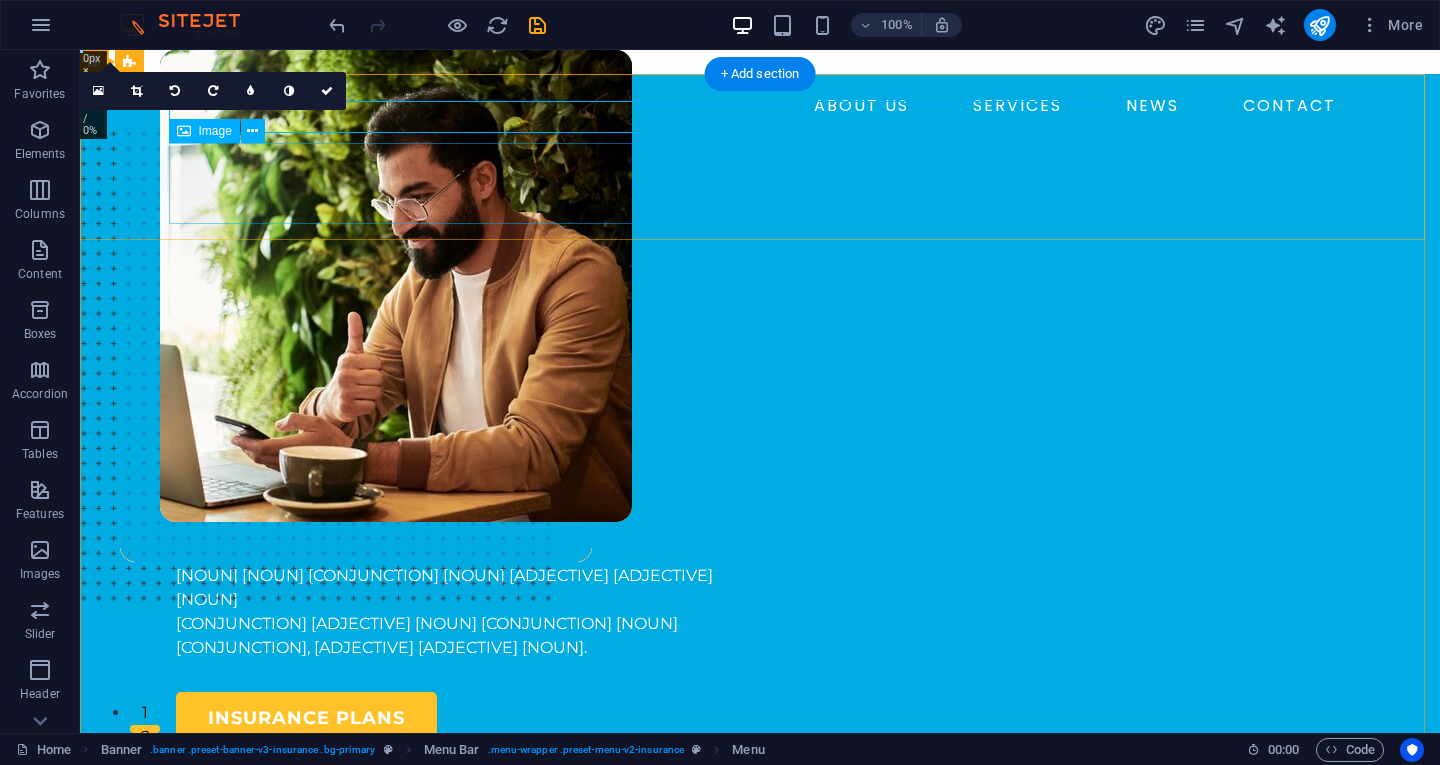 click at bounding box center [760, 215] 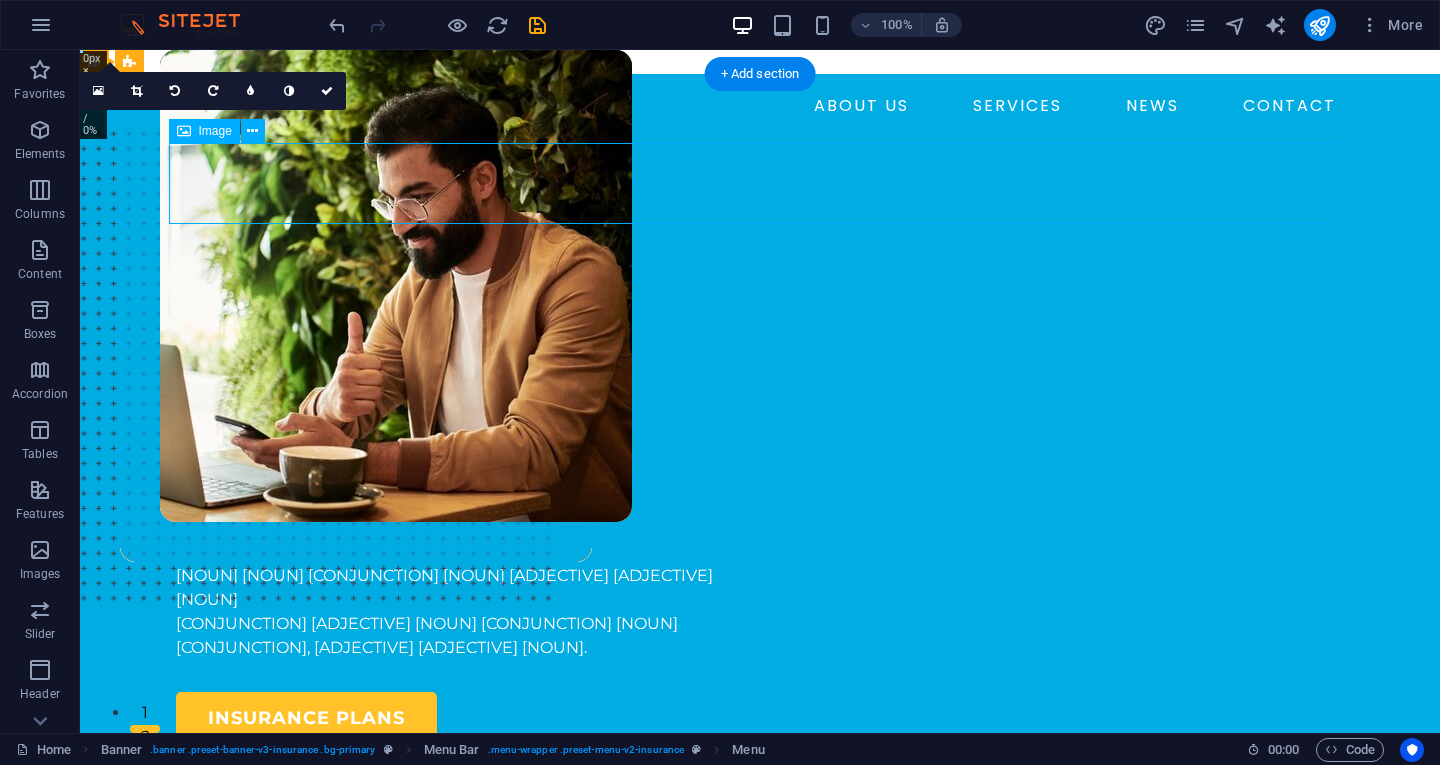 click at bounding box center (760, 215) 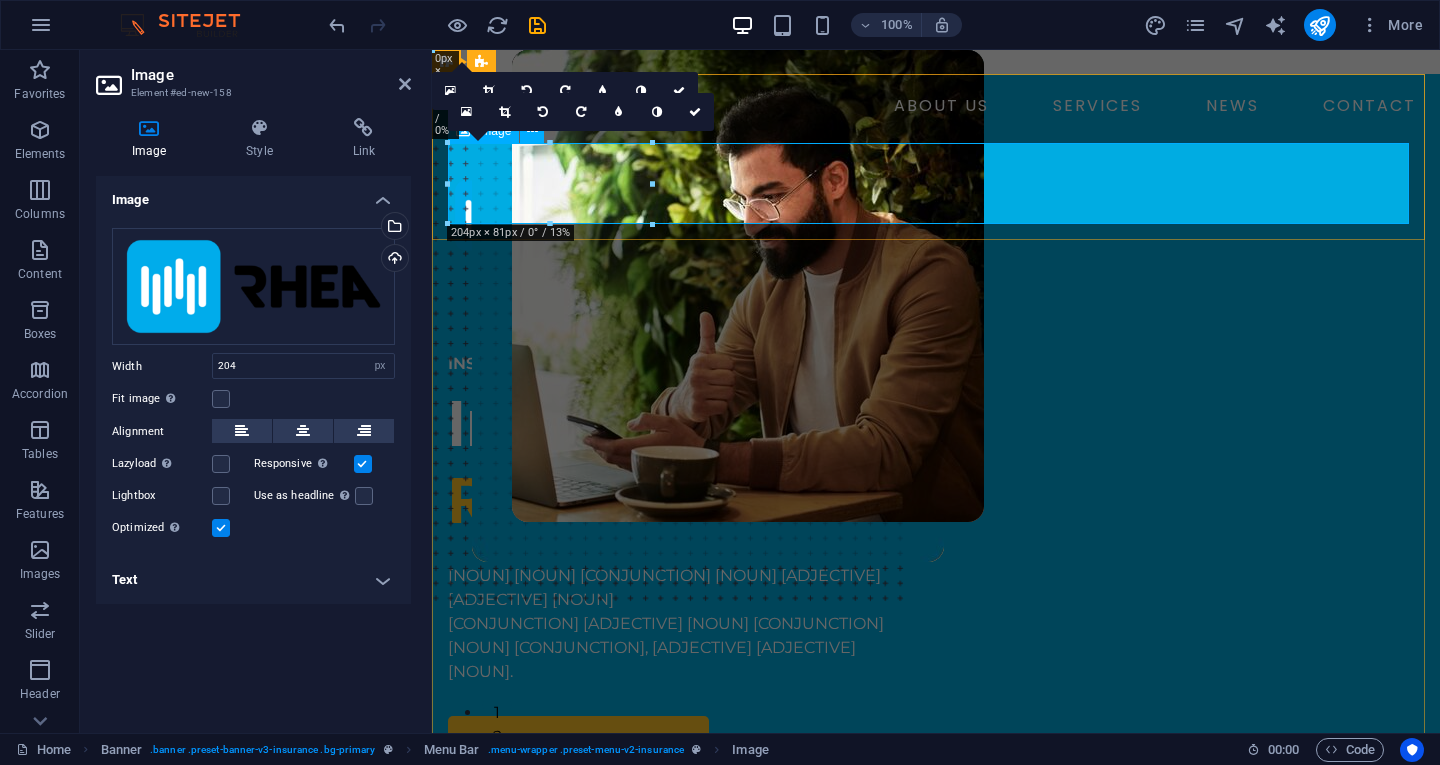 click at bounding box center (936, 215) 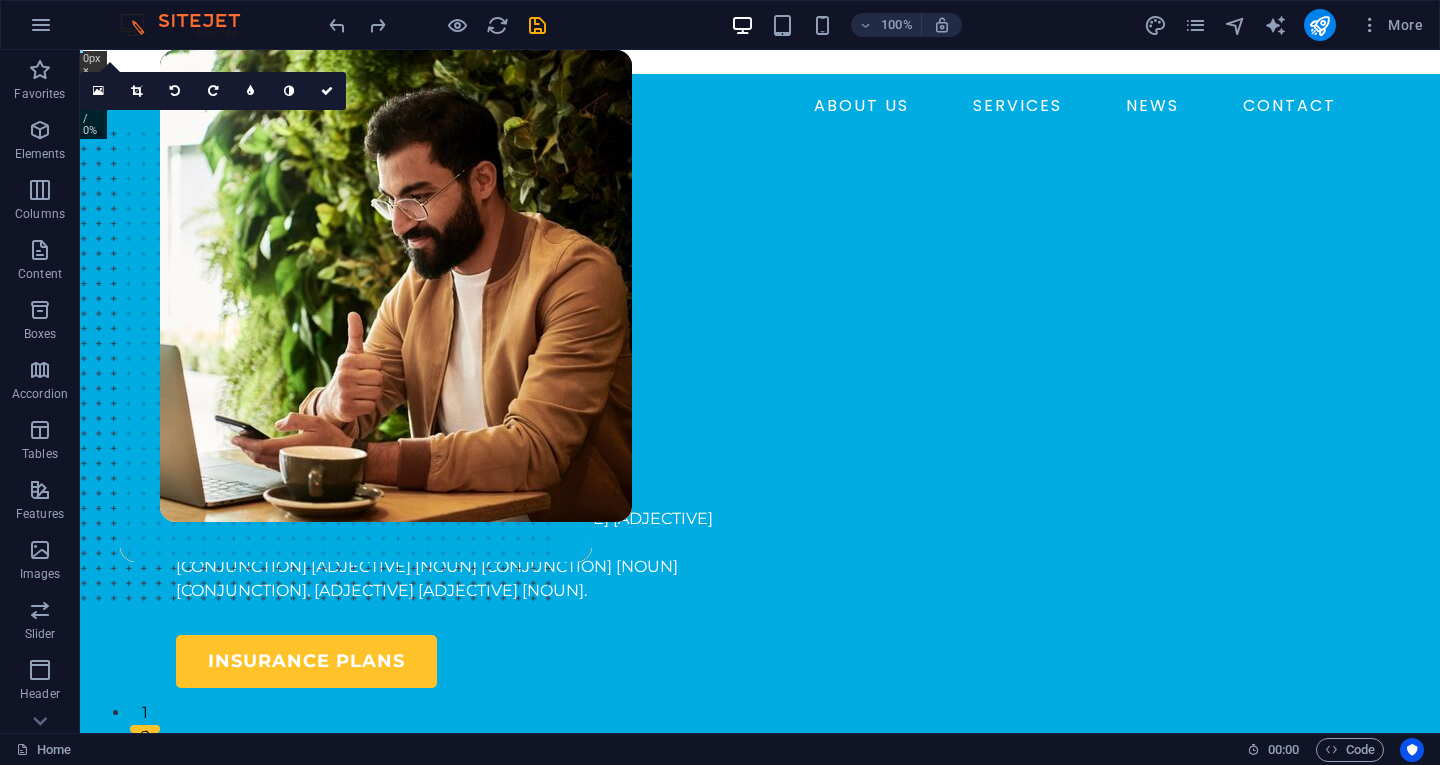 click at bounding box center [752, 488] 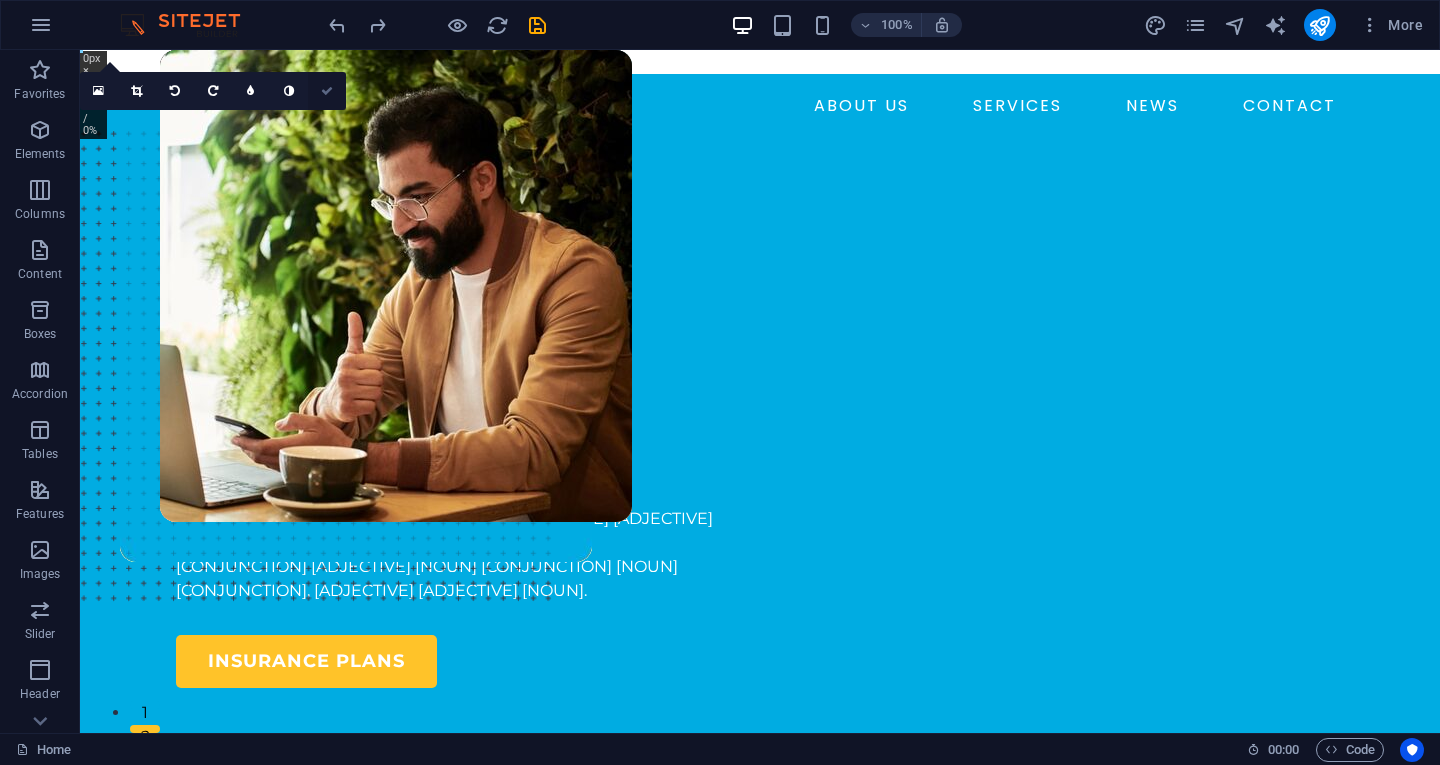 click at bounding box center (327, 91) 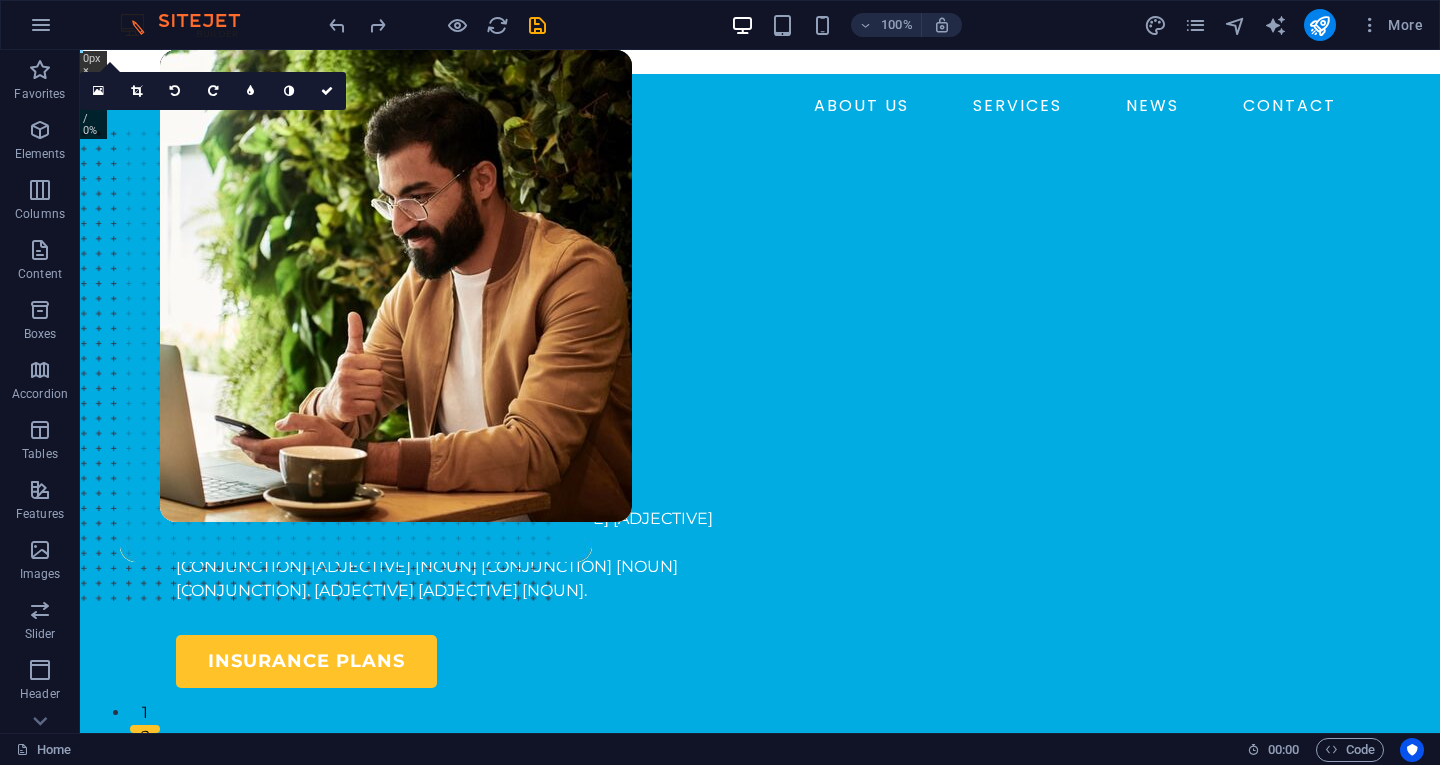 click on "0px × 0px / -90° / 0%" at bounding box center (93, 95) 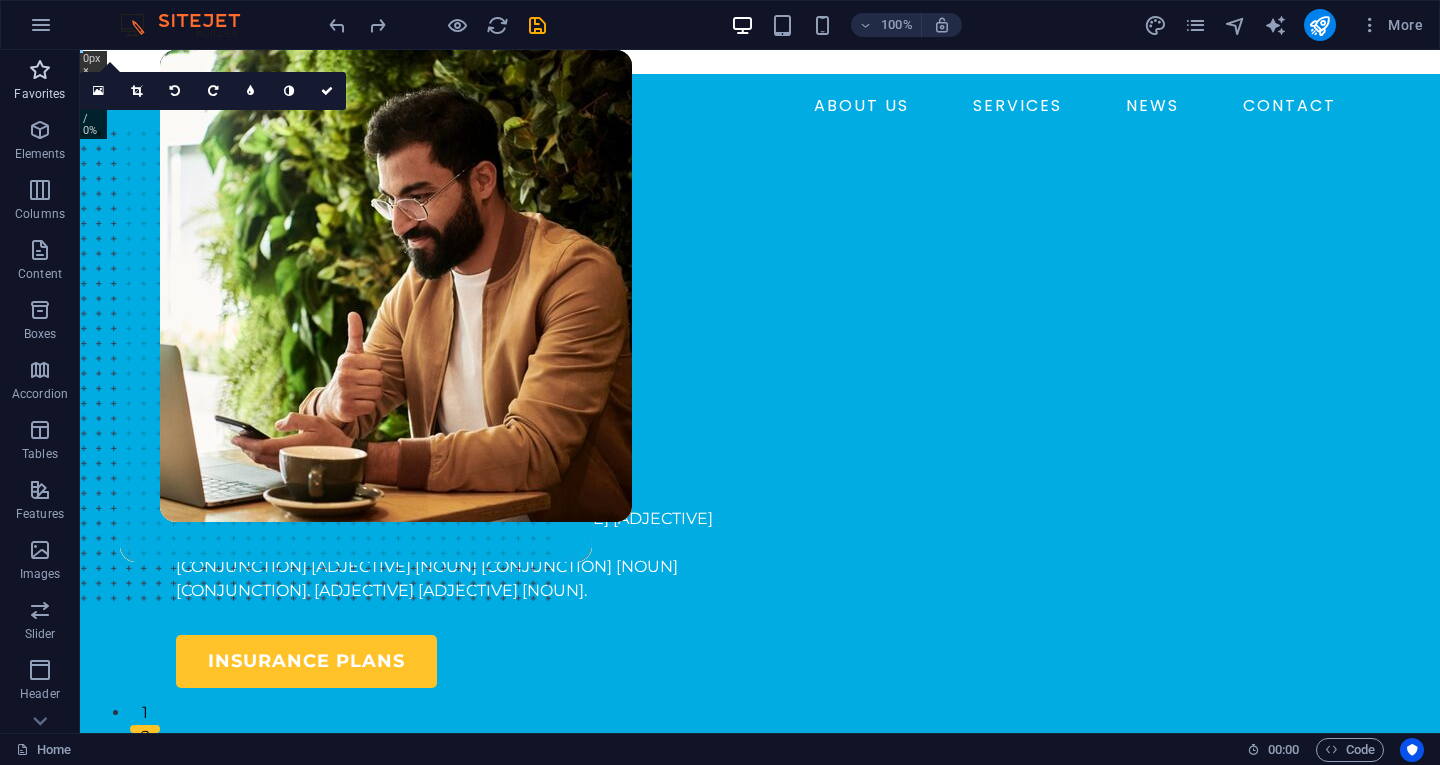 click on "Favorites" at bounding box center [40, 82] 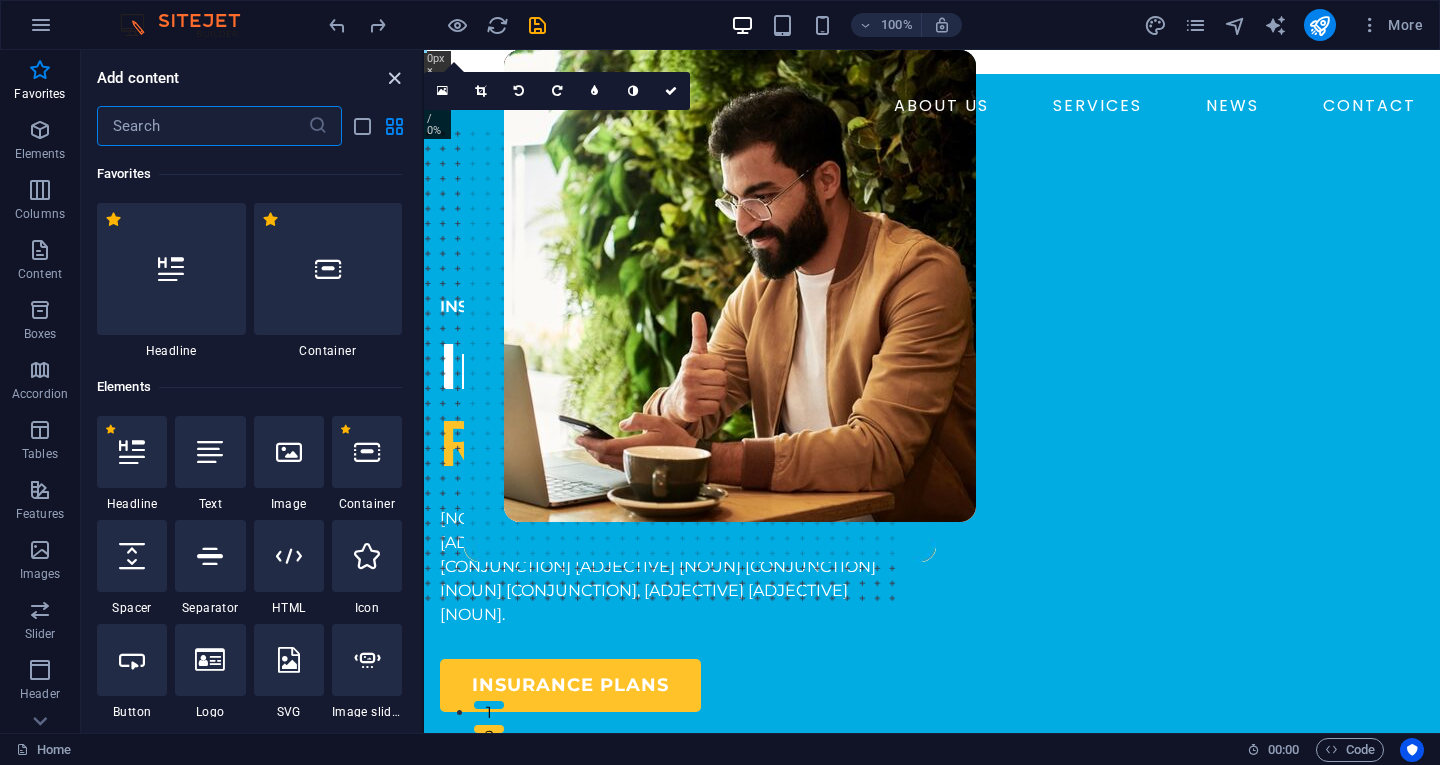 click at bounding box center (394, 78) 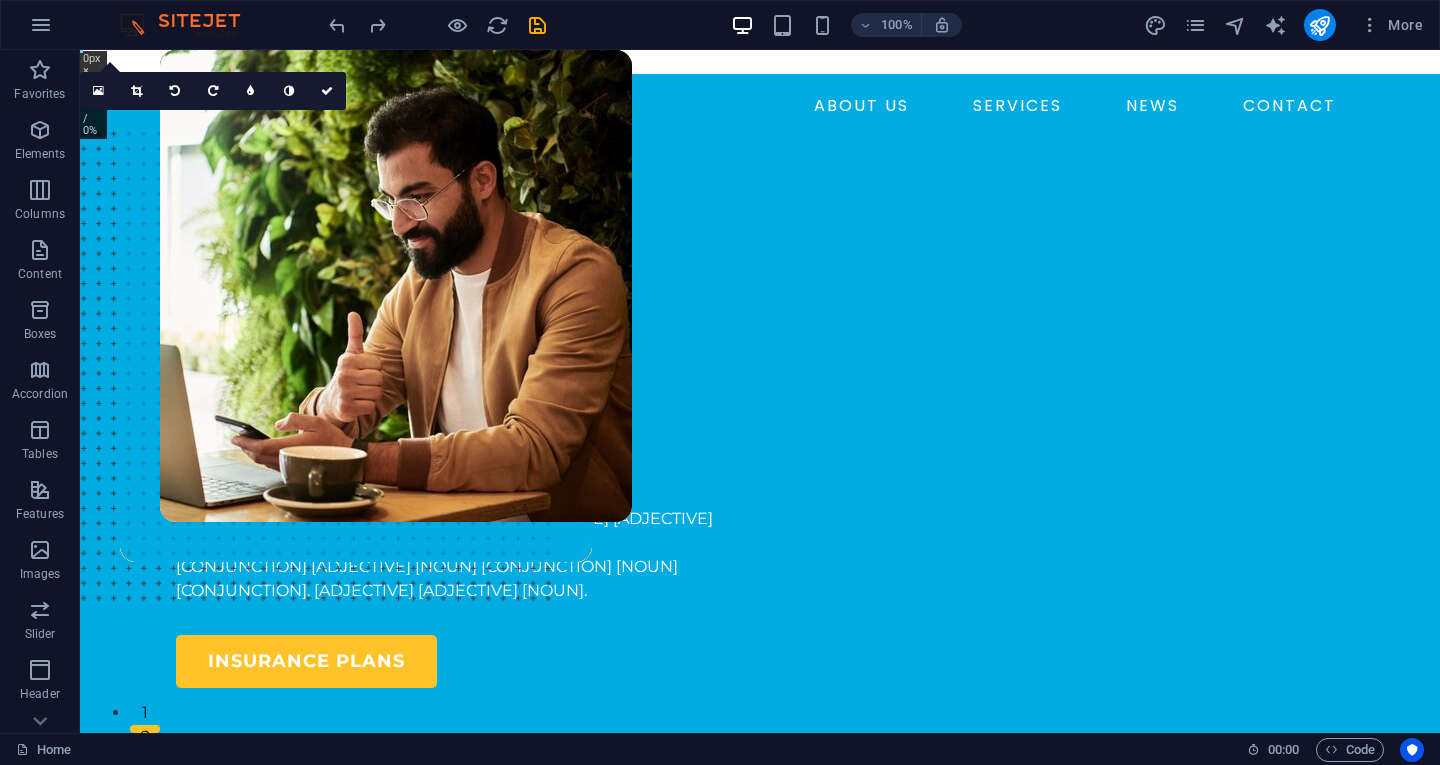 click at bounding box center [752, 488] 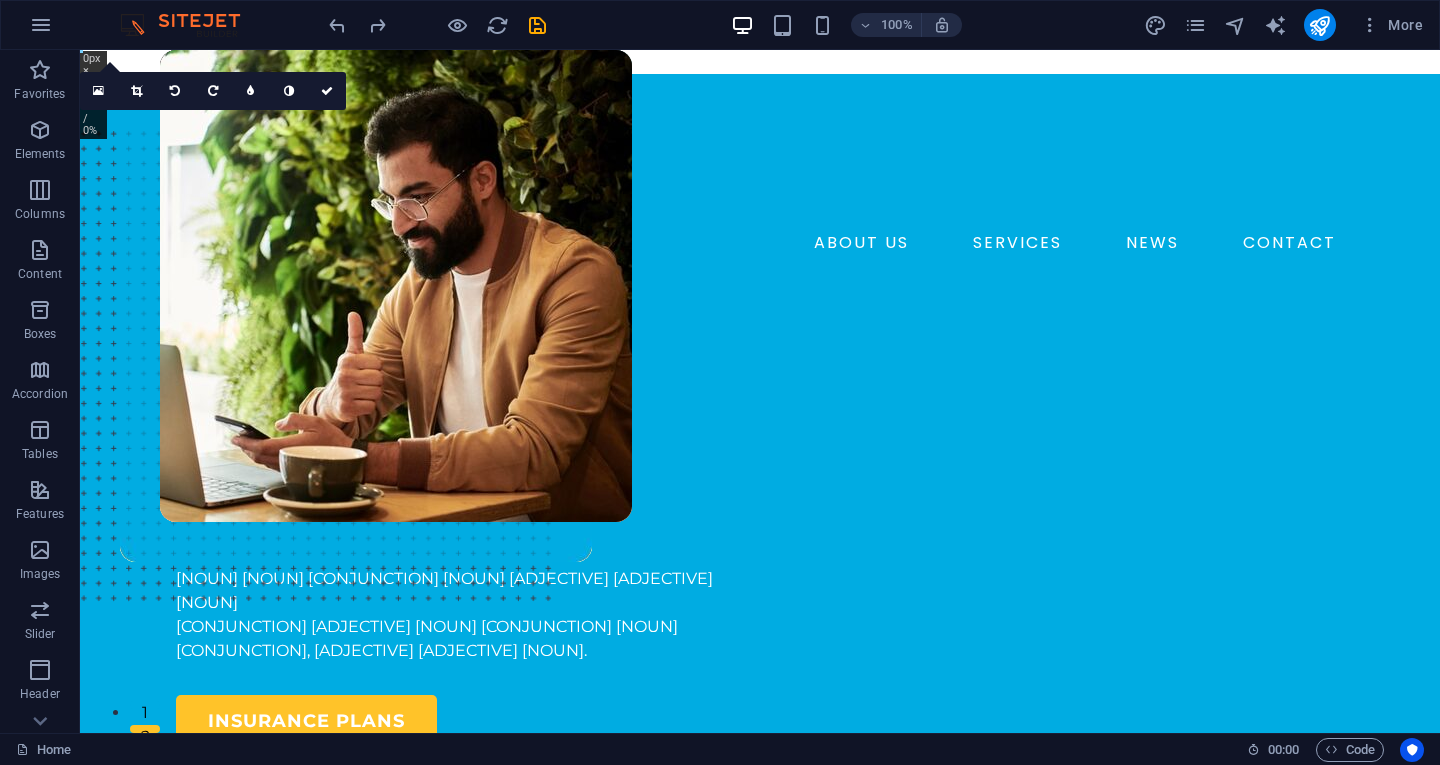 click at bounding box center (753, 158) 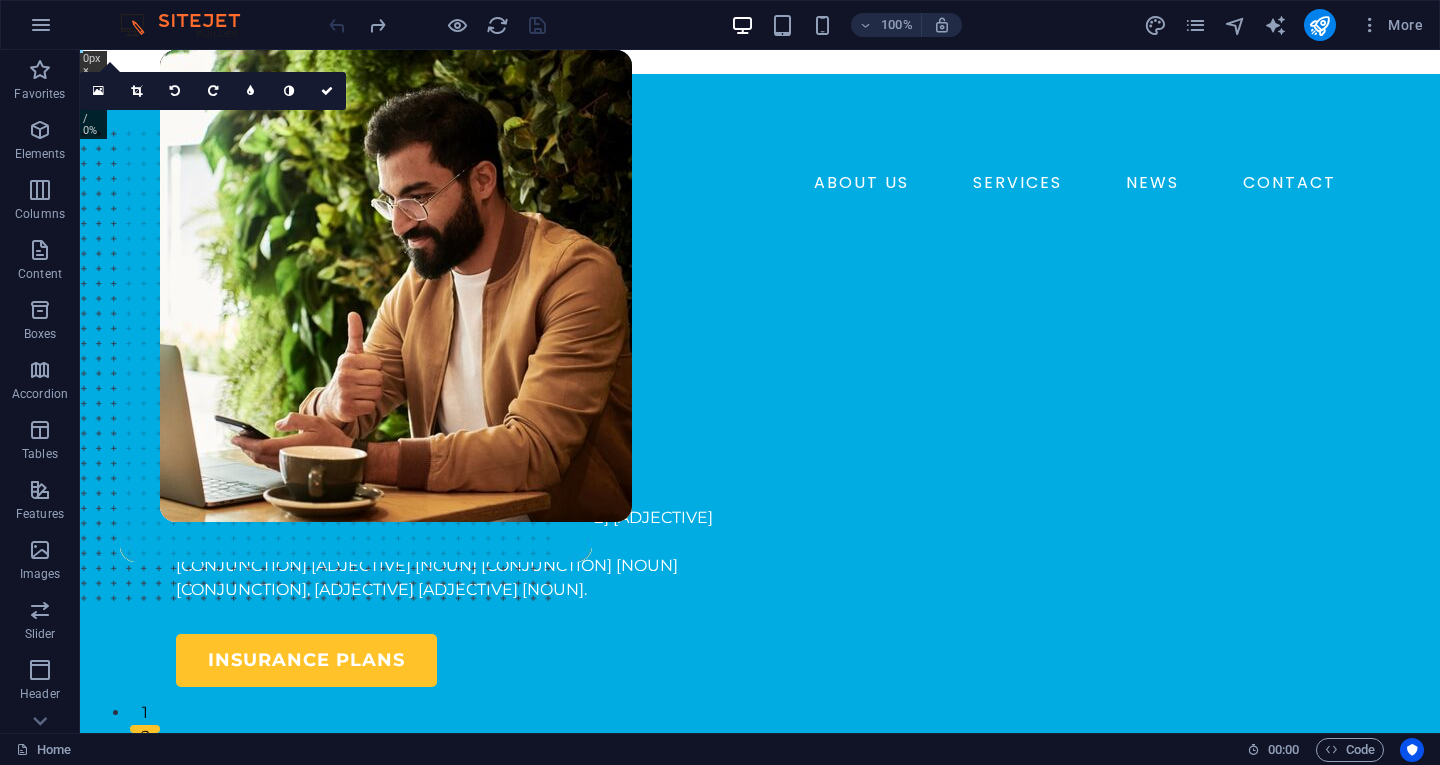 click at bounding box center (752, 128) 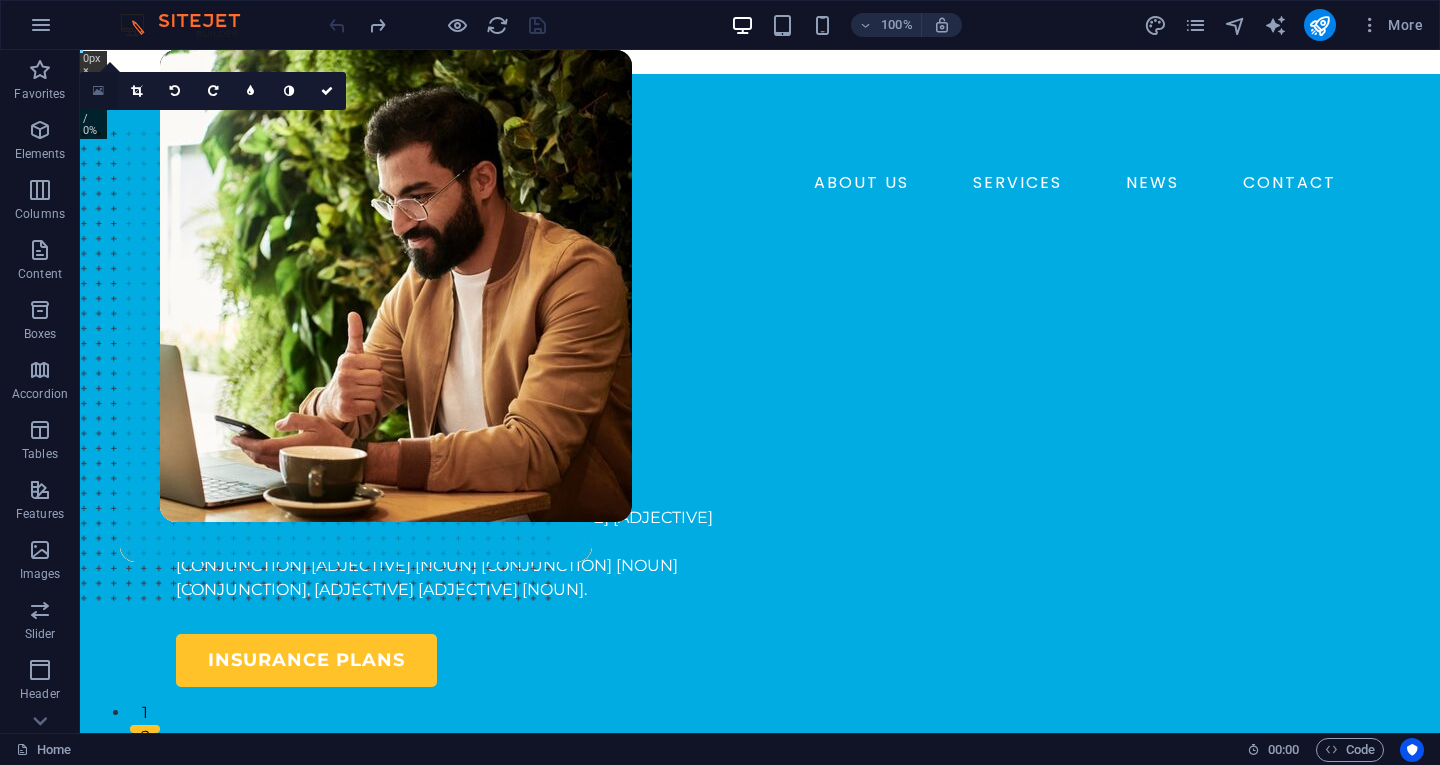 click at bounding box center [98, 91] 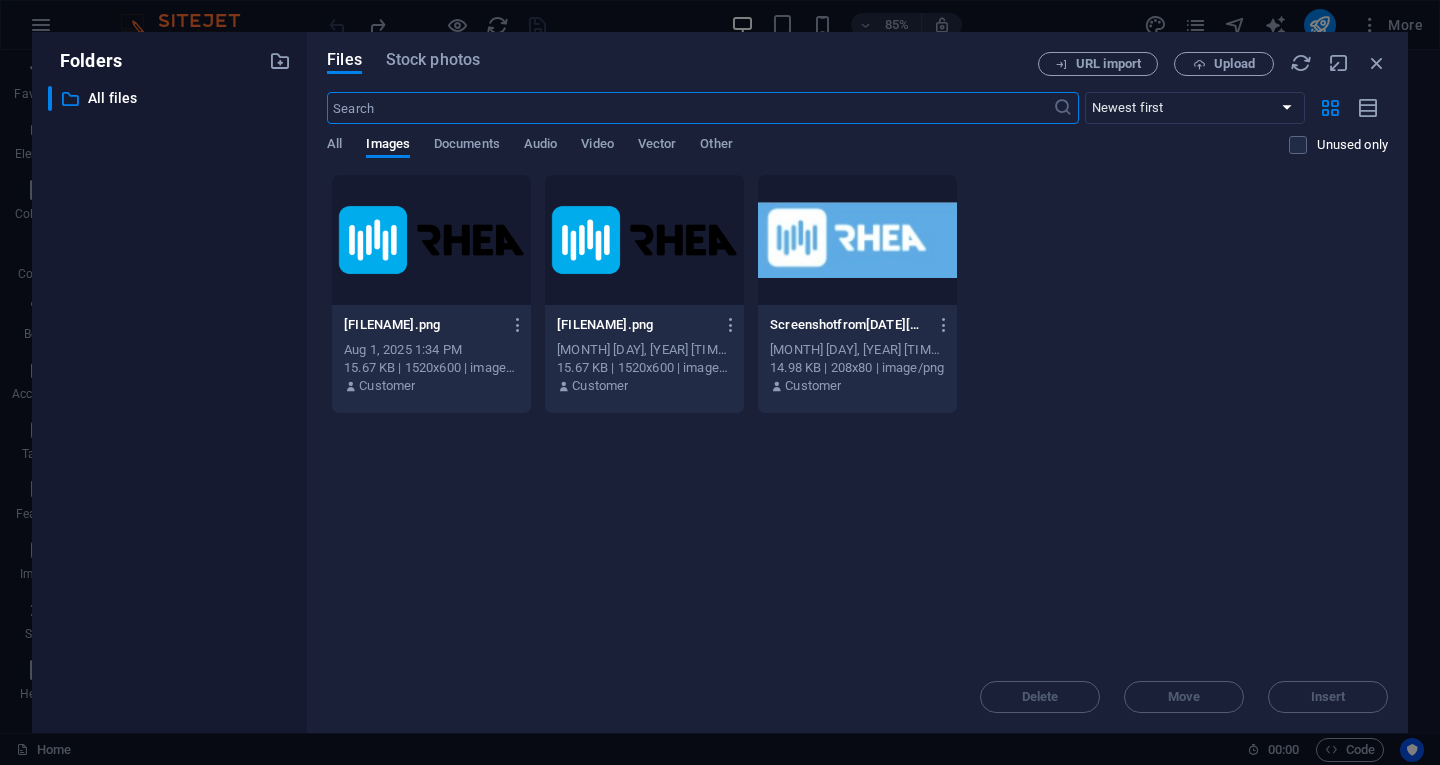 click at bounding box center [431, 240] 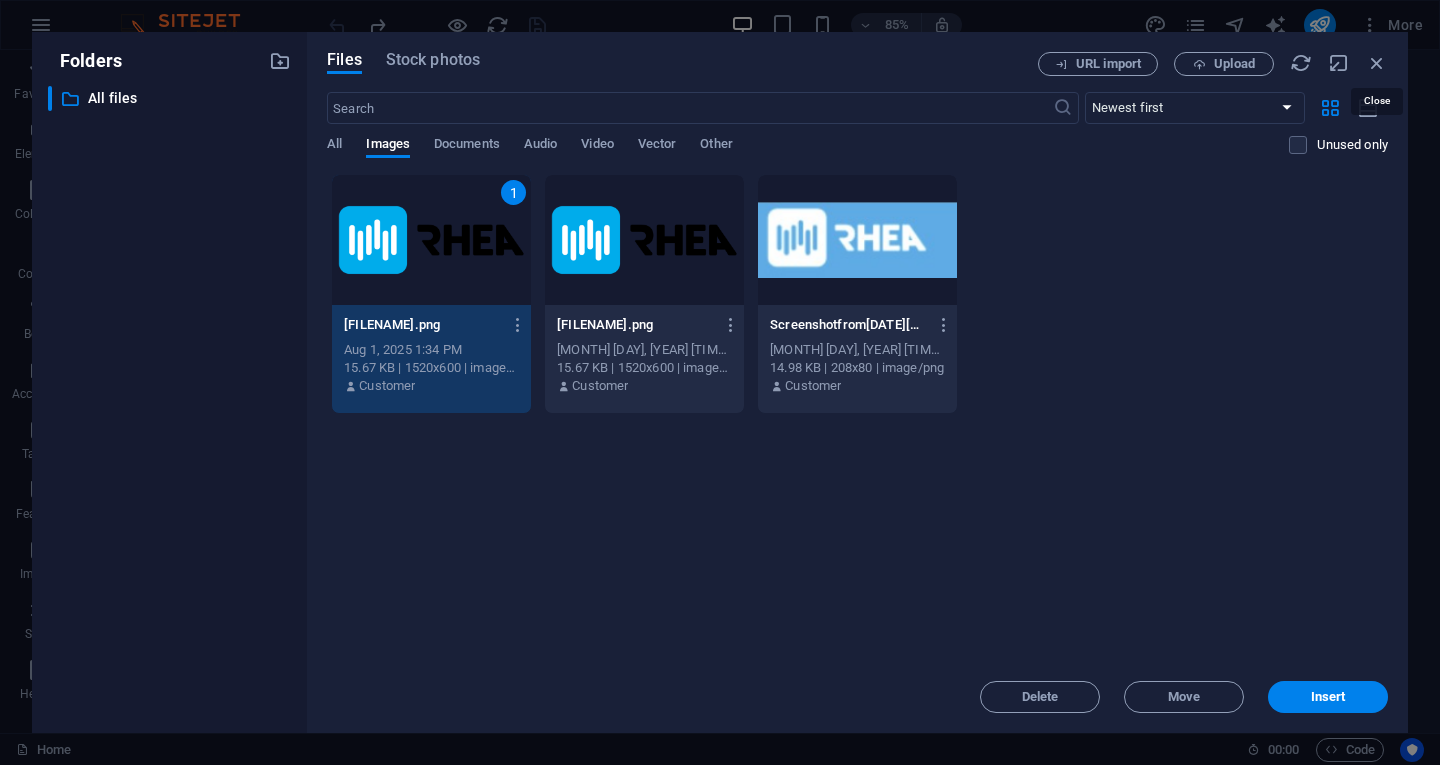 click at bounding box center [1377, 63] 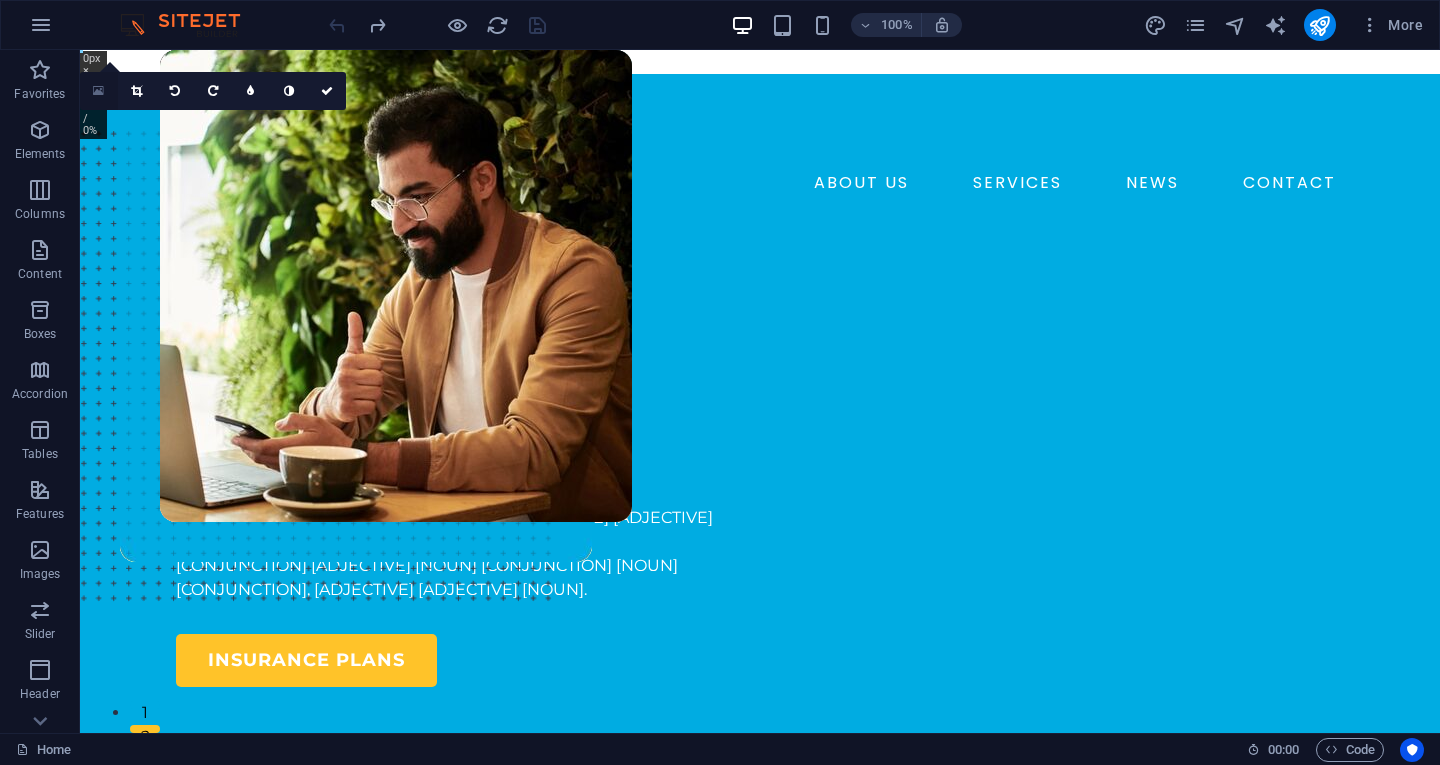 click at bounding box center (98, 91) 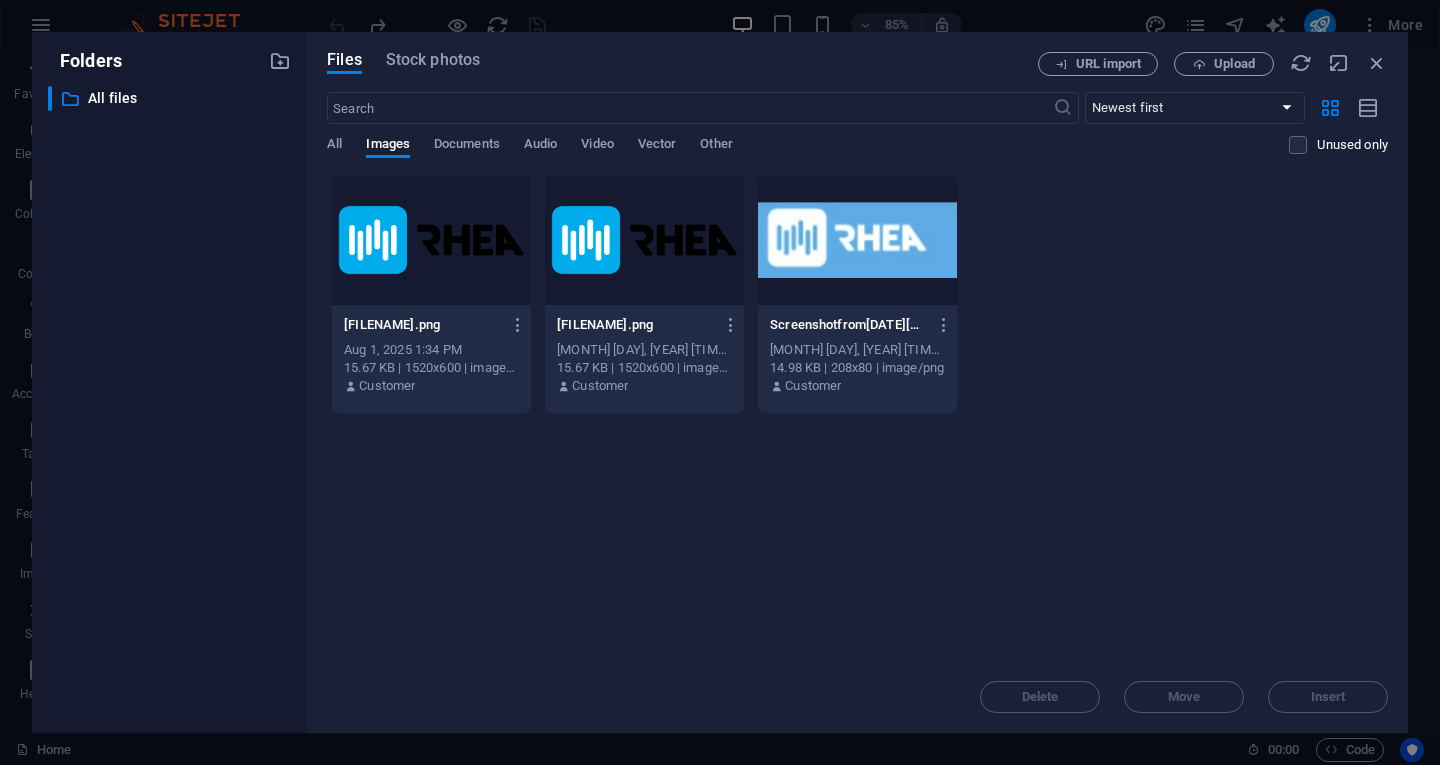 click at bounding box center (431, 240) 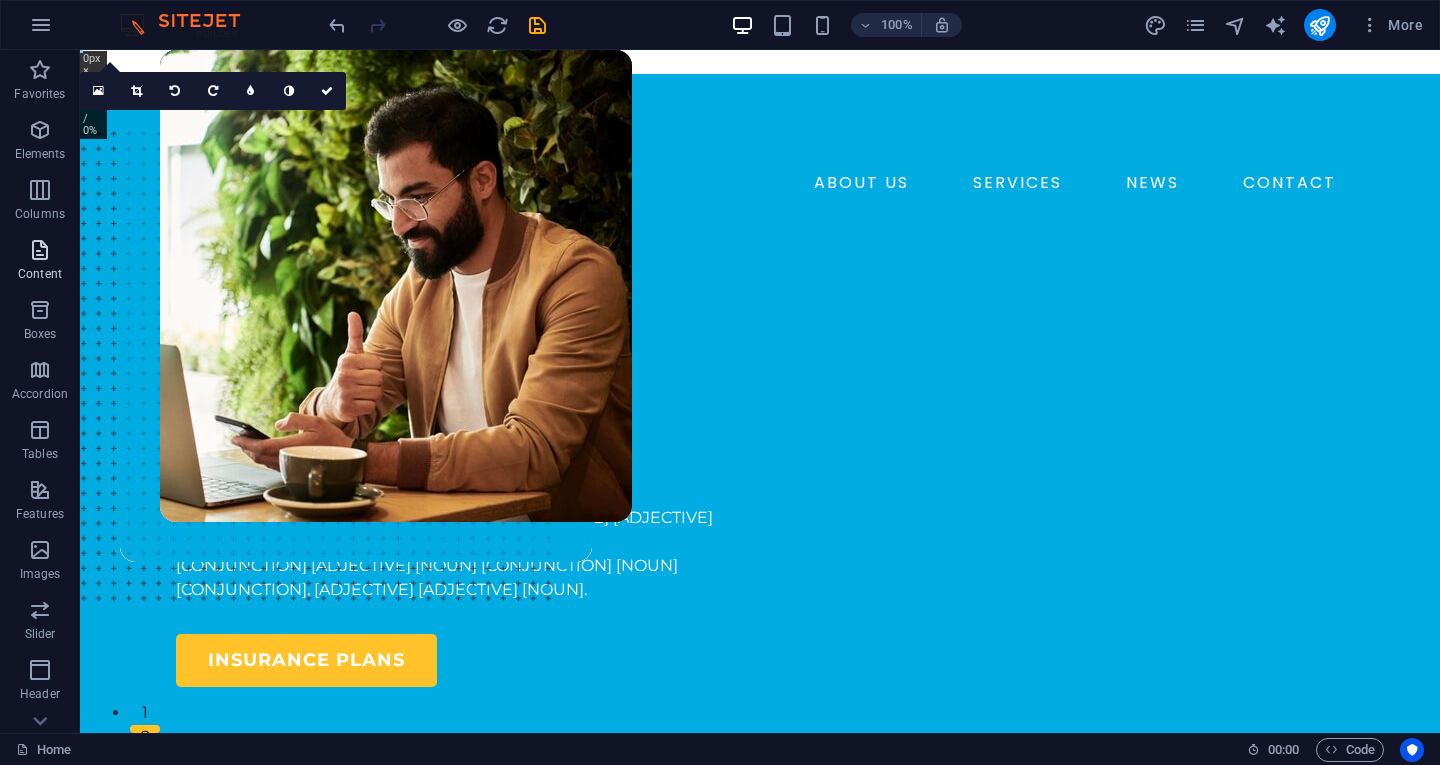 click on "Content" at bounding box center (40, 262) 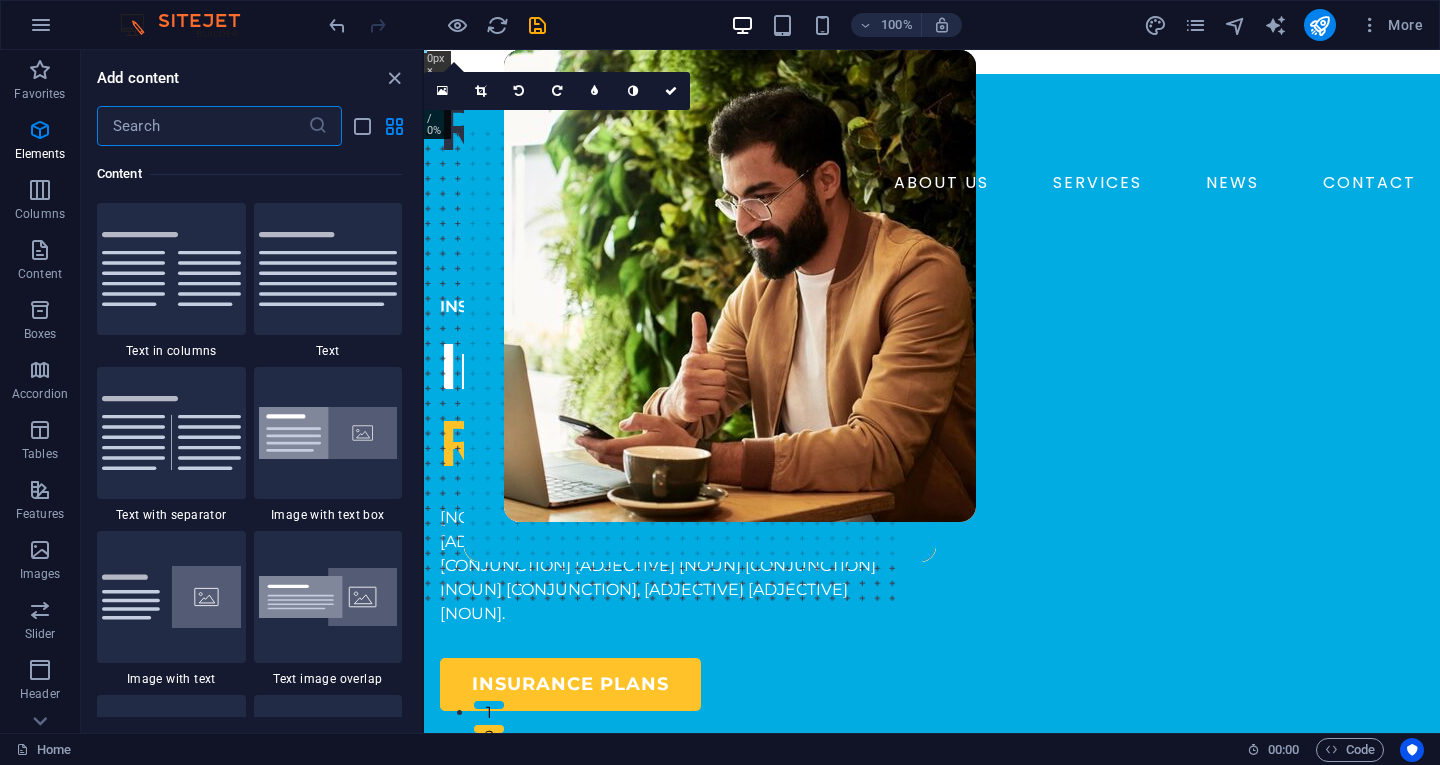scroll, scrollTop: 3499, scrollLeft: 0, axis: vertical 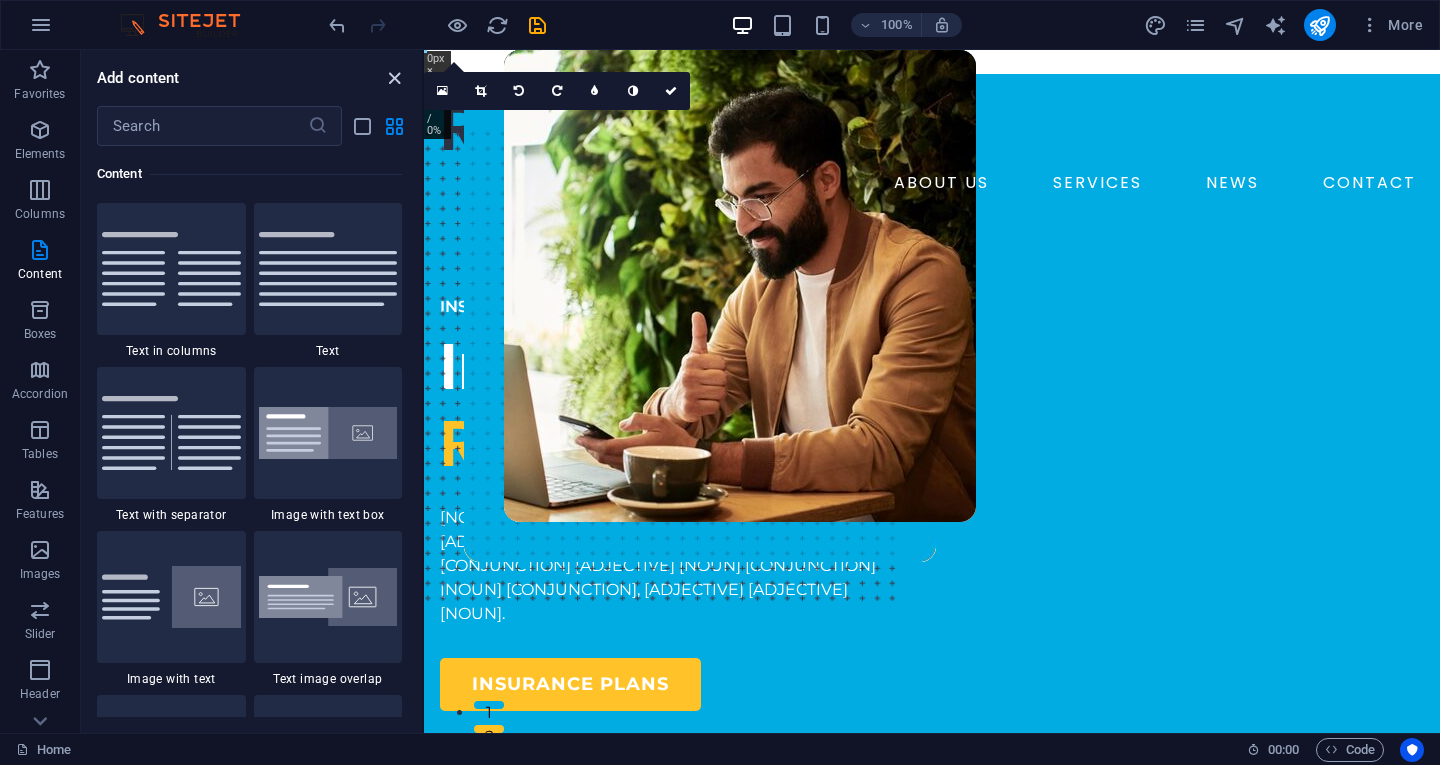 click at bounding box center [394, 78] 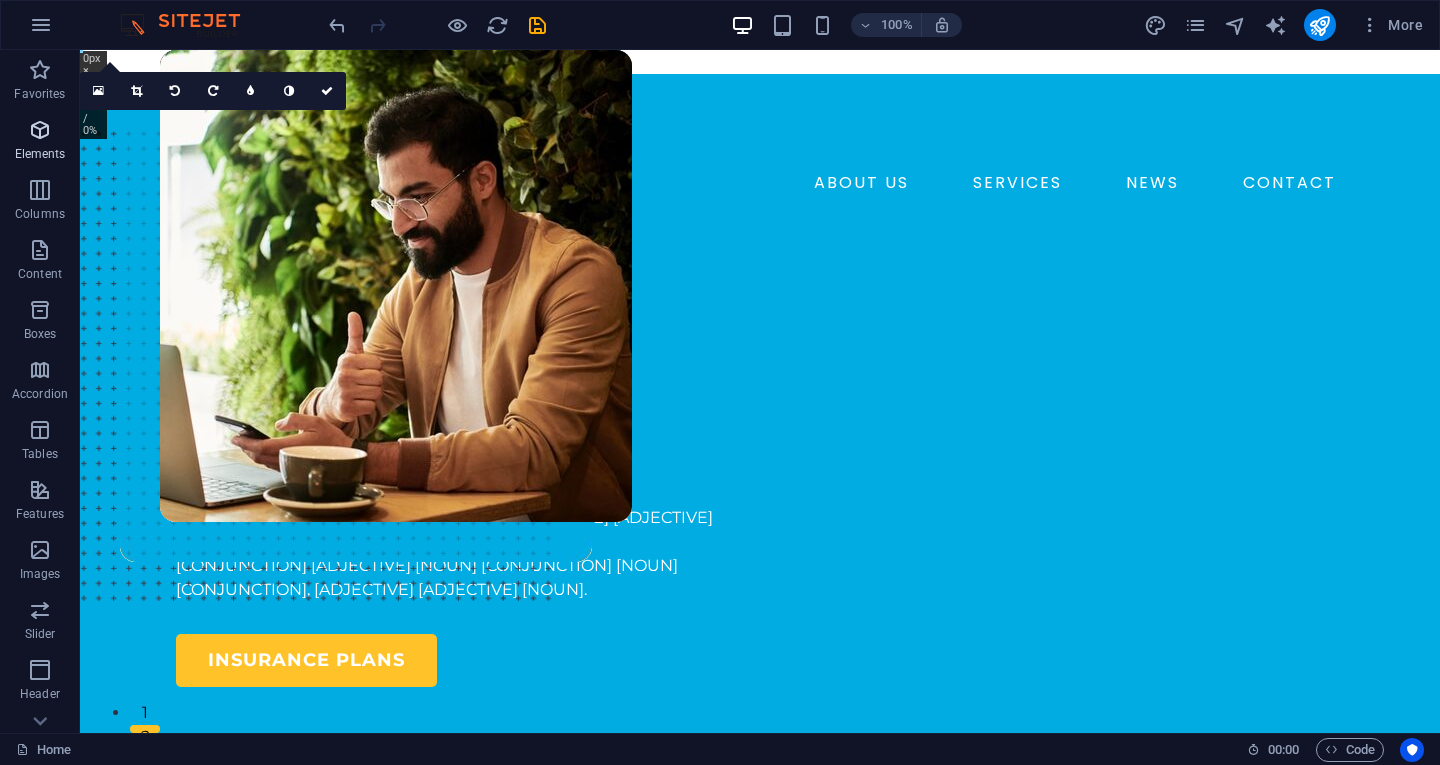 click at bounding box center (40, 130) 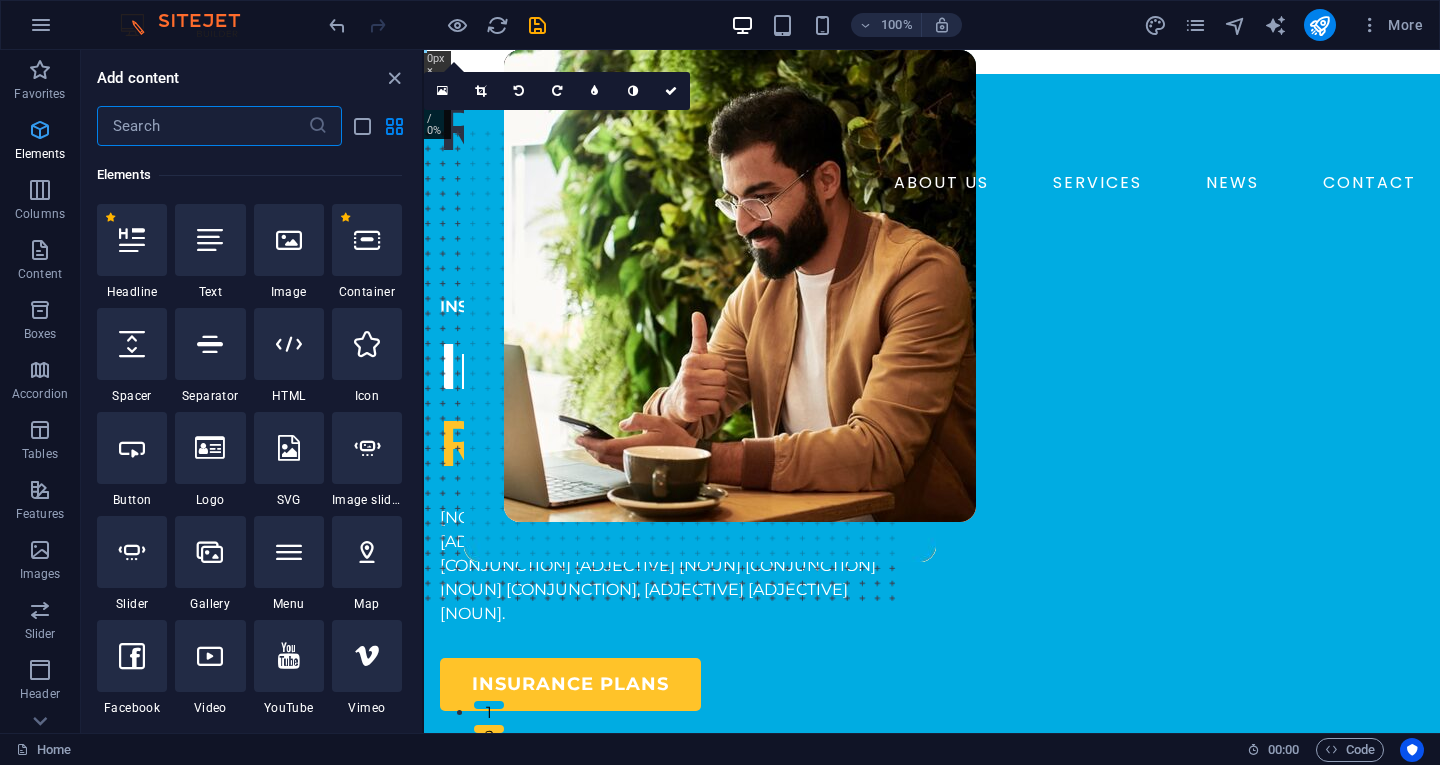 scroll, scrollTop: 213, scrollLeft: 0, axis: vertical 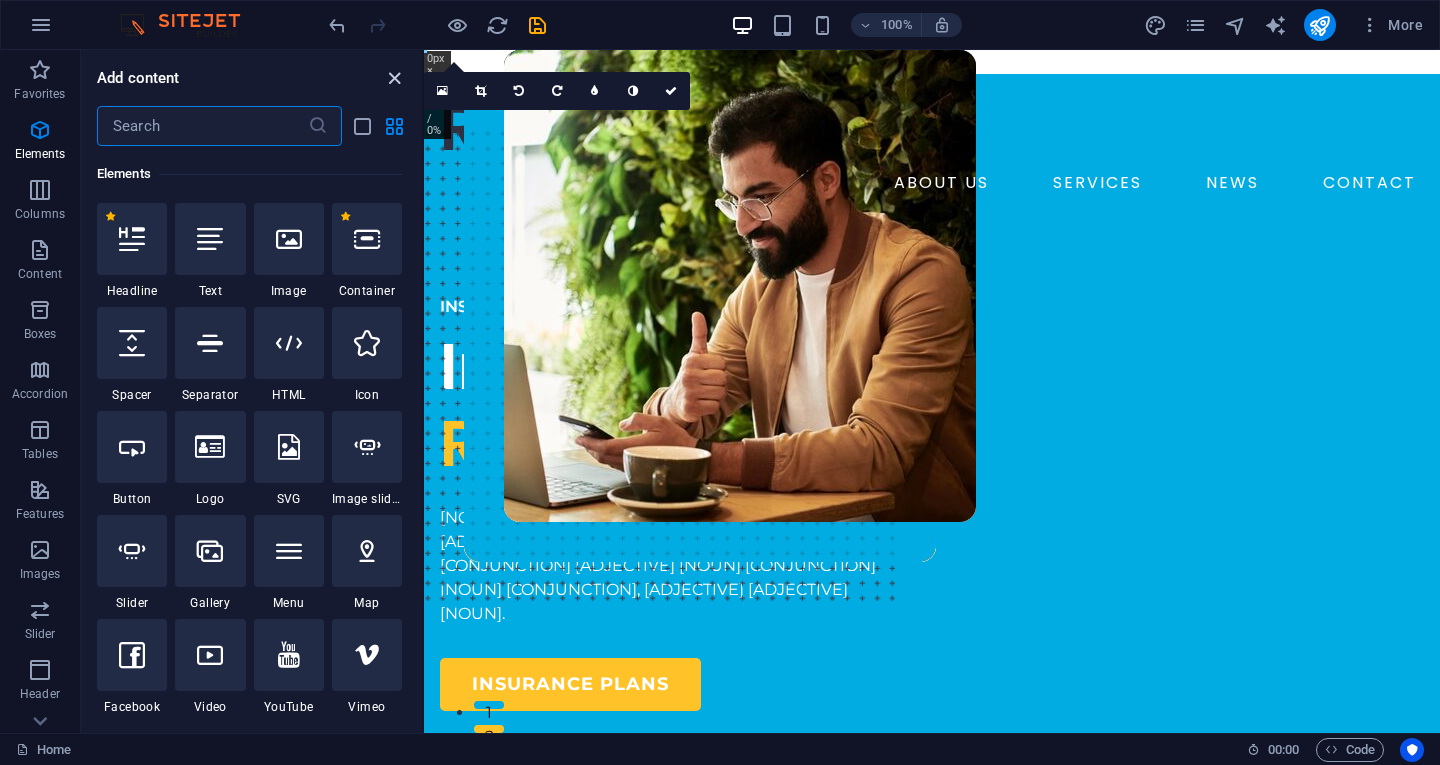 click at bounding box center (394, 78) 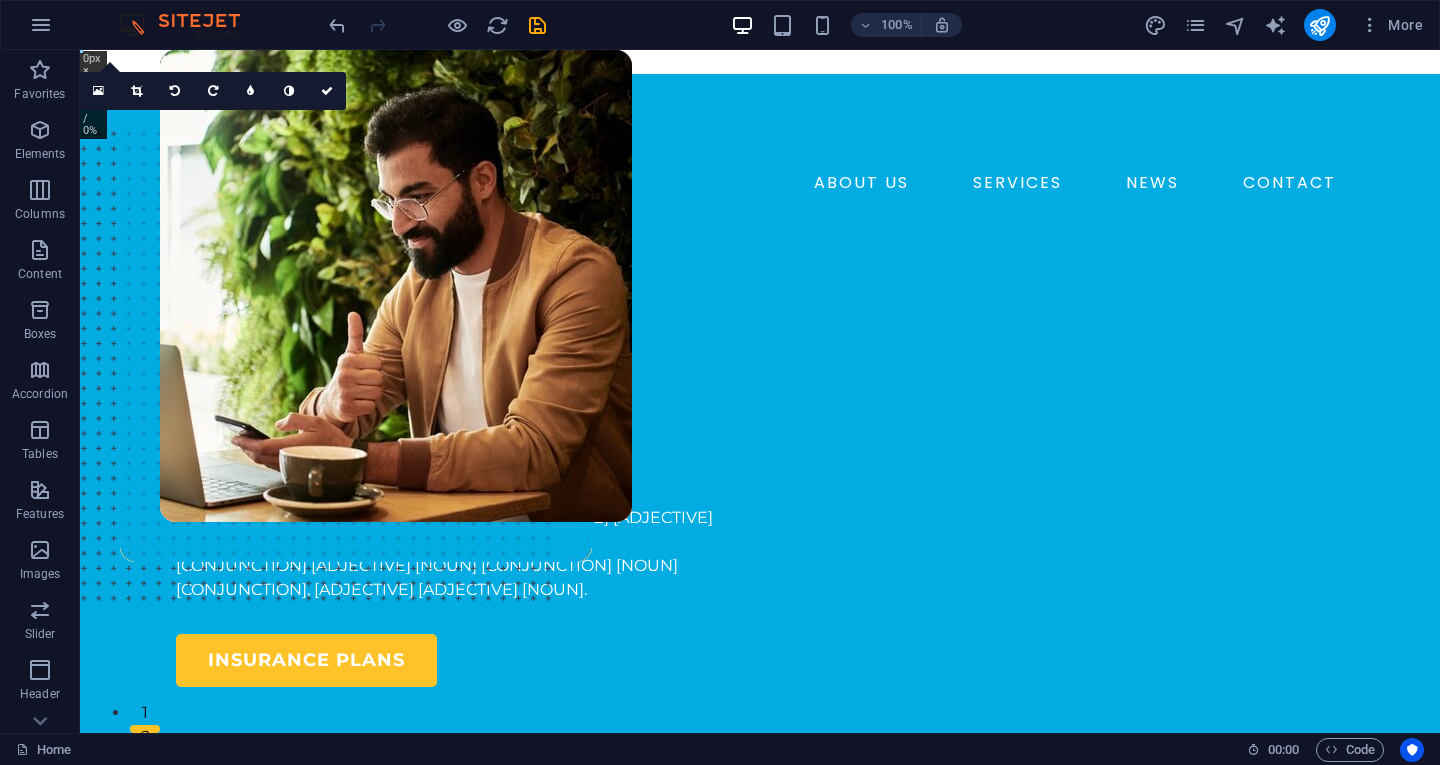 click on "0px × 0px / -90° / 0%" at bounding box center [93, 95] 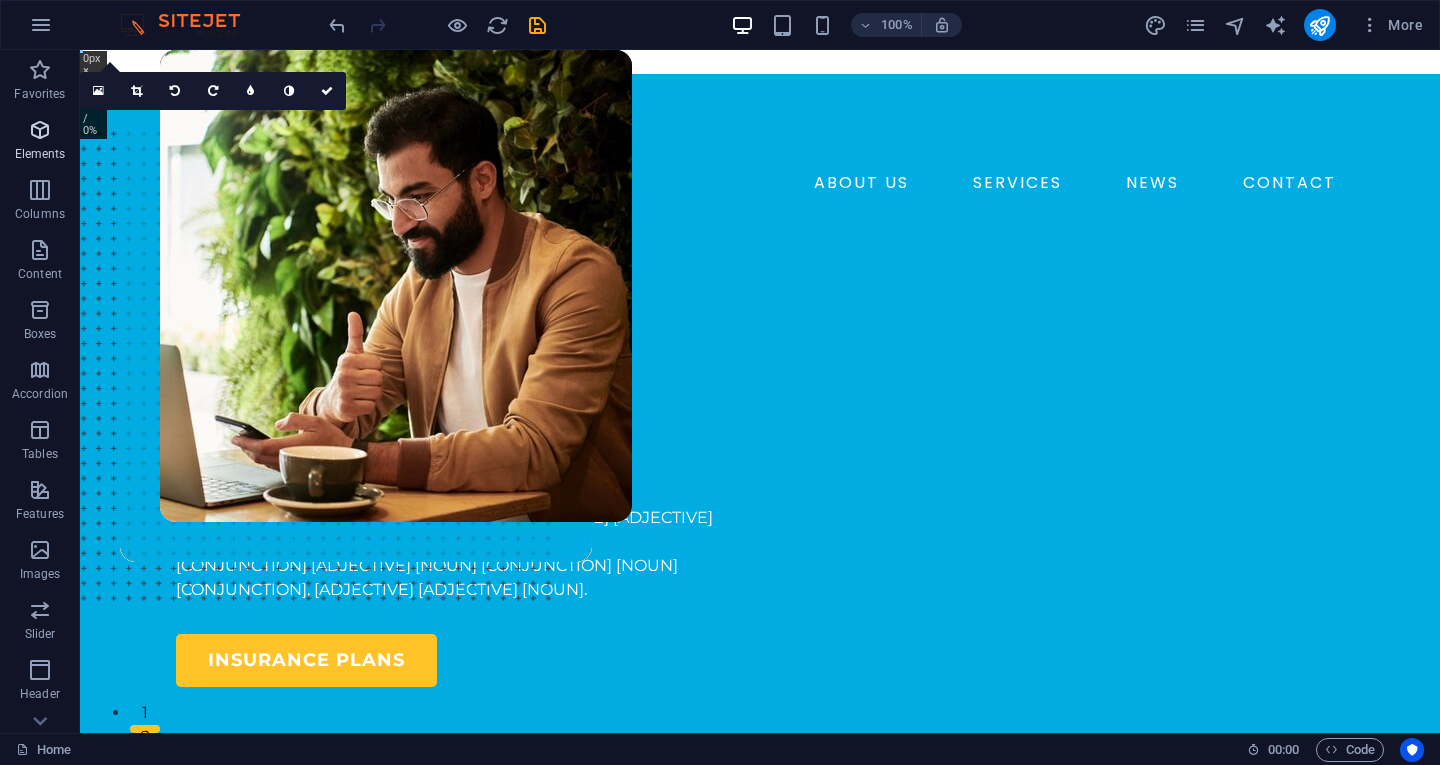 click on "Elements" at bounding box center (40, 154) 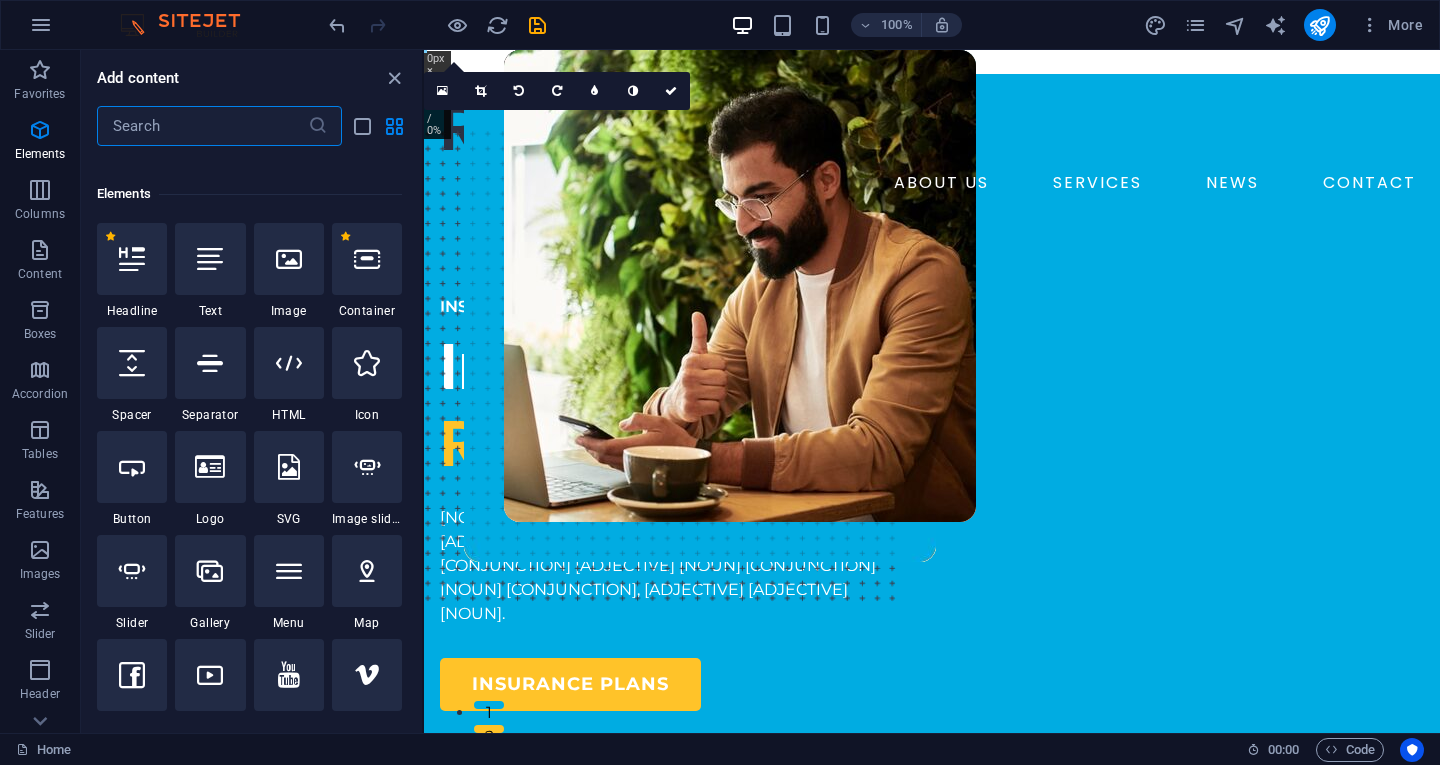 scroll, scrollTop: 213, scrollLeft: 0, axis: vertical 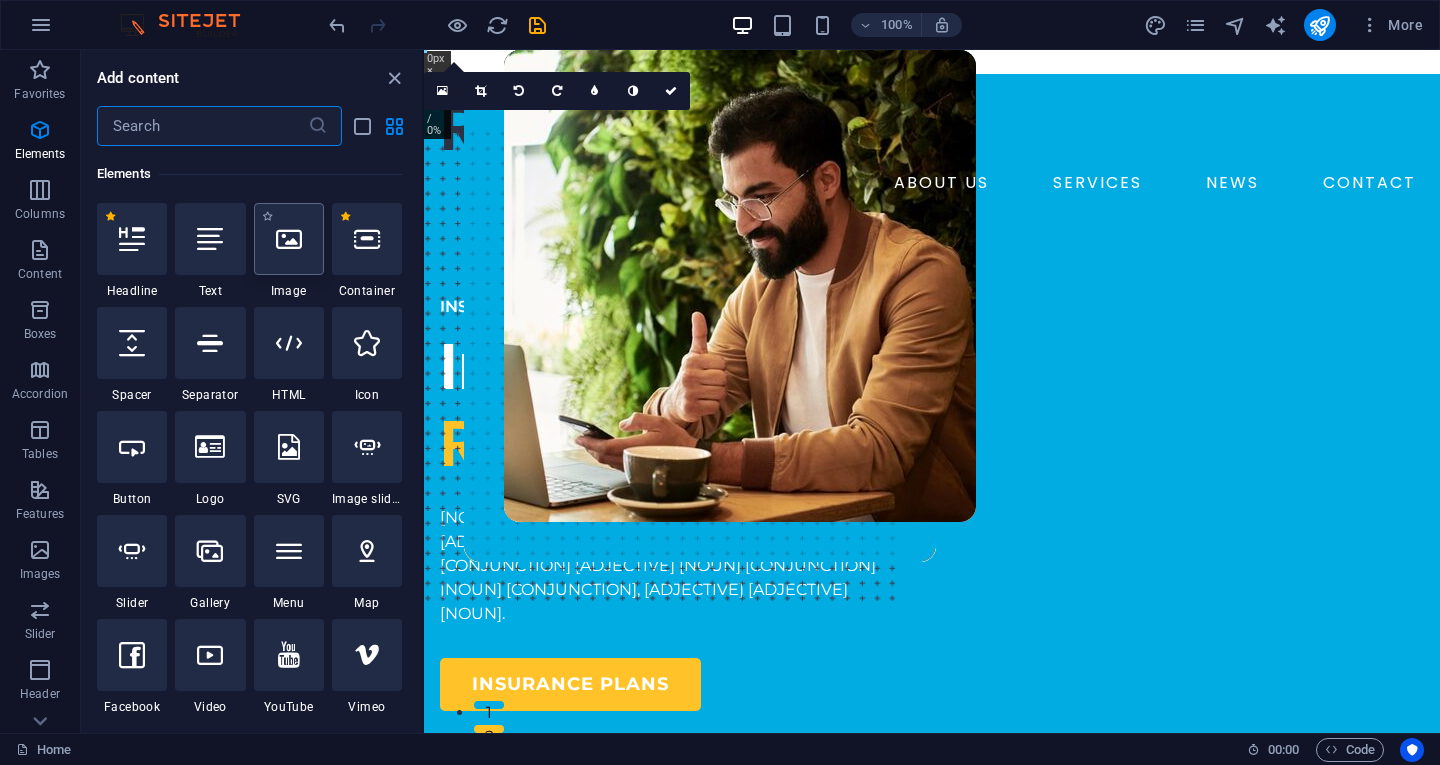 click at bounding box center [289, 239] 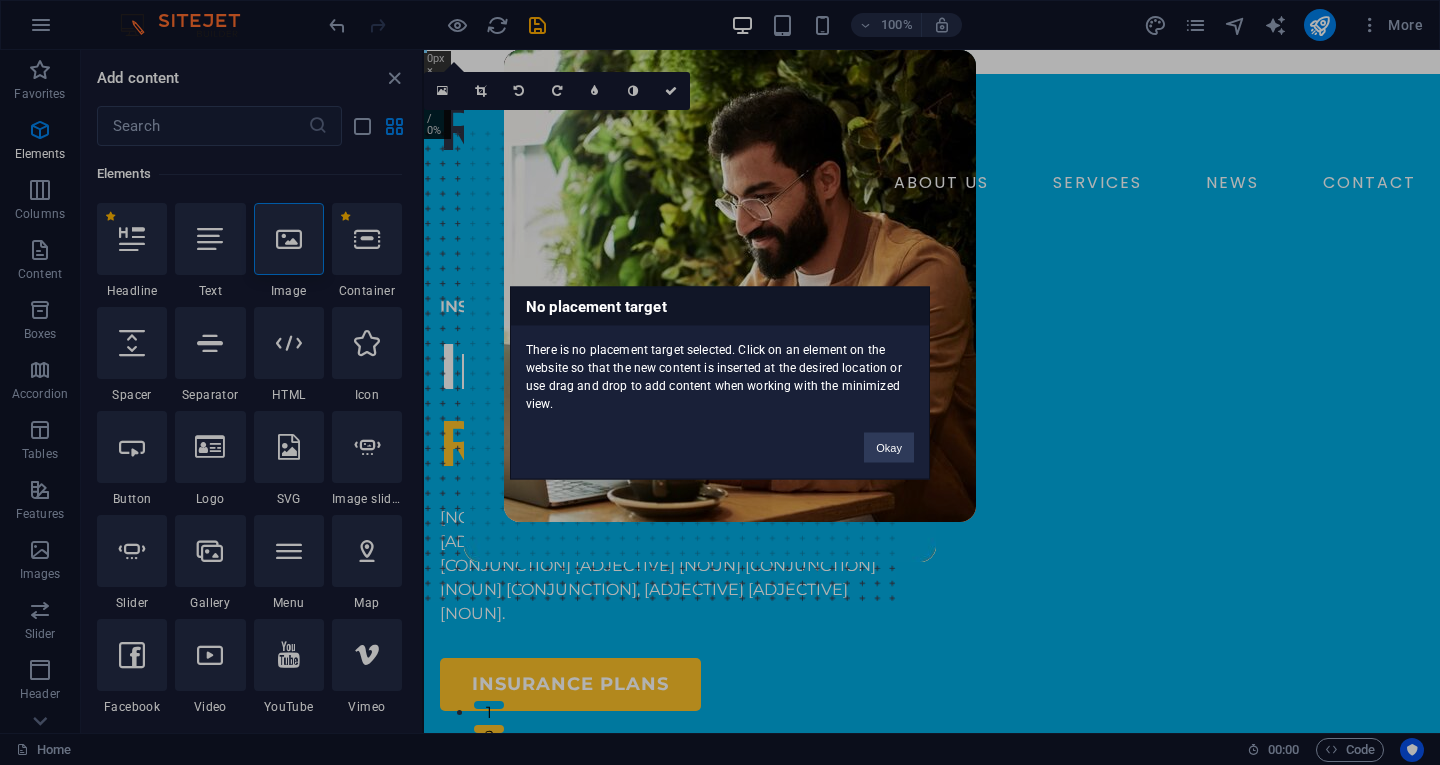 click on "Okay" at bounding box center (889, 447) 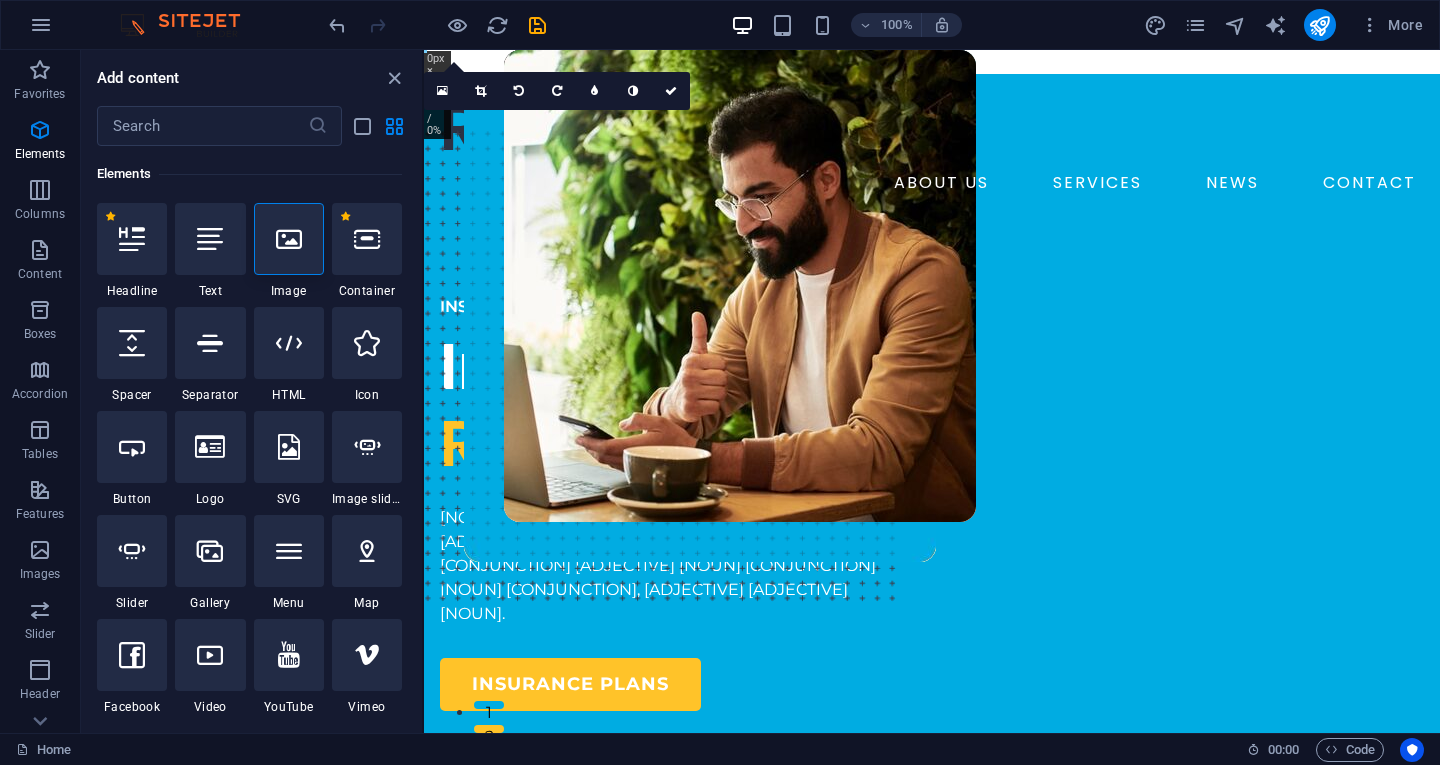 click at bounding box center (924, 488) 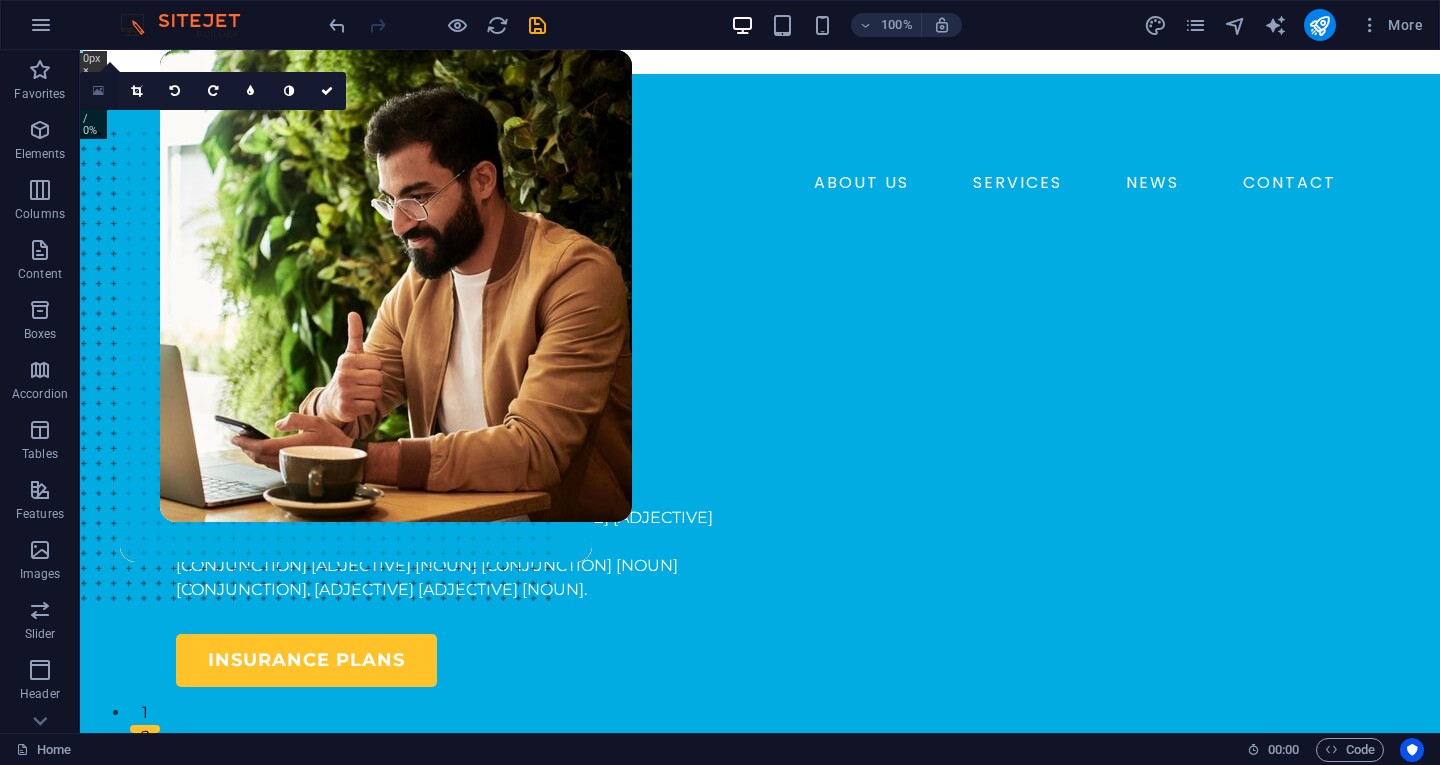 click at bounding box center (98, 91) 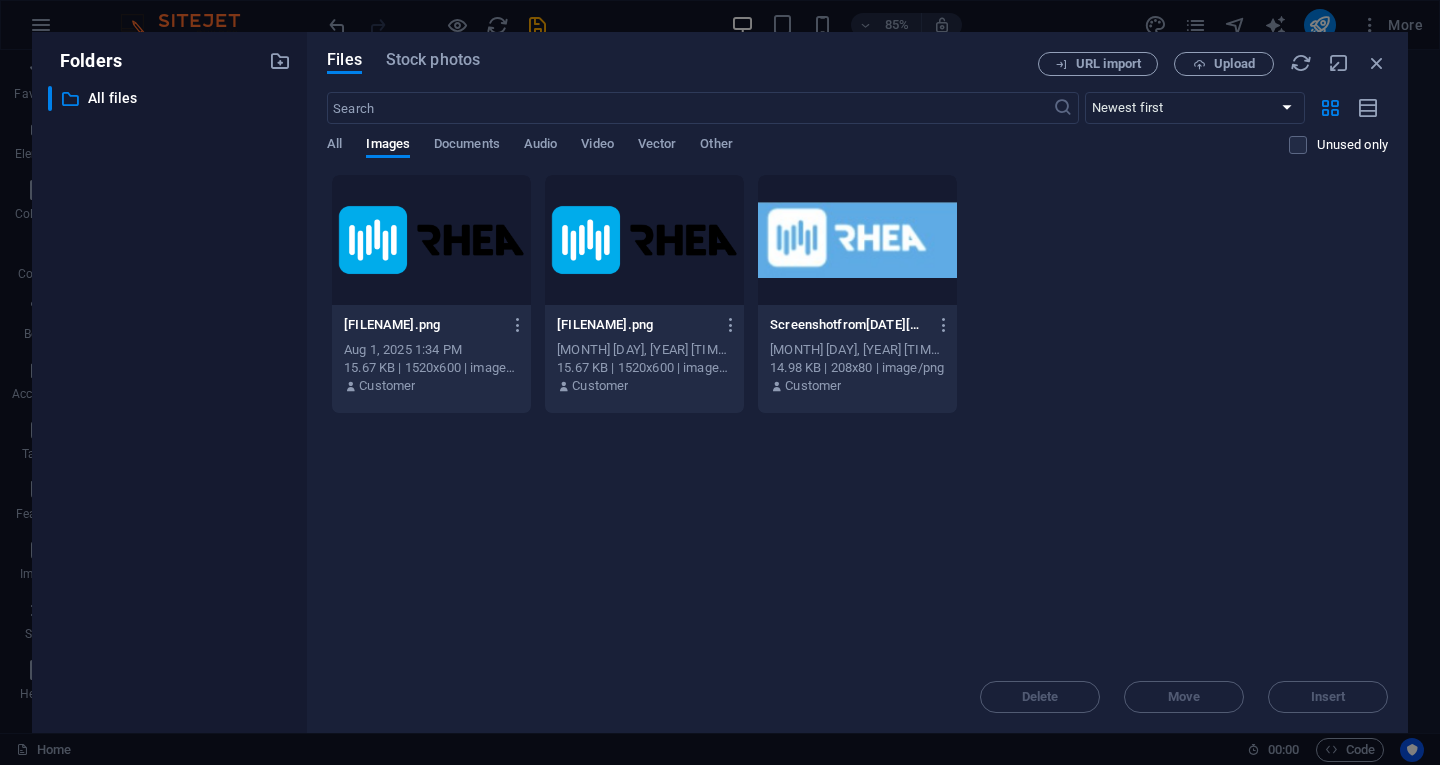 click at bounding box center (431, 240) 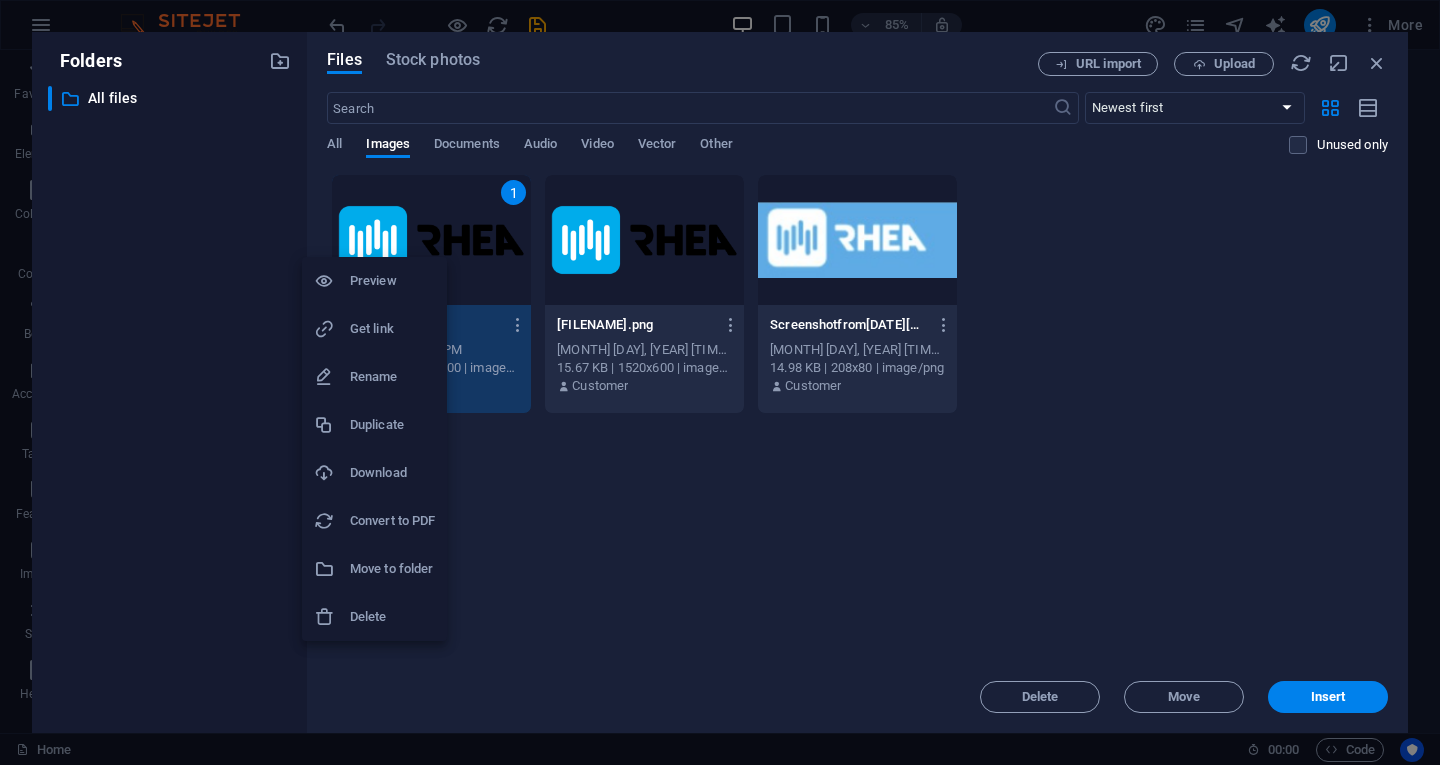 click at bounding box center (720, 382) 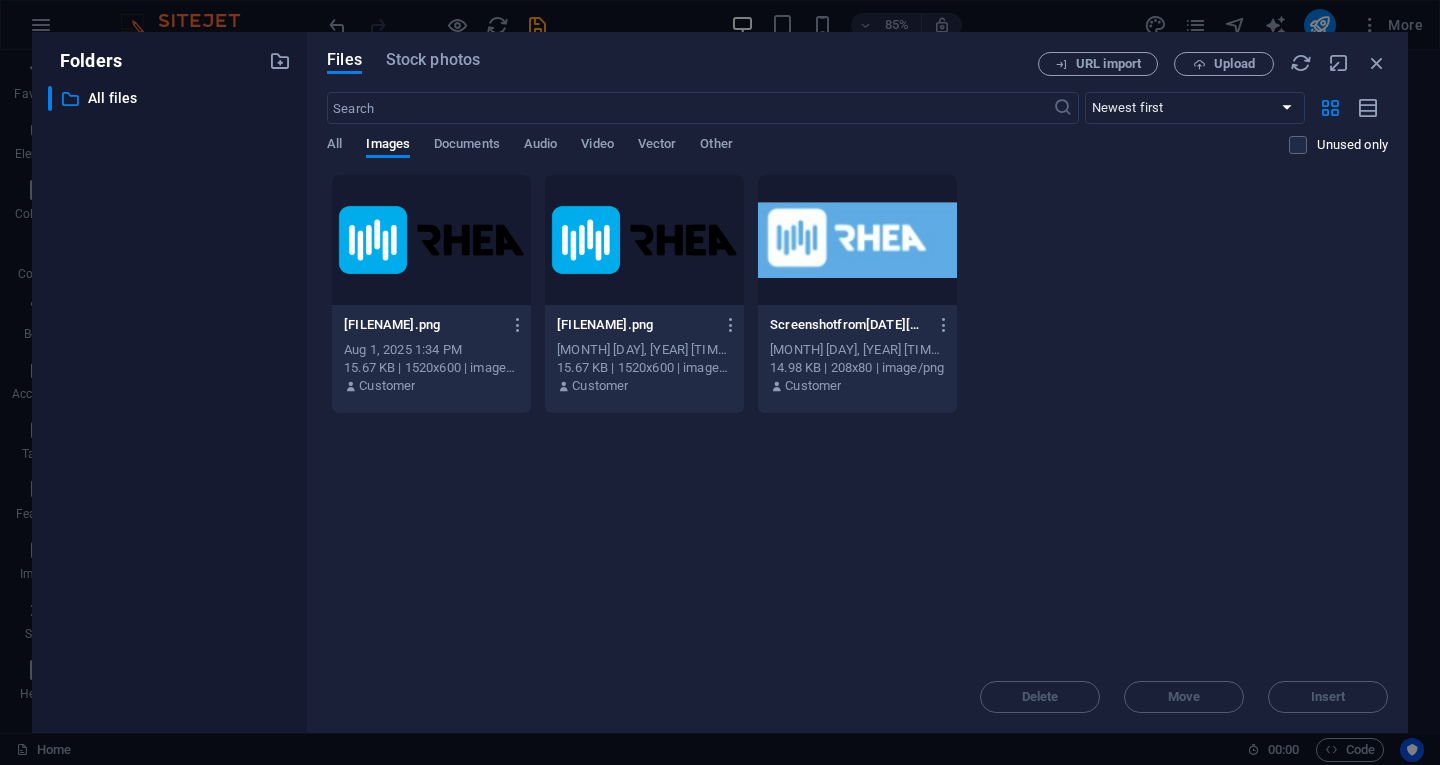 click at bounding box center (431, 240) 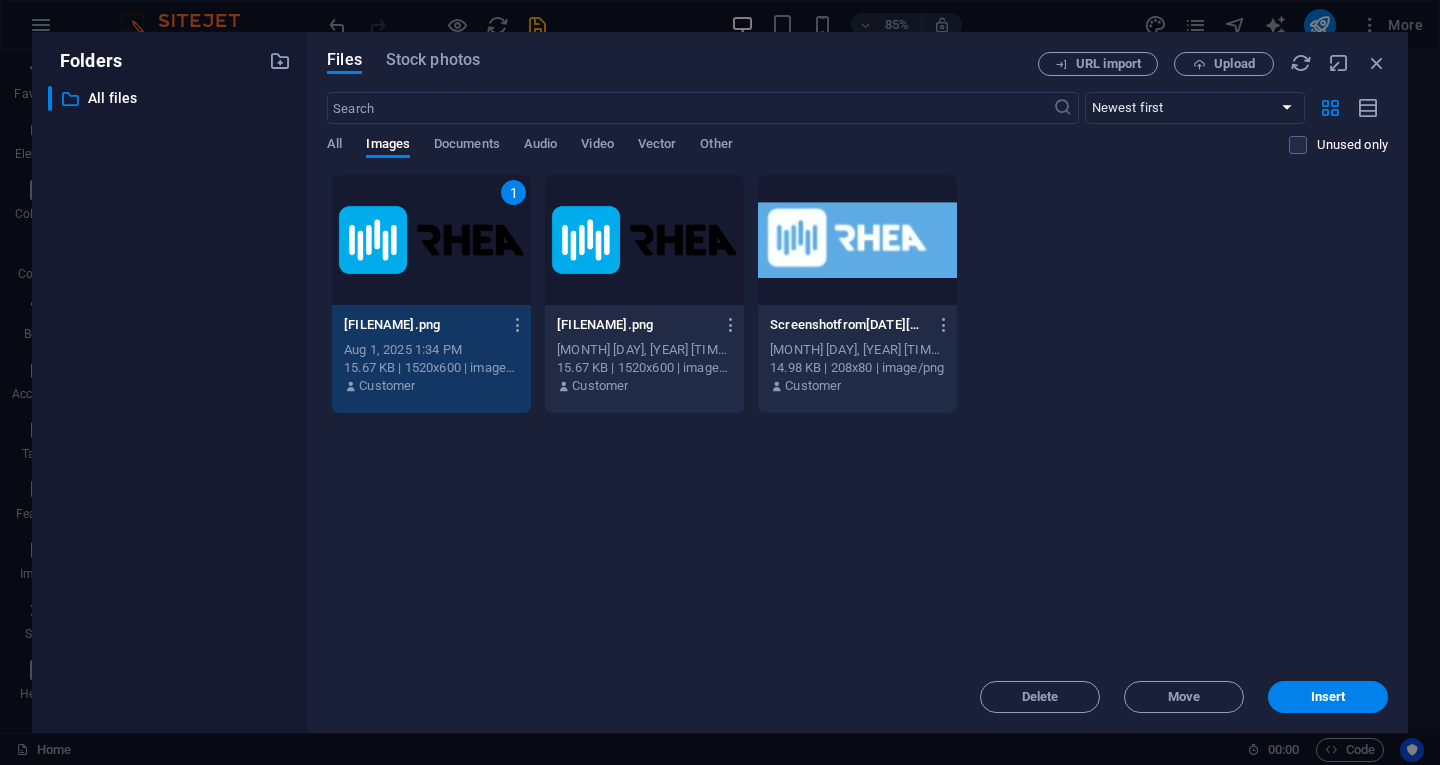 click on "1" at bounding box center [431, 240] 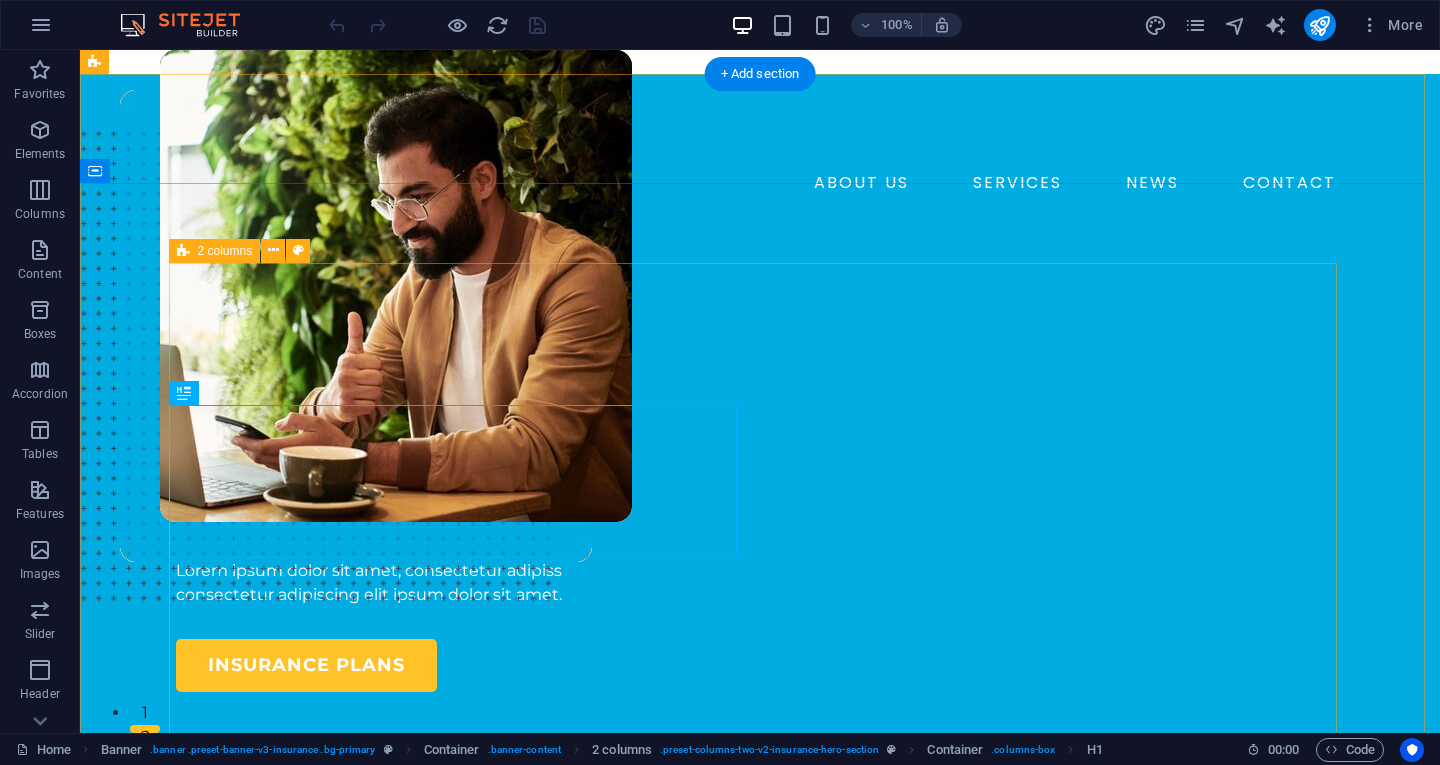 scroll, scrollTop: 0, scrollLeft: 0, axis: both 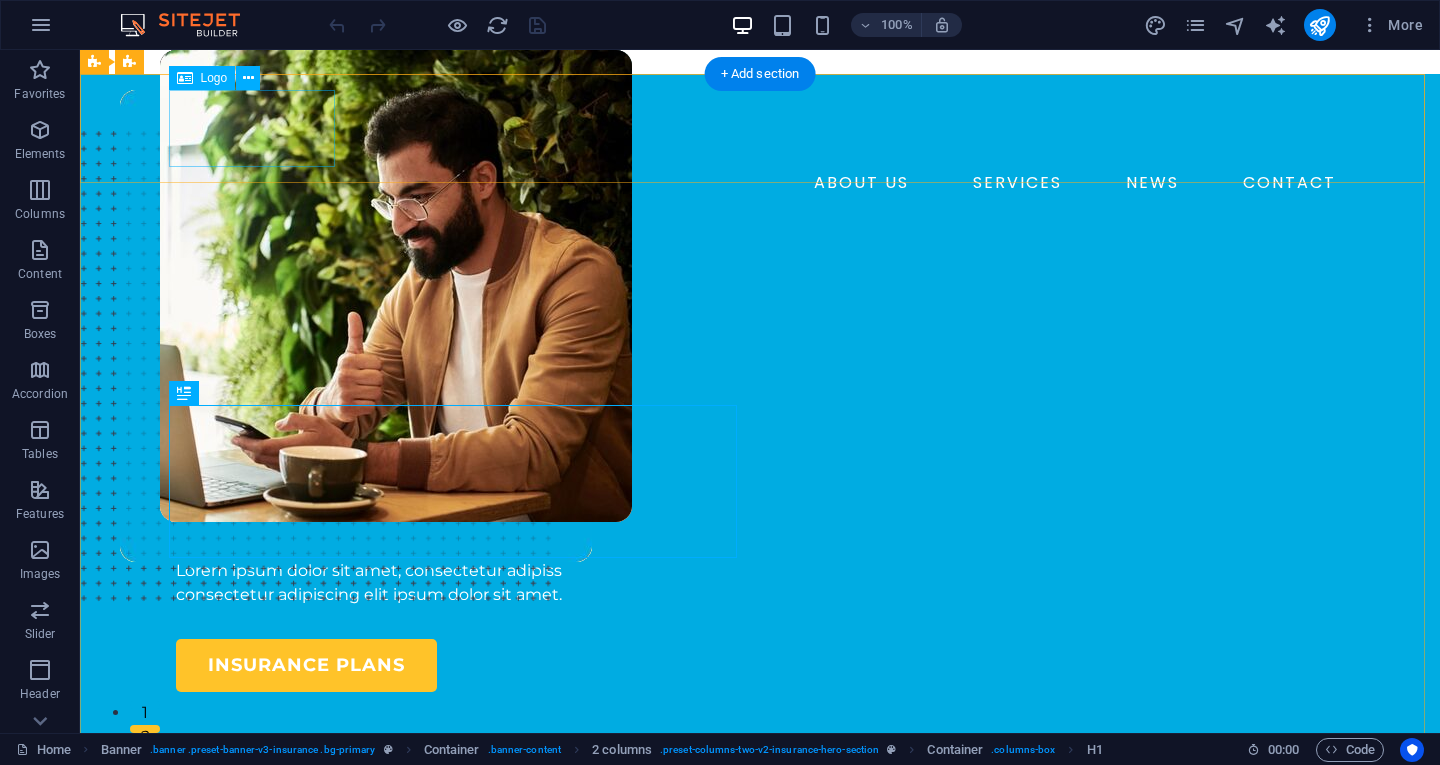 click on "RHEA" at bounding box center [760, 128] 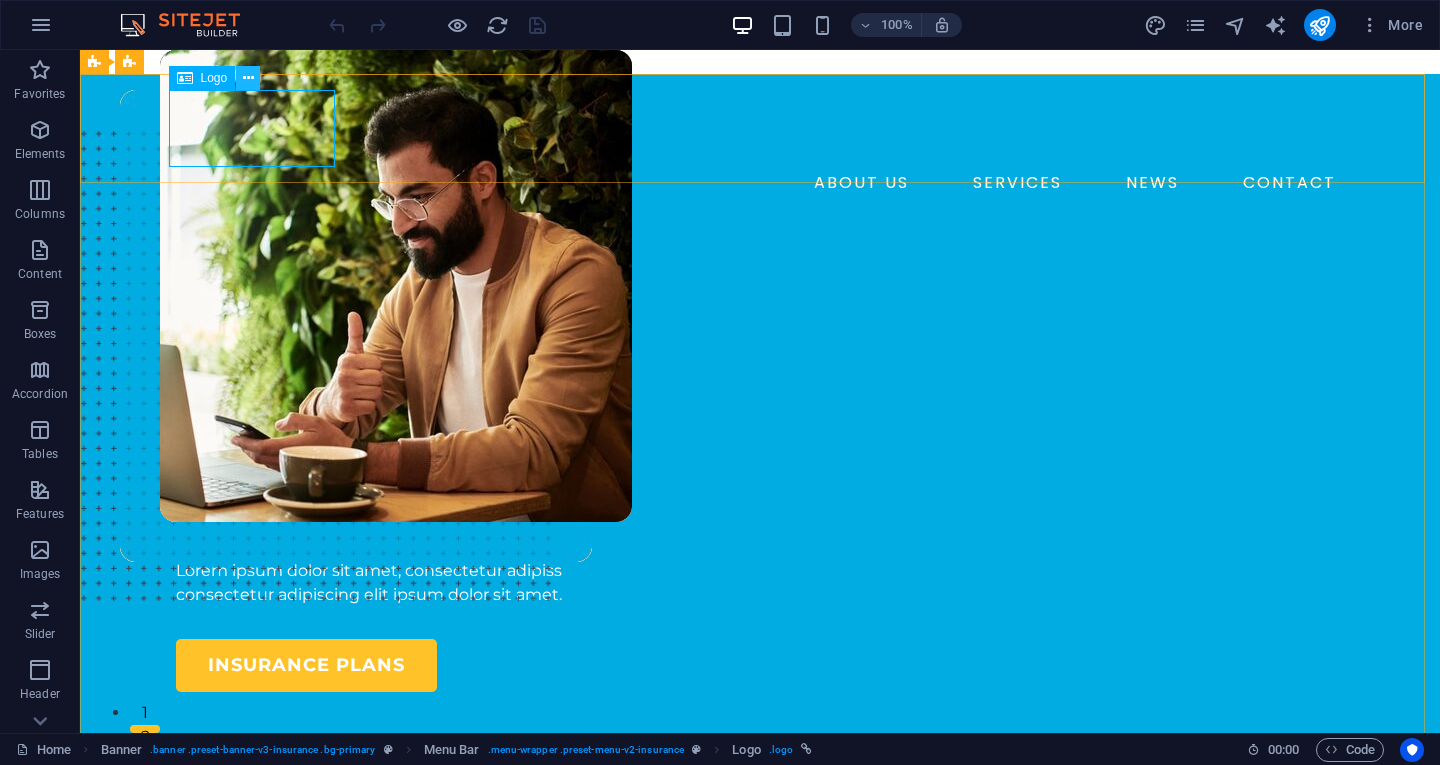 click at bounding box center (248, 78) 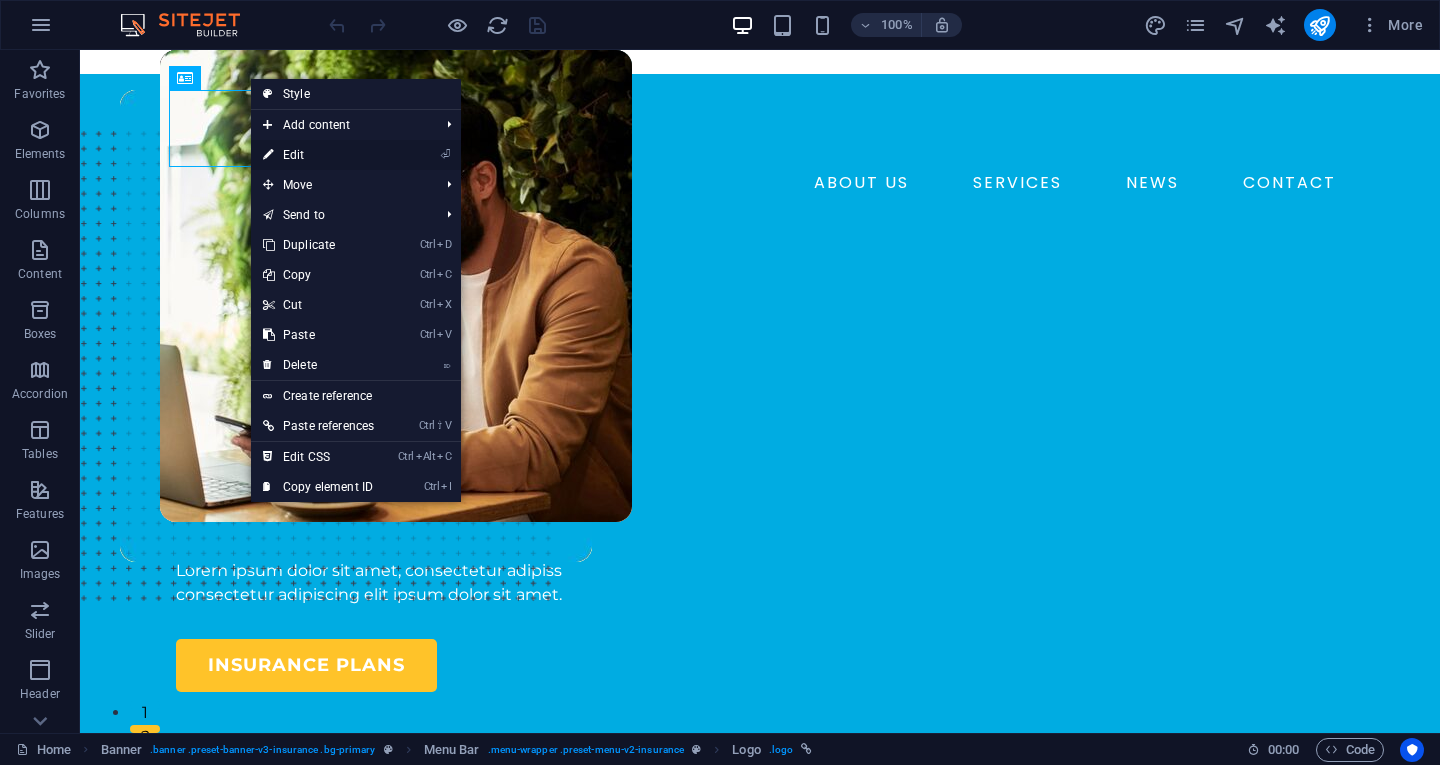 click on "⏎  Edit" at bounding box center [318, 155] 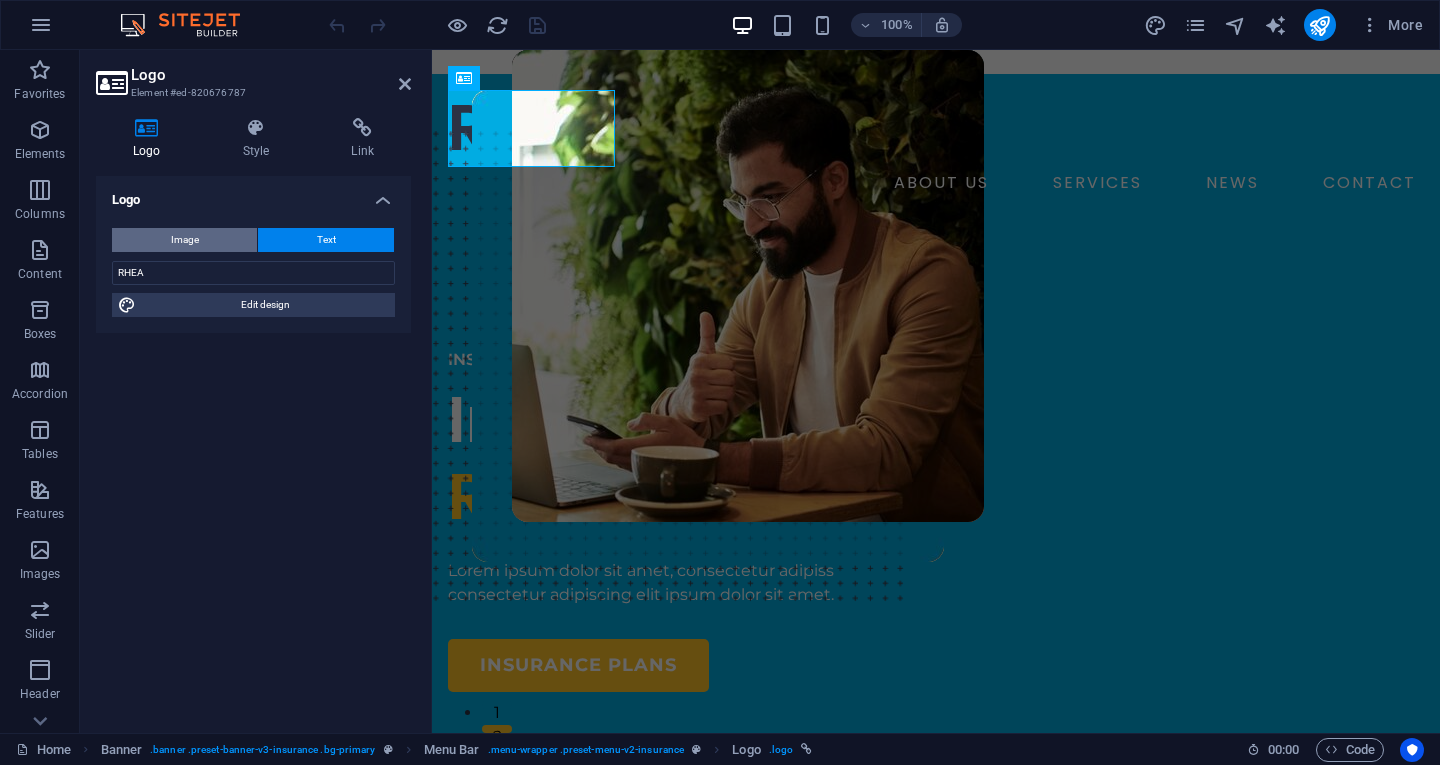 click on "Image" at bounding box center (184, 240) 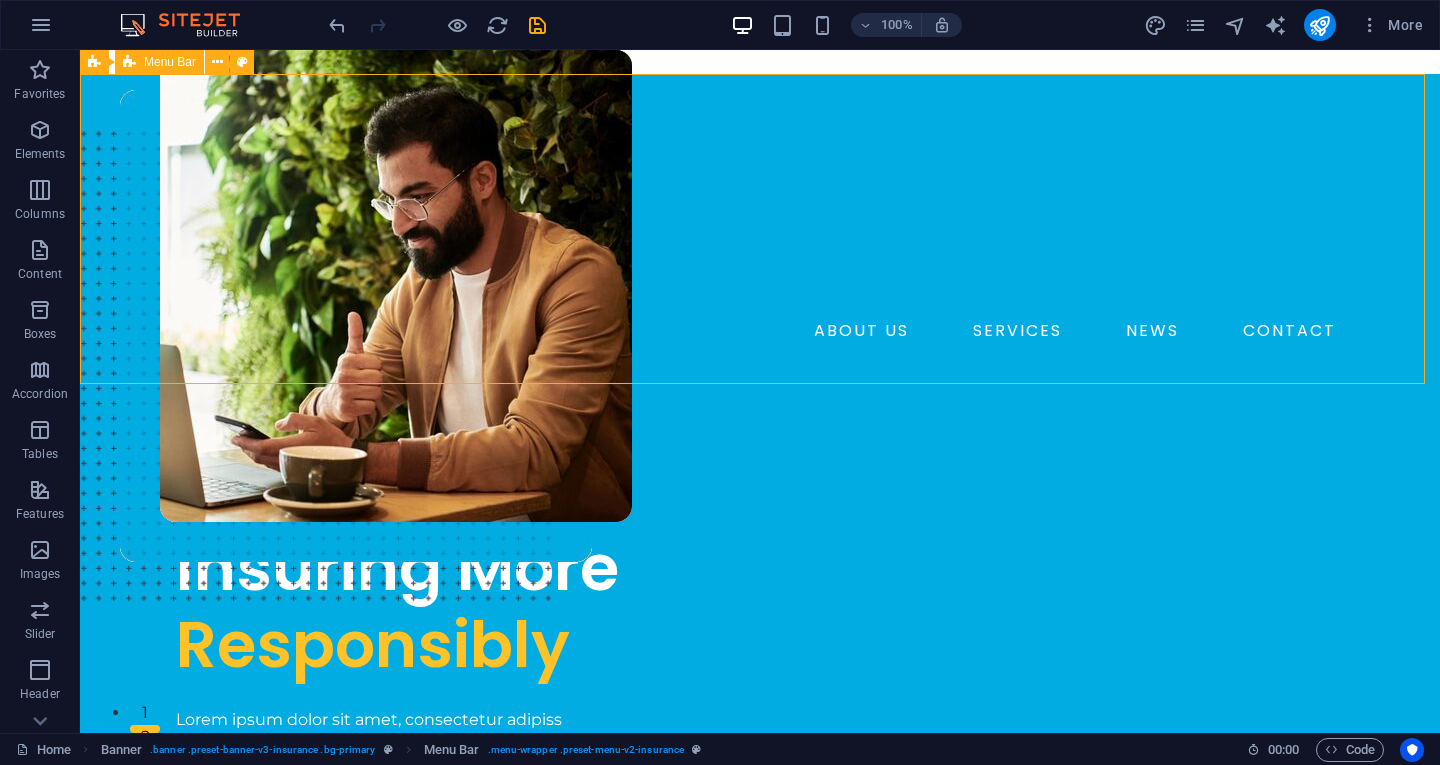 drag, startPoint x: 1072, startPoint y: 221, endPoint x: 1227, endPoint y: 231, distance: 155.32225 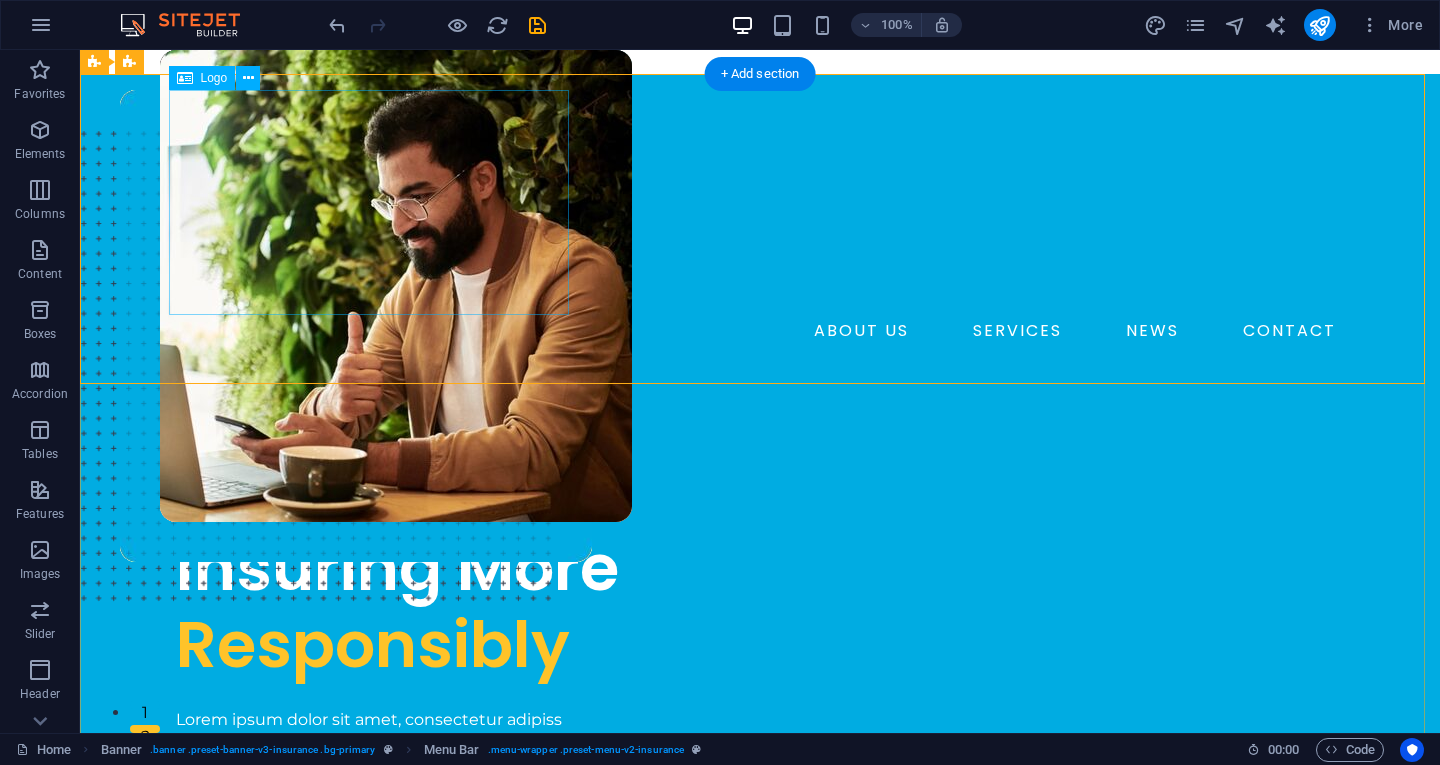 click at bounding box center [760, 202] 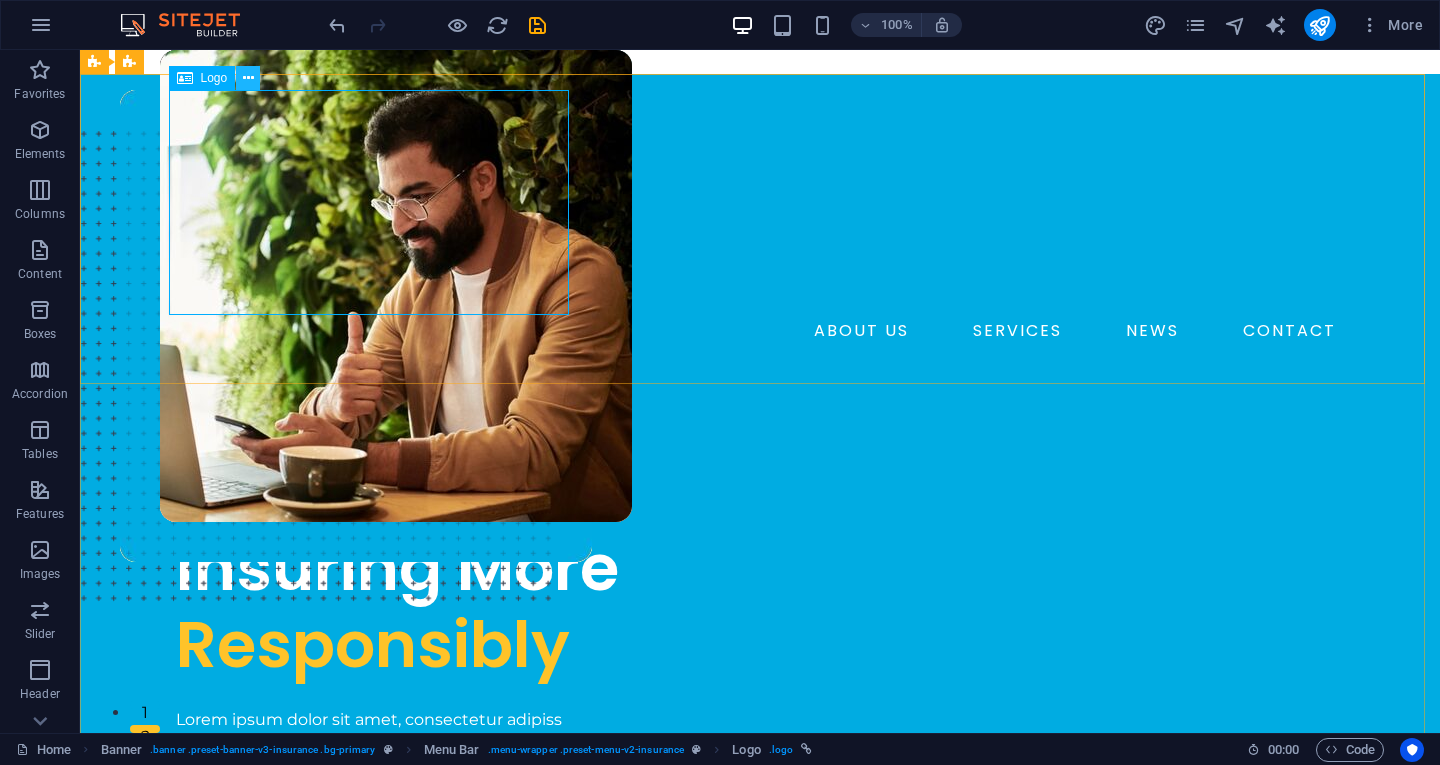 click at bounding box center (248, 78) 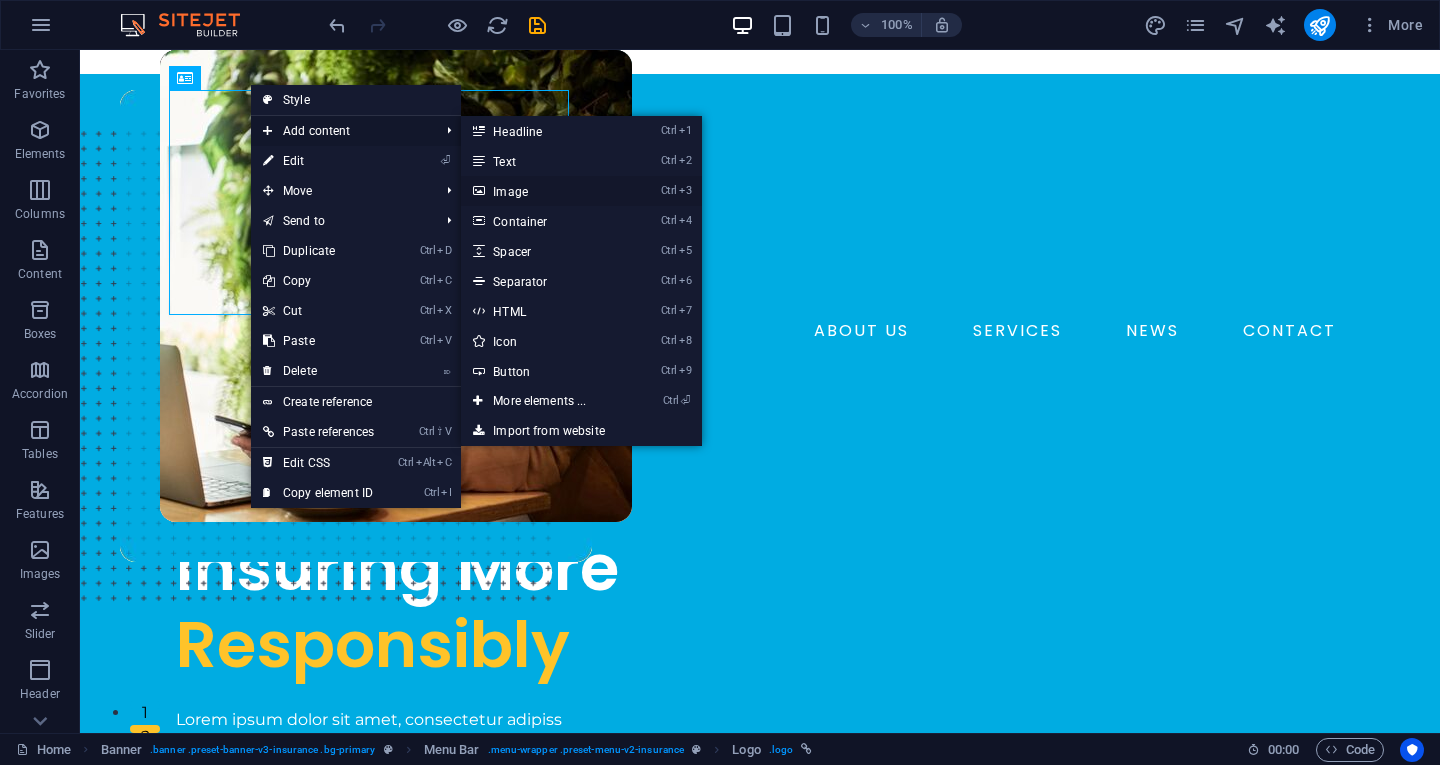 click on "Ctrl 3  Image" at bounding box center [543, 191] 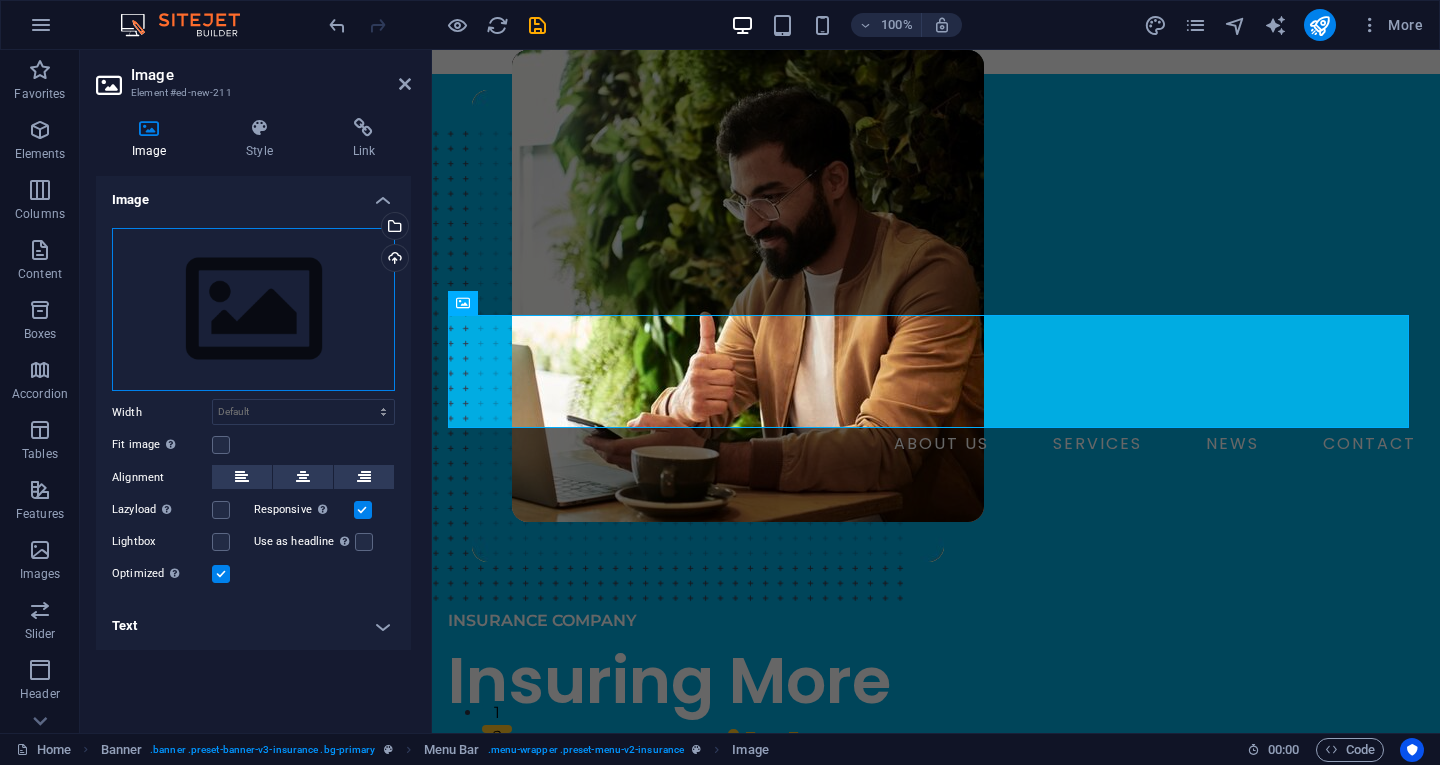 click on "Drag files here, click to choose files or select files from Files or our free stock photos & videos" at bounding box center [253, 310] 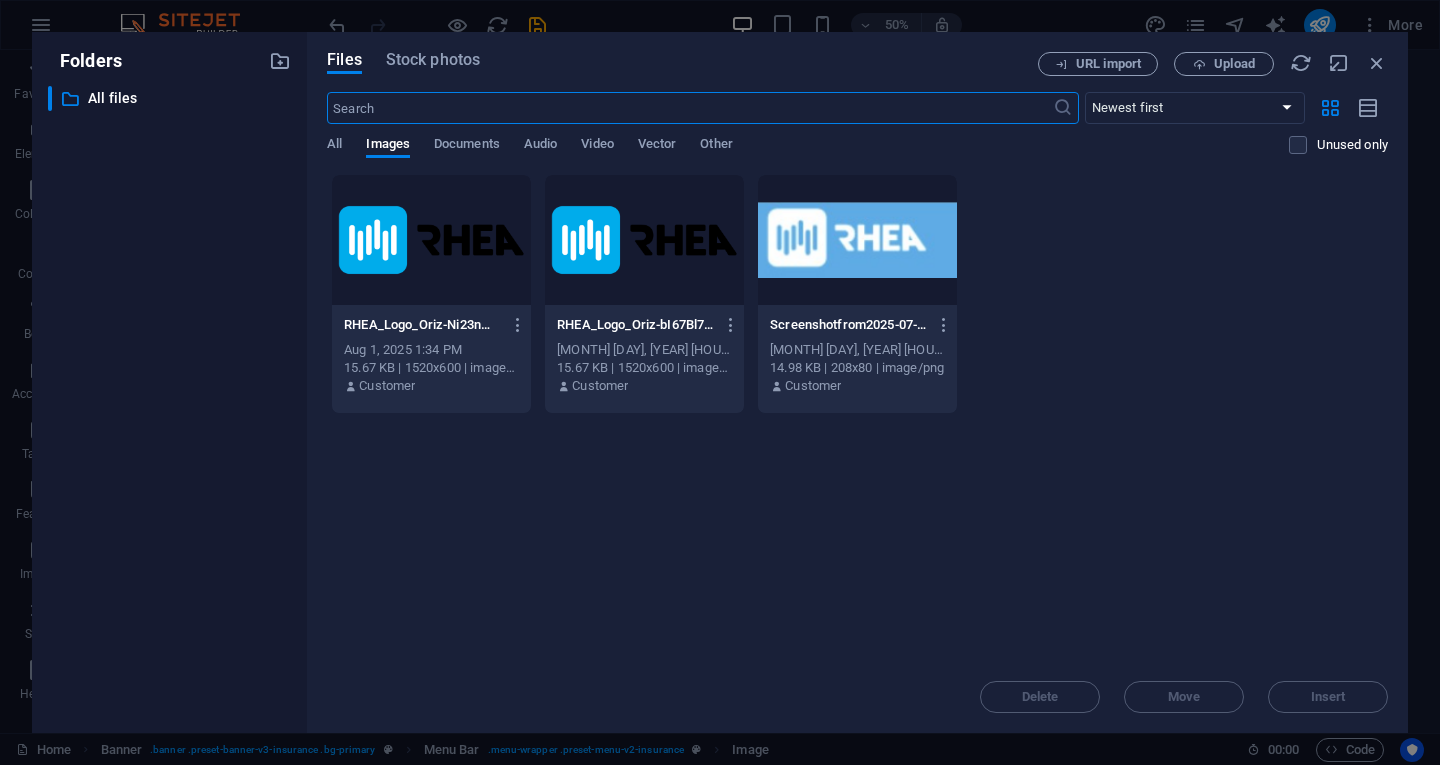 click at bounding box center [857, 240] 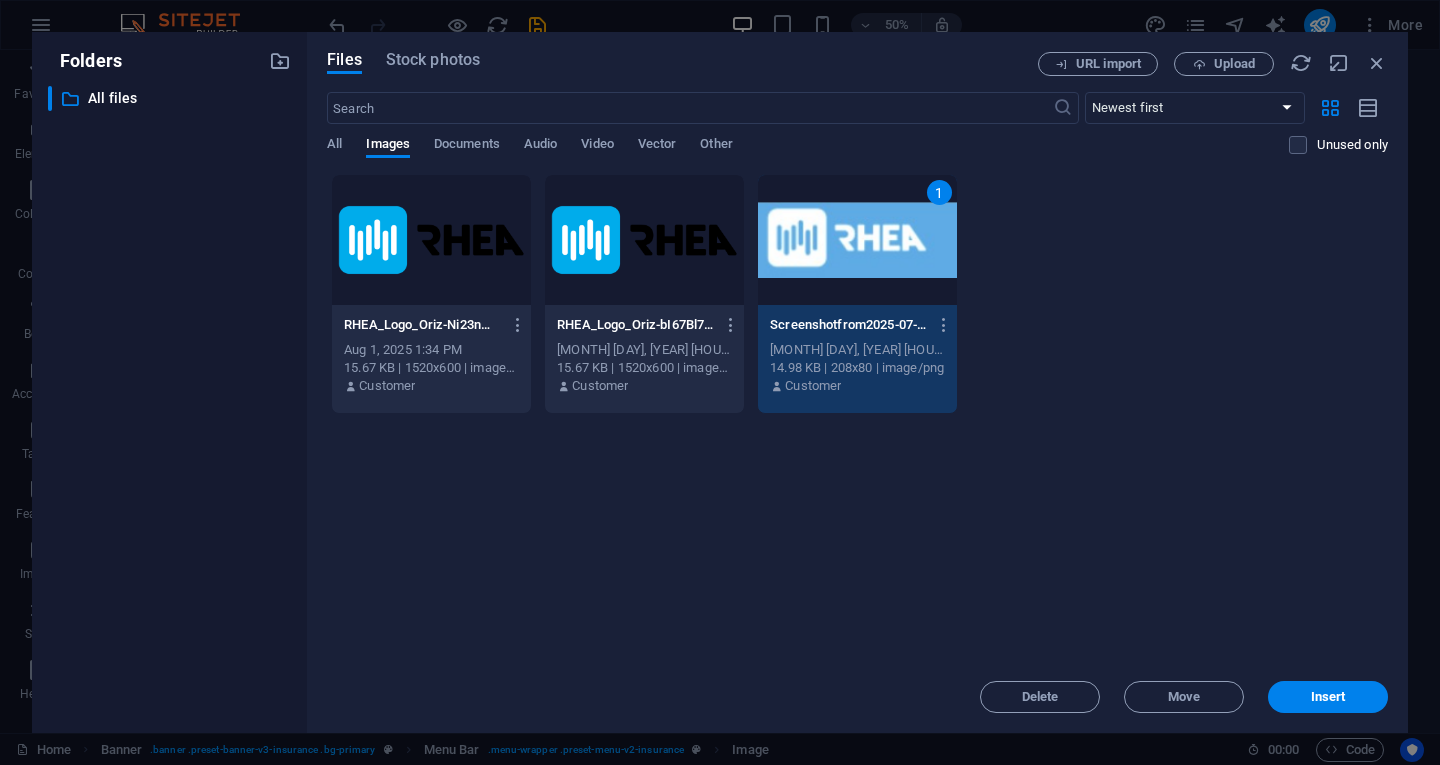 click on "1" at bounding box center (857, 240) 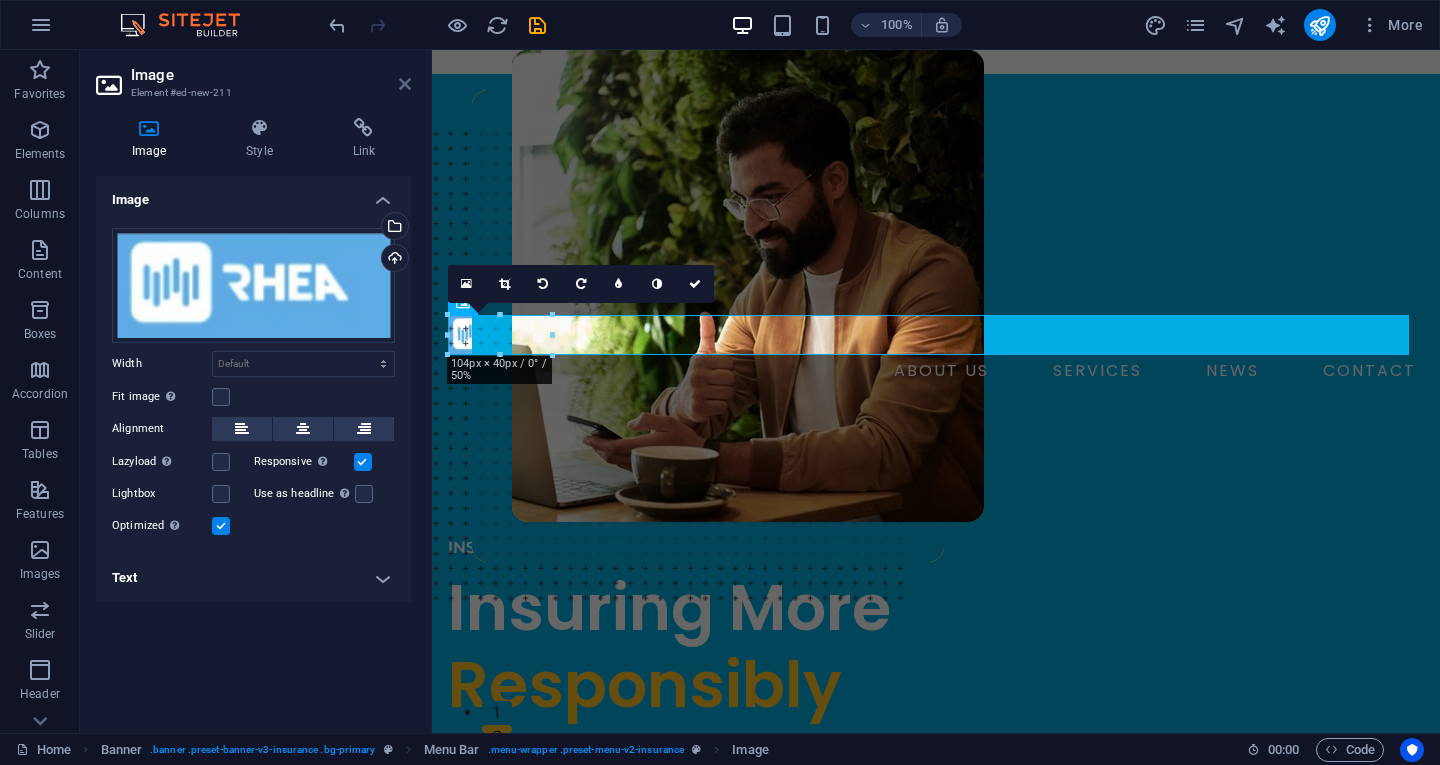 click at bounding box center (405, 84) 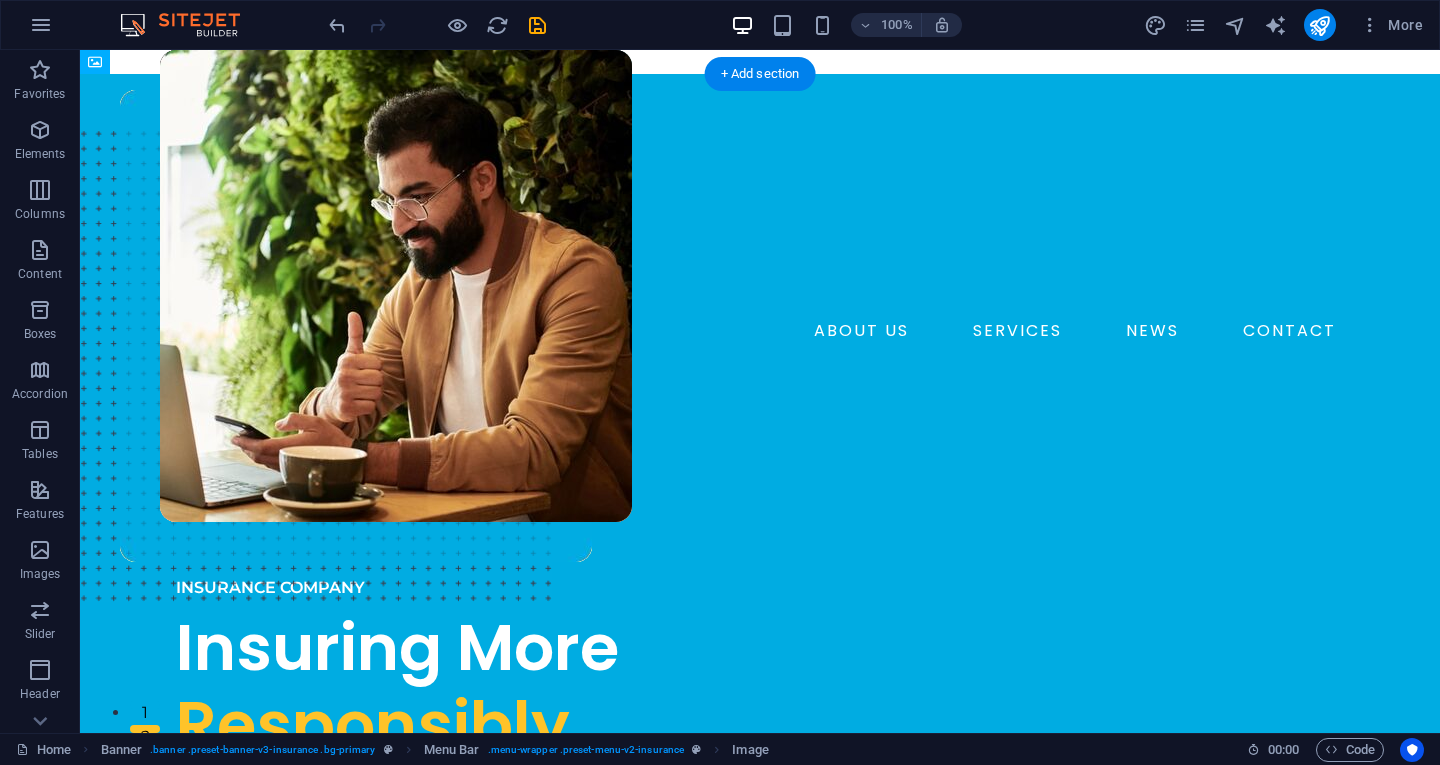 drag, startPoint x: 309, startPoint y: 333, endPoint x: 335, endPoint y: 318, distance: 30.016663 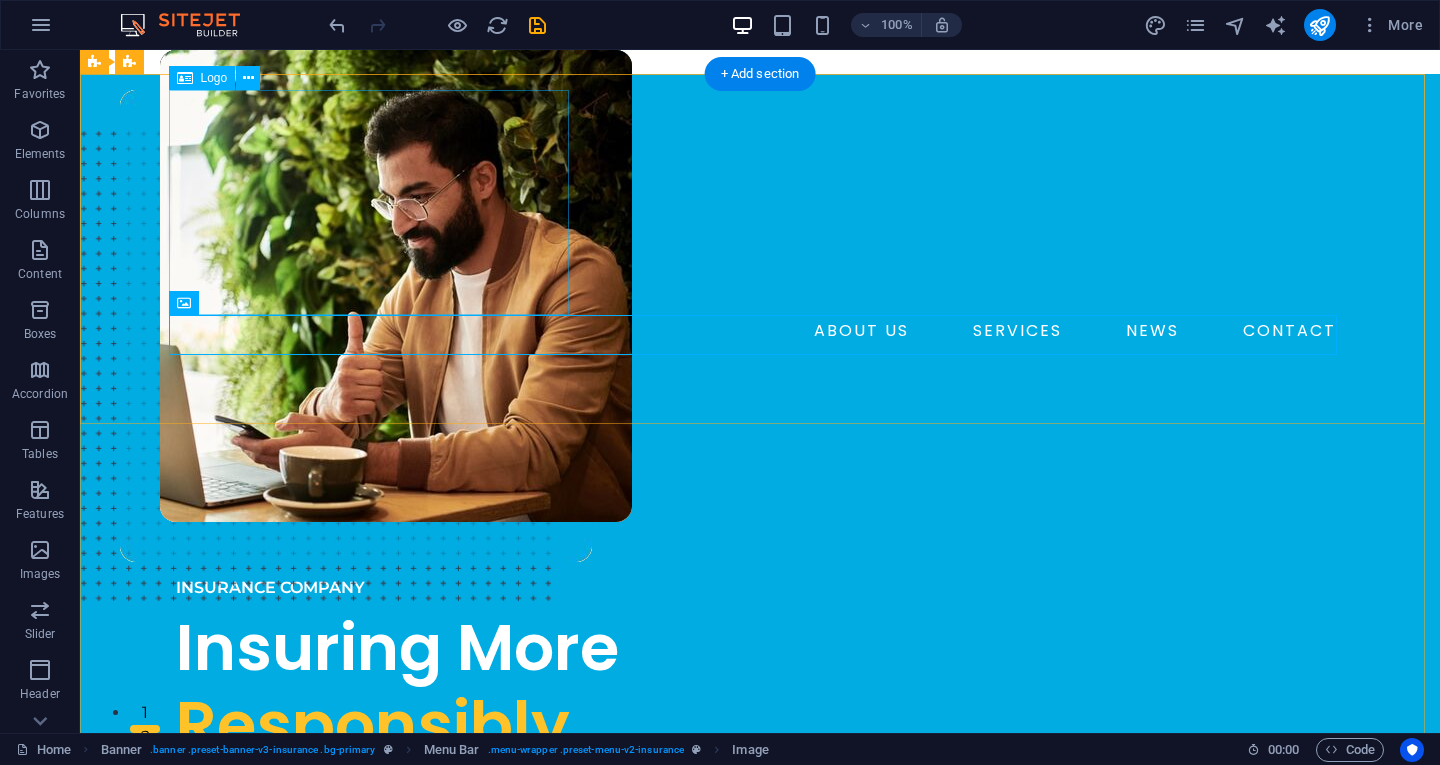 click at bounding box center (760, 202) 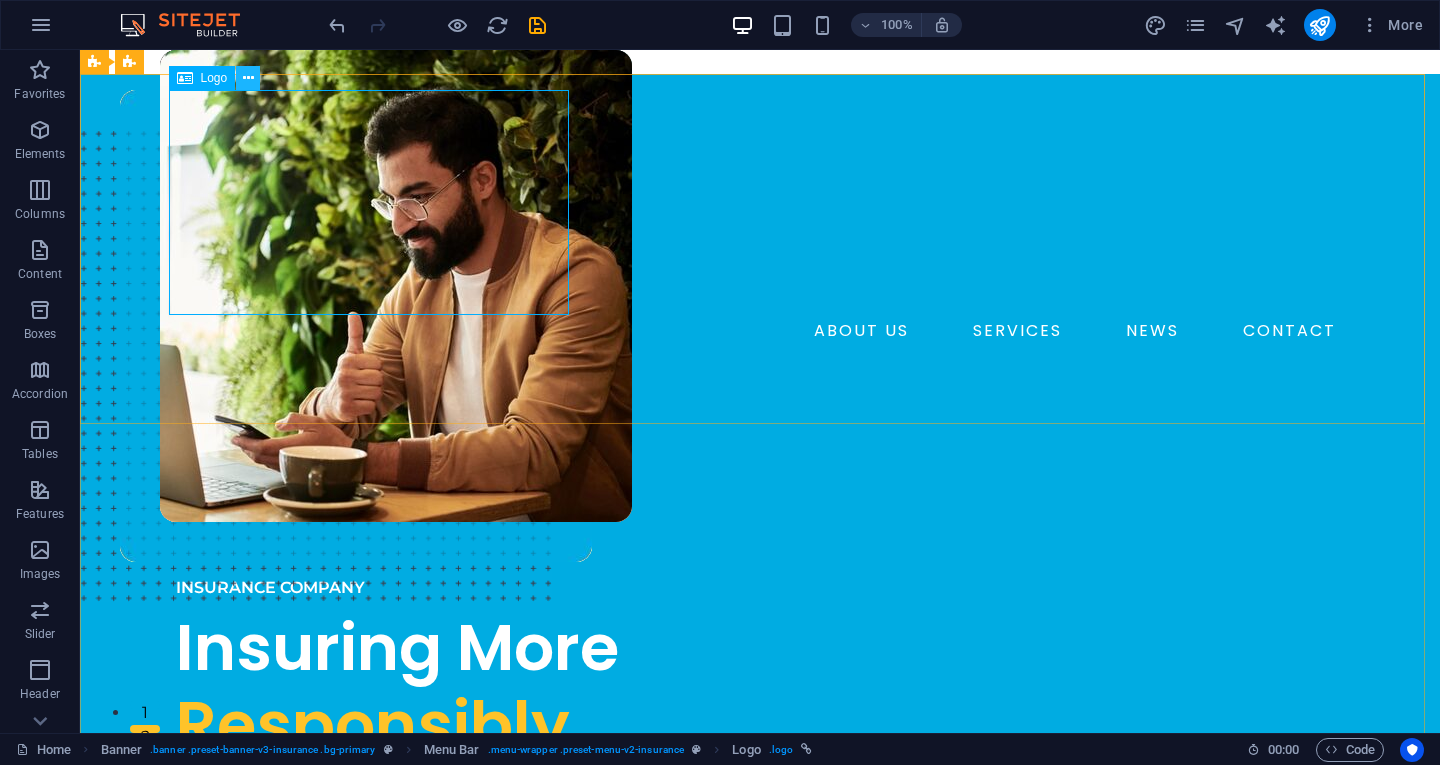 click at bounding box center (248, 78) 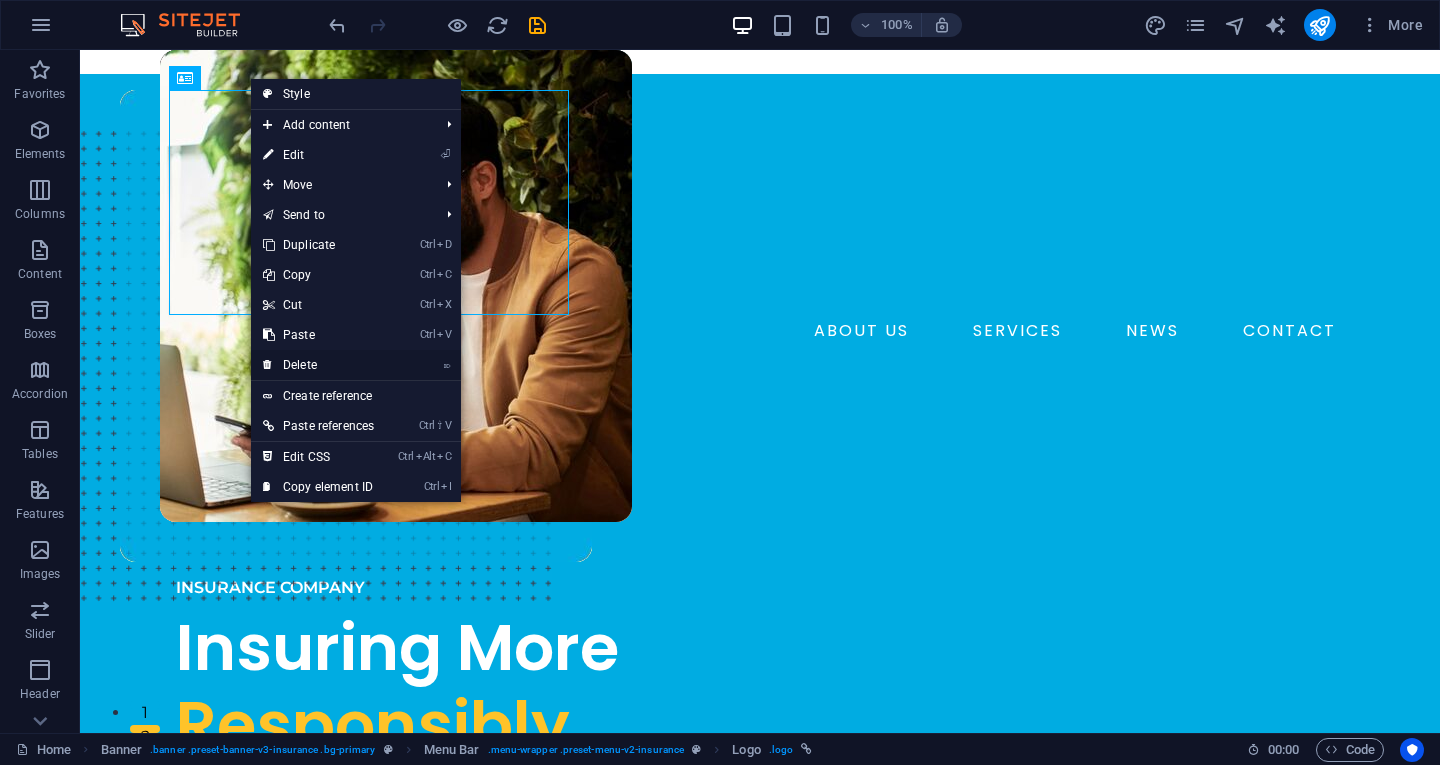 drag, startPoint x: 311, startPoint y: 357, endPoint x: 231, endPoint y: 308, distance: 93.813644 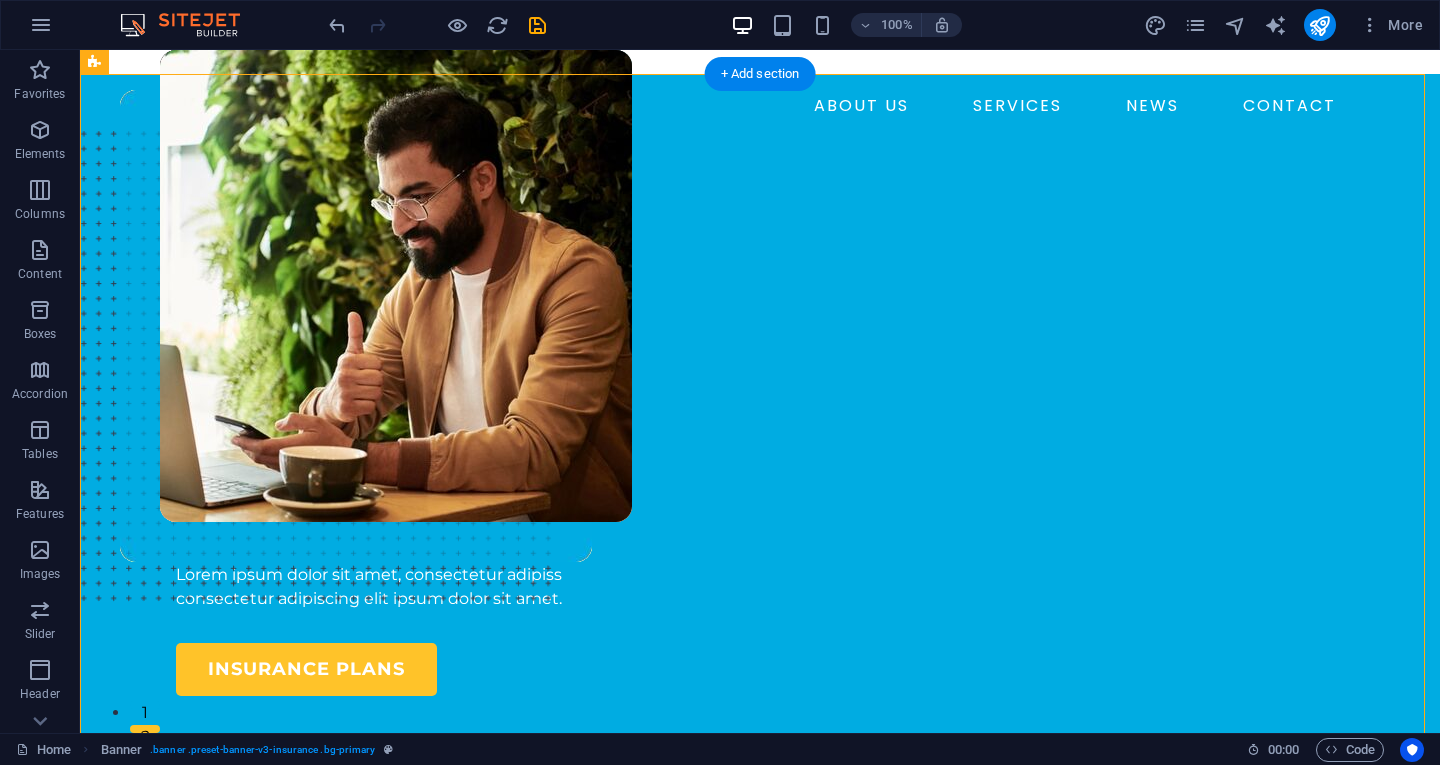 drag, startPoint x: 331, startPoint y: 179, endPoint x: 667, endPoint y: 137, distance: 338.61484 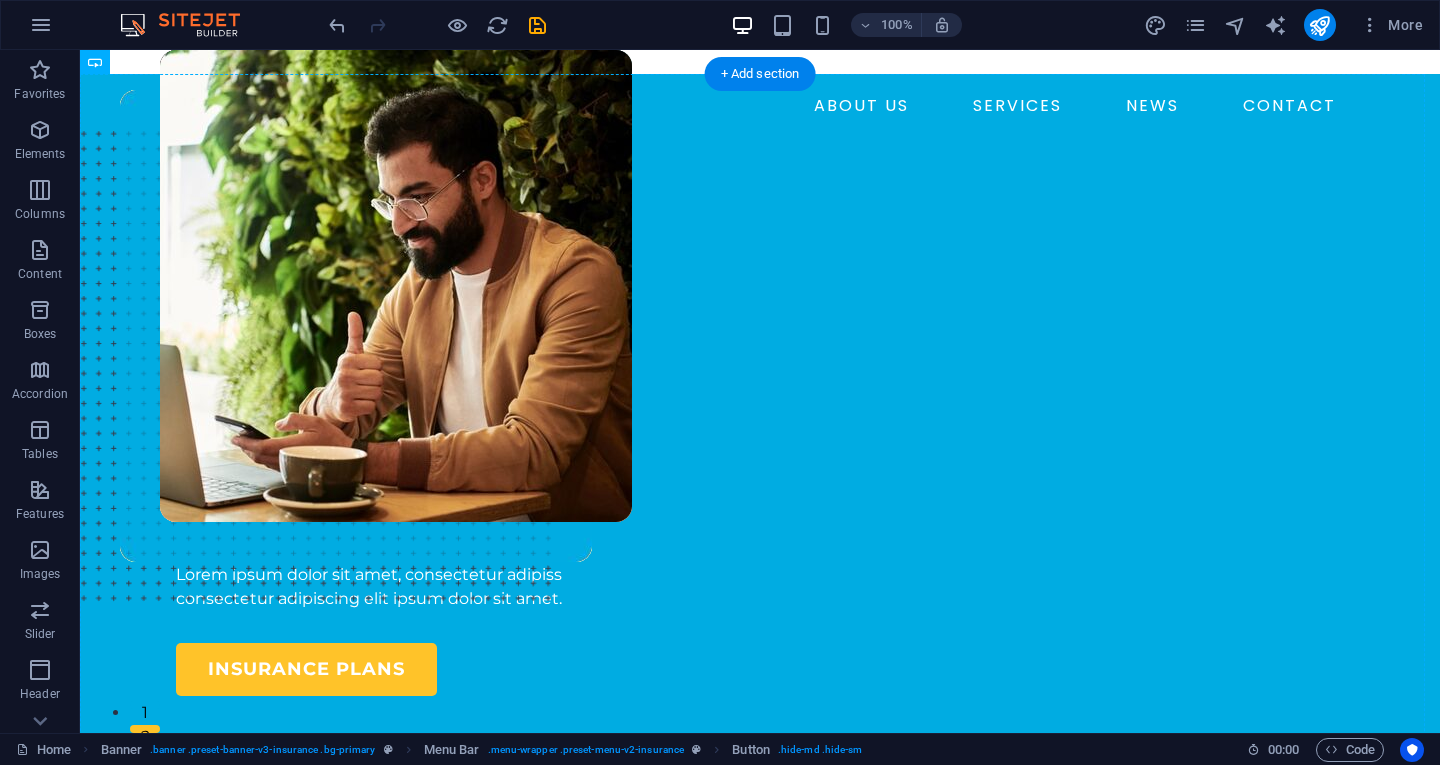 drag, startPoint x: 375, startPoint y: 171, endPoint x: 390, endPoint y: 133, distance: 40.853397 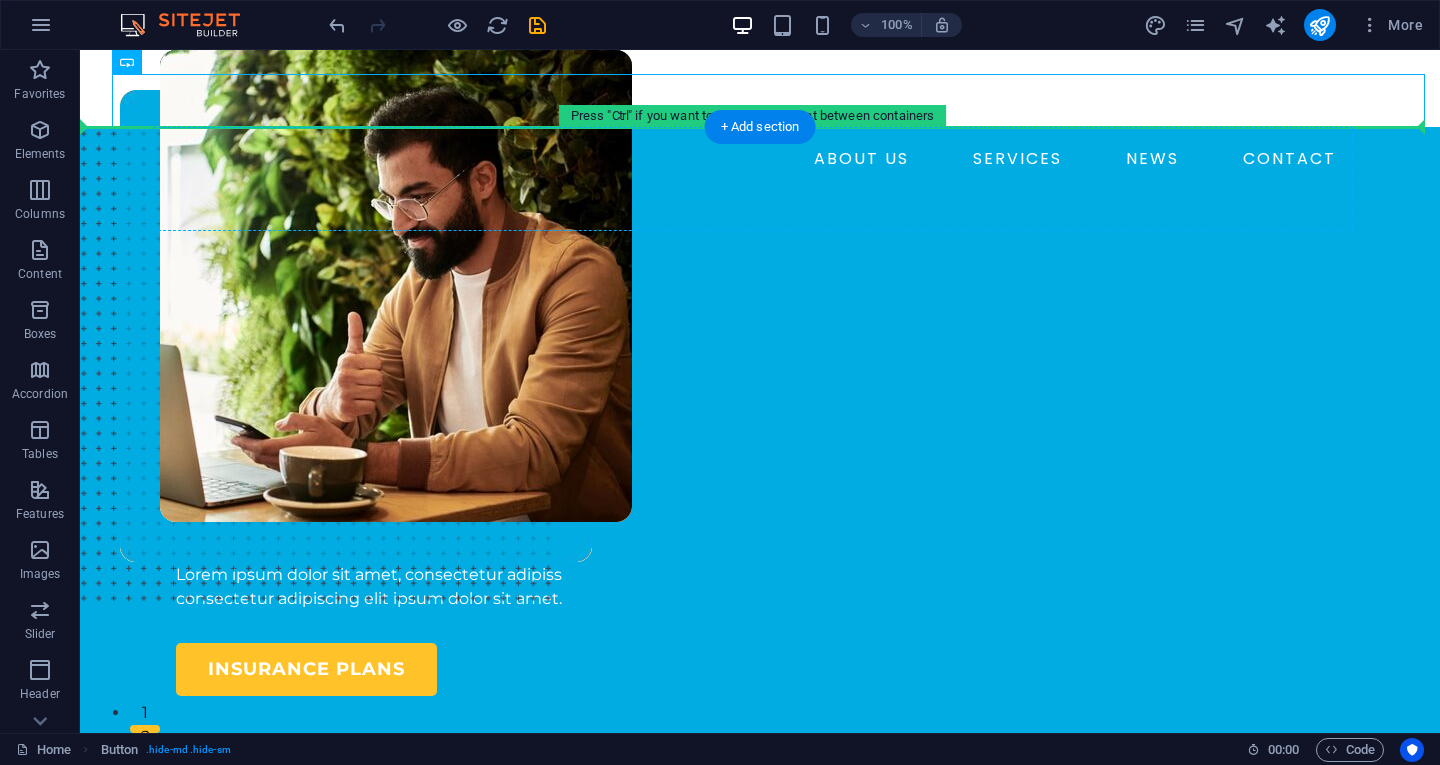 drag, startPoint x: 348, startPoint y: 101, endPoint x: 396, endPoint y: 183, distance: 95.015785 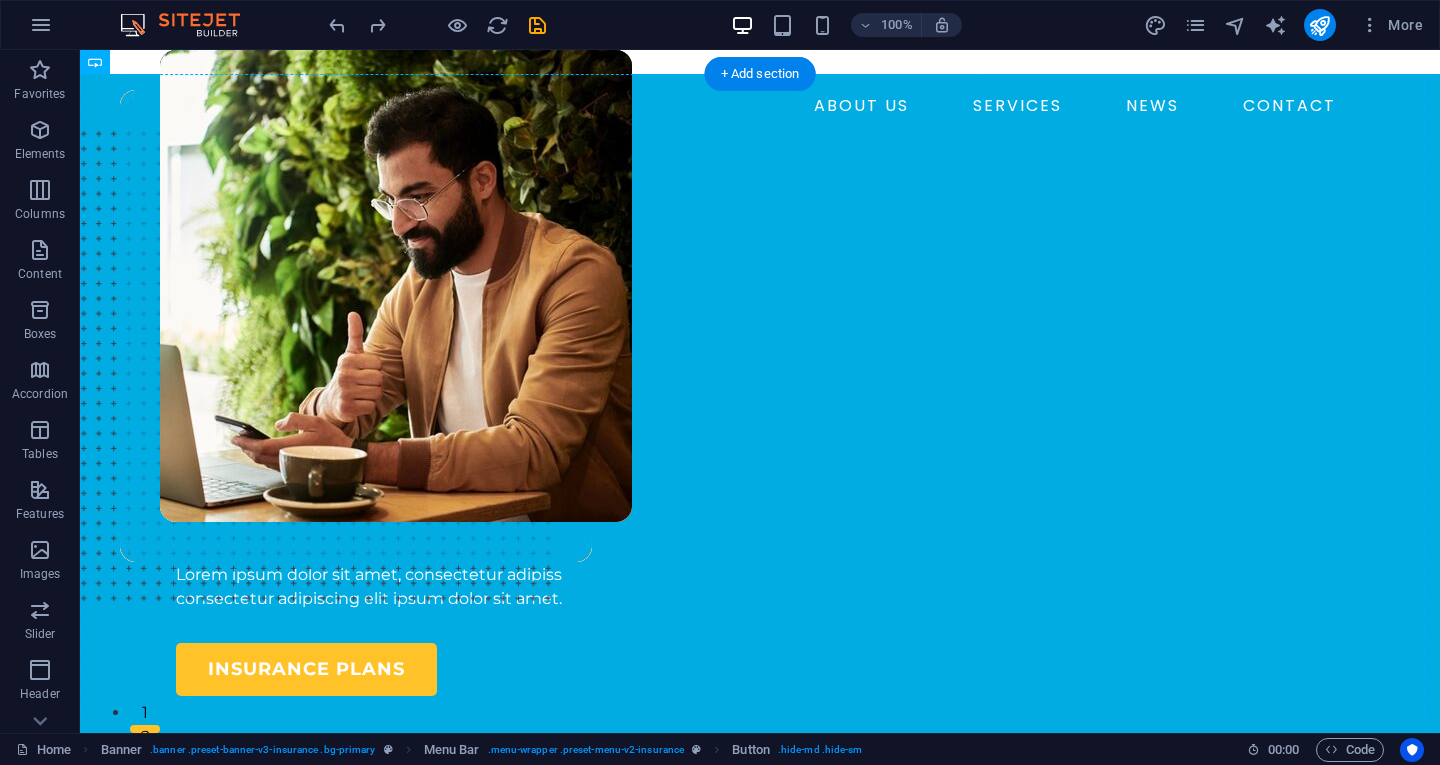 drag, startPoint x: 347, startPoint y: 197, endPoint x: 477, endPoint y: 154, distance: 136.92699 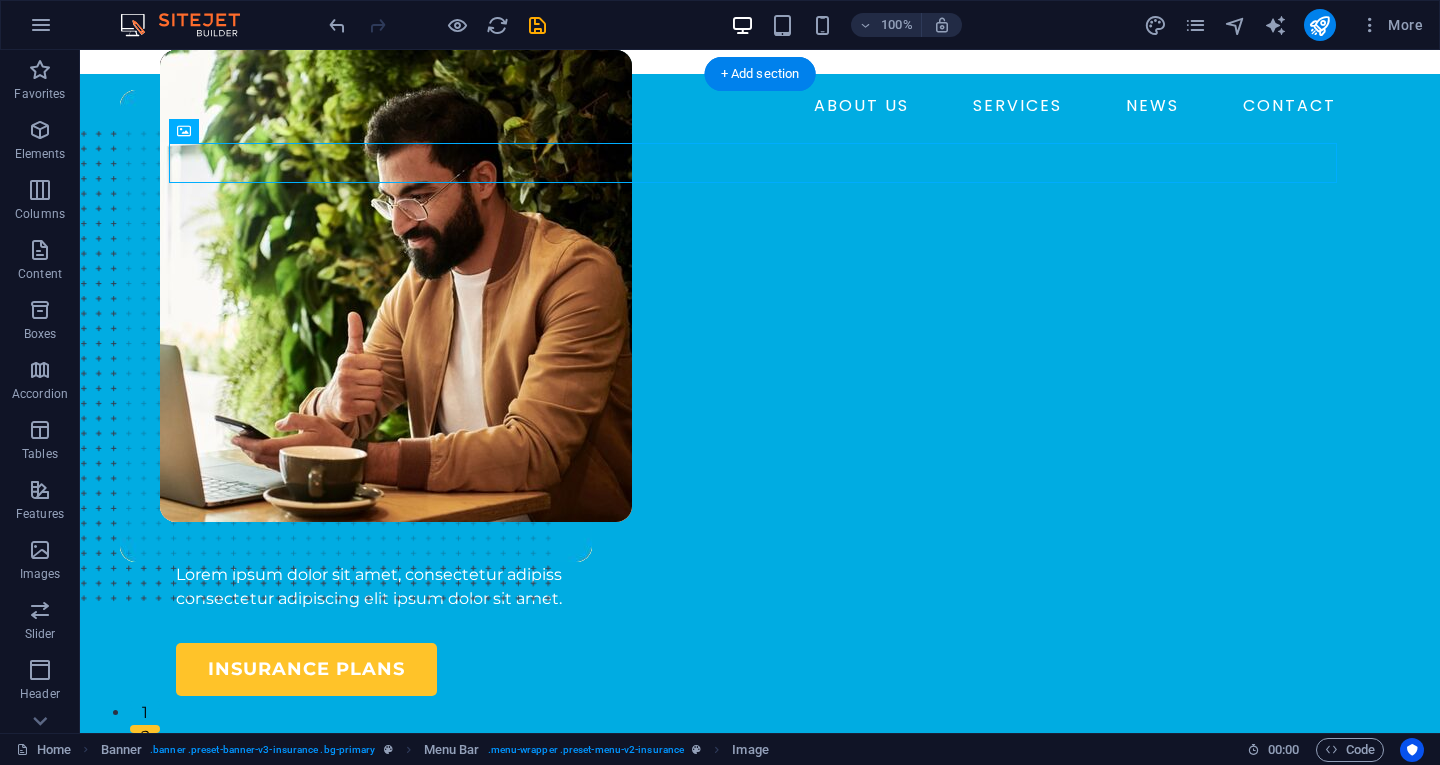 drag, startPoint x: 226, startPoint y: 164, endPoint x: 264, endPoint y: 175, distance: 39.56008 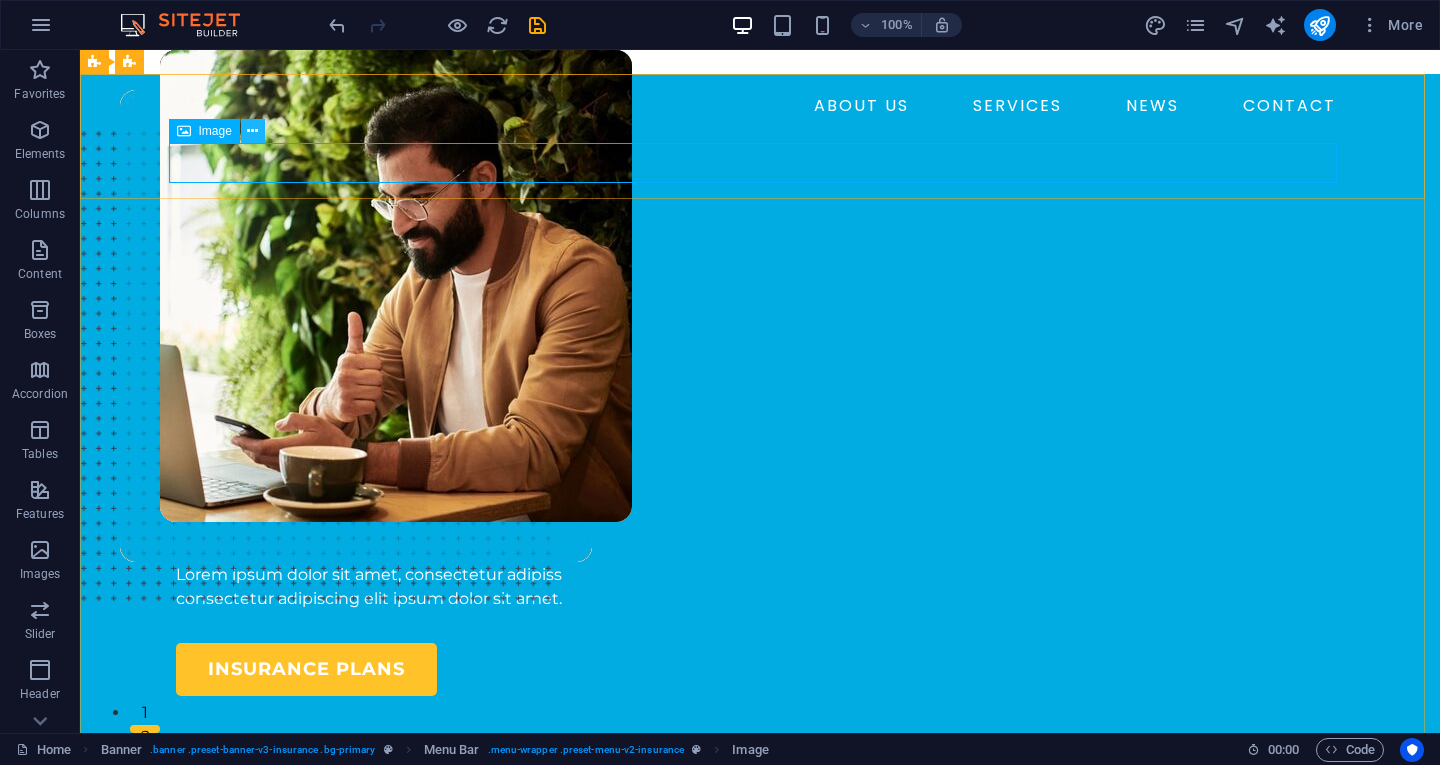 click at bounding box center [252, 131] 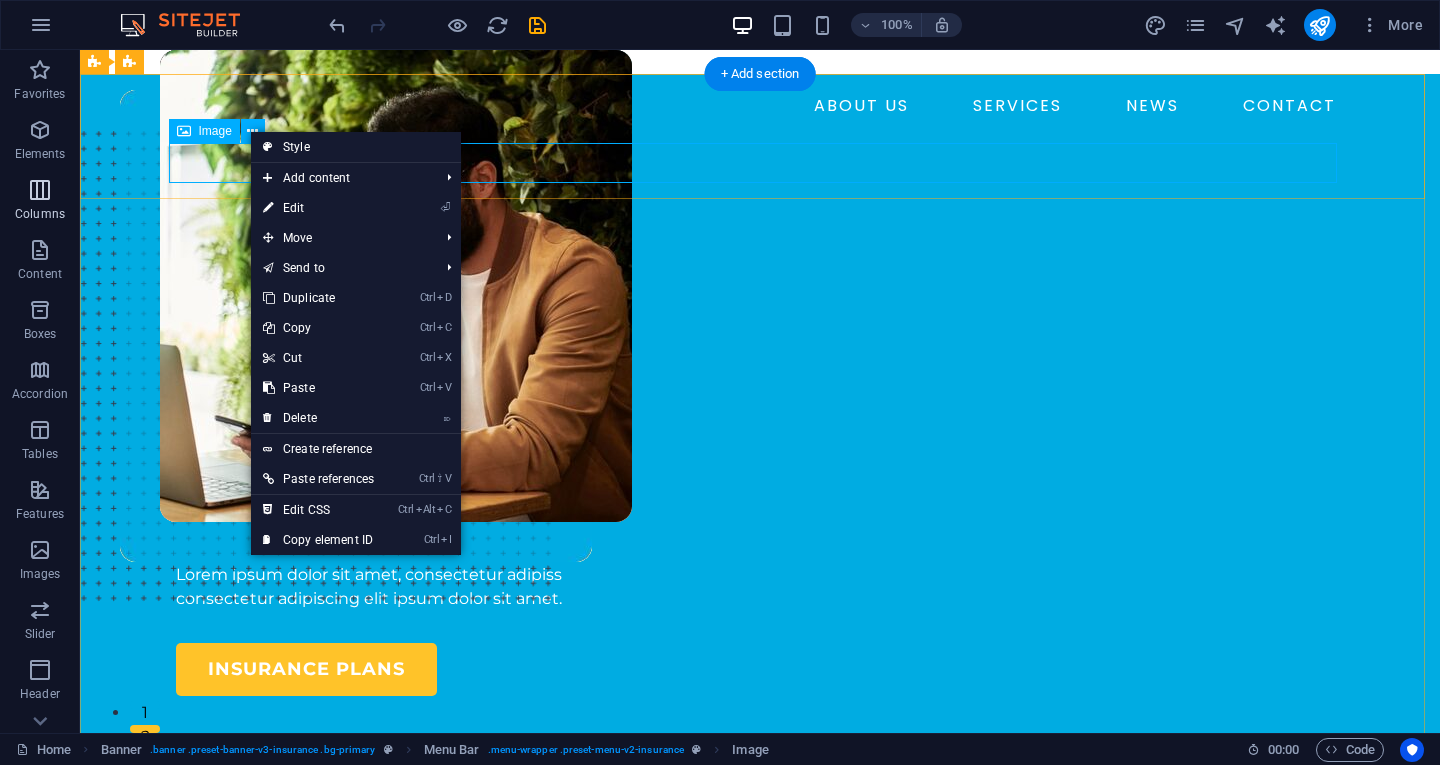 click at bounding box center (40, 190) 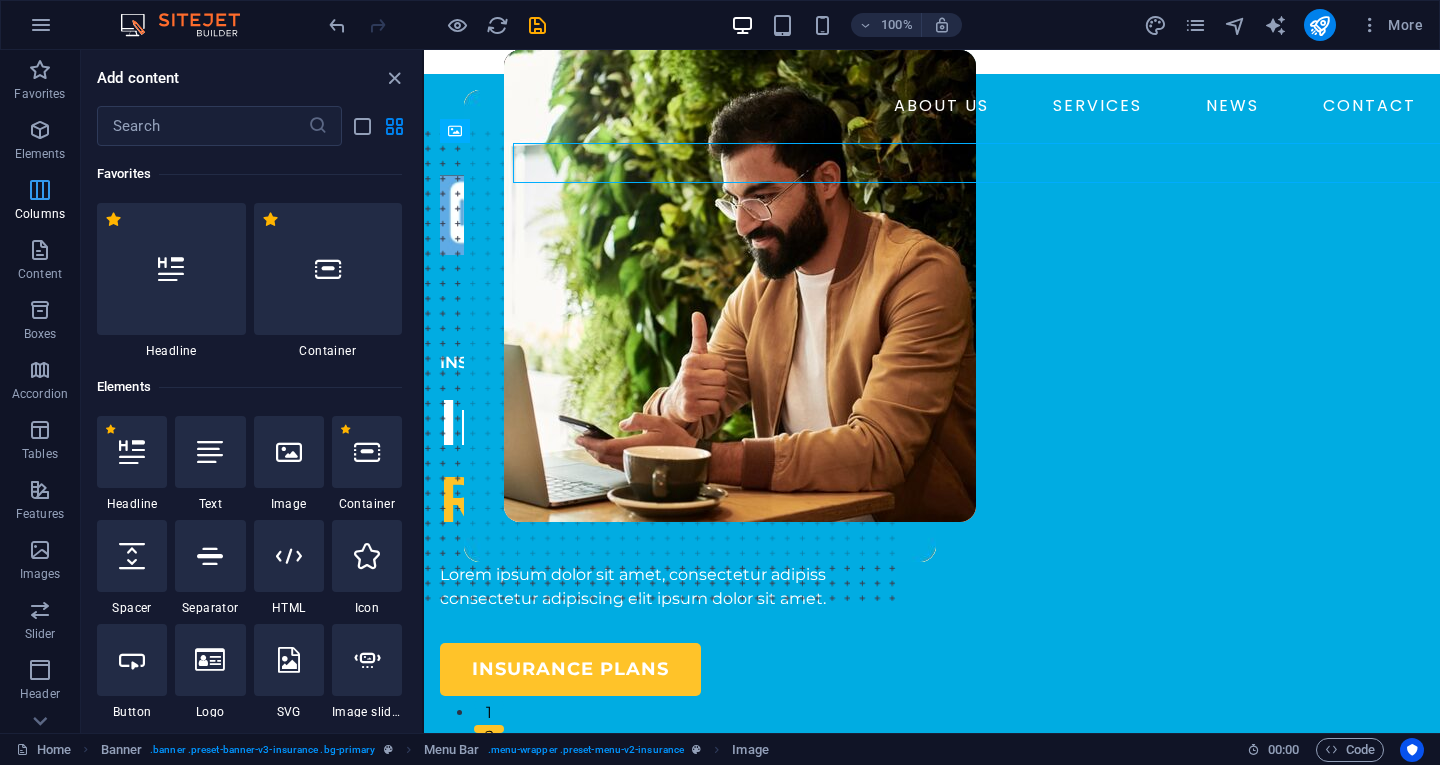 click on "Columns" at bounding box center [40, 214] 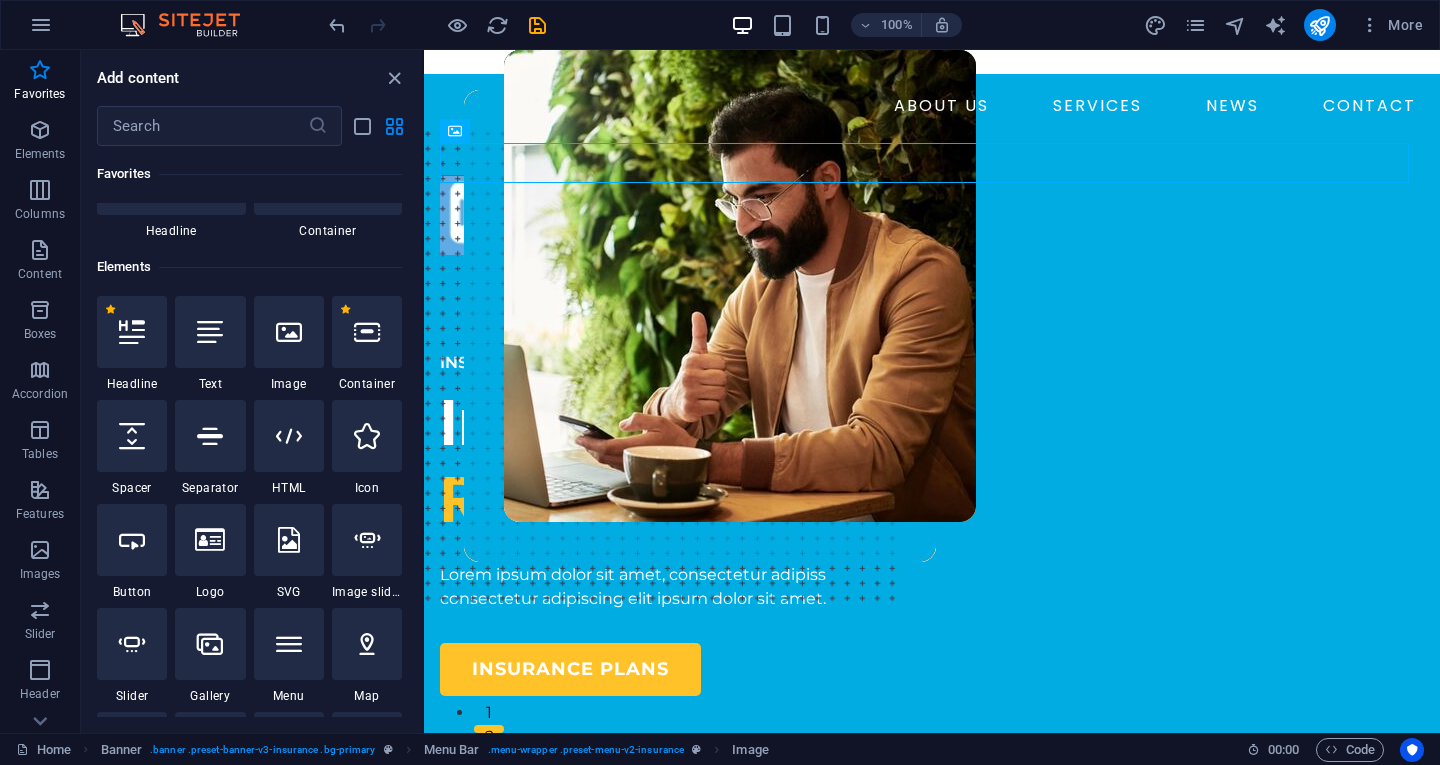 scroll, scrollTop: 0, scrollLeft: 0, axis: both 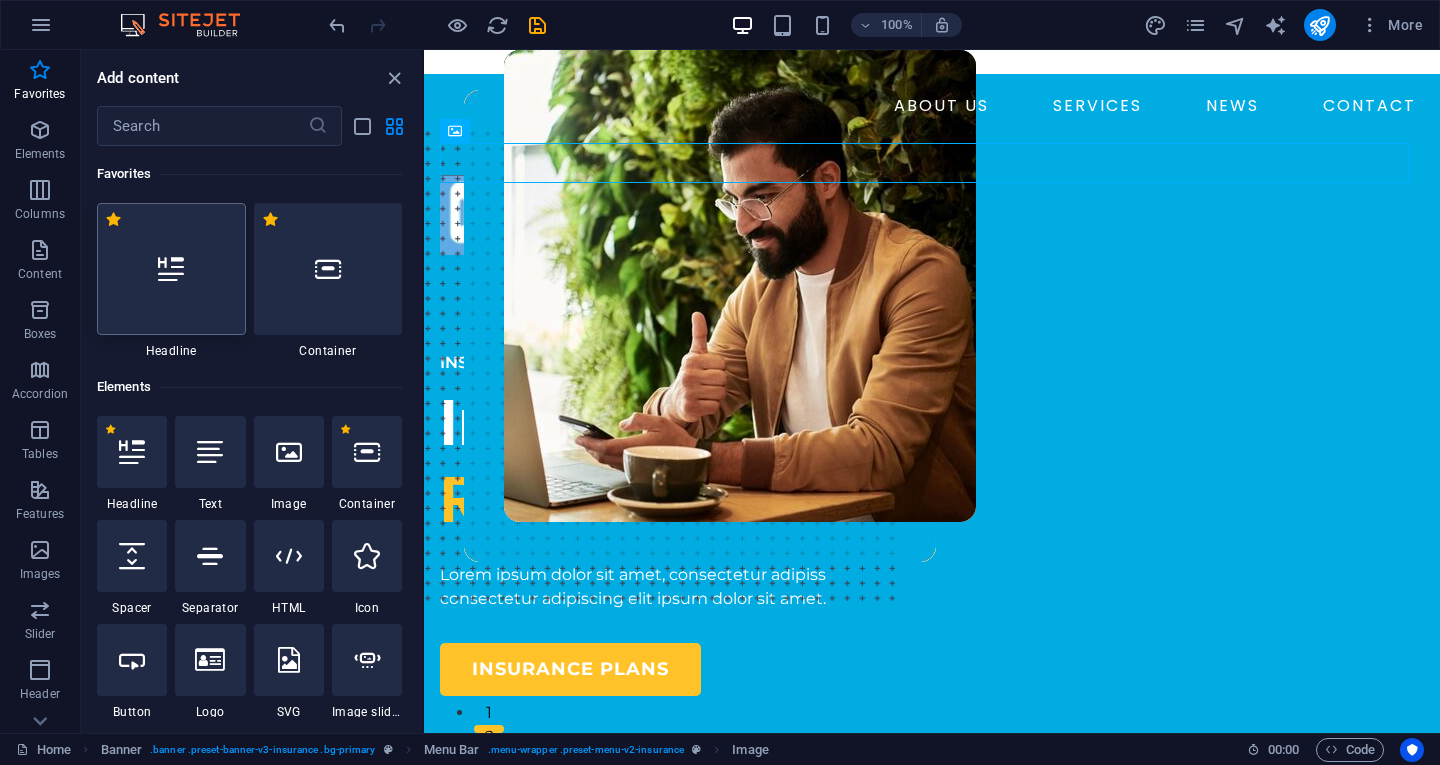 click at bounding box center (171, 269) 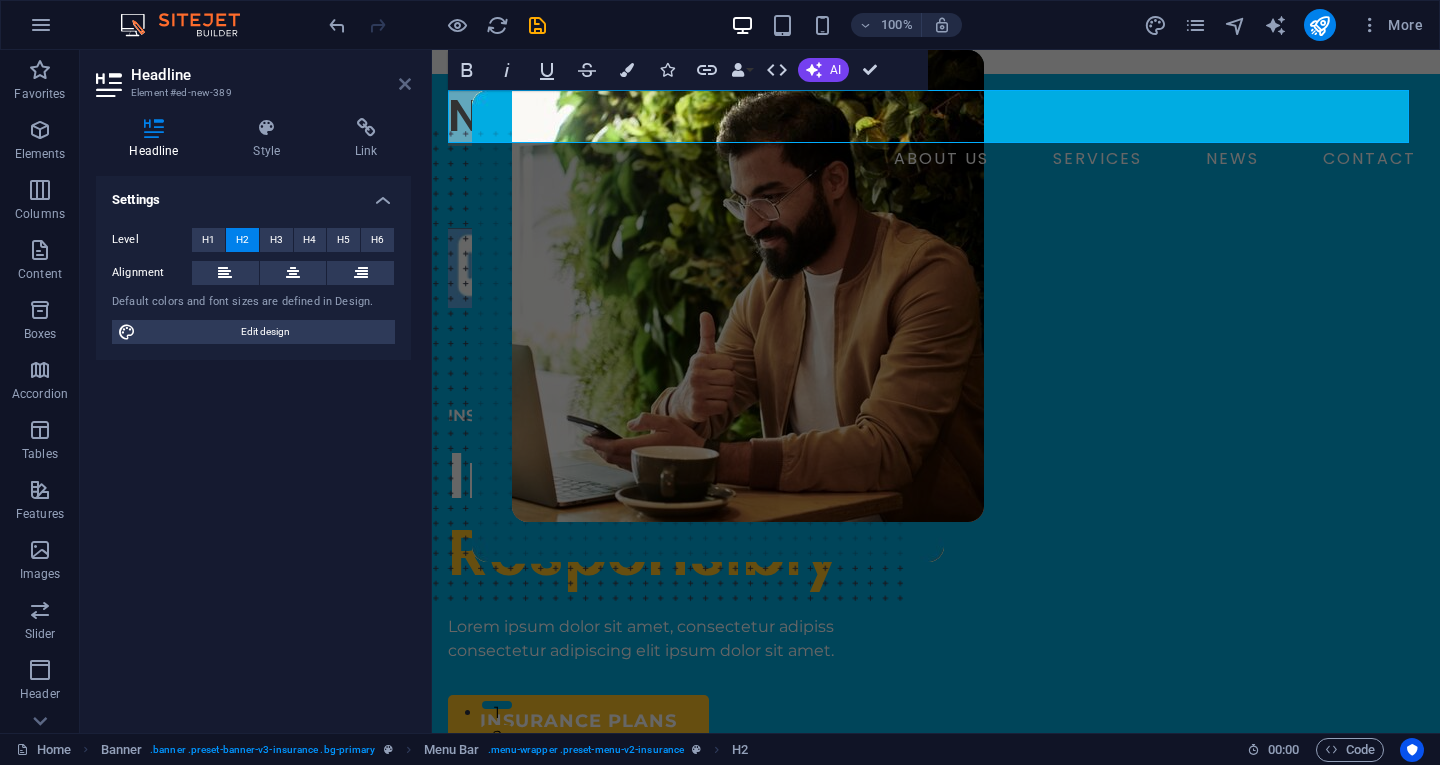 click at bounding box center (405, 84) 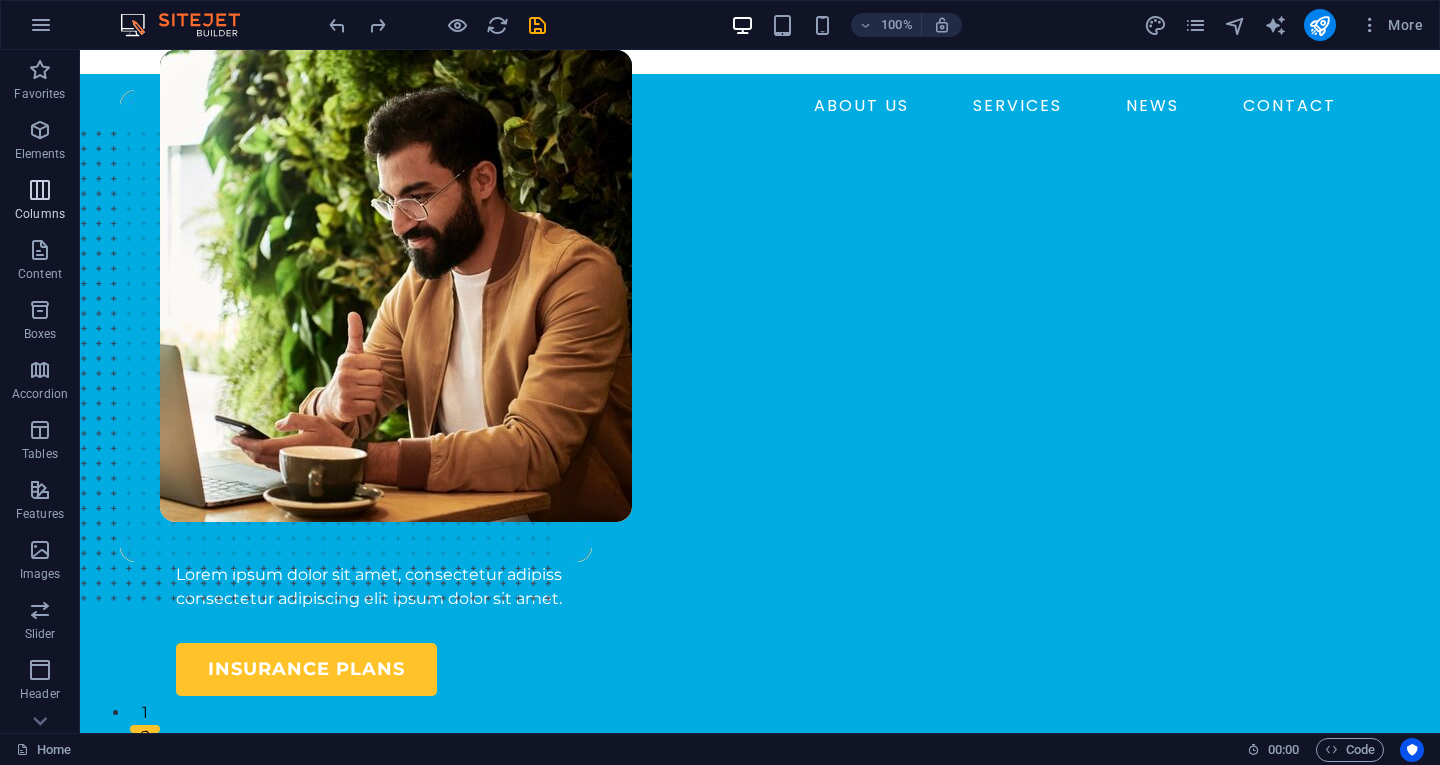 click on "Columns" at bounding box center (40, 202) 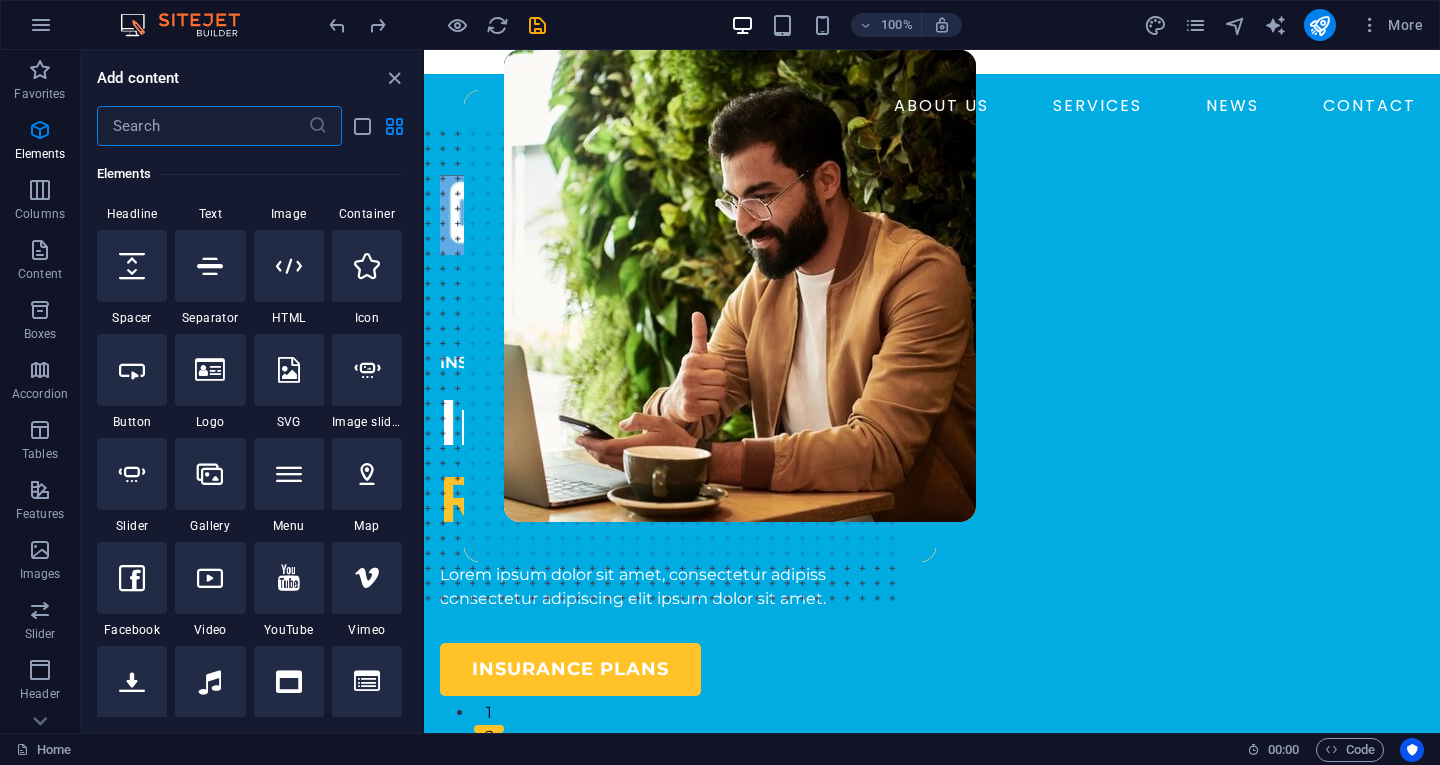 scroll, scrollTop: 0, scrollLeft: 0, axis: both 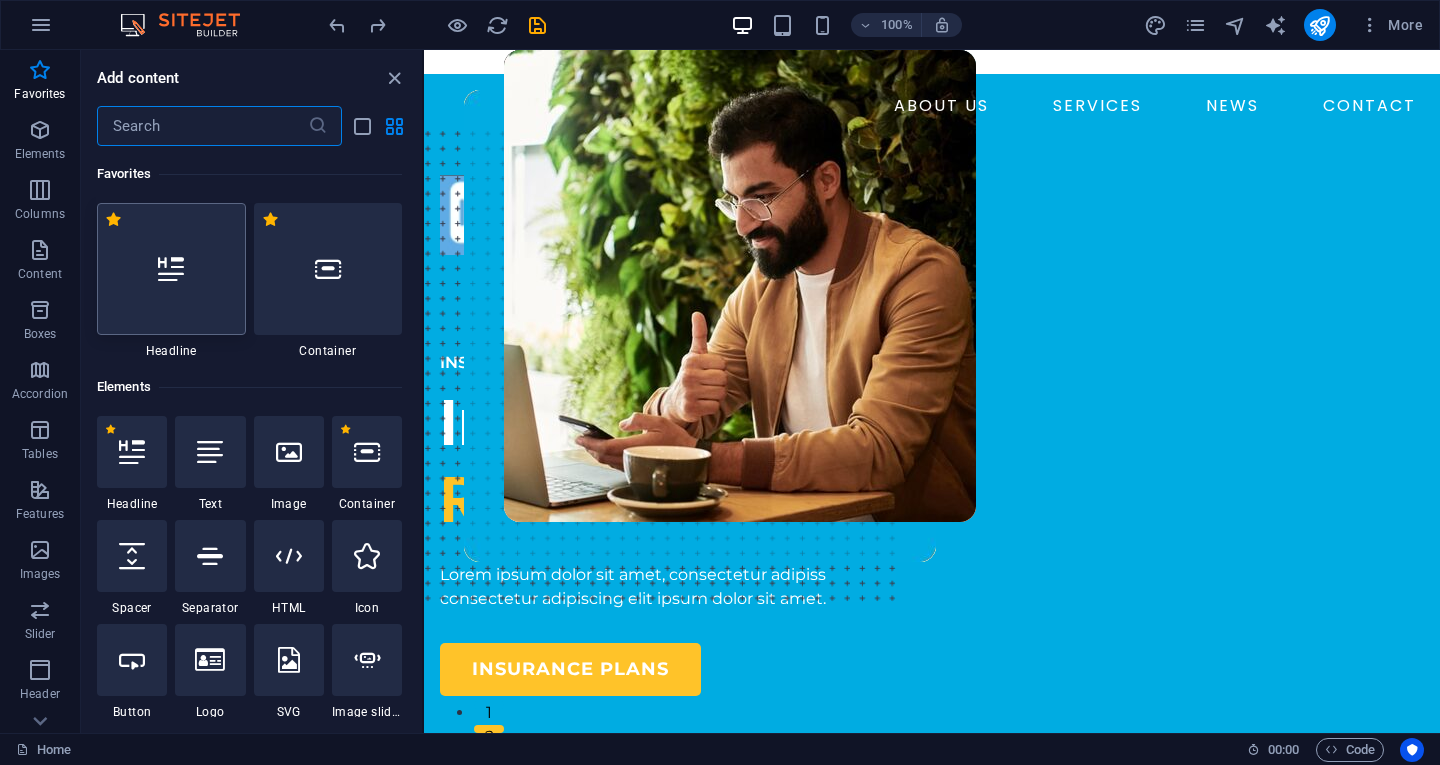 click at bounding box center [171, 269] 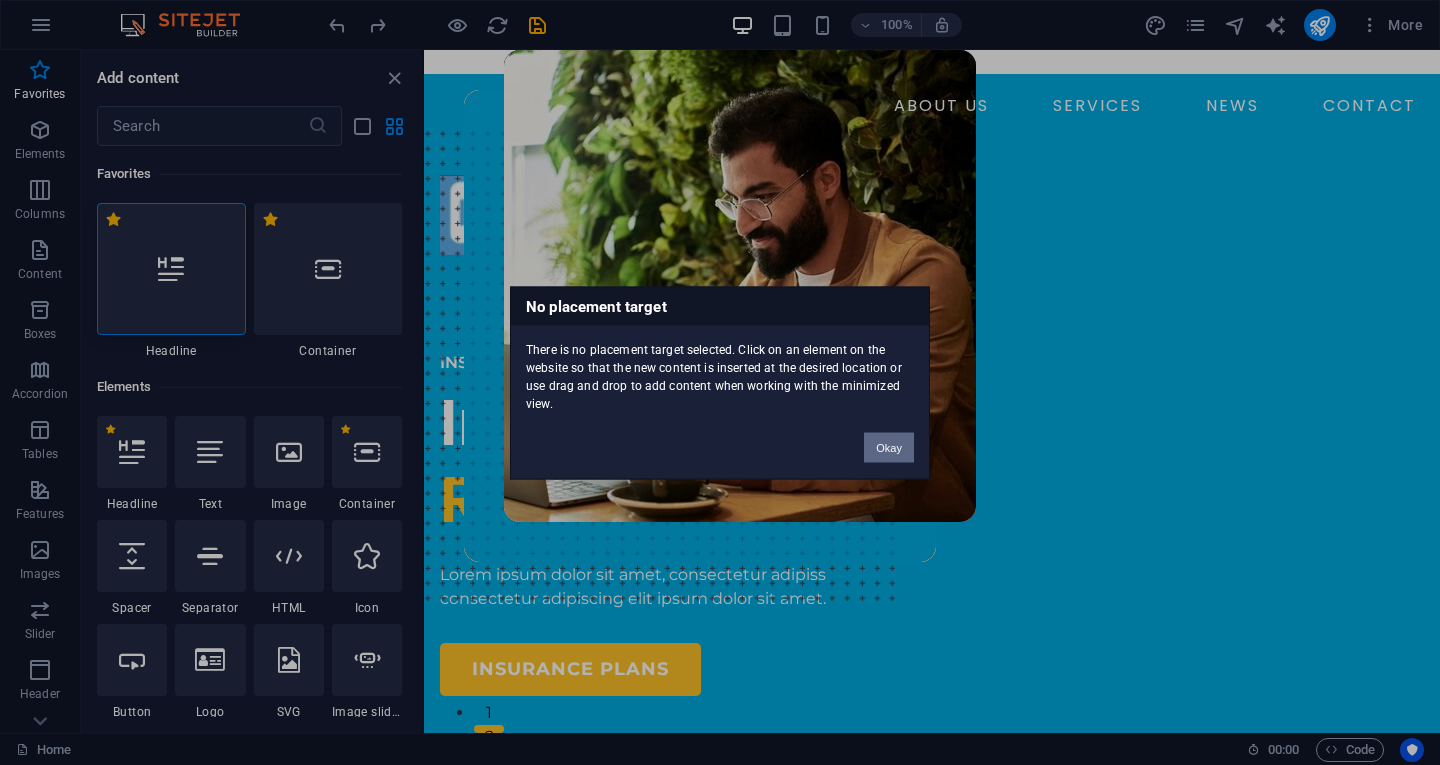 click on "Okay" at bounding box center (889, 447) 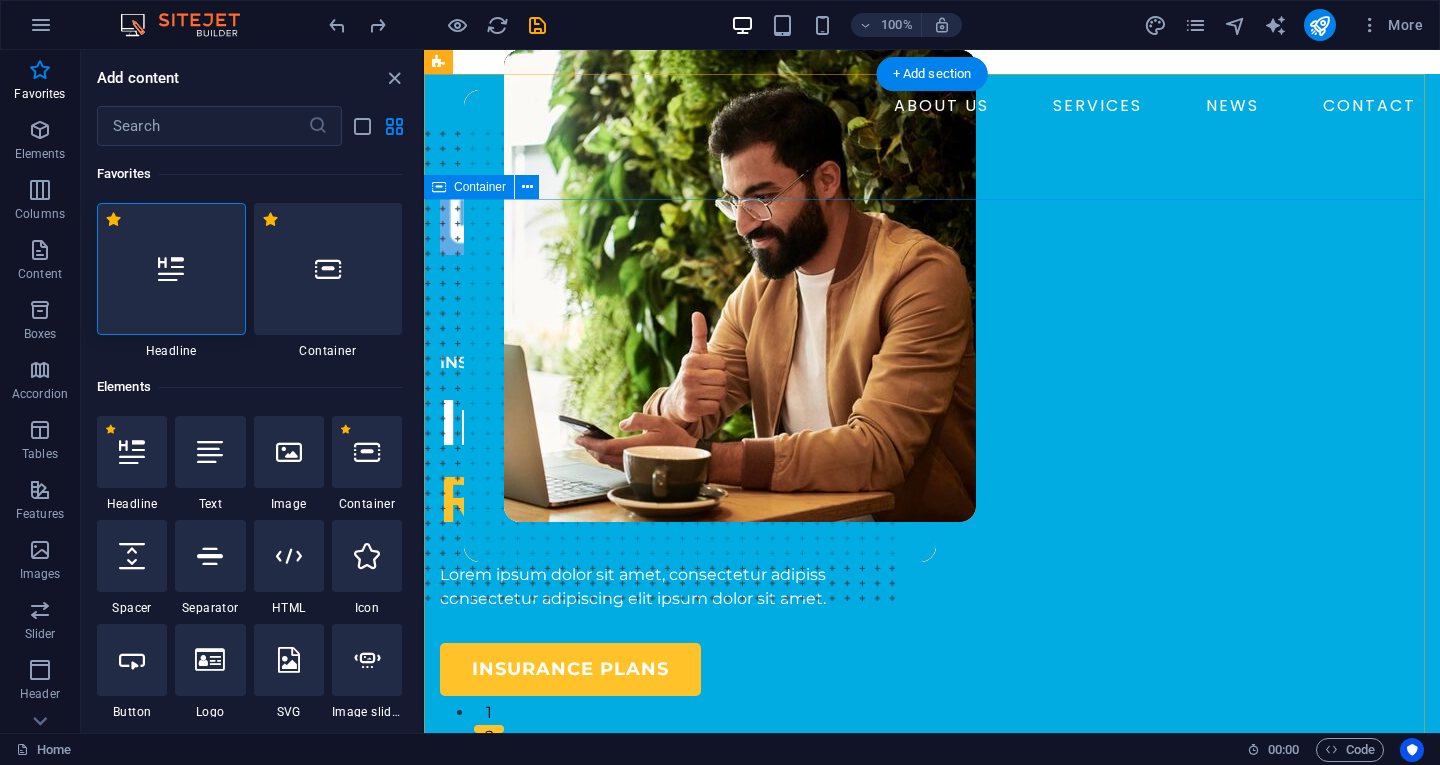 click on "INSURANCE COMPANY Insuring More Responsibly Lorem ipsum dolor sit amet, consectetur adipiss
consectetur adipiscing elit ipsum dolor sit amet. insurance plans" at bounding box center [932, 811] 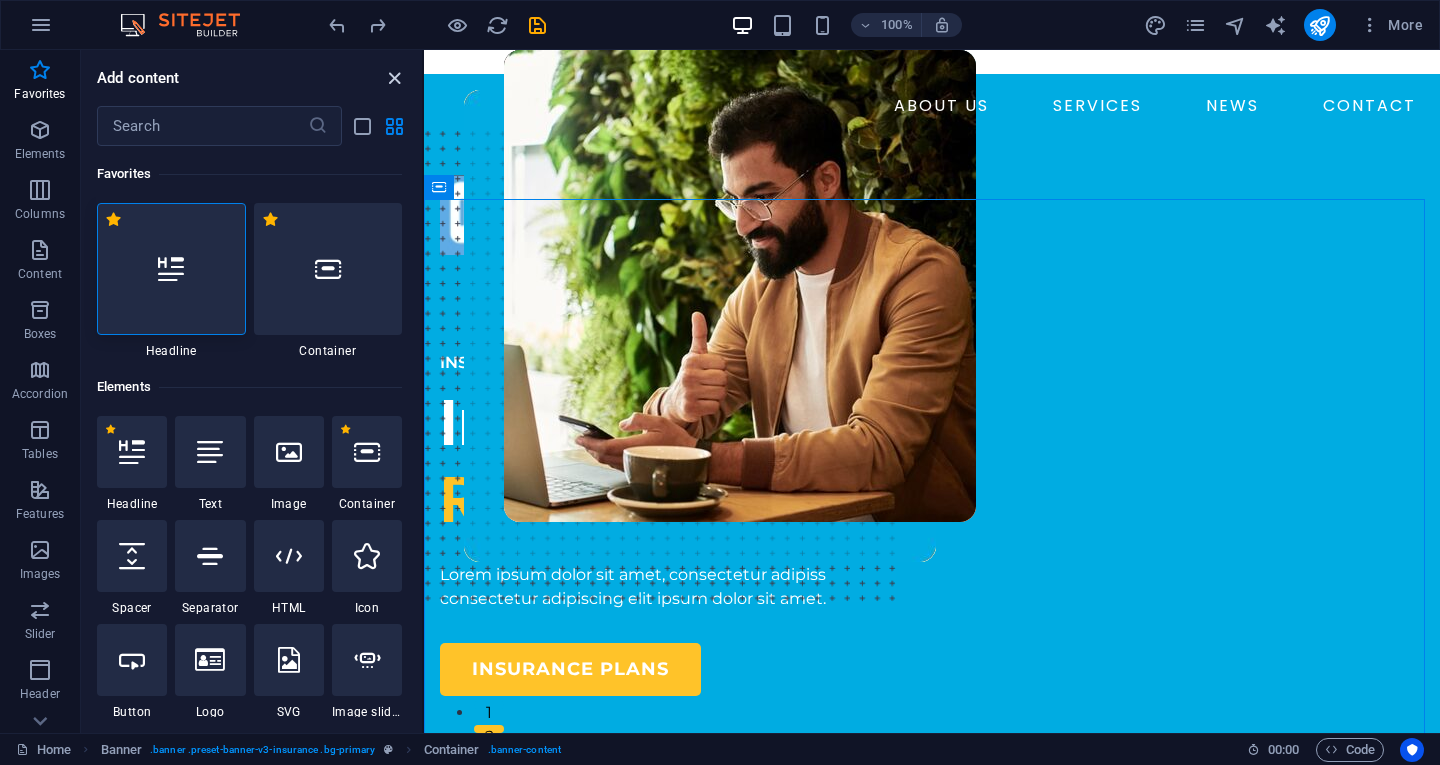click at bounding box center [394, 78] 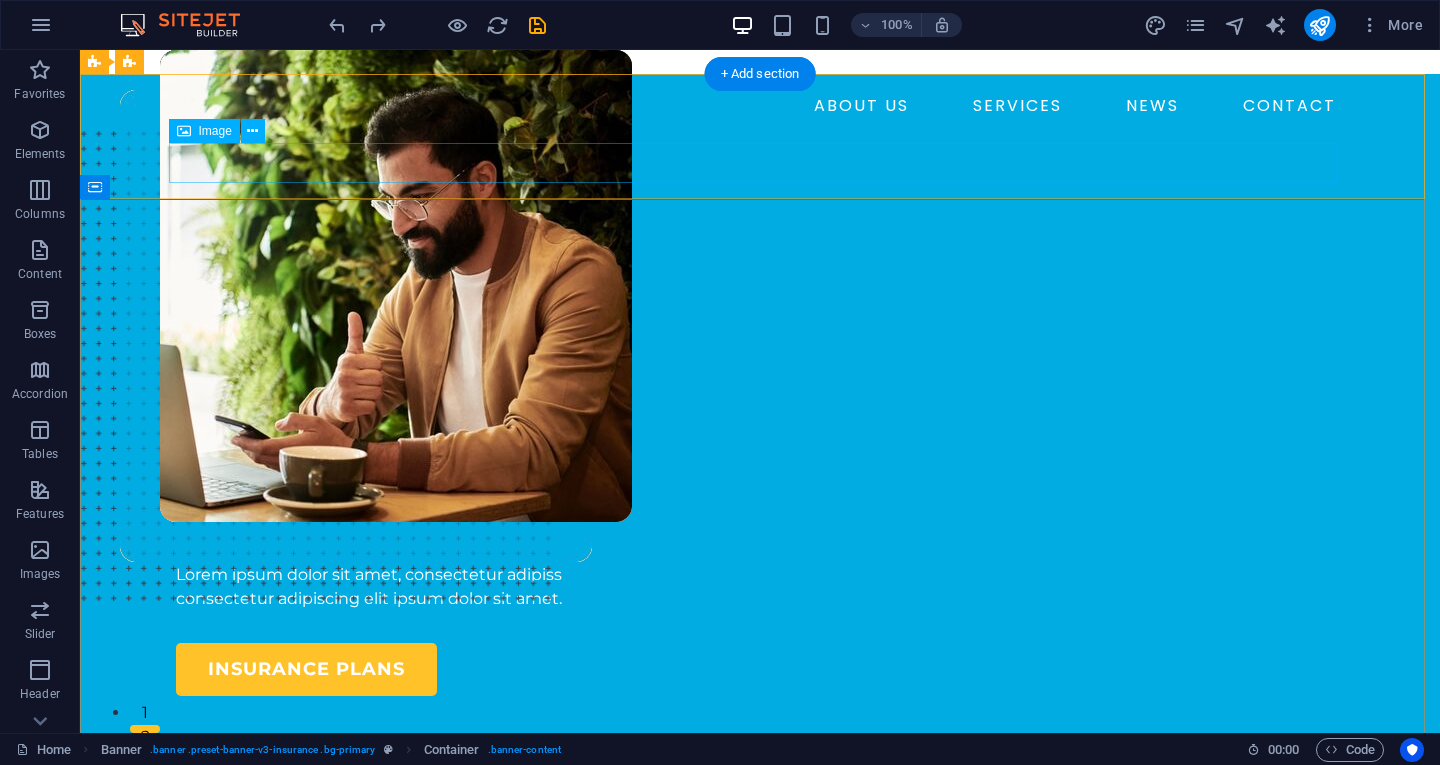 click at bounding box center (760, 215) 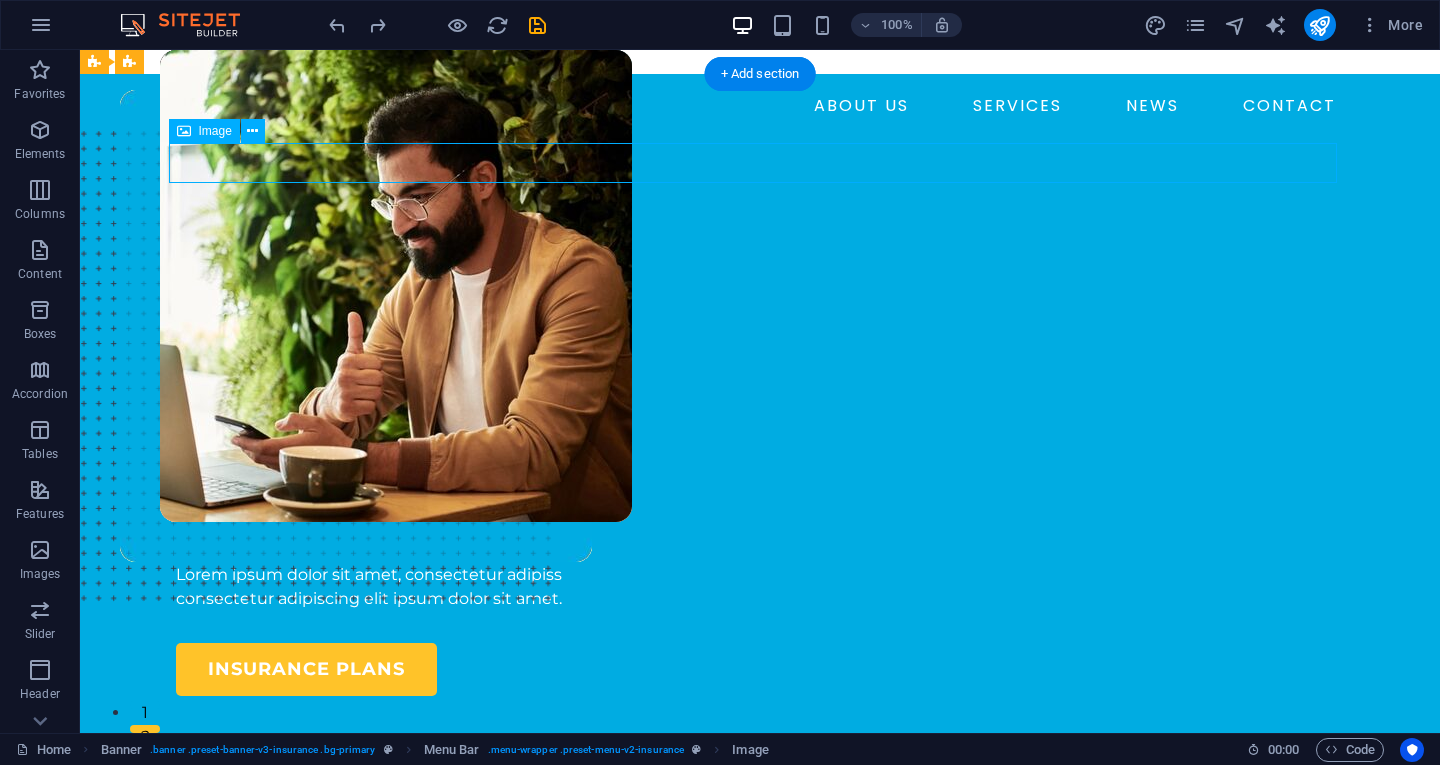 click at bounding box center [760, 215] 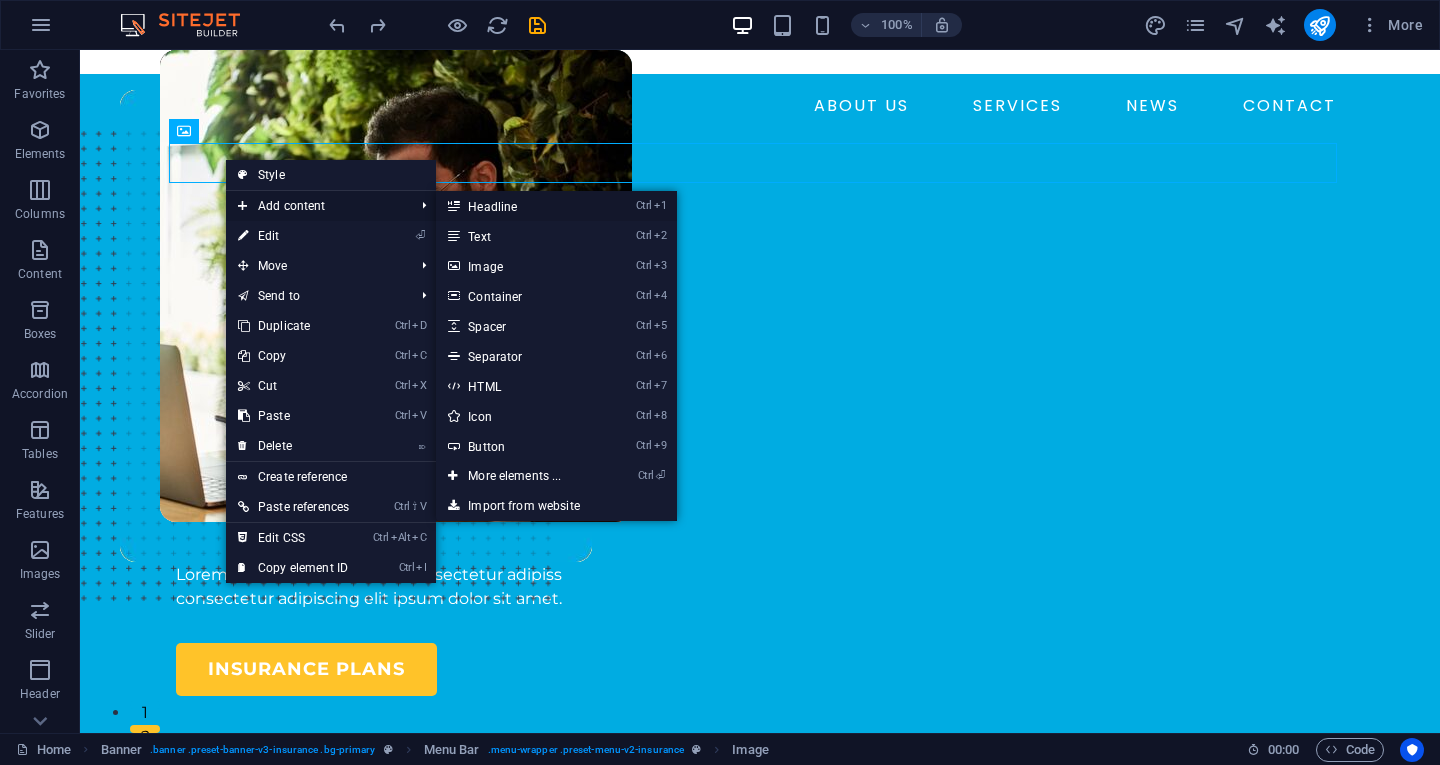 click on "Ctrl 1  Headline" at bounding box center [518, 206] 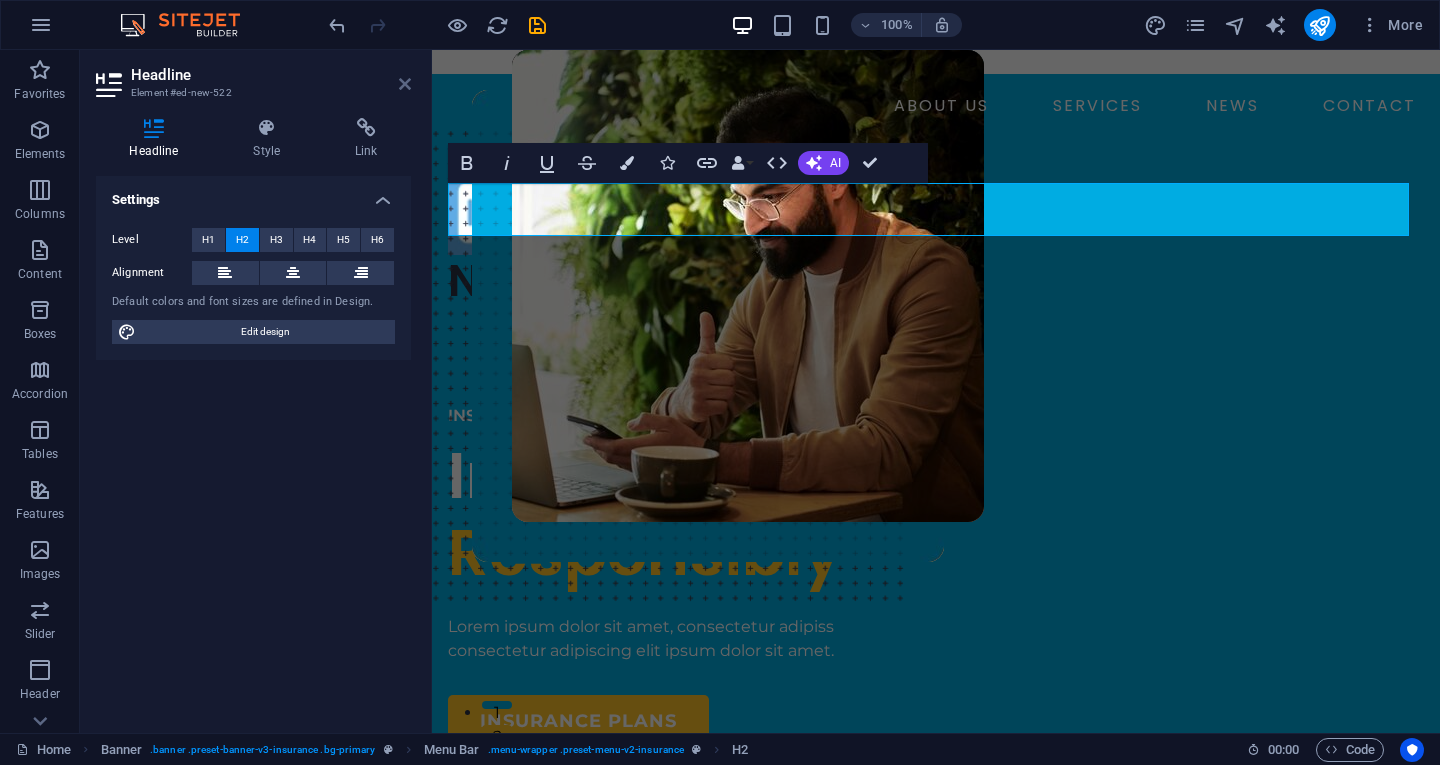 click at bounding box center [405, 84] 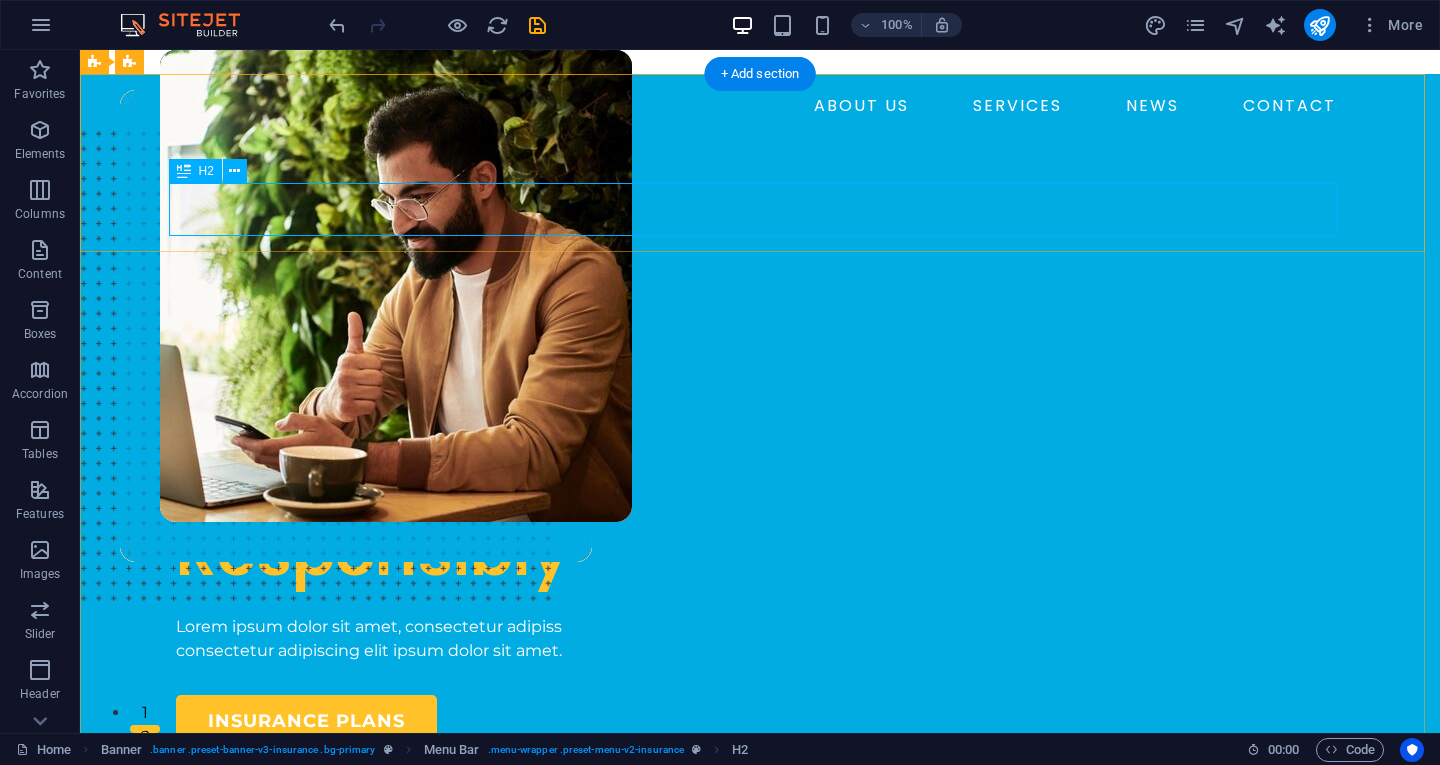 click on "New headline" at bounding box center (760, 281) 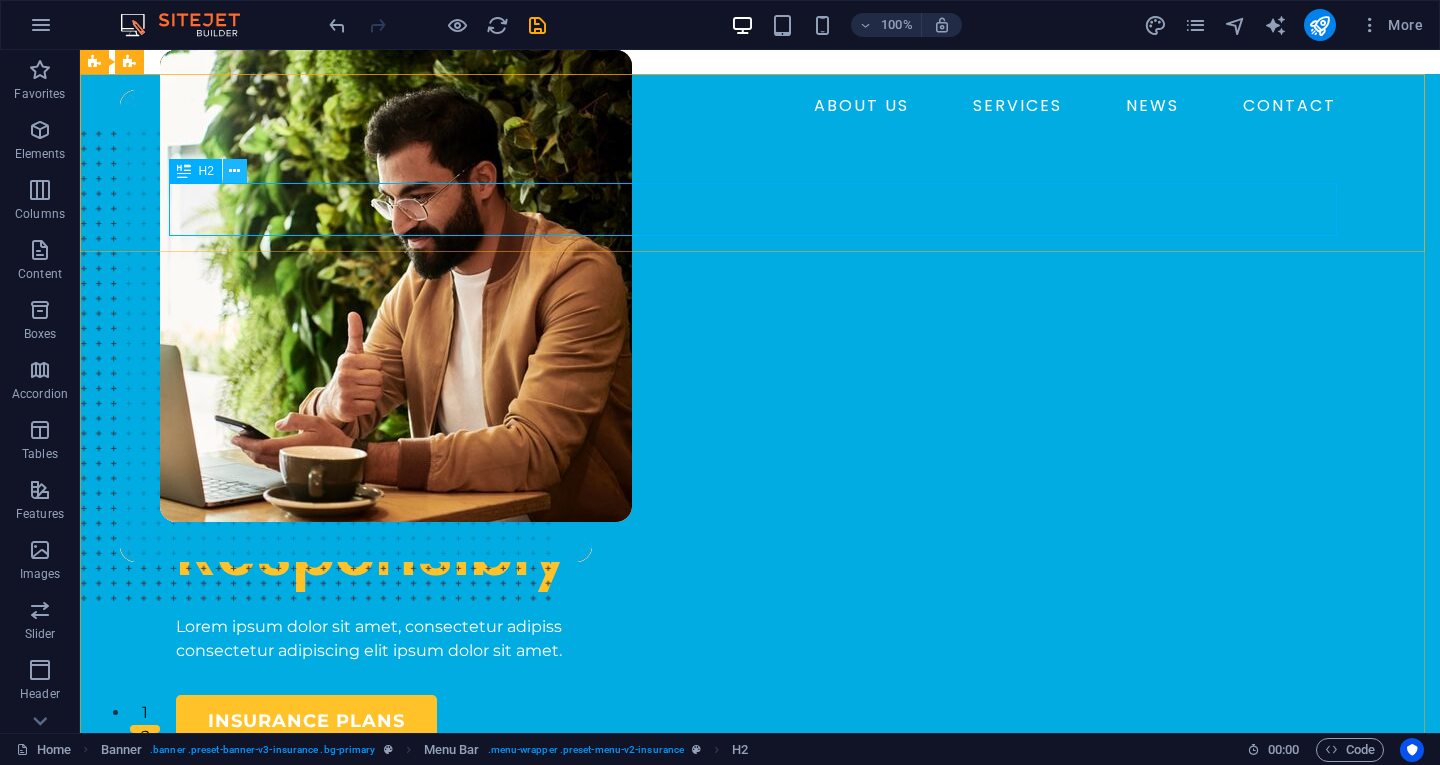 click at bounding box center [235, 171] 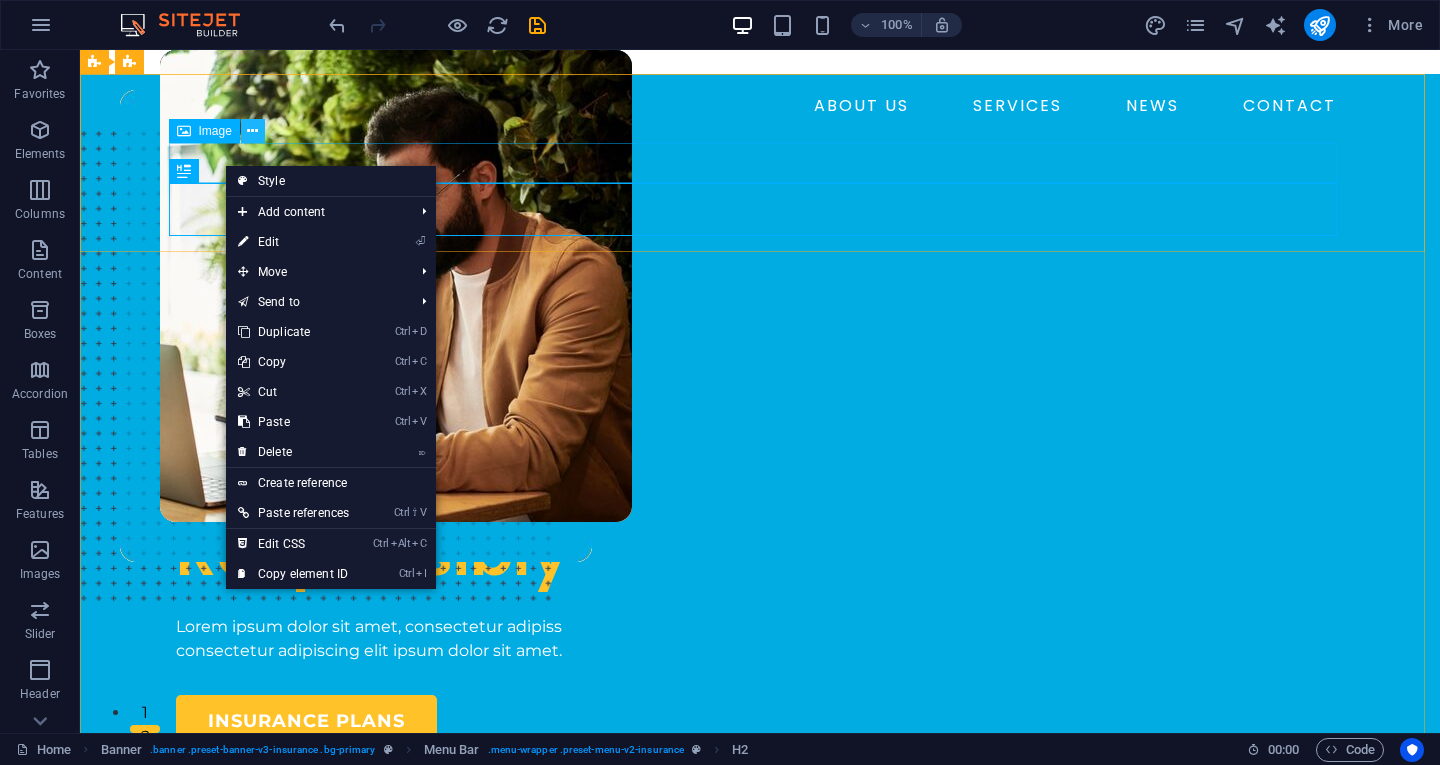 click at bounding box center (252, 131) 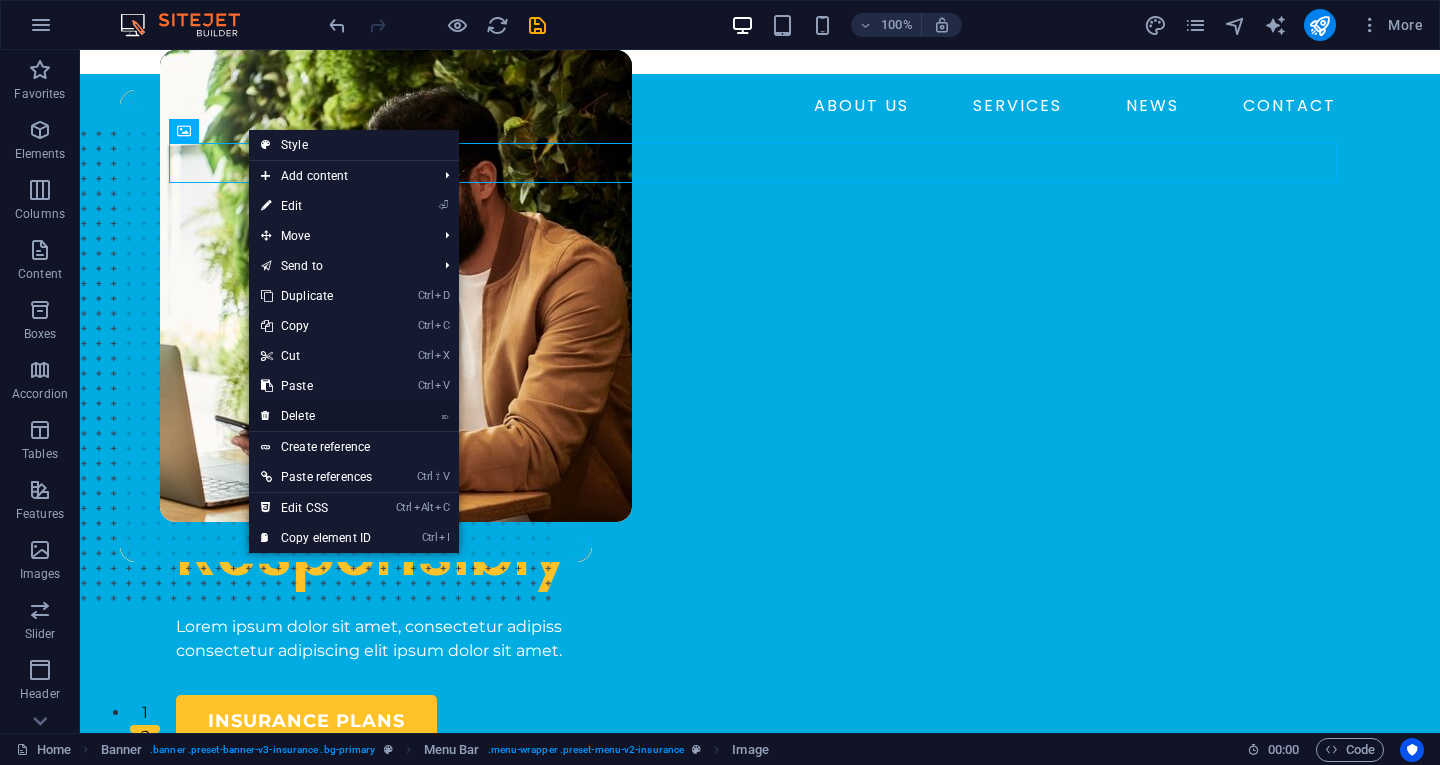drag, startPoint x: 311, startPoint y: 416, endPoint x: 231, endPoint y: 367, distance: 93.813644 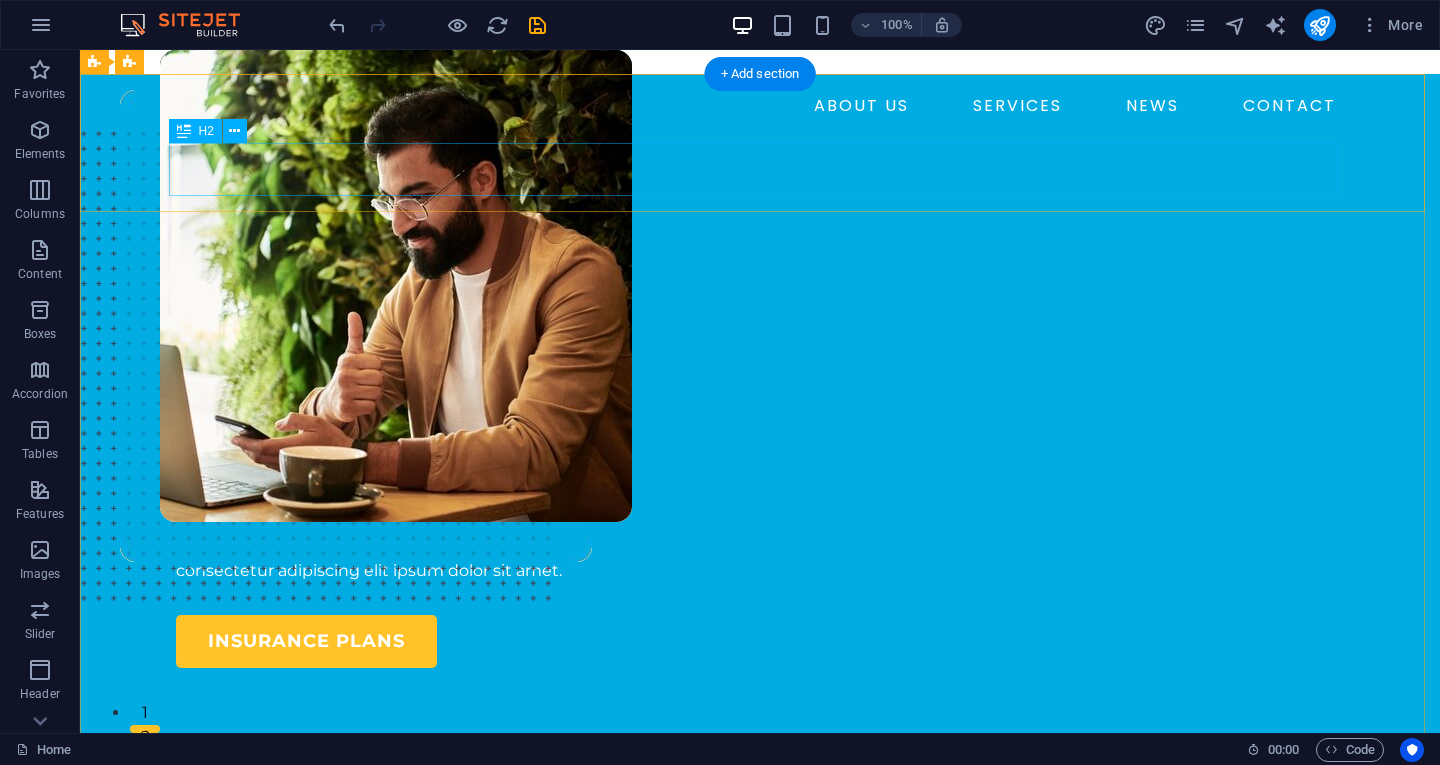 click on "New headline" at bounding box center [760, 201] 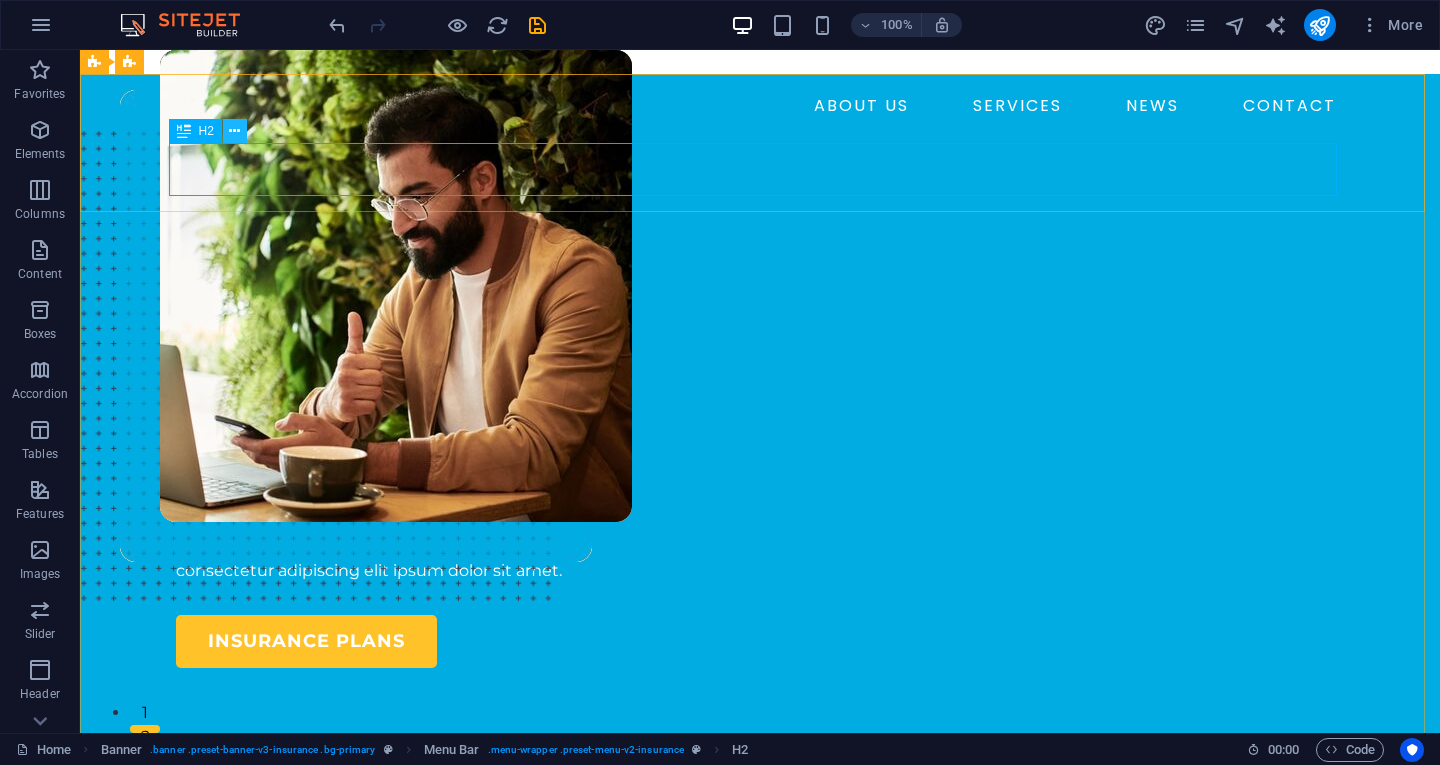 click at bounding box center (234, 131) 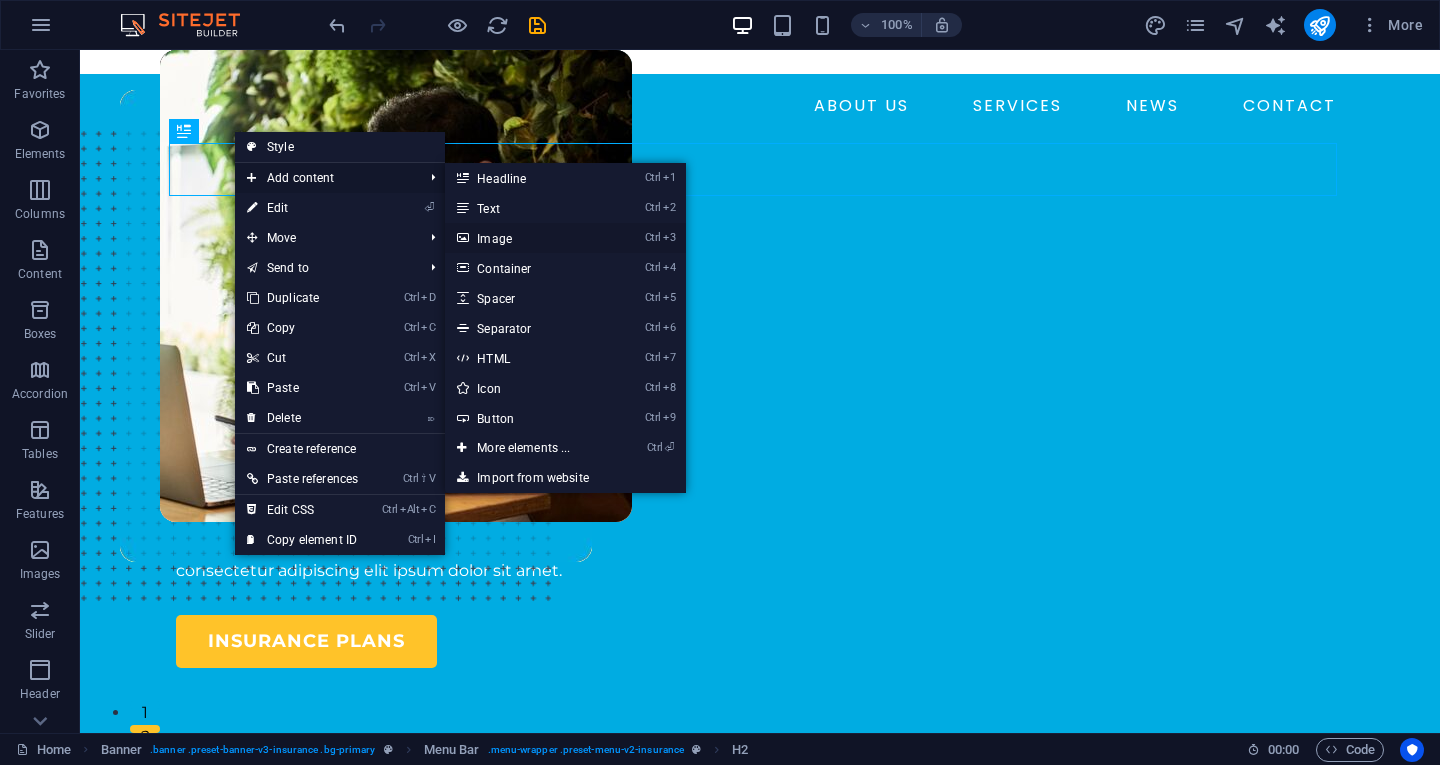 click on "Ctrl 3  Image" at bounding box center [527, 238] 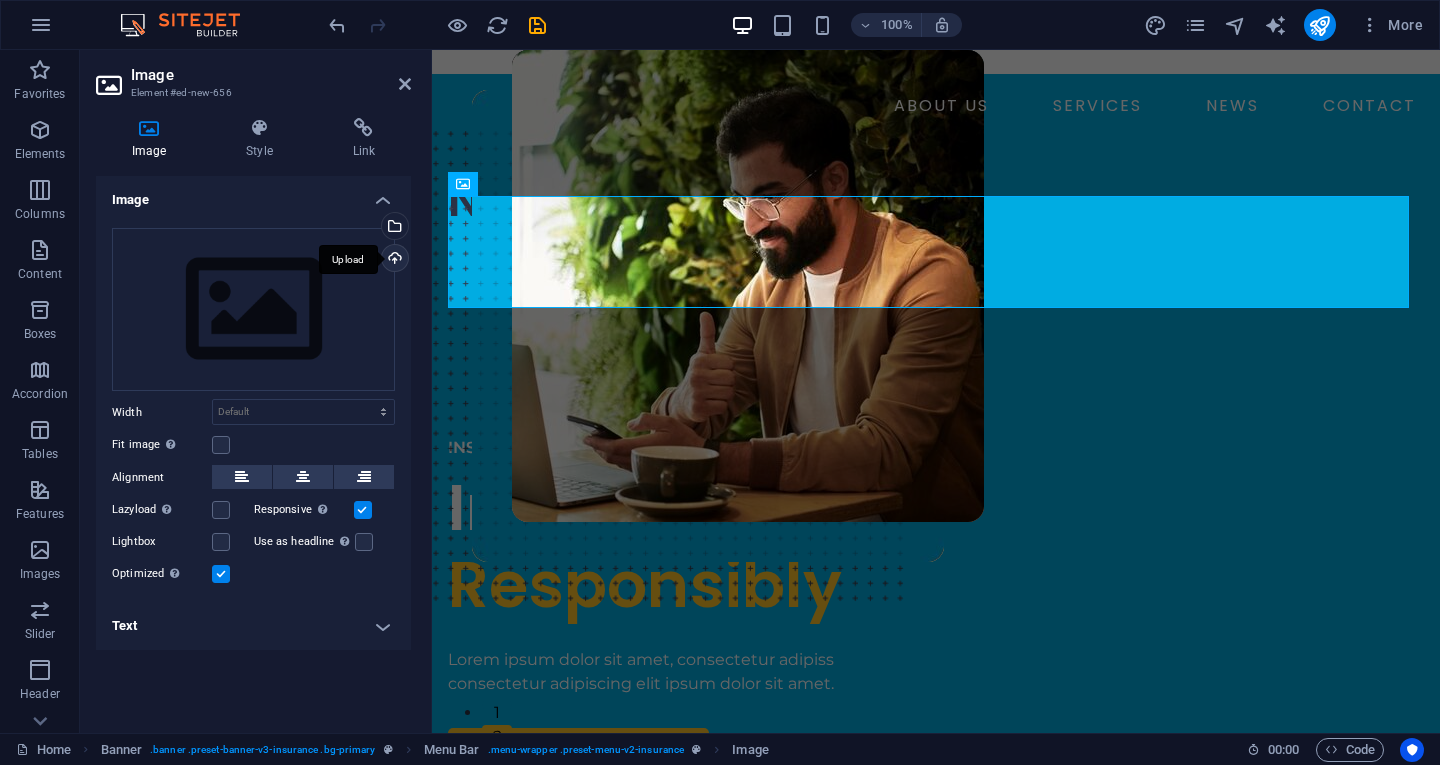 click on "Upload" at bounding box center (393, 260) 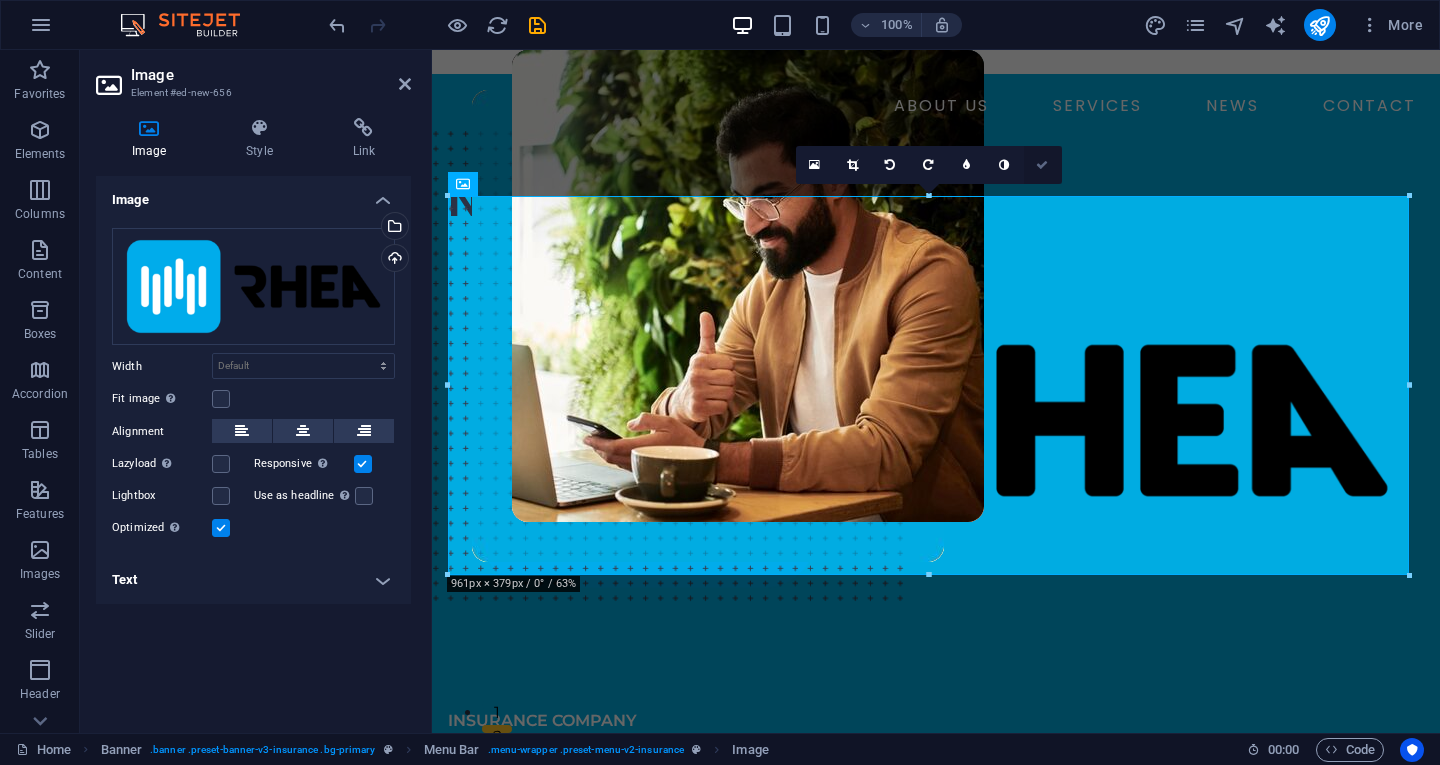 click at bounding box center (1042, 165) 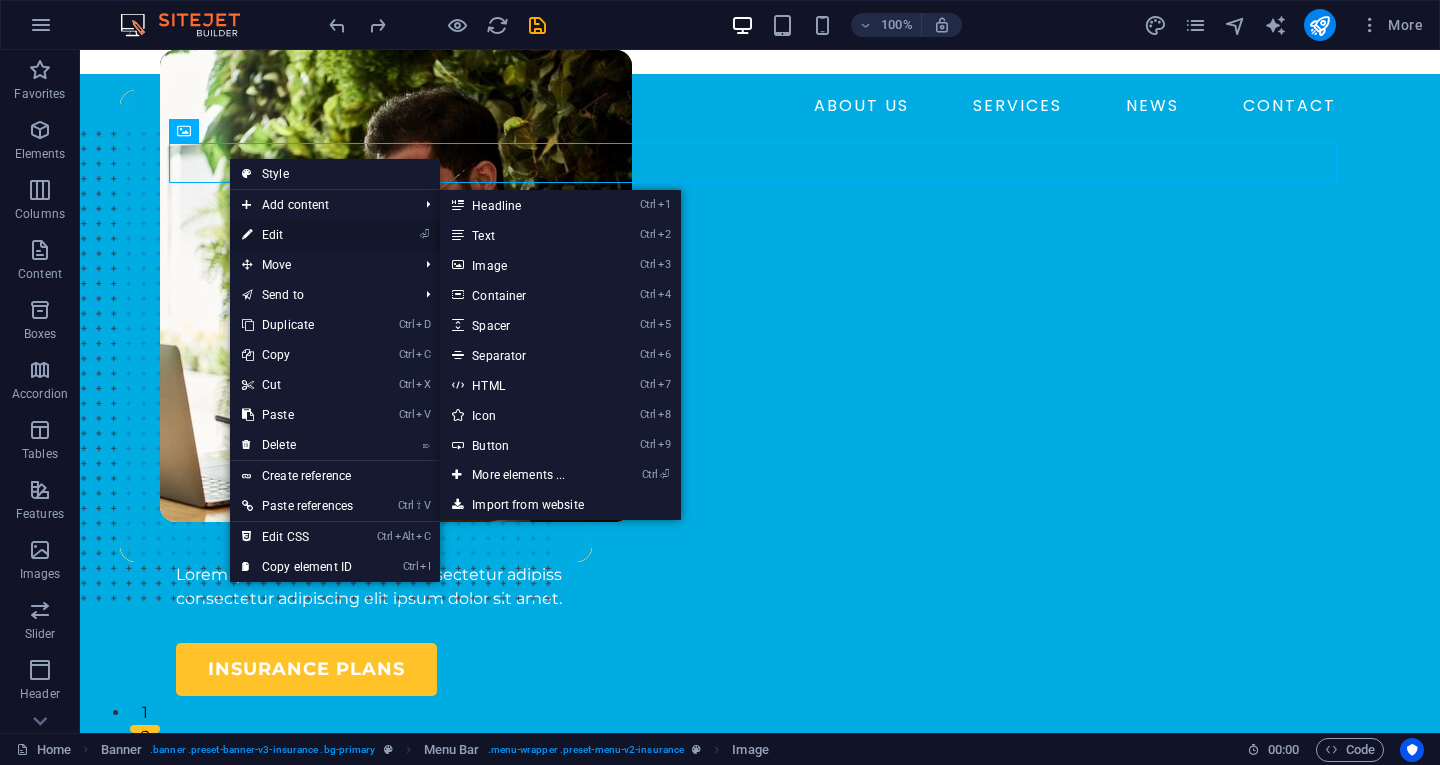 click on "⏎  Edit" at bounding box center (297, 235) 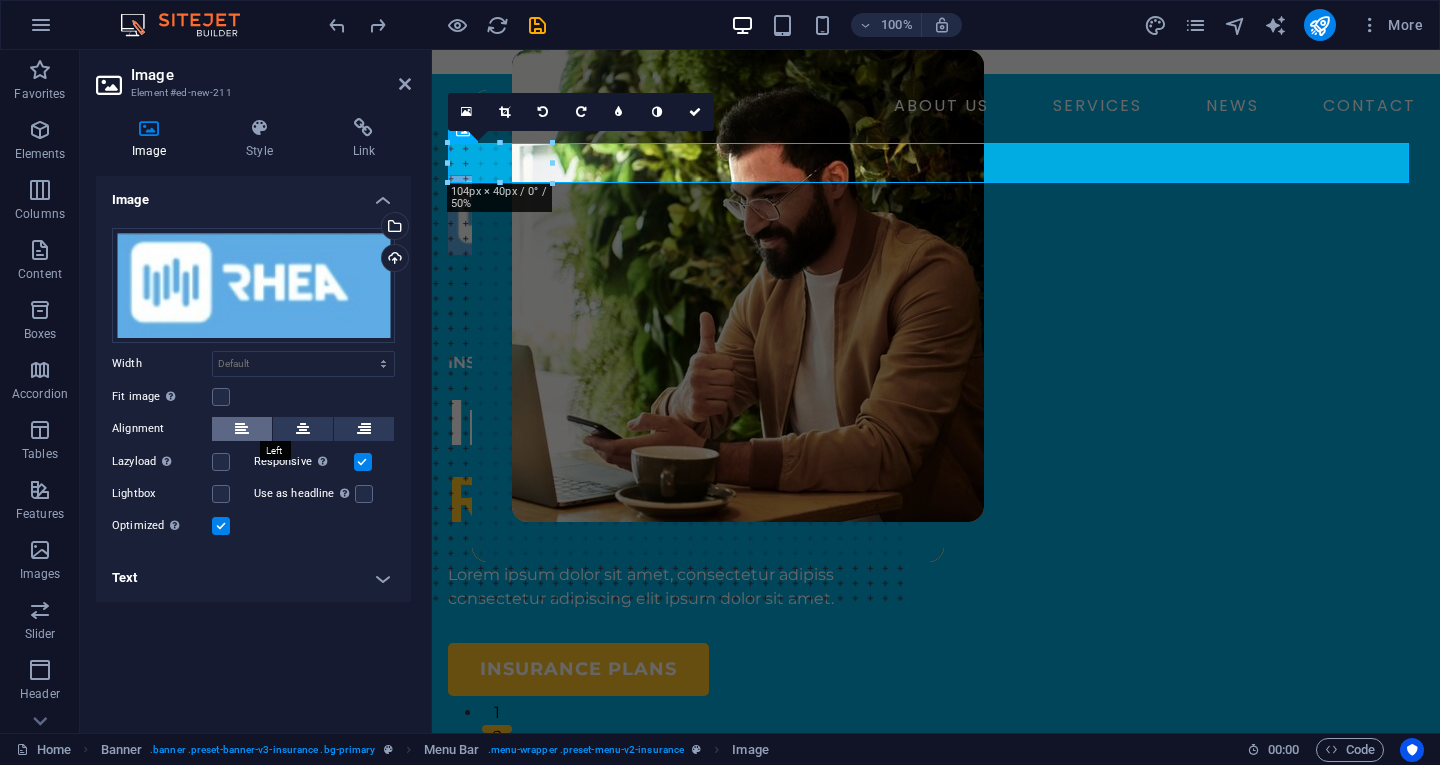 click at bounding box center (242, 429) 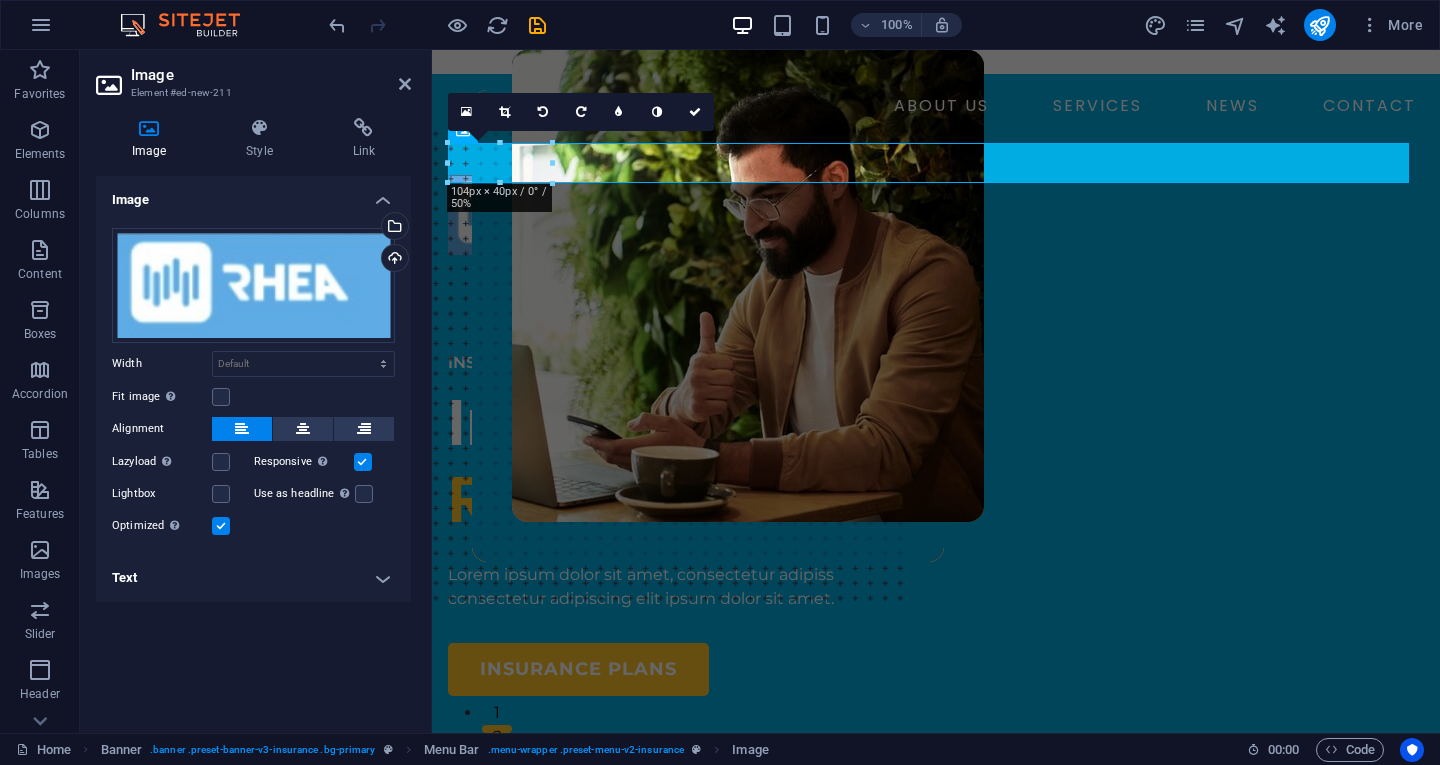click on "Lightbox" at bounding box center [162, 494] 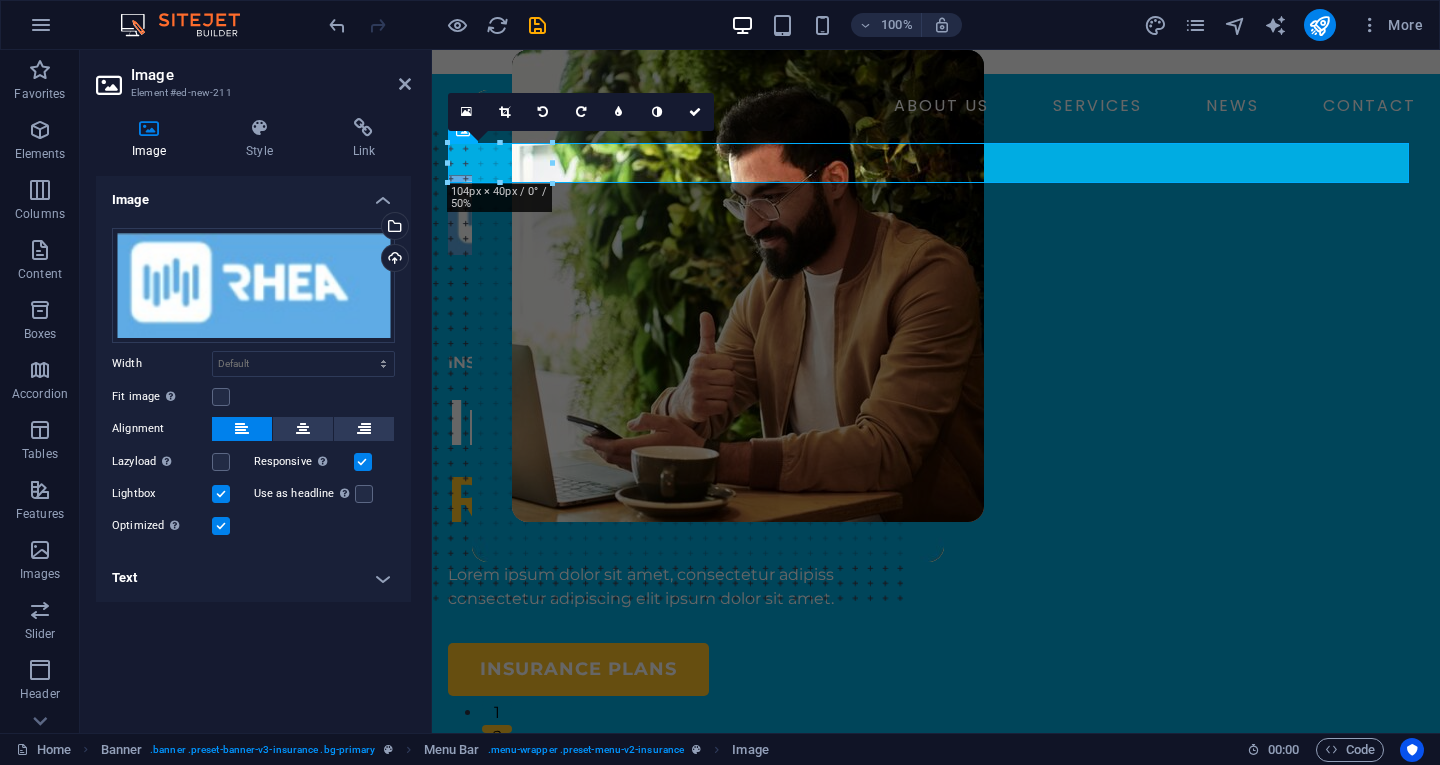 click on "Lightbox" at bounding box center [162, 494] 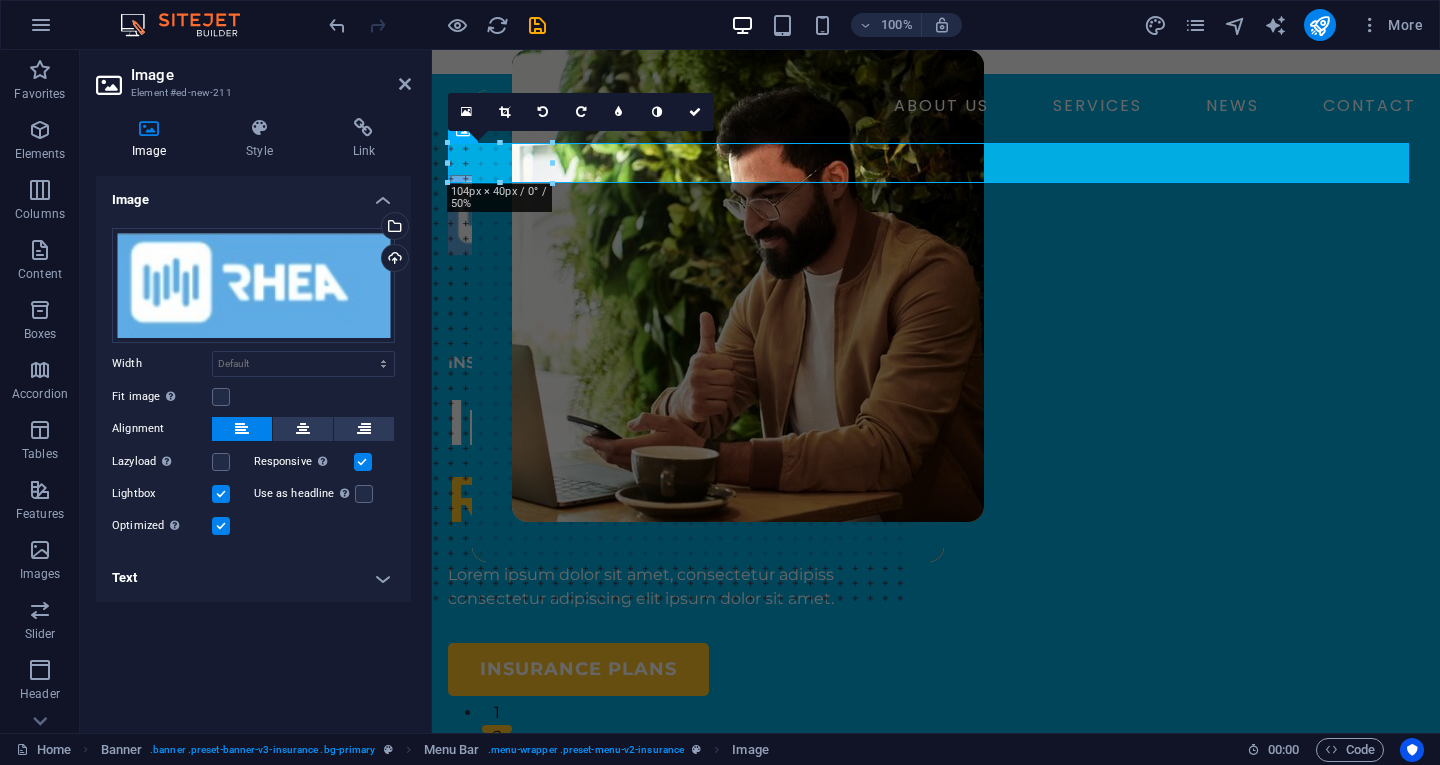 click on "Lightbox" at bounding box center (0, 0) 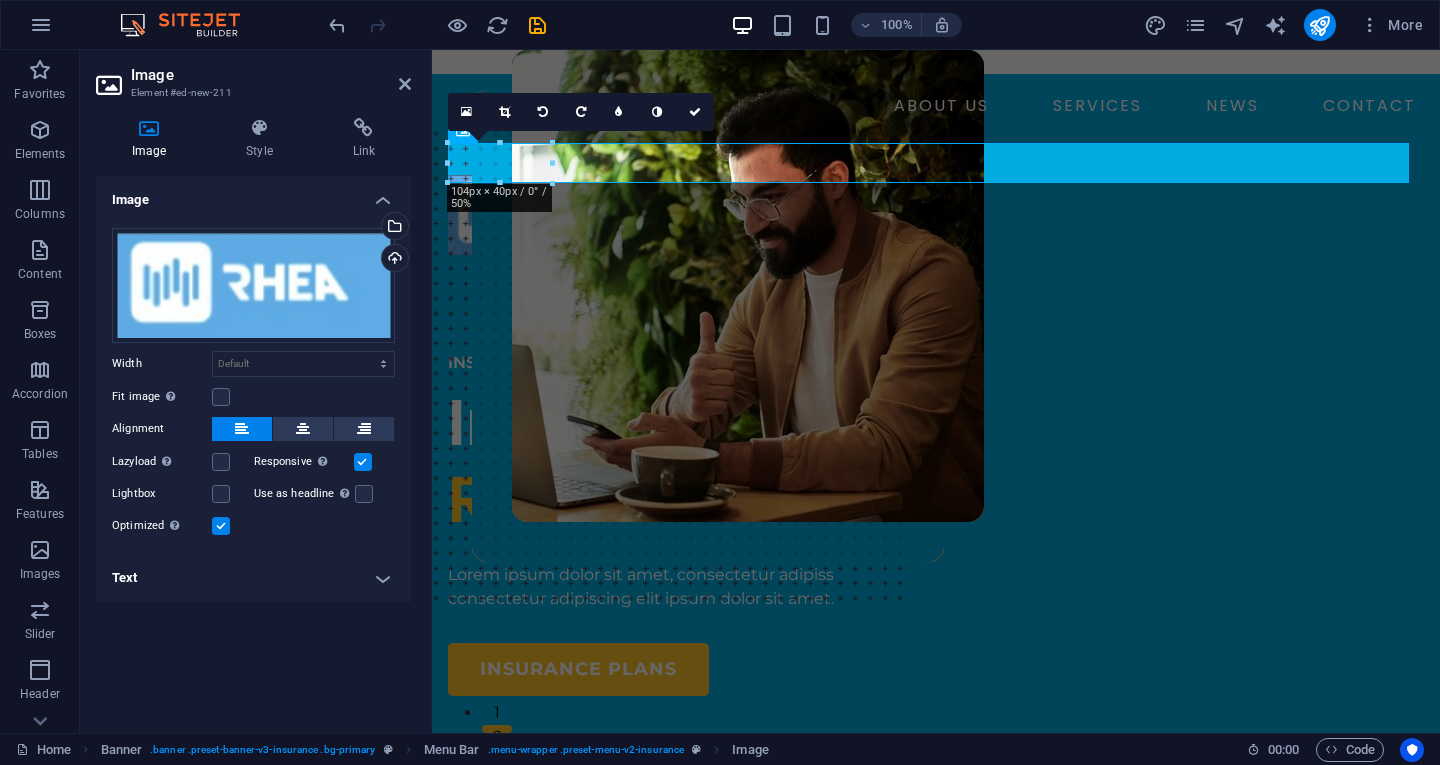 click on "Fit image Automatically fit image to a fixed width and height" at bounding box center (162, 397) 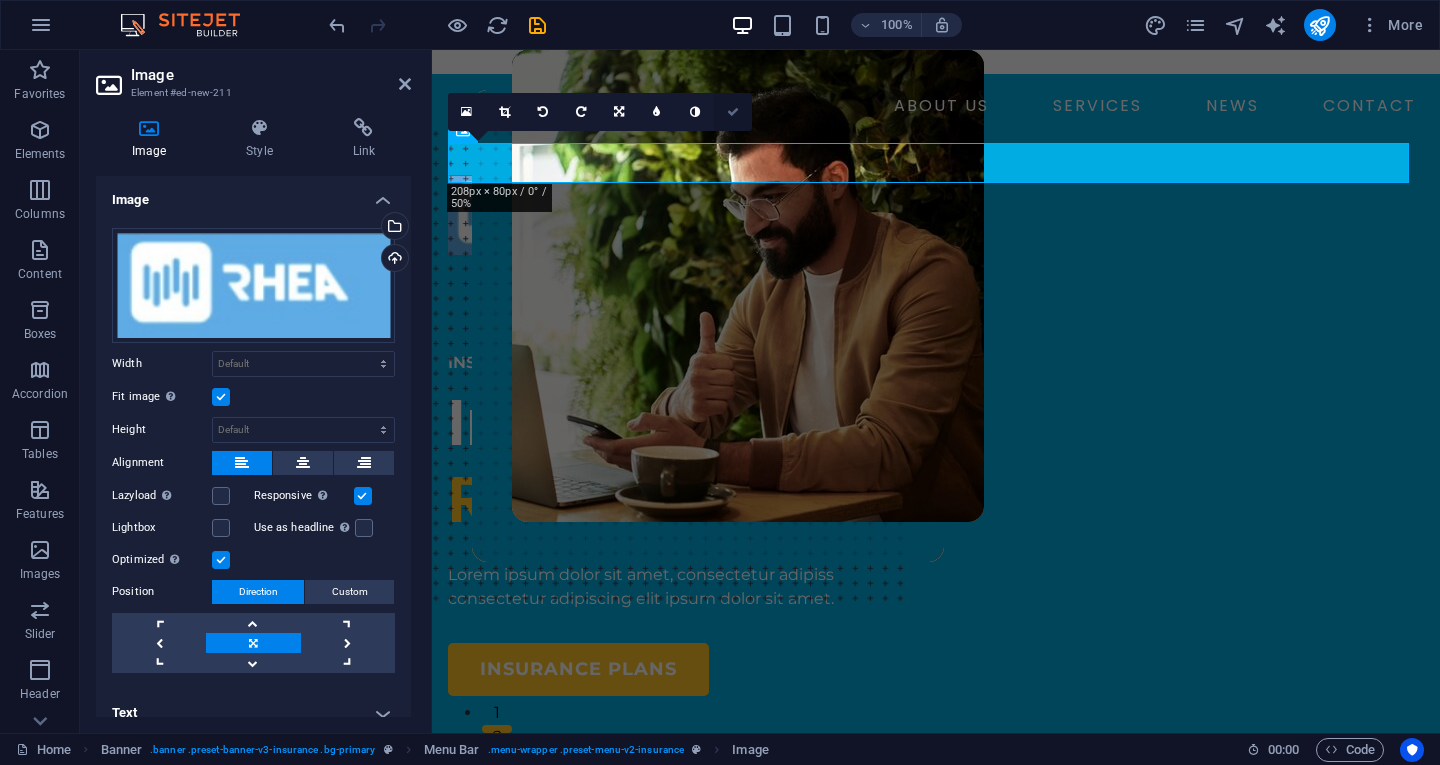 click at bounding box center [733, 112] 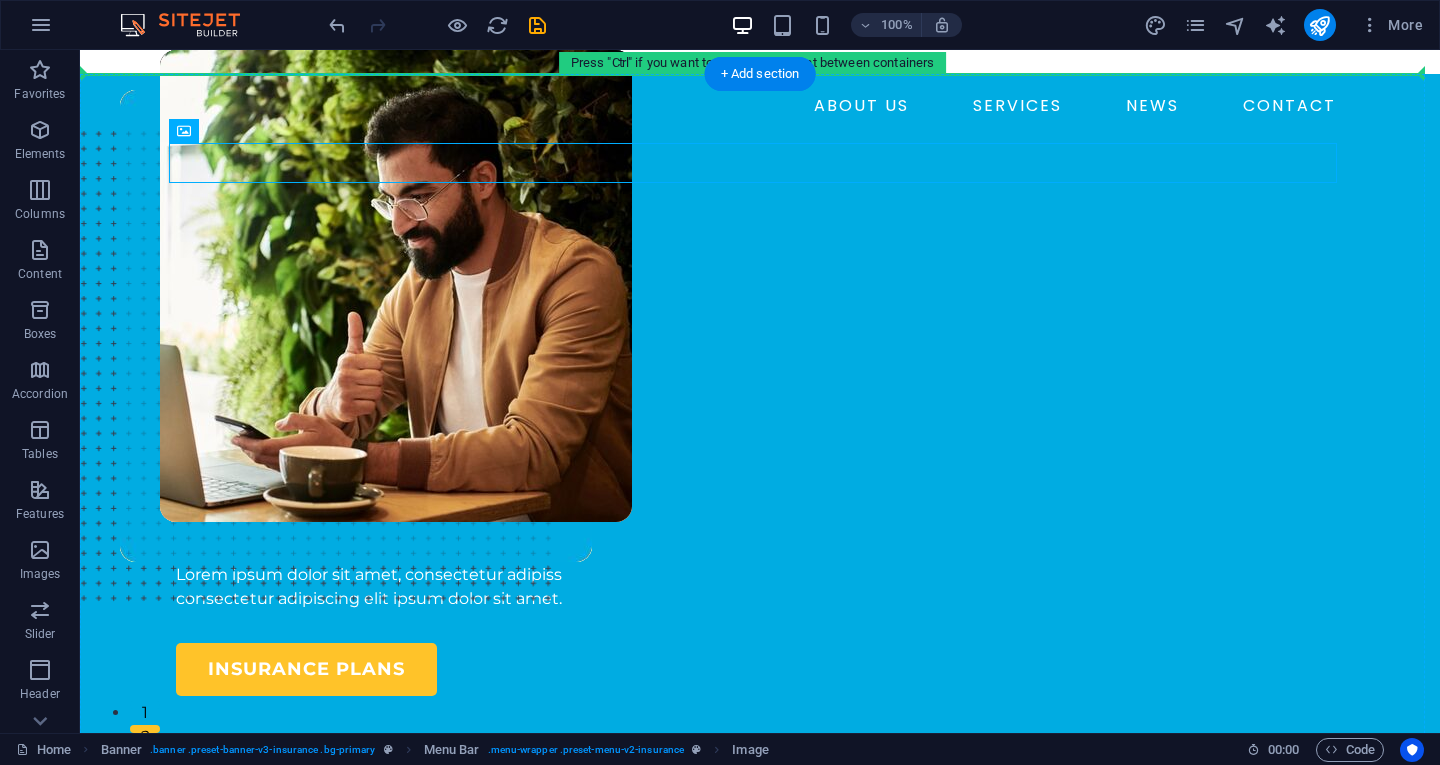 drag, startPoint x: 258, startPoint y: 160, endPoint x: 233, endPoint y: 184, distance: 34.655445 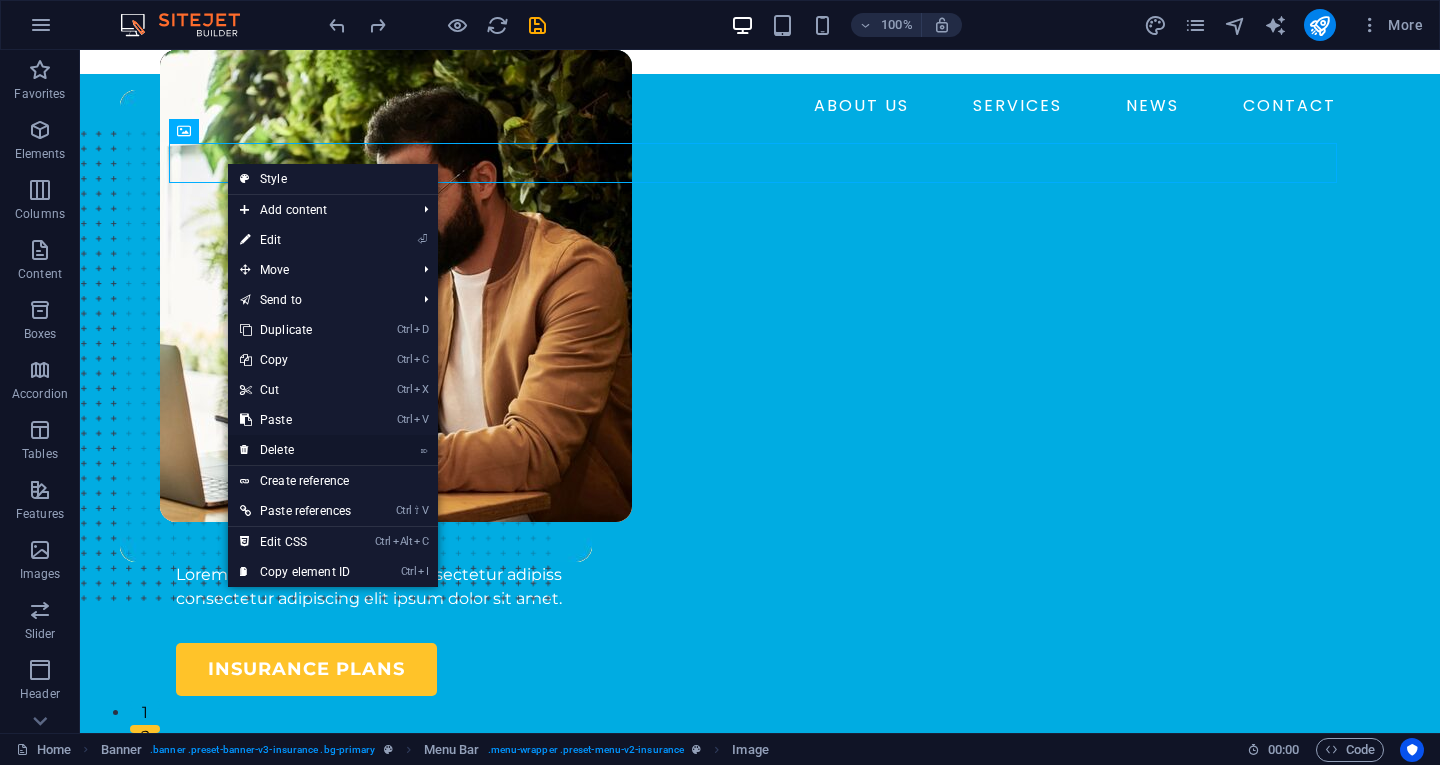 click on "⌦  Delete" at bounding box center [295, 450] 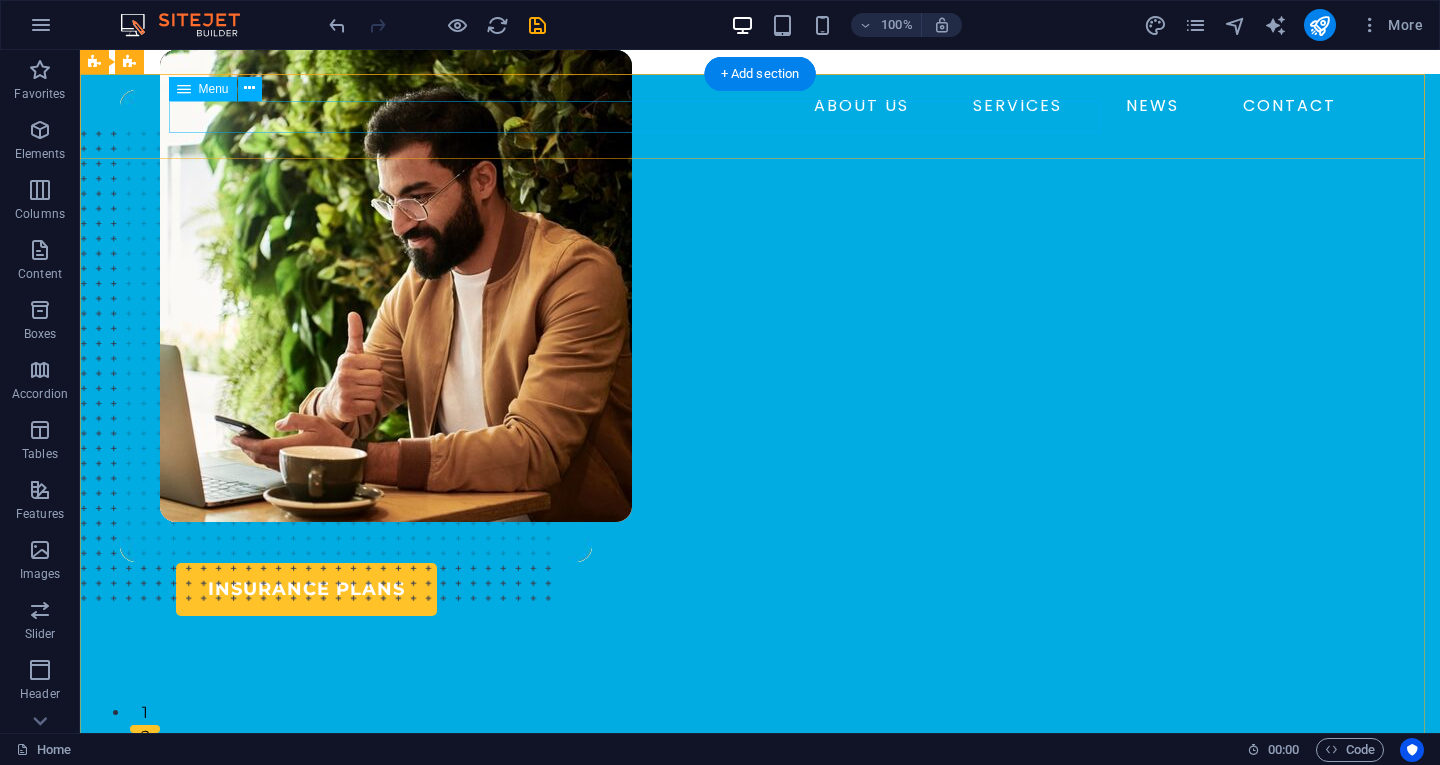 click on "ABOUT US SERVICES NEWS CONTACT" at bounding box center [760, 106] 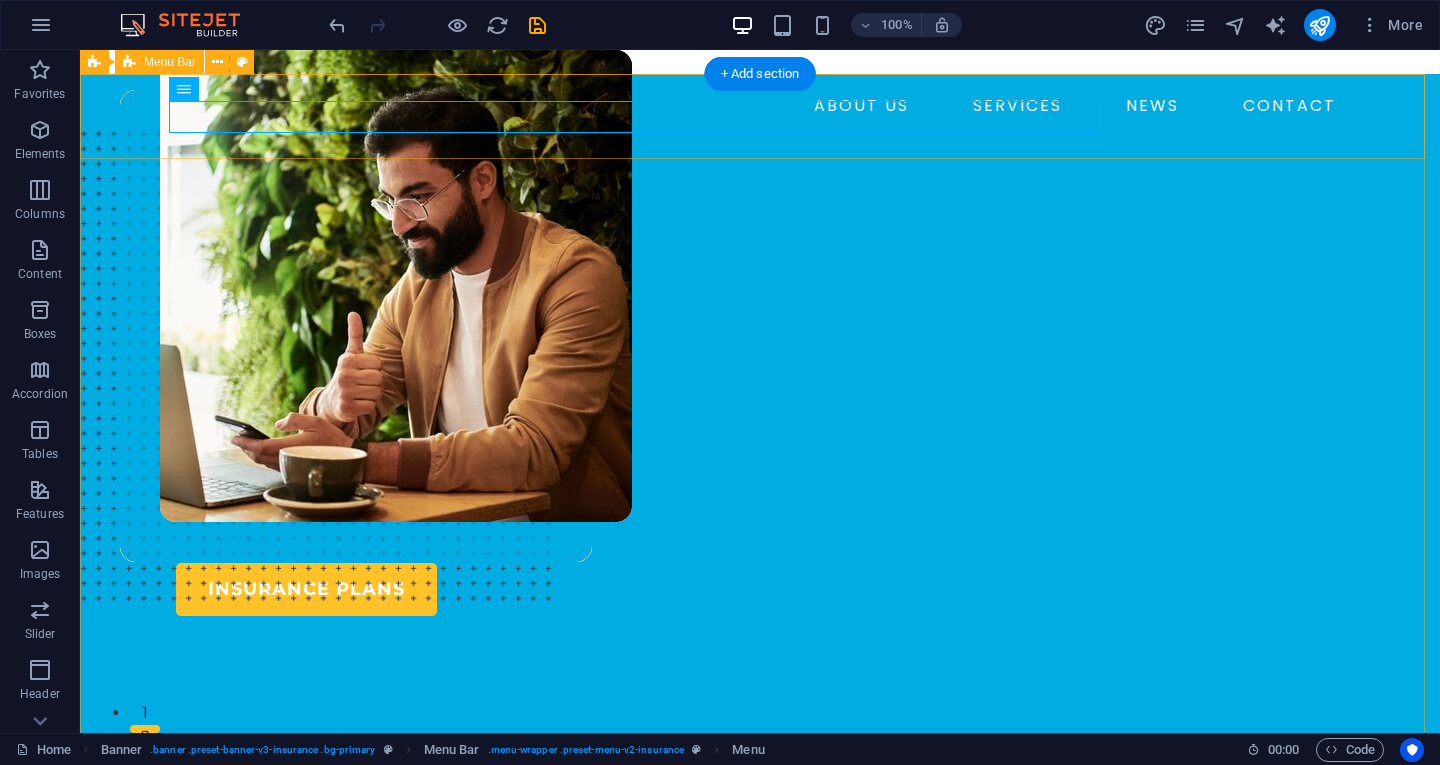 click on "ABOUT US SERVICES NEWS CONTACT BOOK A CALL" at bounding box center [760, 132] 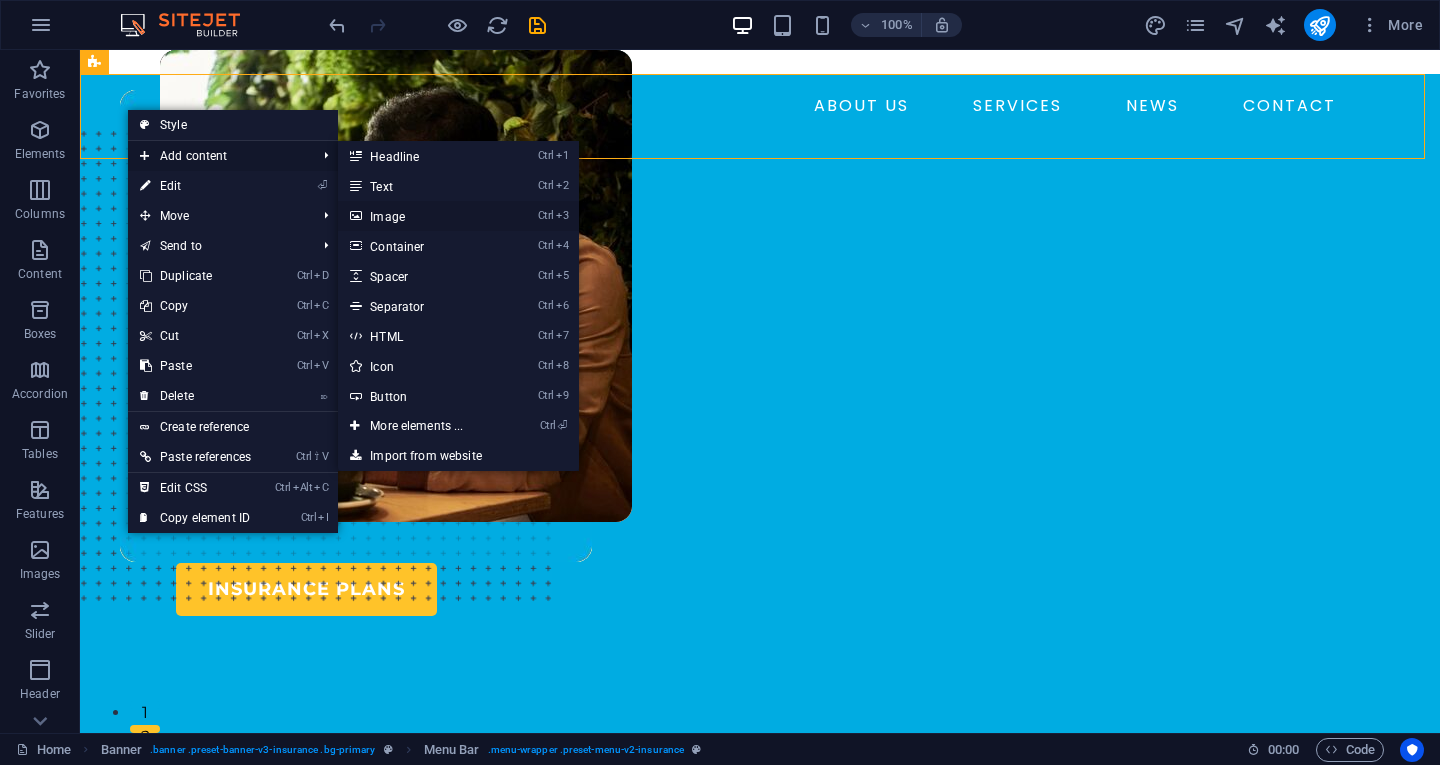 click on "Ctrl 3  Image" at bounding box center [420, 216] 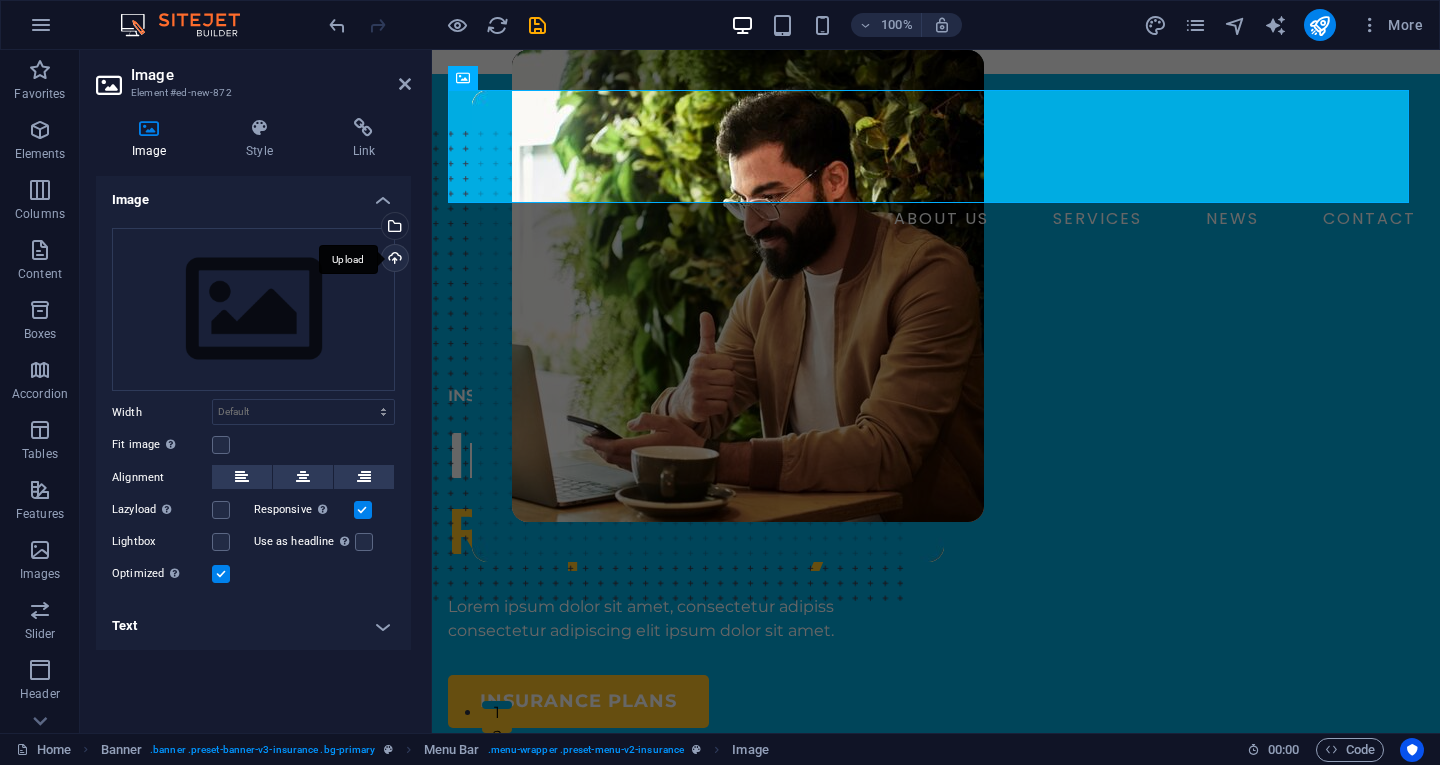 click on "Upload" at bounding box center (393, 260) 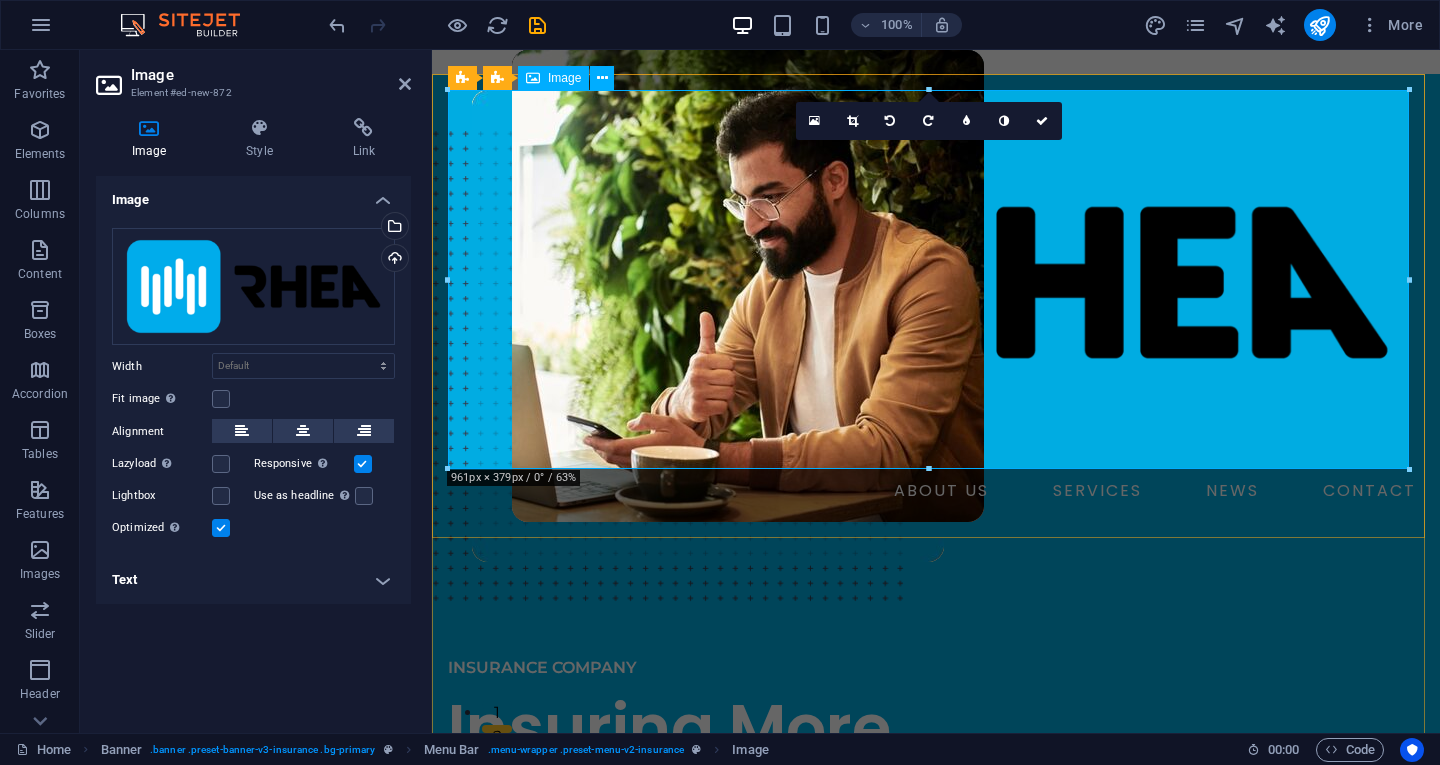 drag, startPoint x: 1838, startPoint y: 327, endPoint x: 1012, endPoint y: 259, distance: 828.7943 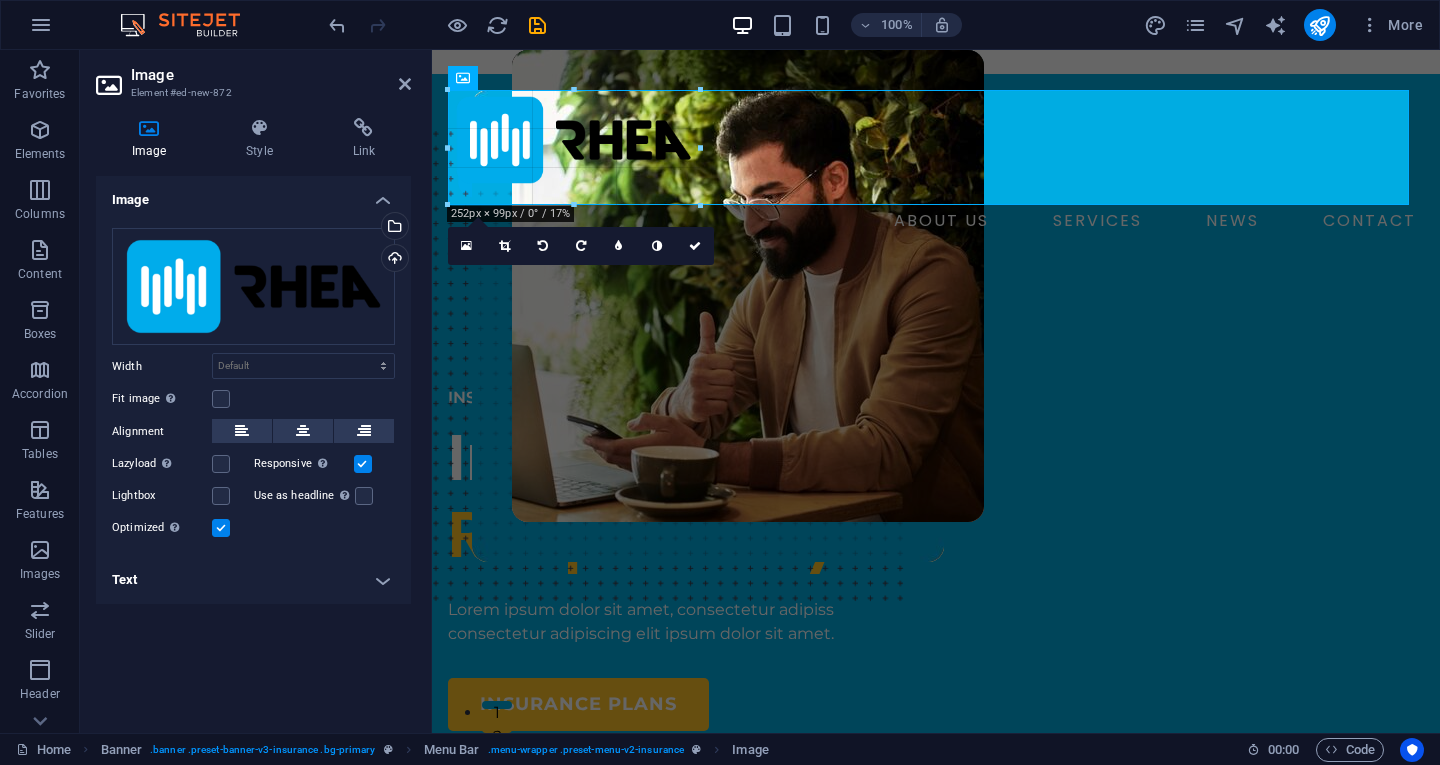 drag, startPoint x: 1407, startPoint y: 279, endPoint x: 317, endPoint y: 126, distance: 1100.6857 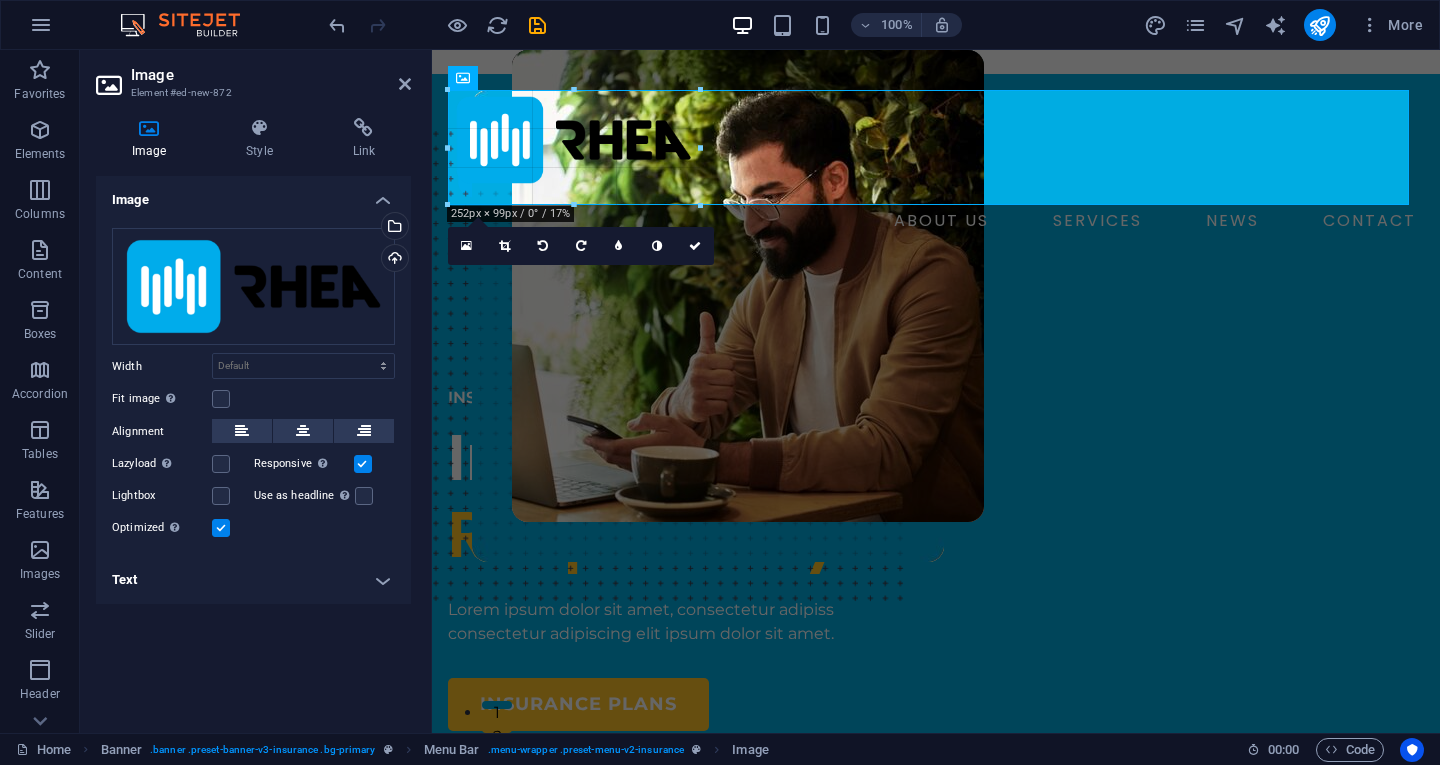 type on "294" 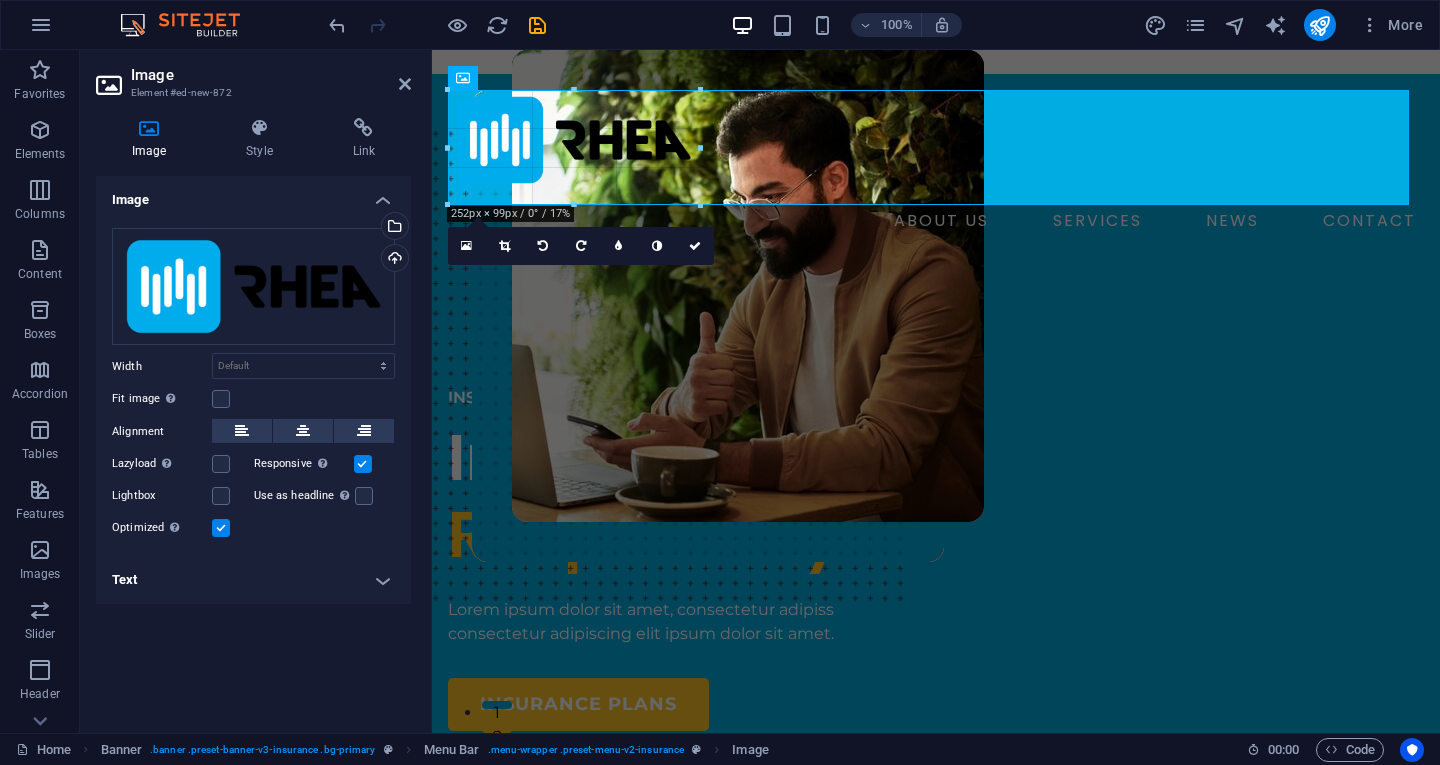 select on "px" 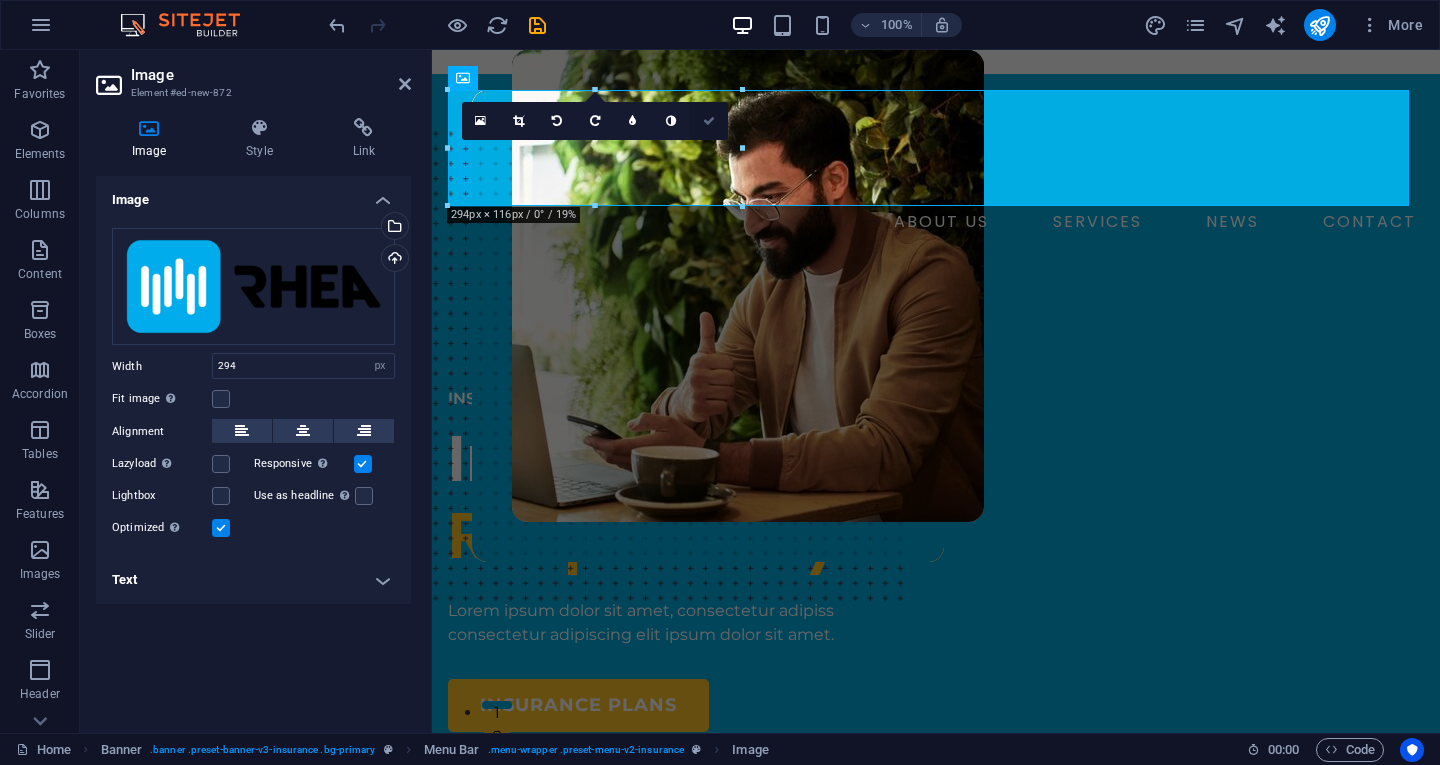 click at bounding box center (709, 121) 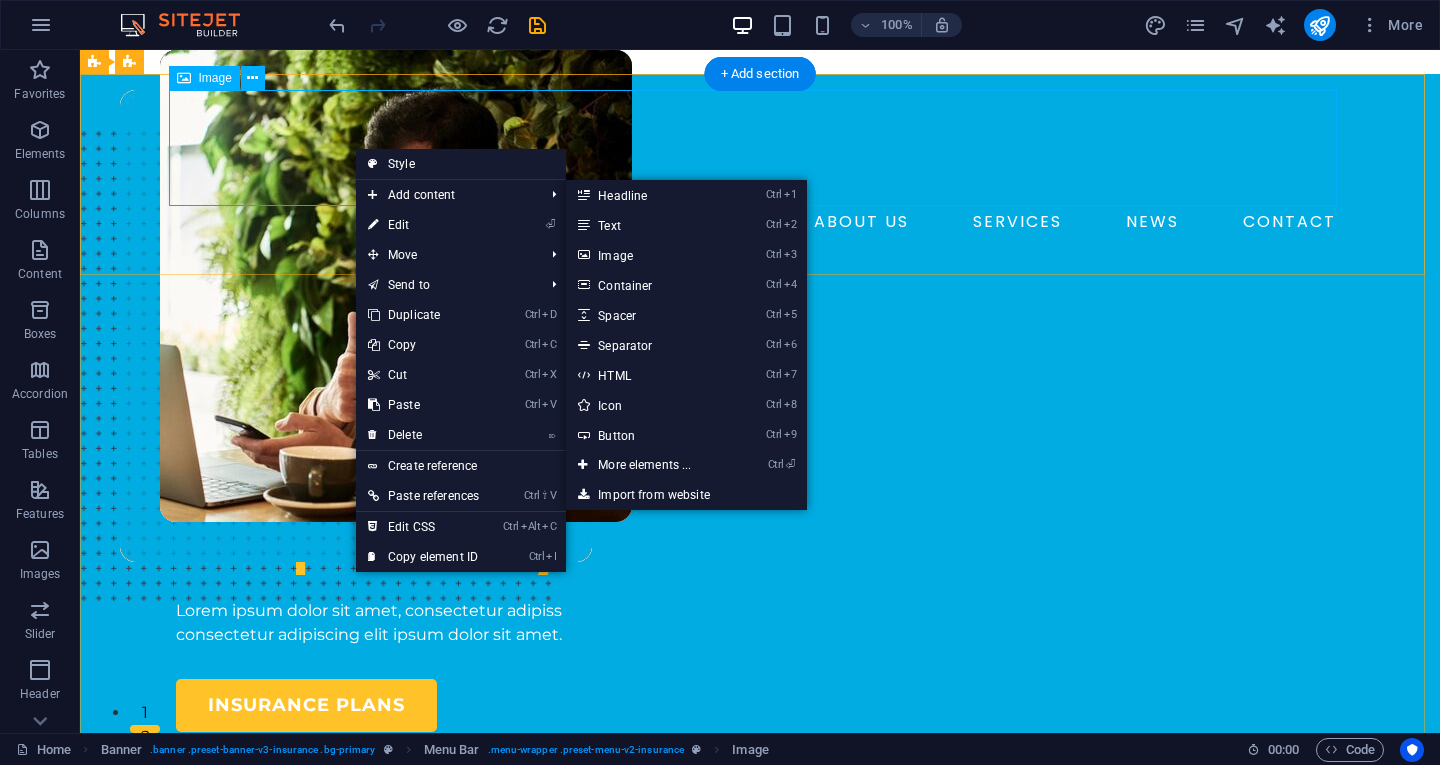 click at bounding box center (760, 148) 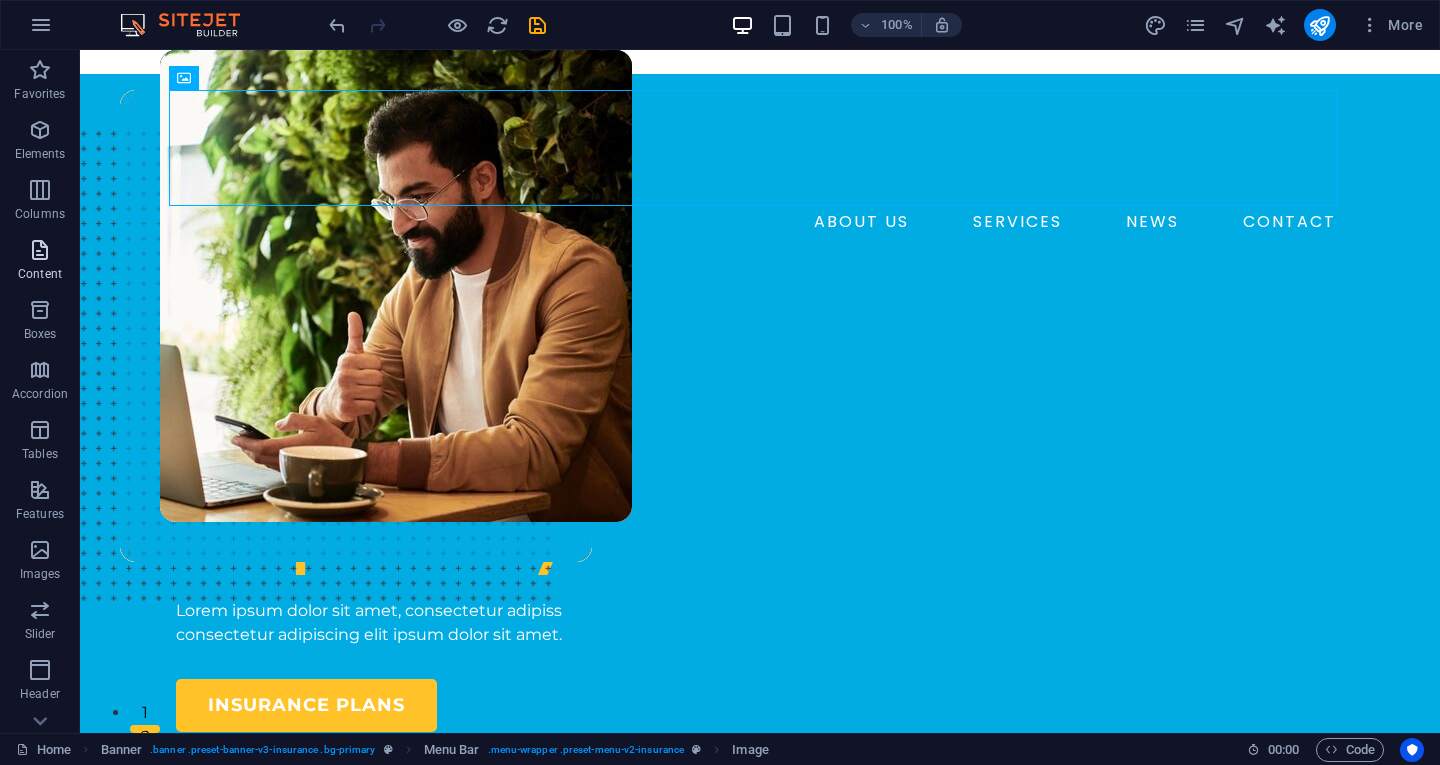 click at bounding box center (40, 250) 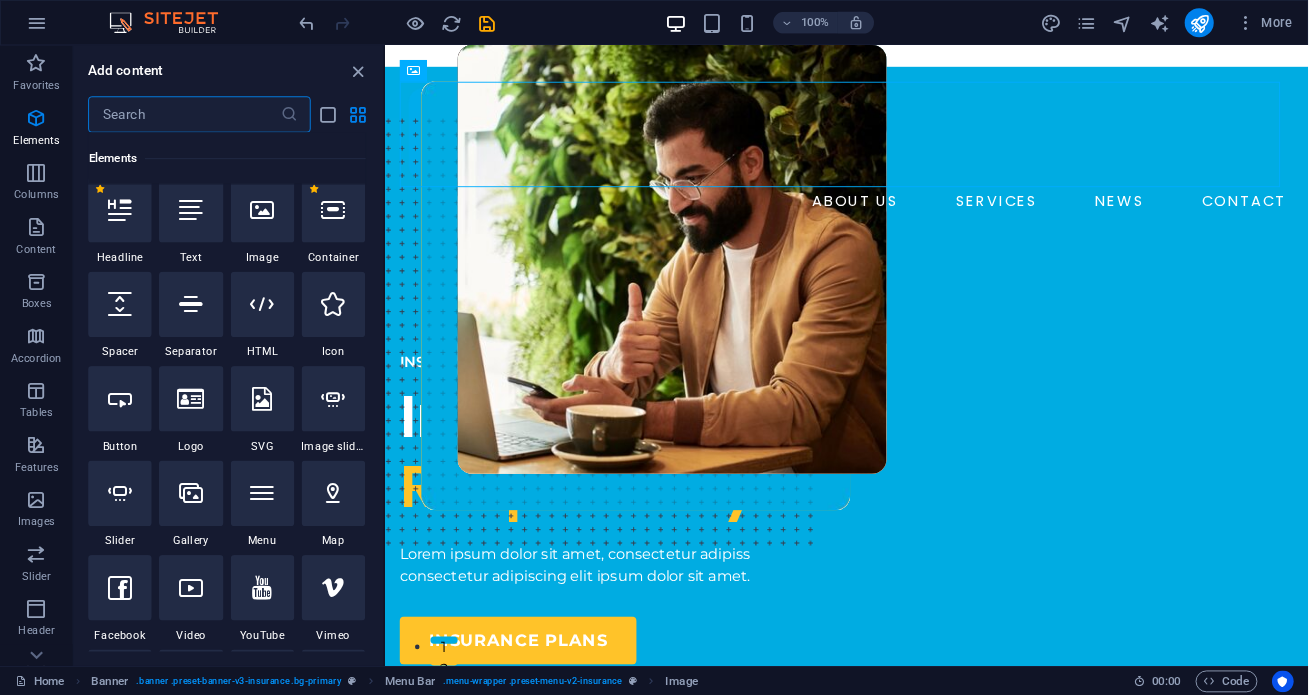 scroll, scrollTop: 0, scrollLeft: 0, axis: both 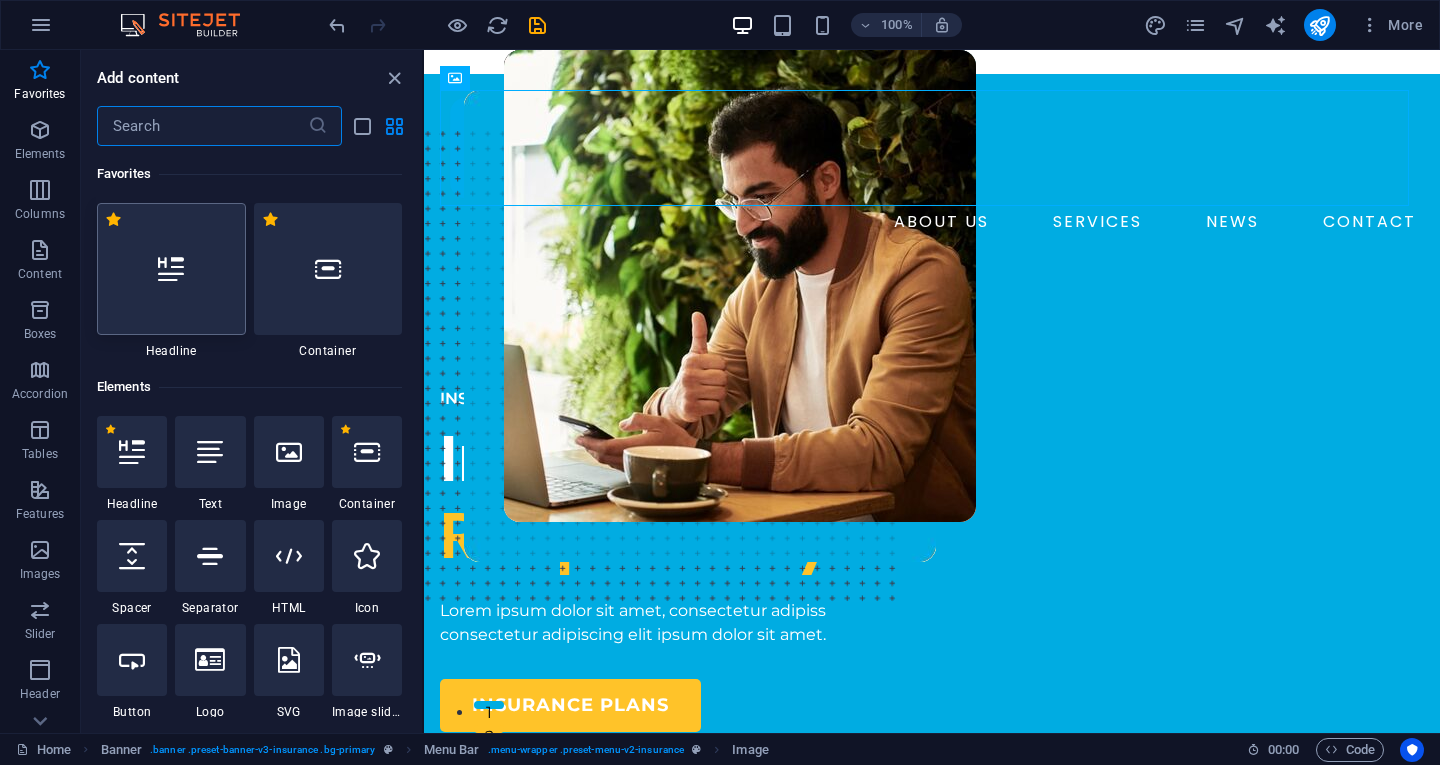 click at bounding box center [171, 269] 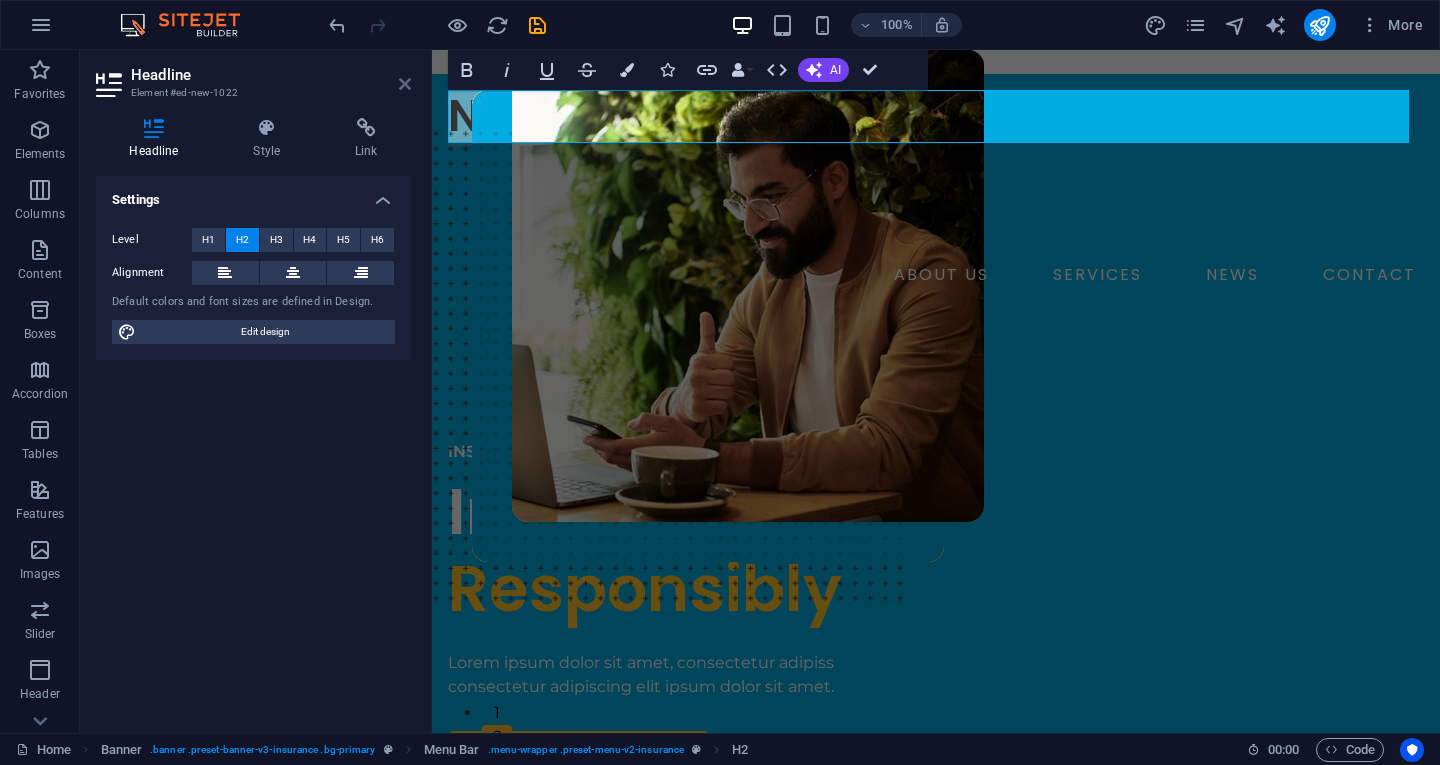 click at bounding box center (405, 84) 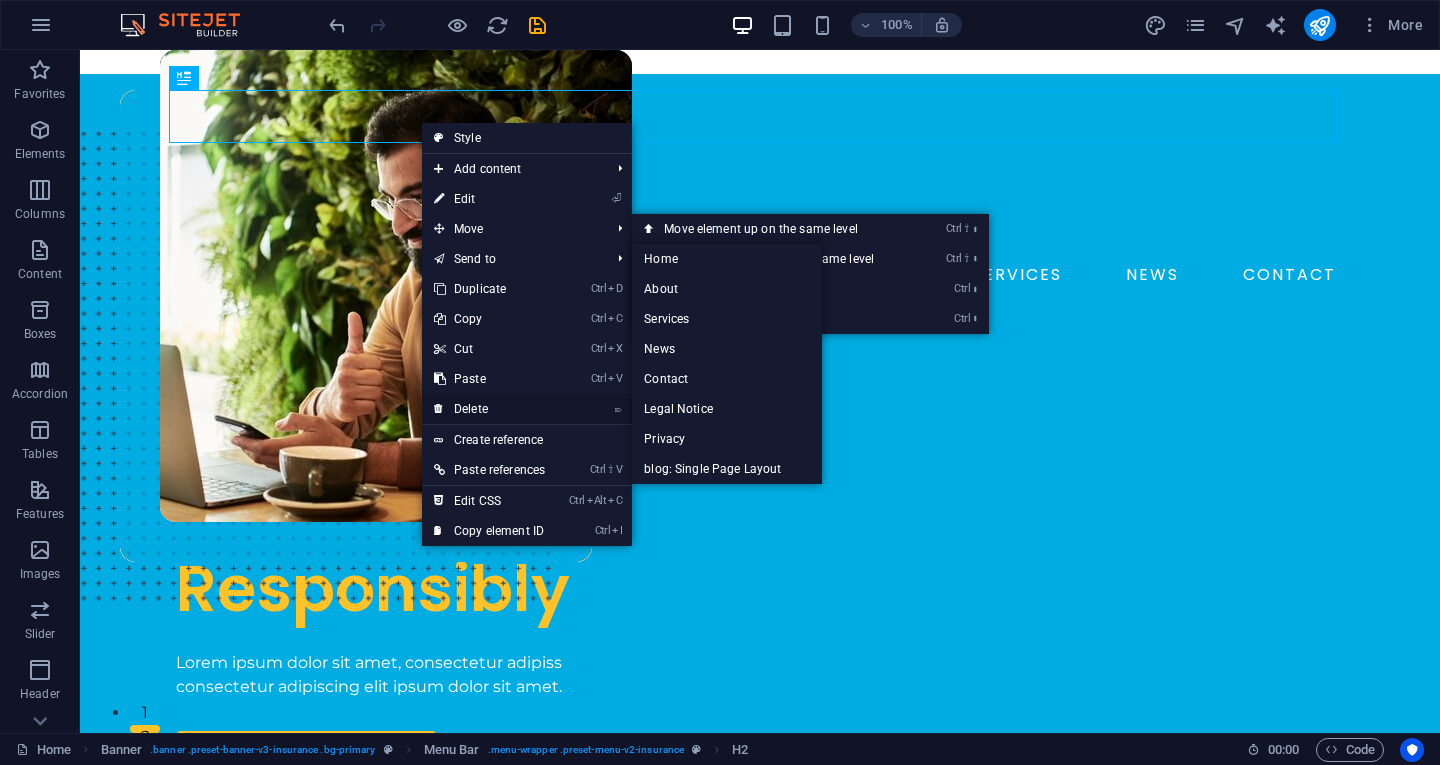 click on "⌦  Delete" at bounding box center [489, 409] 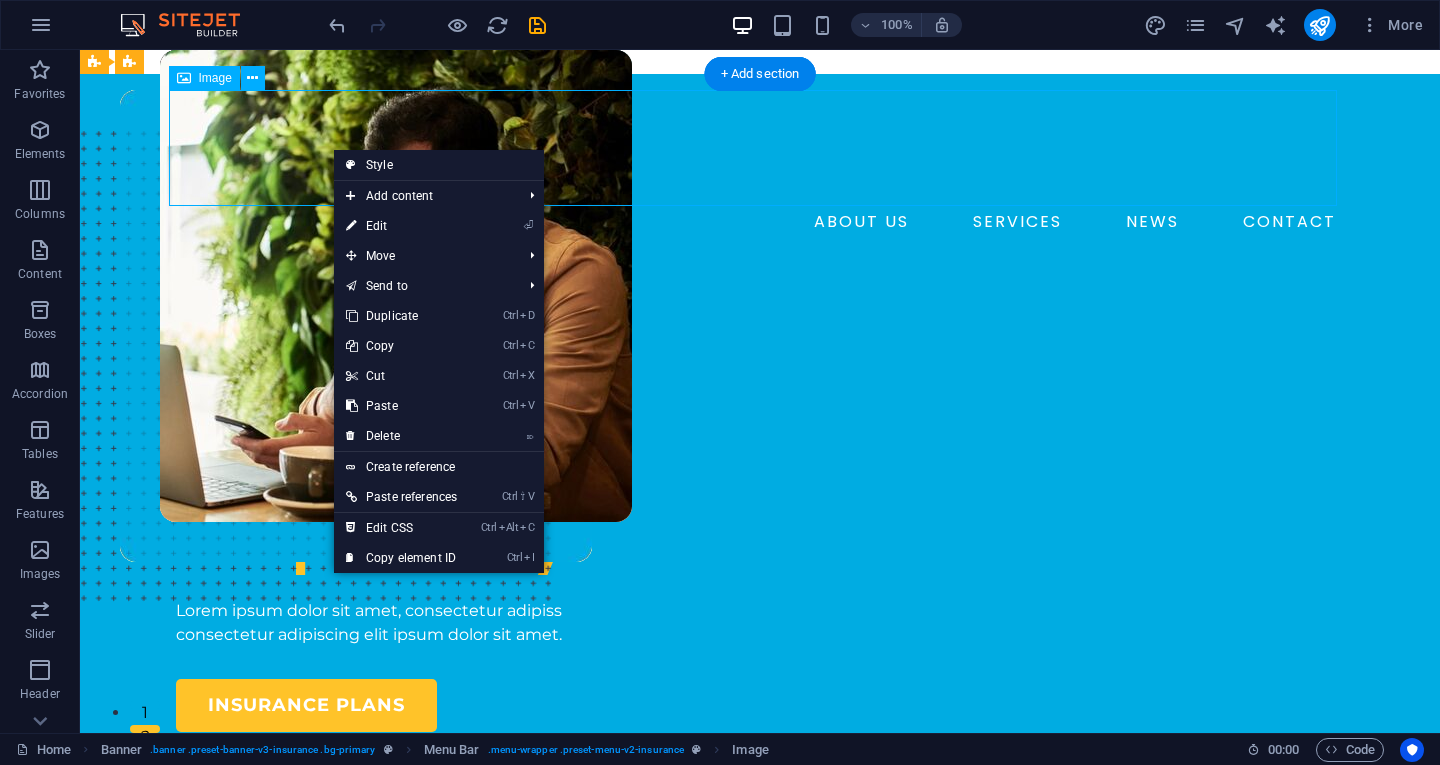click at bounding box center [760, 148] 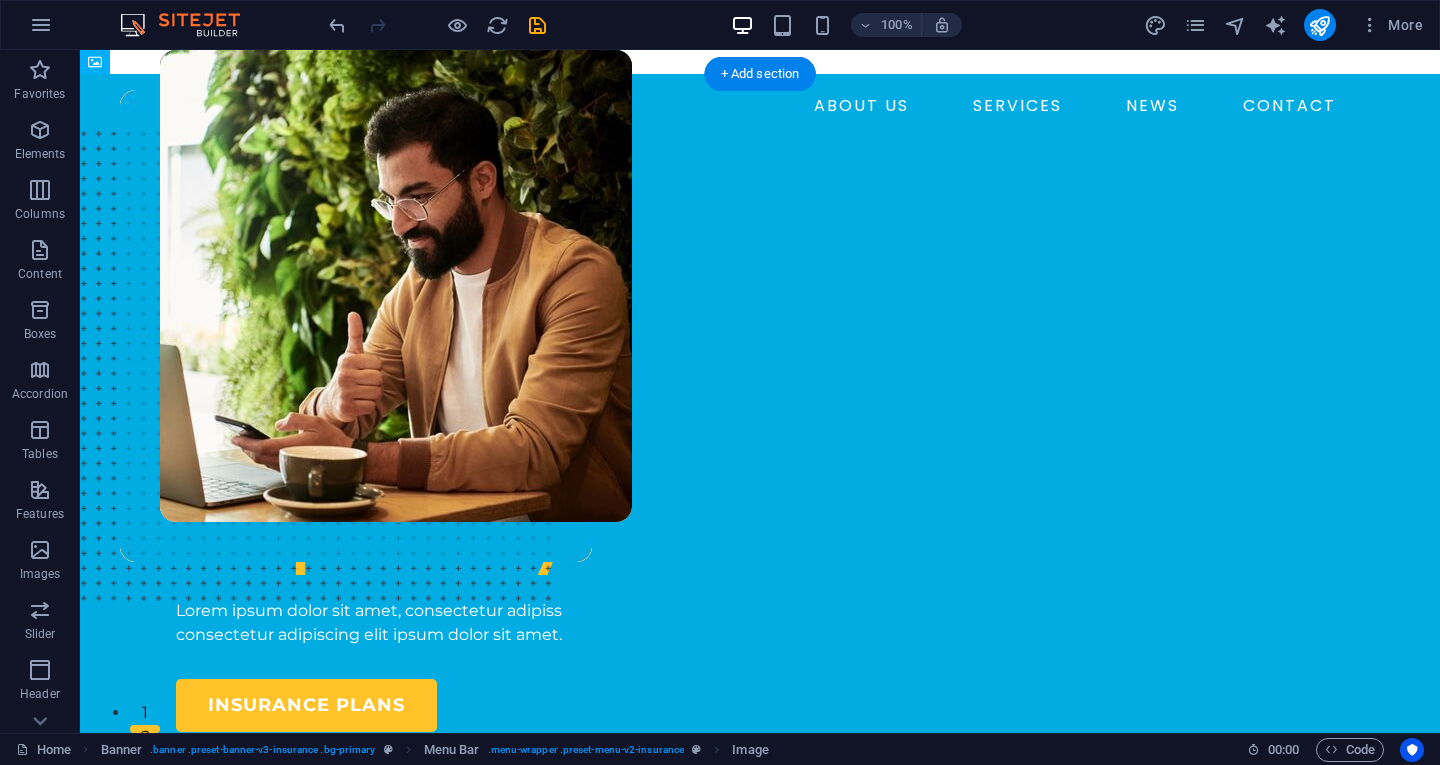 drag, startPoint x: 330, startPoint y: 142, endPoint x: 332, endPoint y: 231, distance: 89.02247 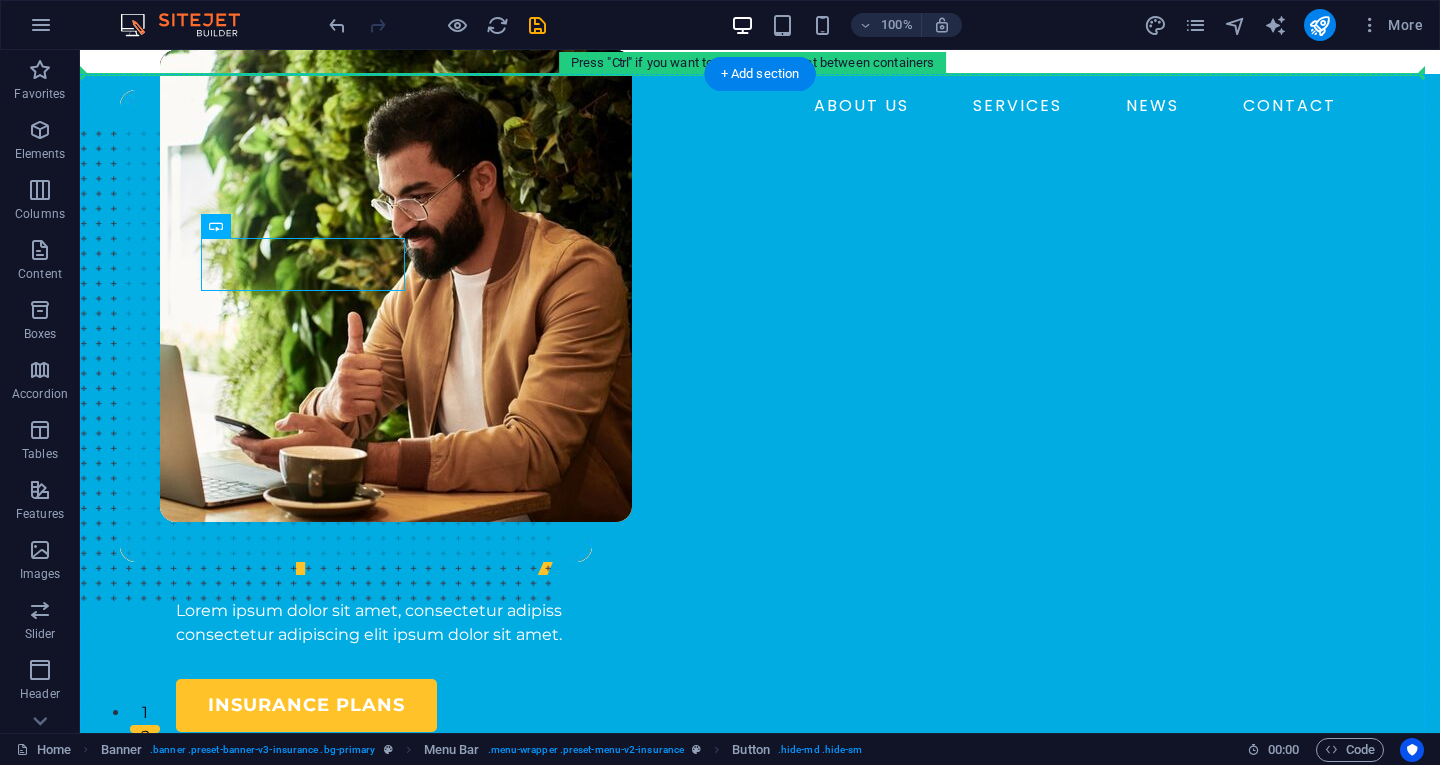 drag, startPoint x: 351, startPoint y: 276, endPoint x: 1345, endPoint y: 142, distance: 1002.9915 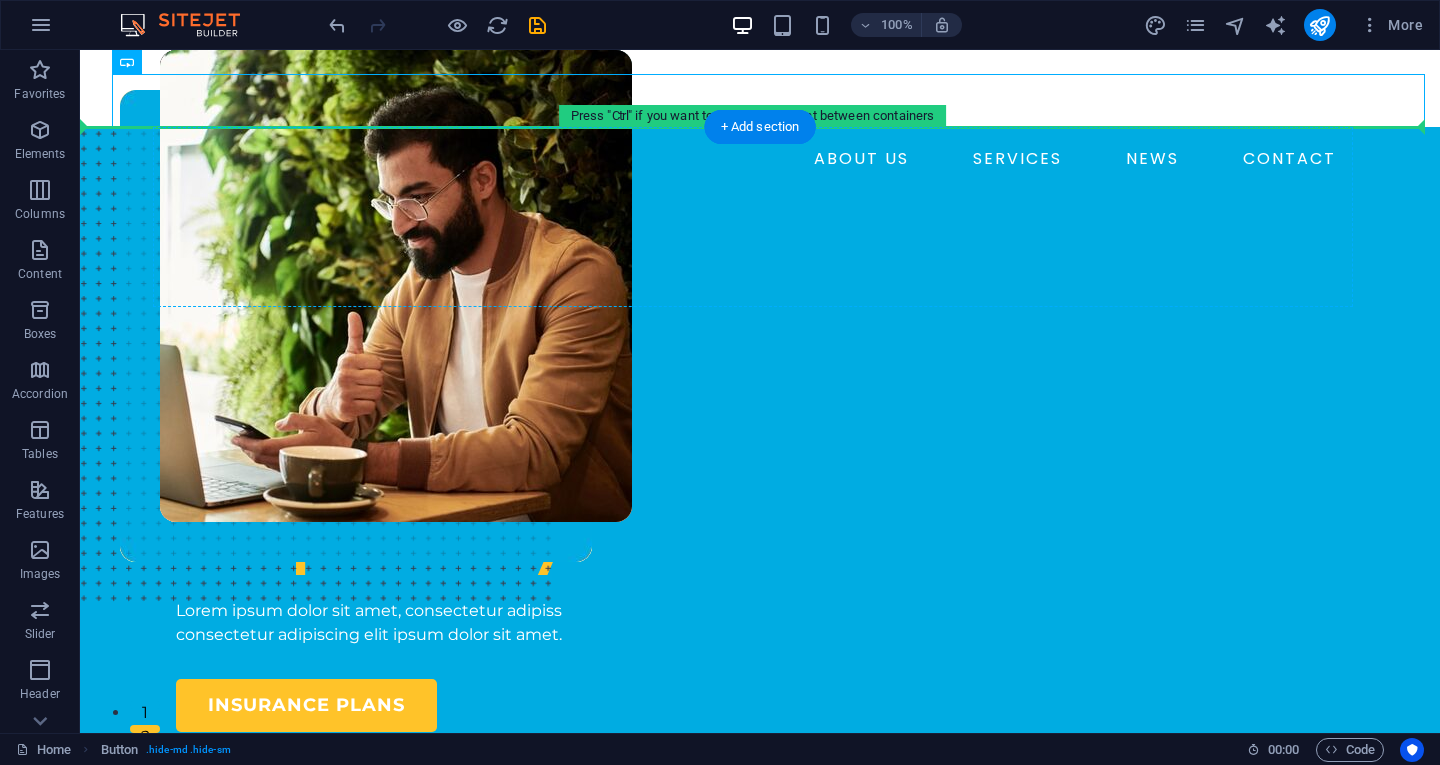 drag, startPoint x: 245, startPoint y: 95, endPoint x: 987, endPoint y: 271, distance: 762.5877 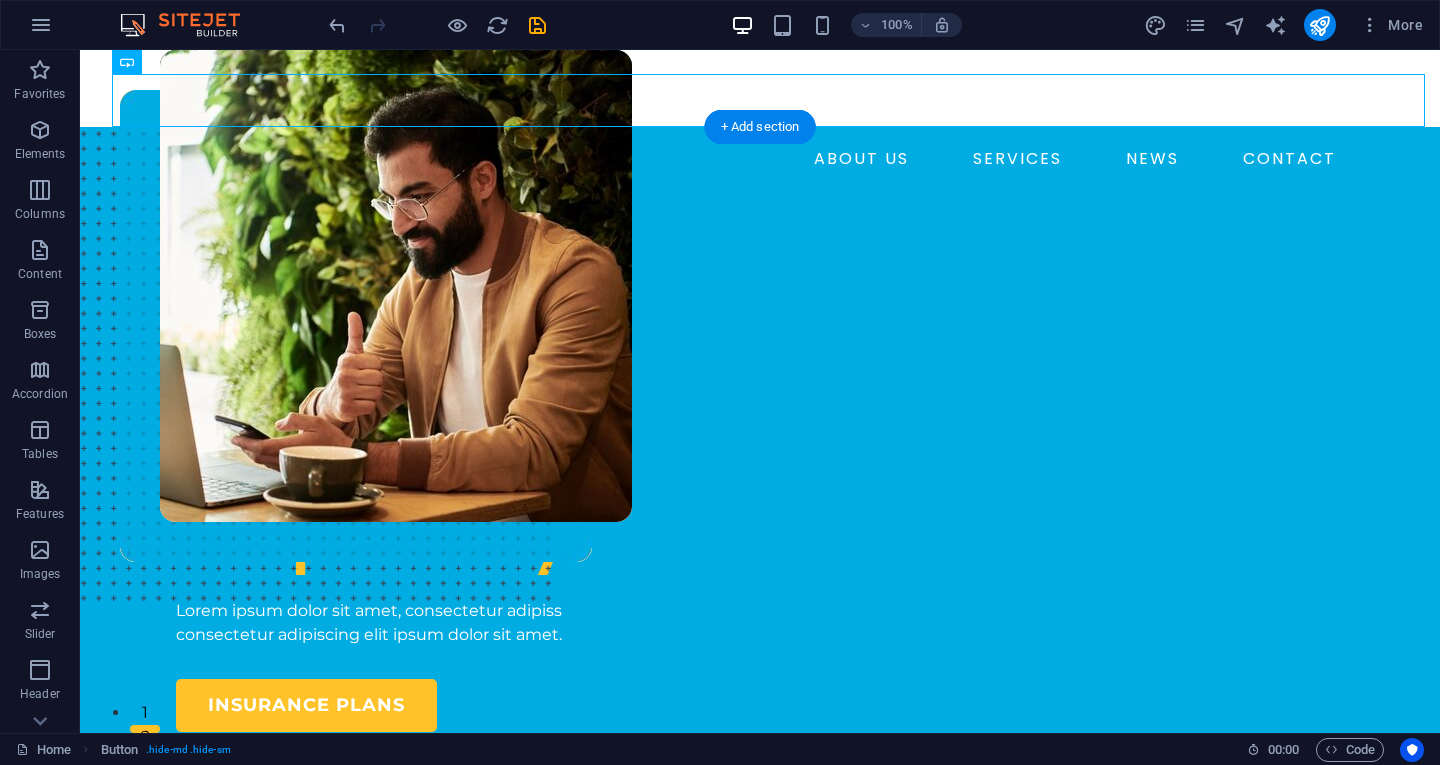click at bounding box center [760, 233] 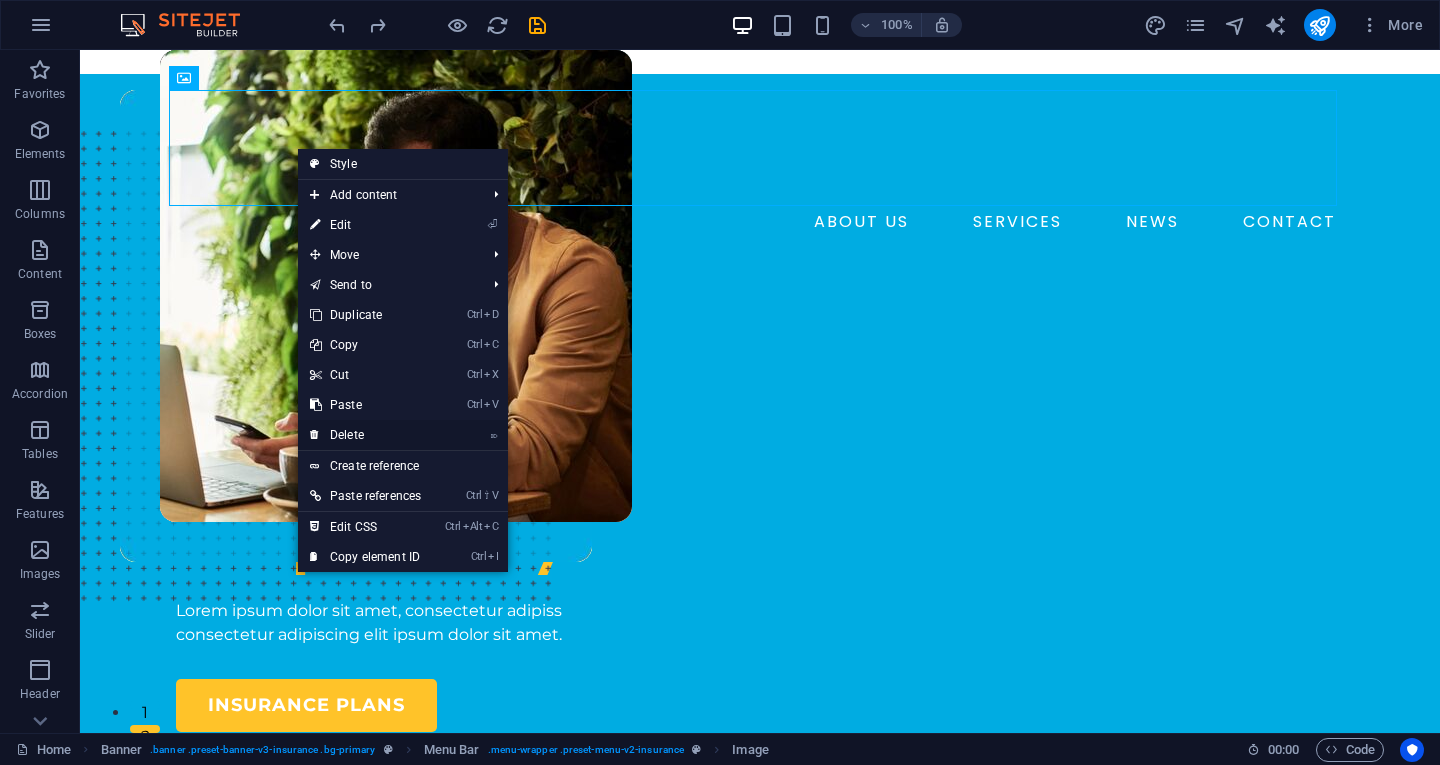 click on "⌦  Delete" at bounding box center [365, 435] 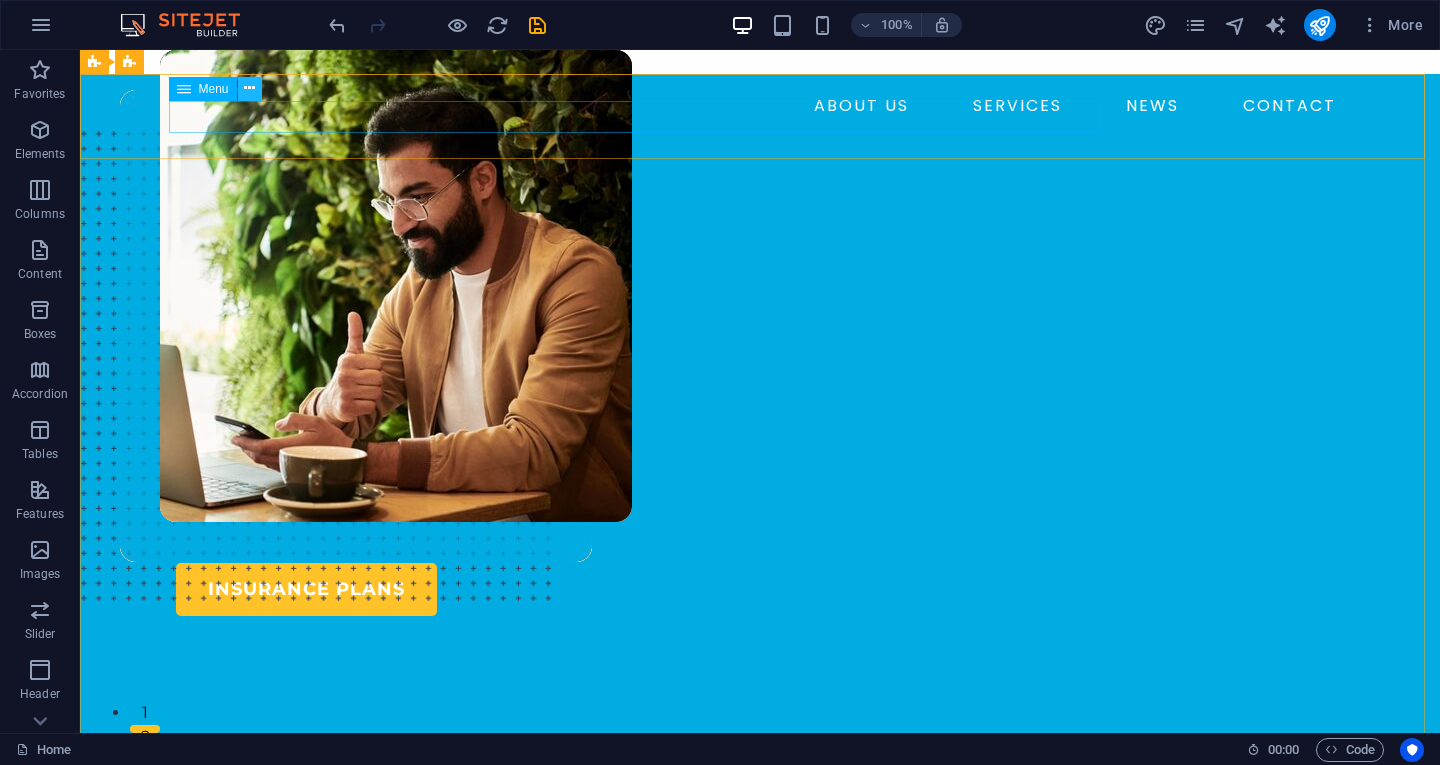click at bounding box center (249, 88) 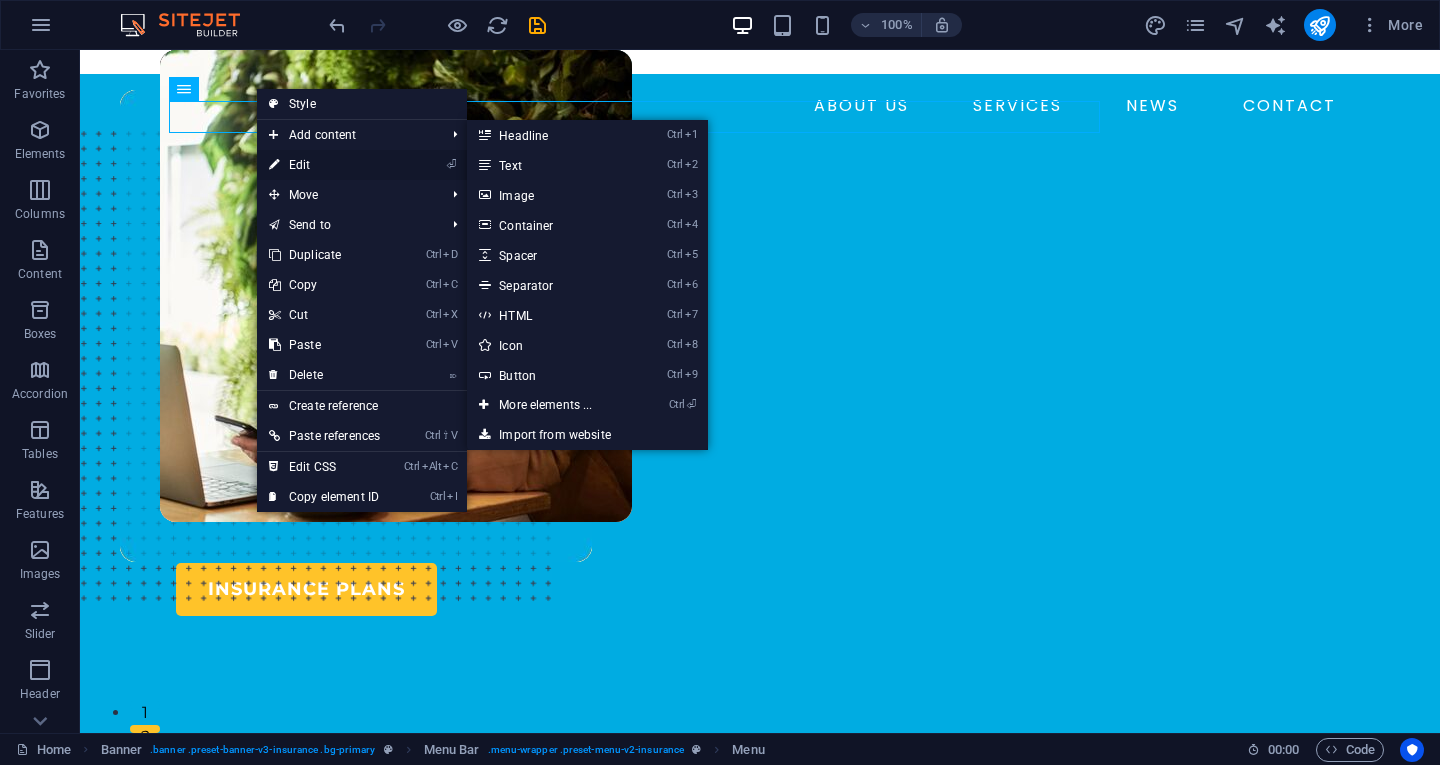 click on "⏎  Edit" at bounding box center (324, 165) 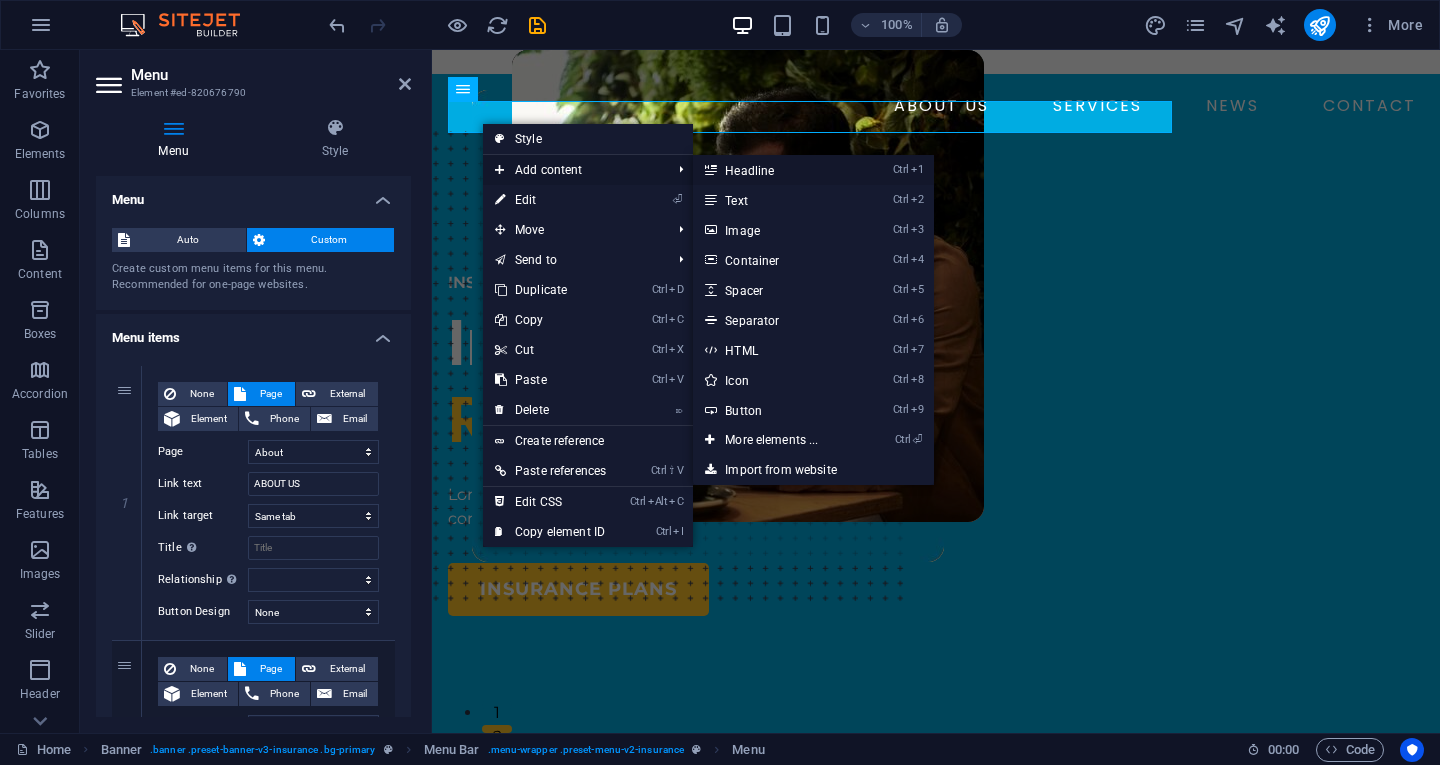 click on "Ctrl 1  Headline" at bounding box center (775, 170) 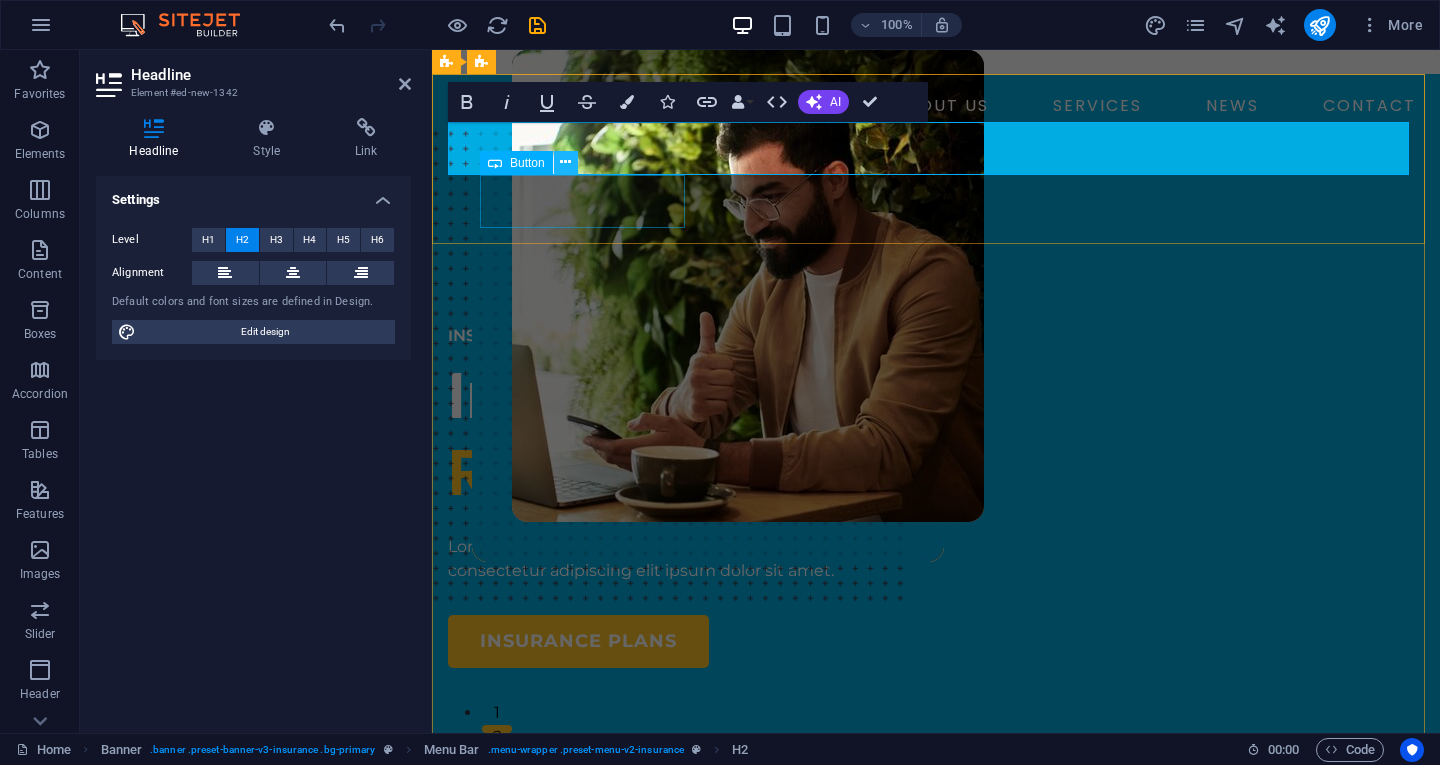click at bounding box center (565, 162) 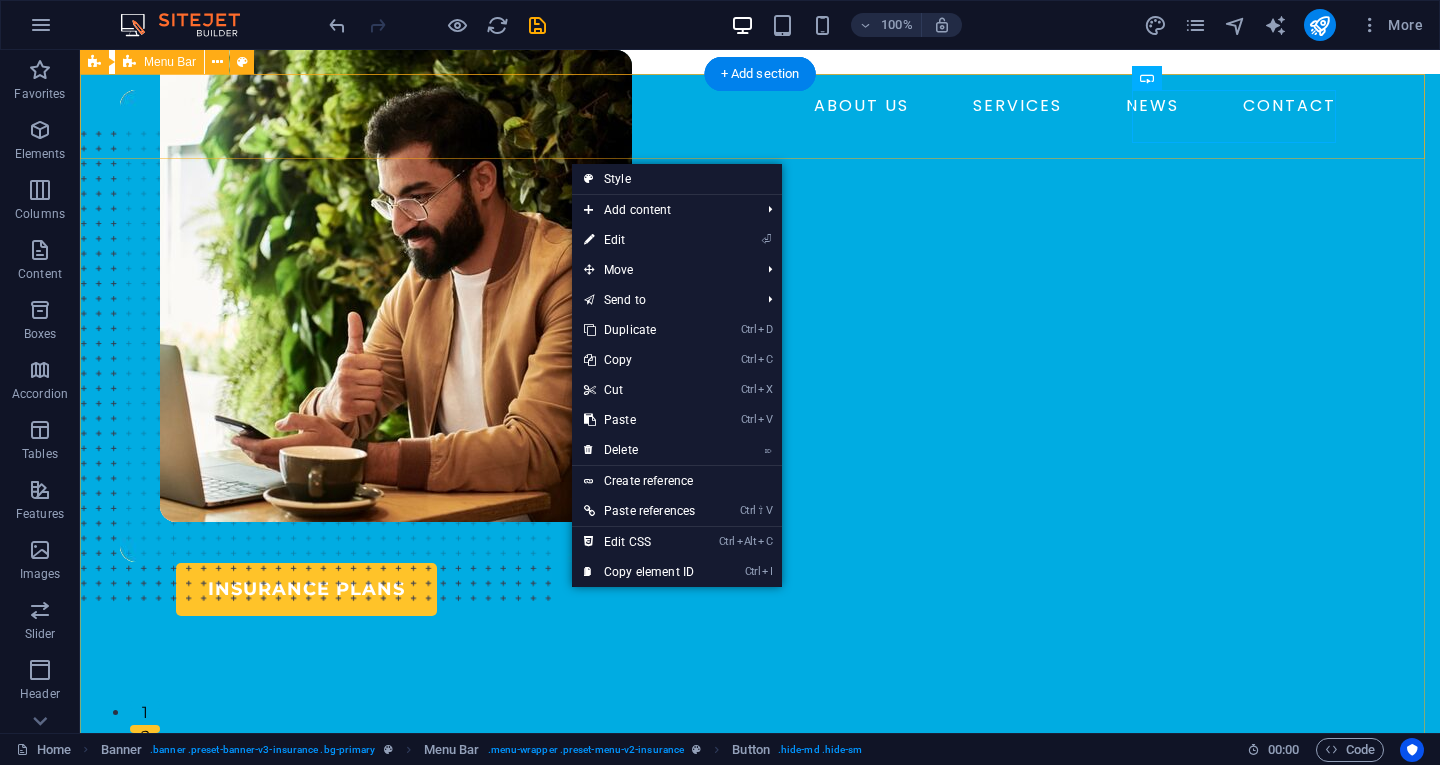 click on "ABOUT US SERVICES NEWS CONTACT BOOK A CALL" at bounding box center (760, 132) 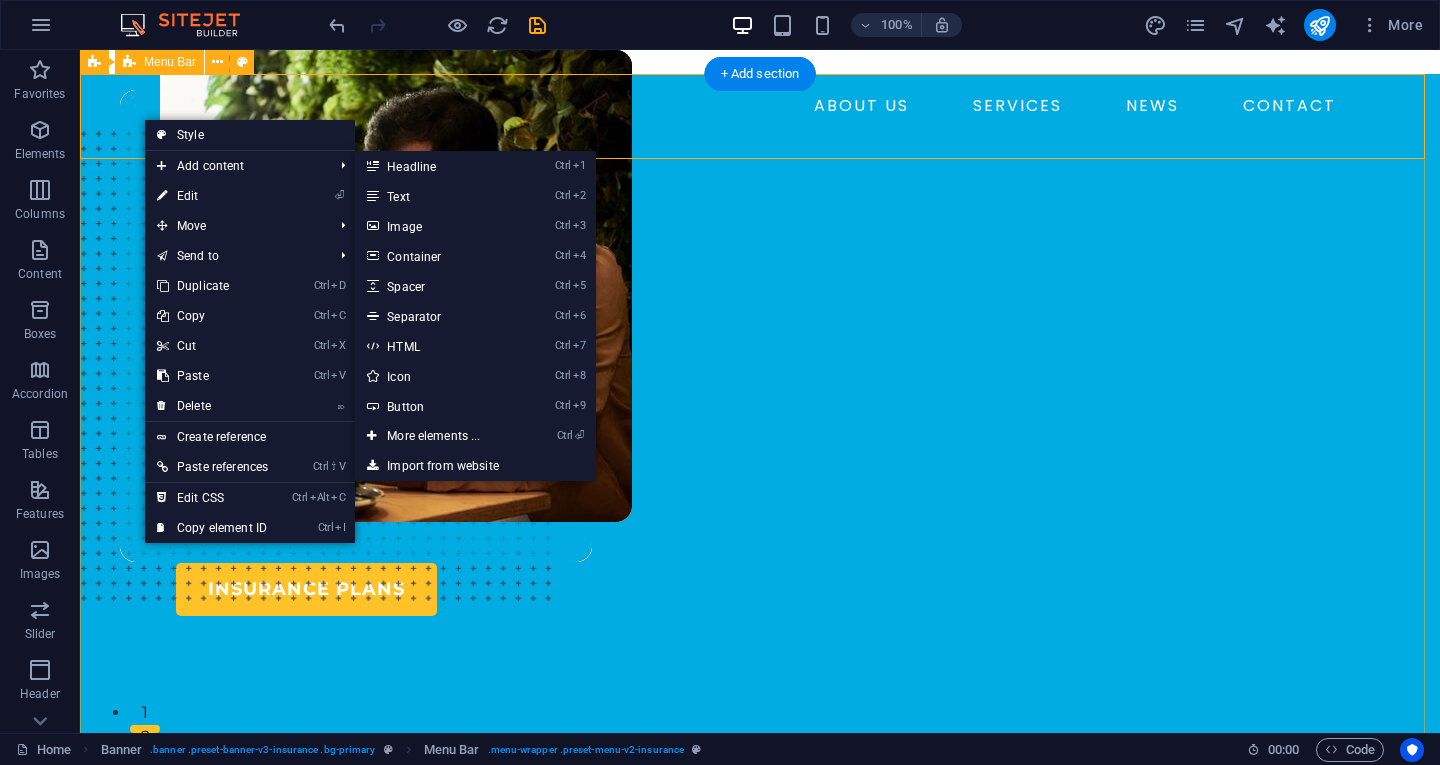 click on "ABOUT US SERVICES NEWS CONTACT BOOK A CALL" at bounding box center (760, 132) 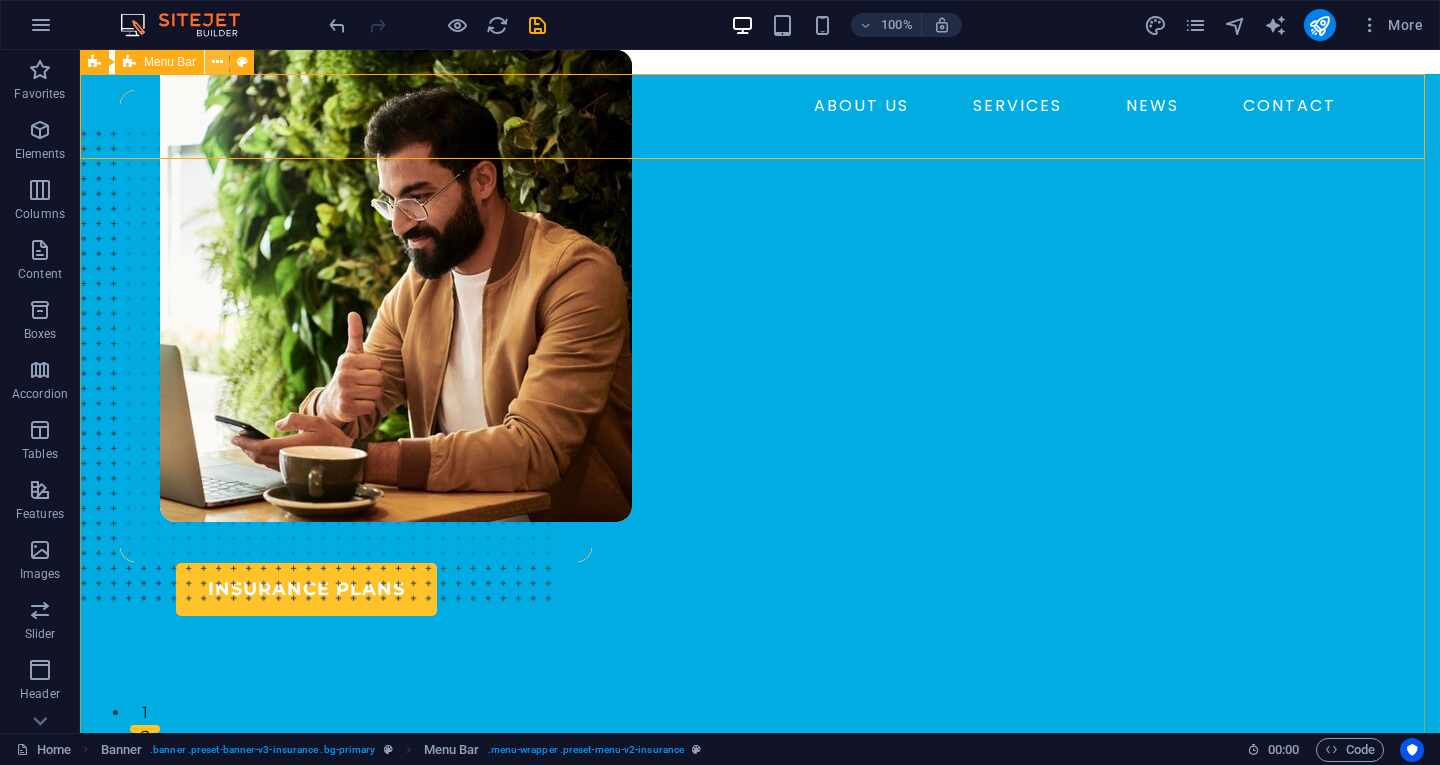 click at bounding box center (217, 62) 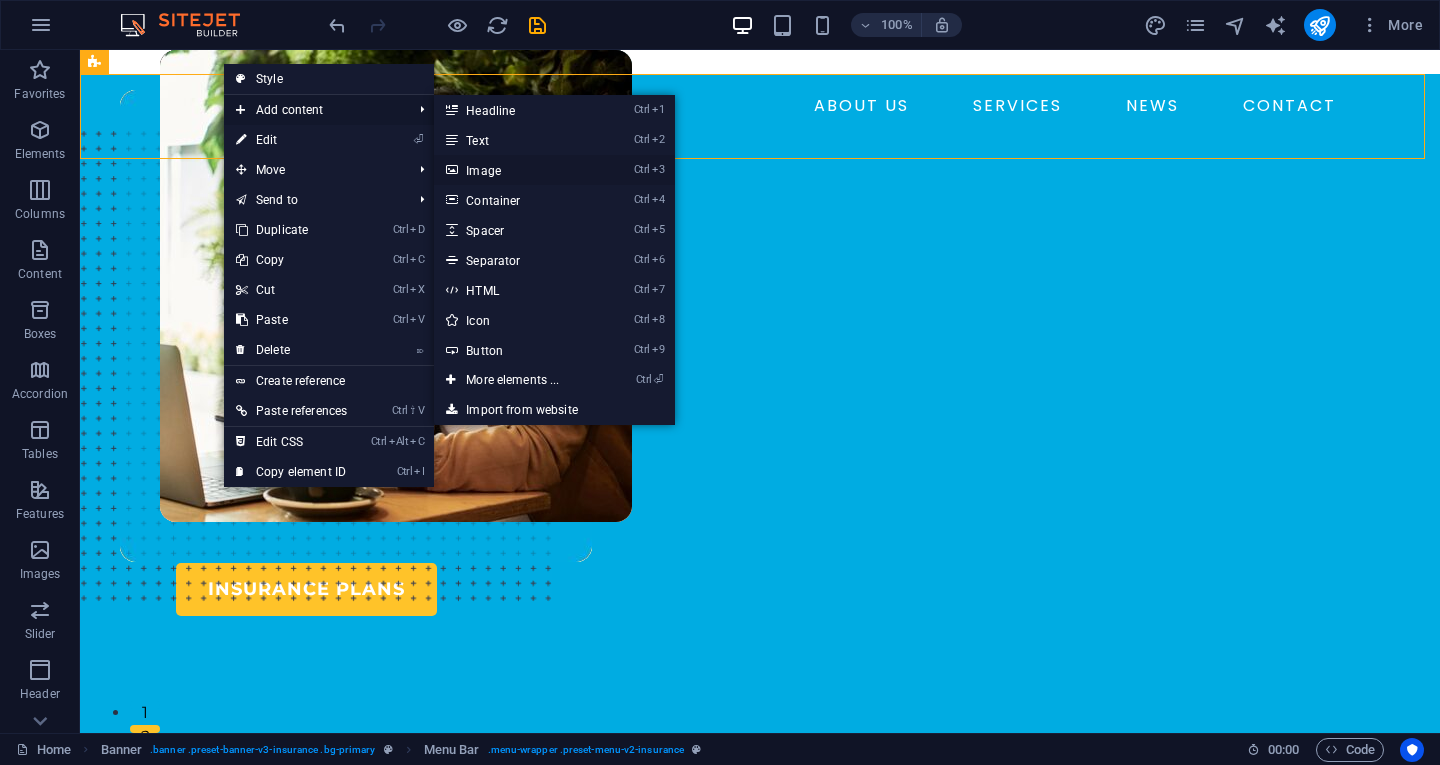 click on "Ctrl 3  Image" at bounding box center [516, 170] 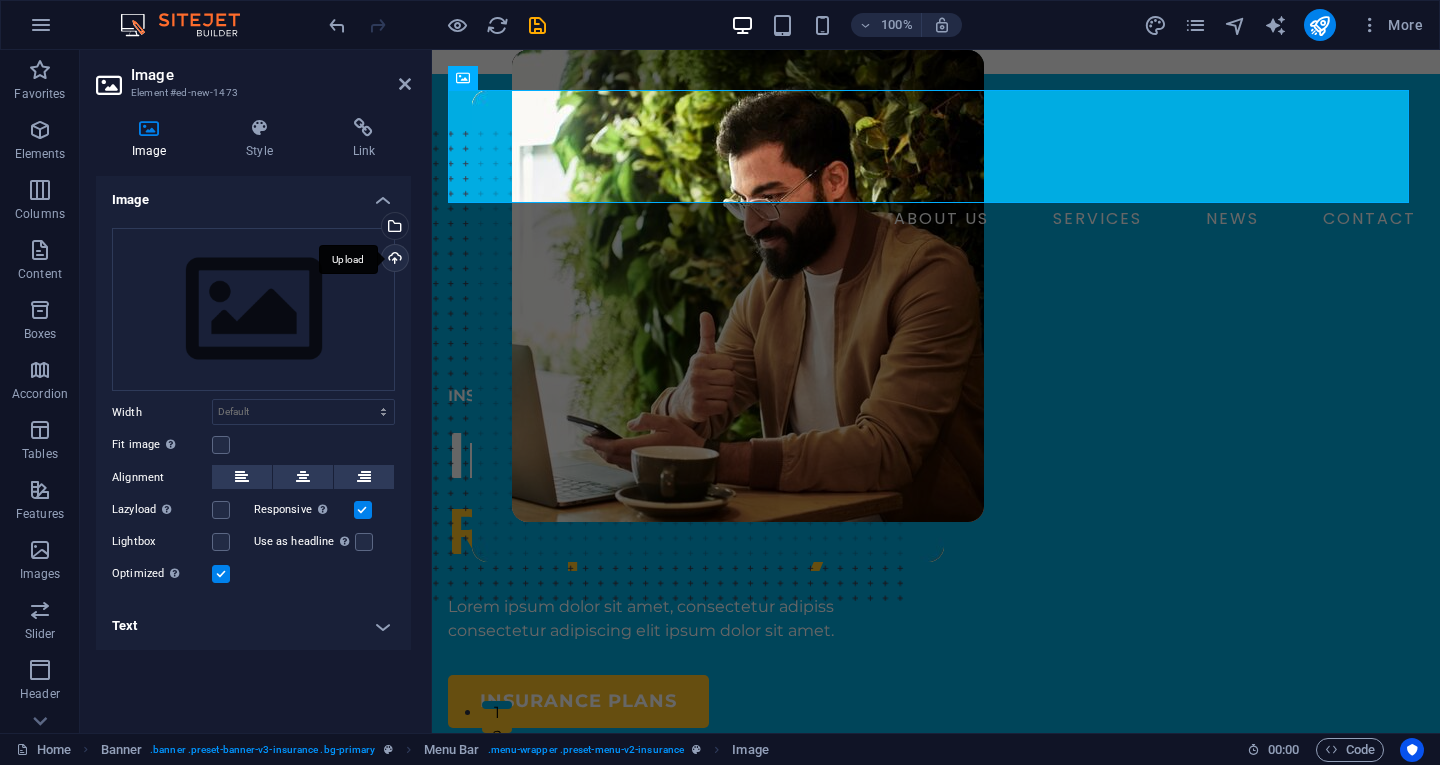 click on "Upload" at bounding box center (393, 260) 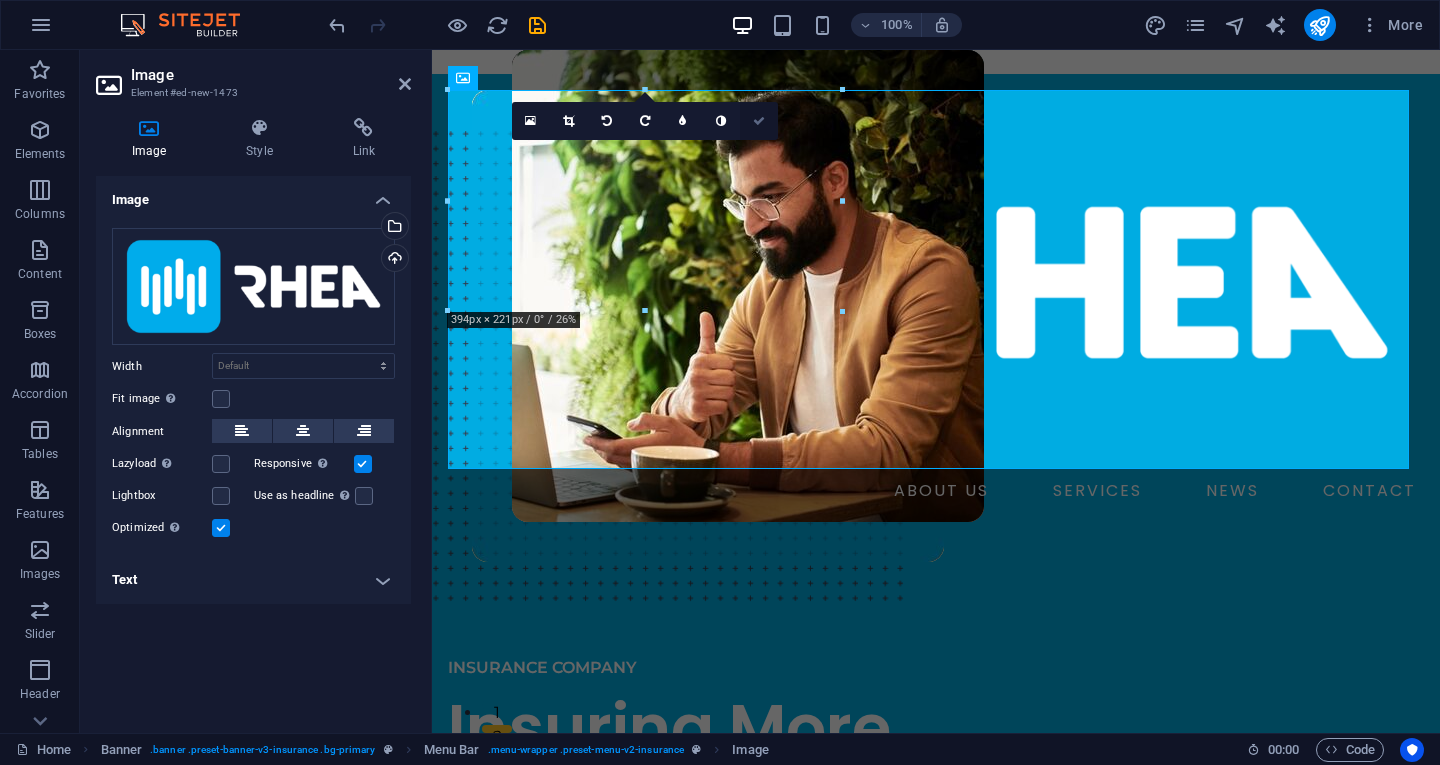 click at bounding box center [759, 121] 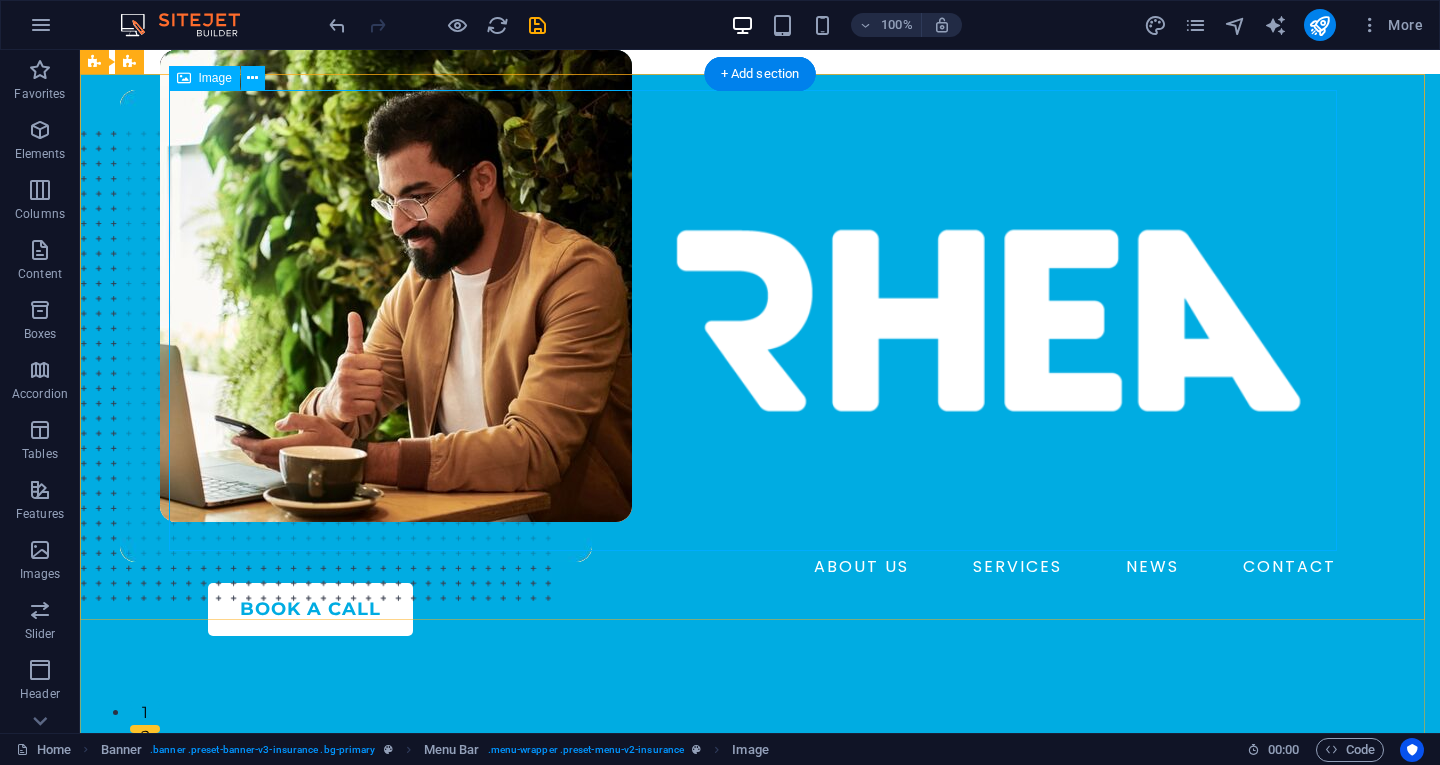 click at bounding box center (760, 320) 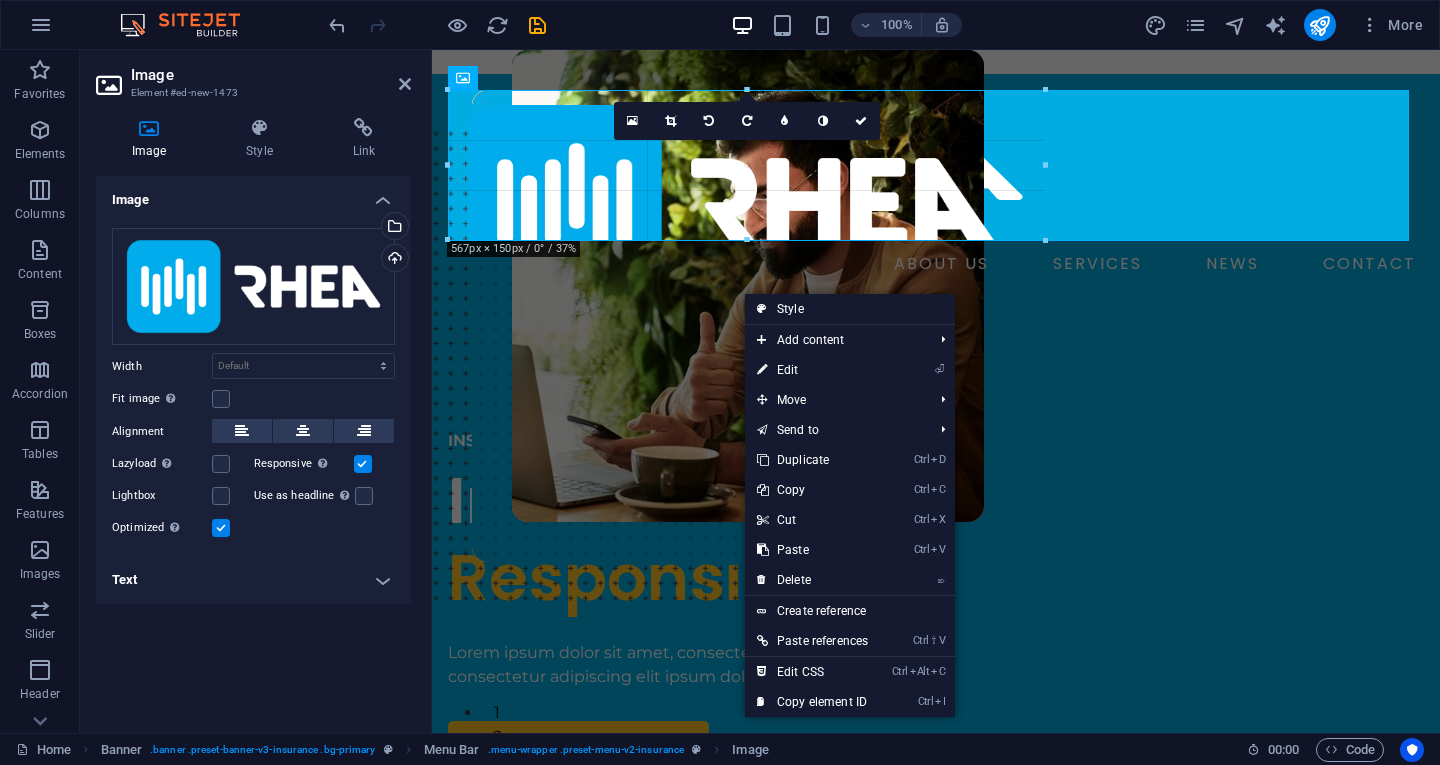 drag, startPoint x: 1409, startPoint y: 465, endPoint x: 859, endPoint y: 244, distance: 592.74023 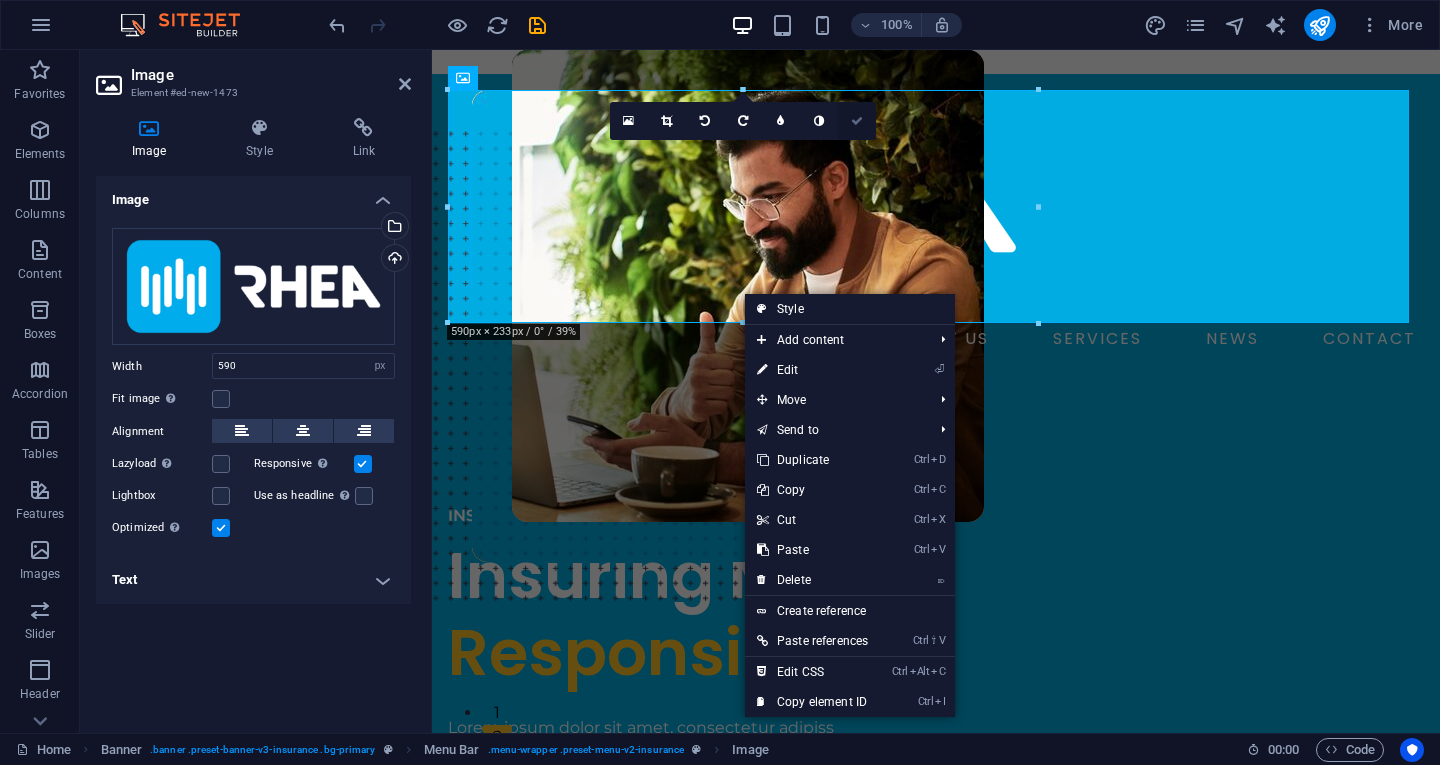 click at bounding box center [857, 121] 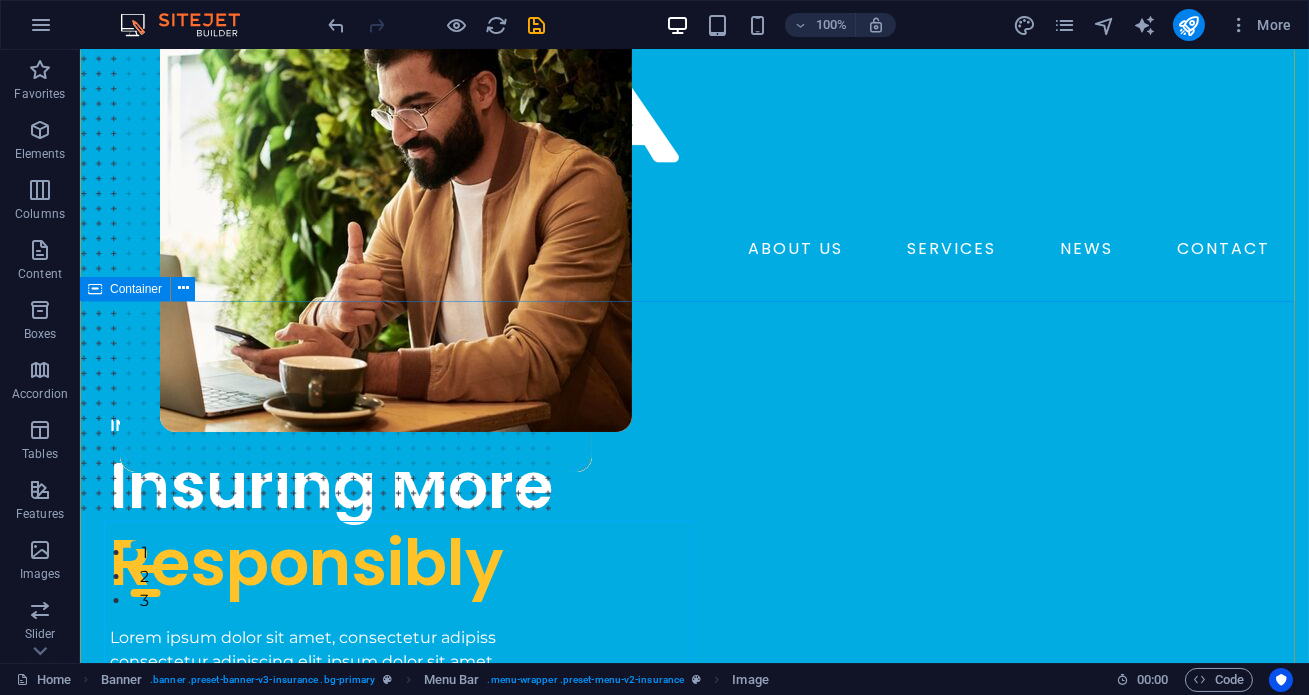 scroll, scrollTop: 0, scrollLeft: 0, axis: both 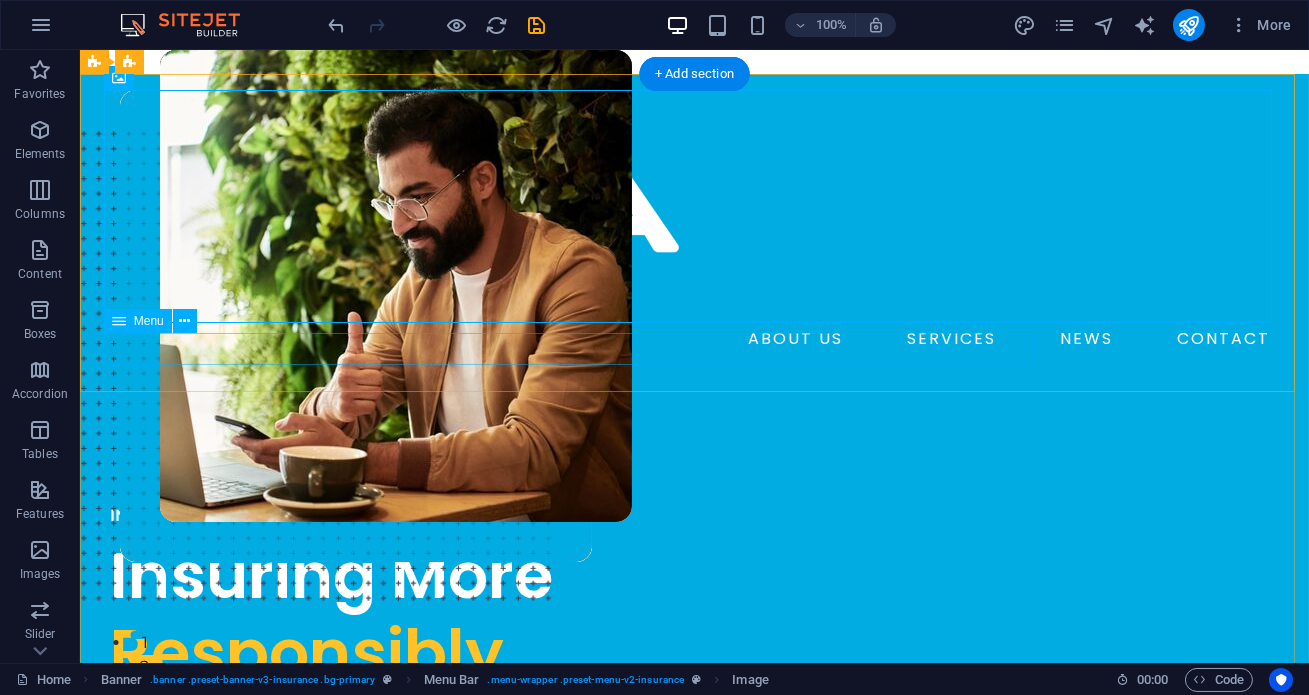 click on "ABOUT US SERVICES NEWS CONTACT" at bounding box center (695, 339) 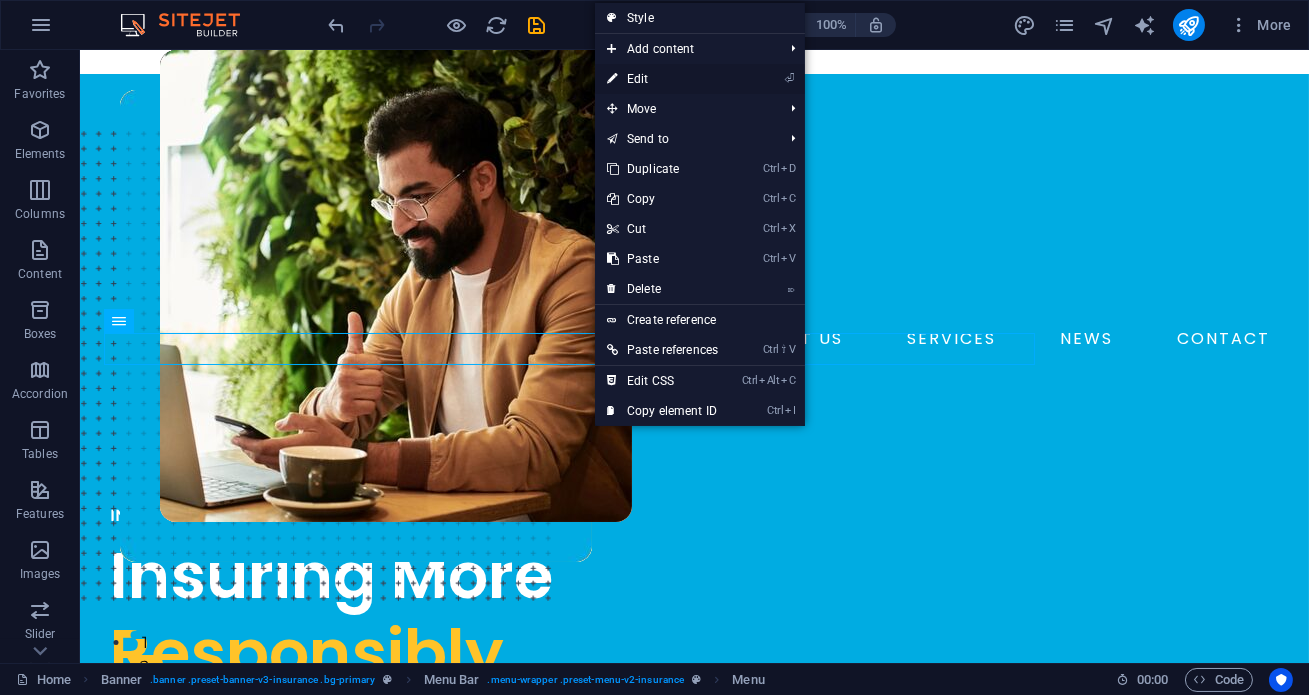 click on "⏎  Edit" at bounding box center [662, 79] 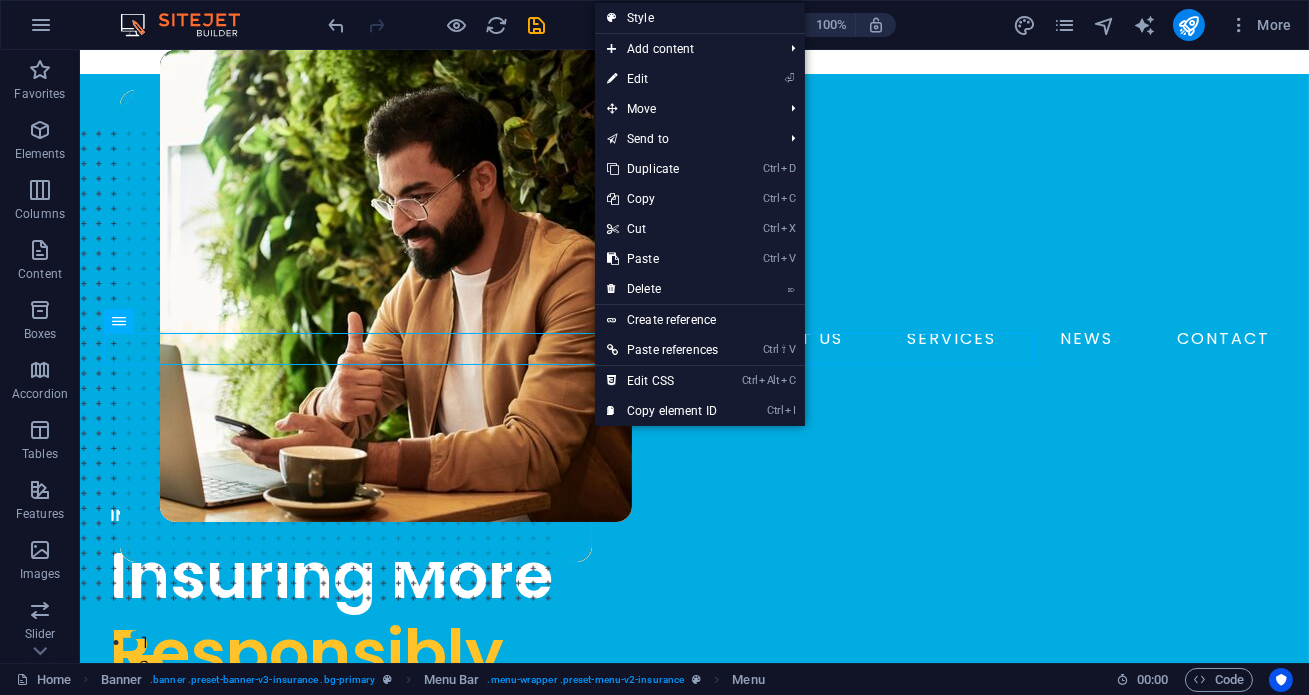 select on "1" 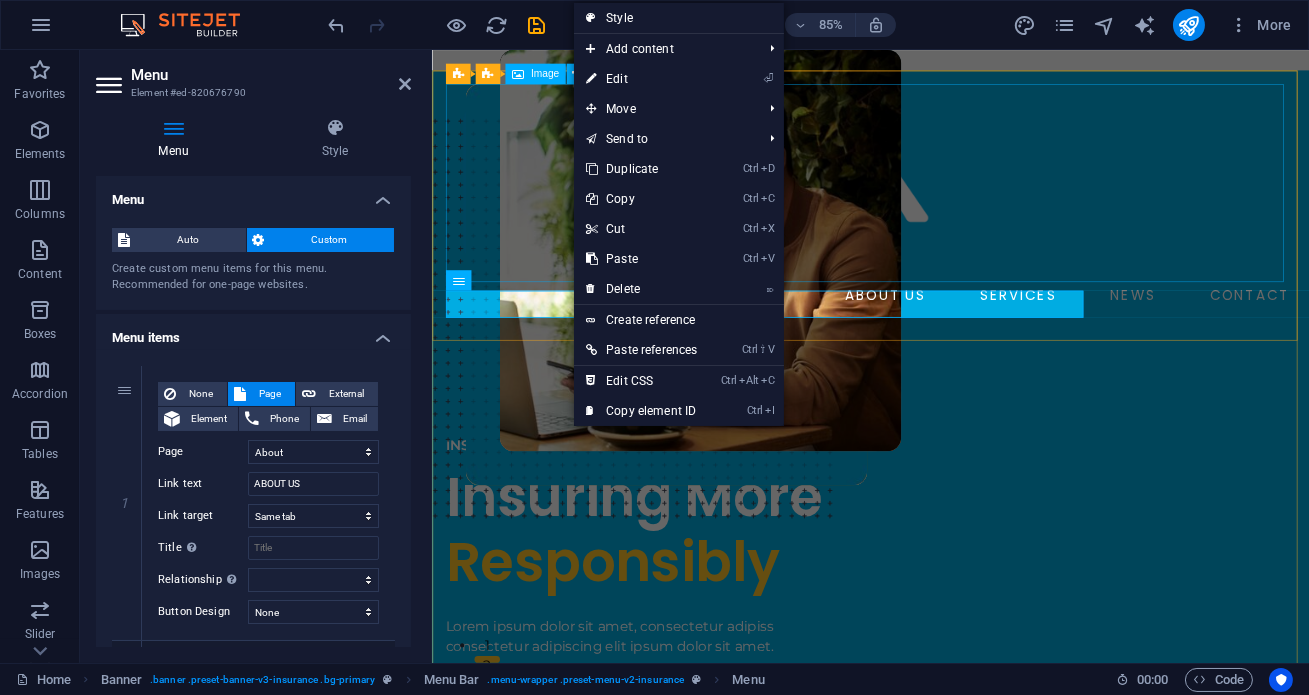 click at bounding box center [947, 206] 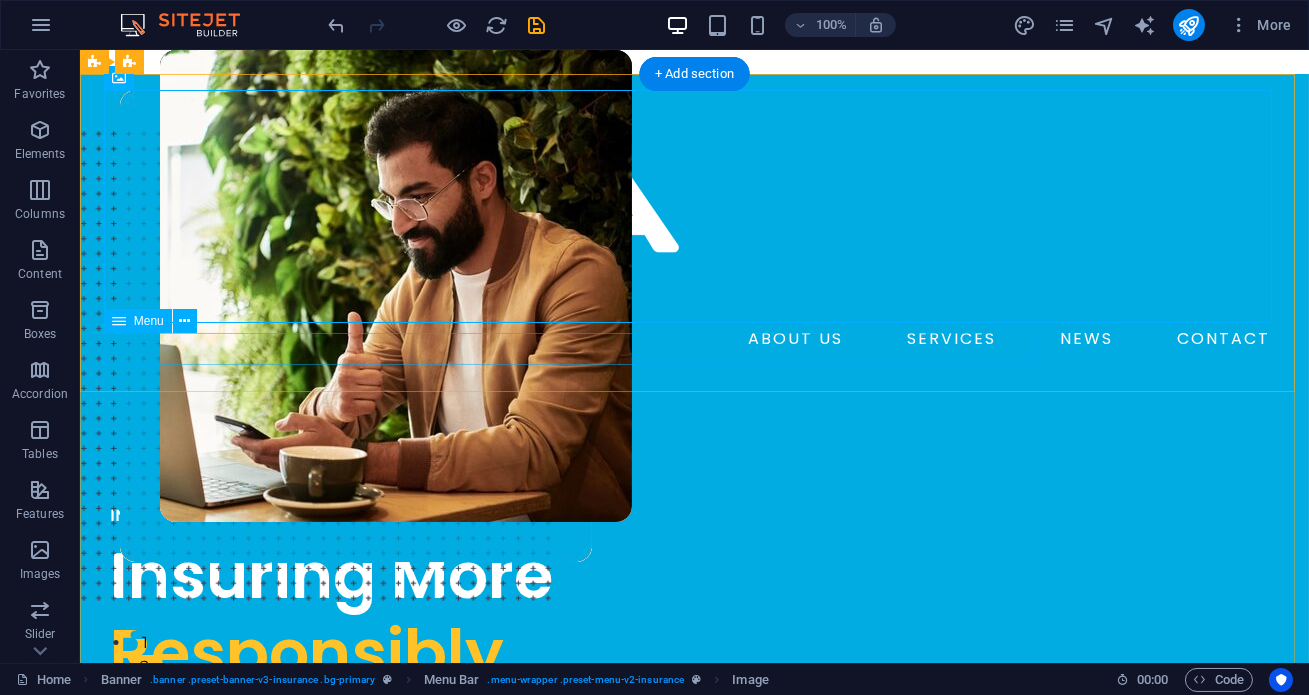 click on "ABOUT US SERVICES NEWS CONTACT" at bounding box center (695, 339) 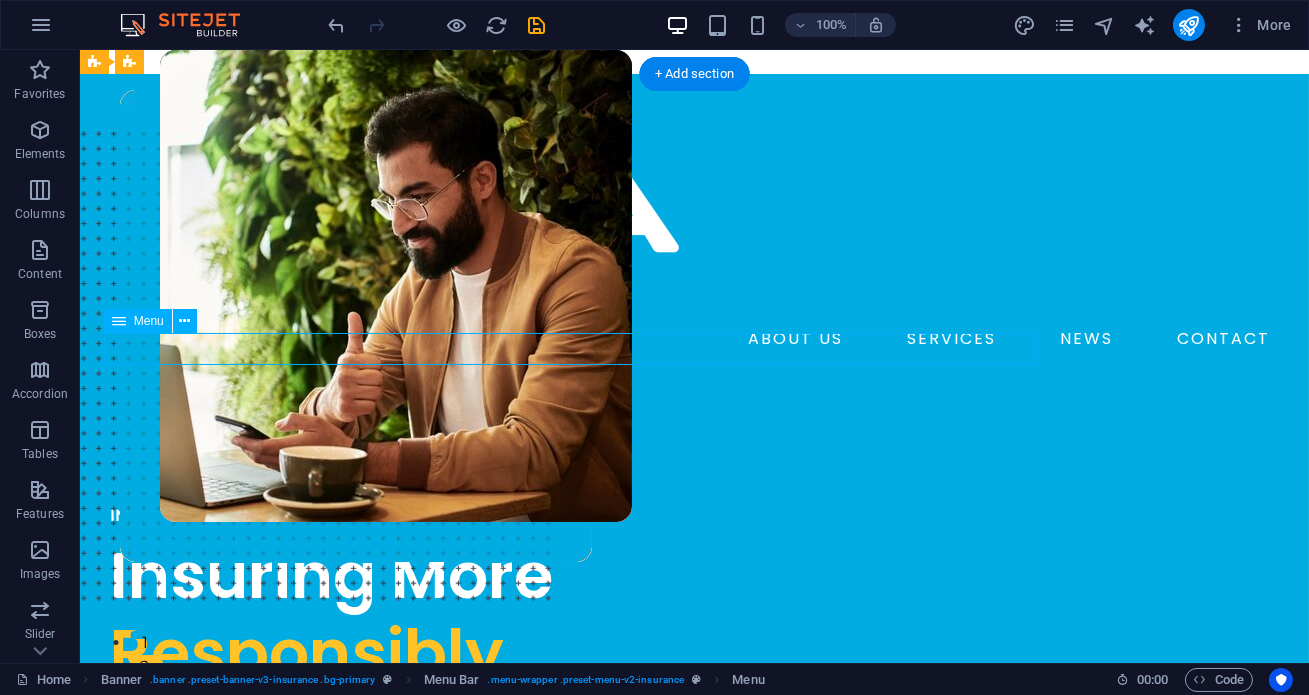 click on "ABOUT US SERVICES NEWS CONTACT" at bounding box center (695, 339) 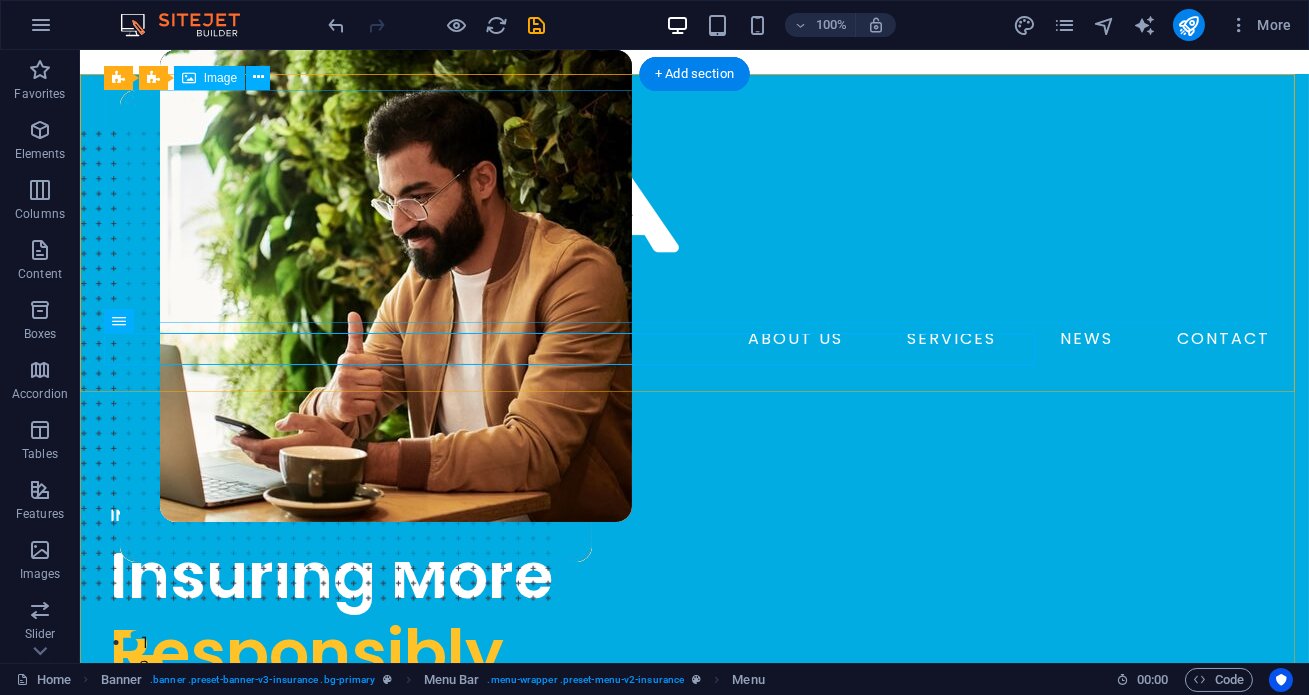 click at bounding box center (695, 206) 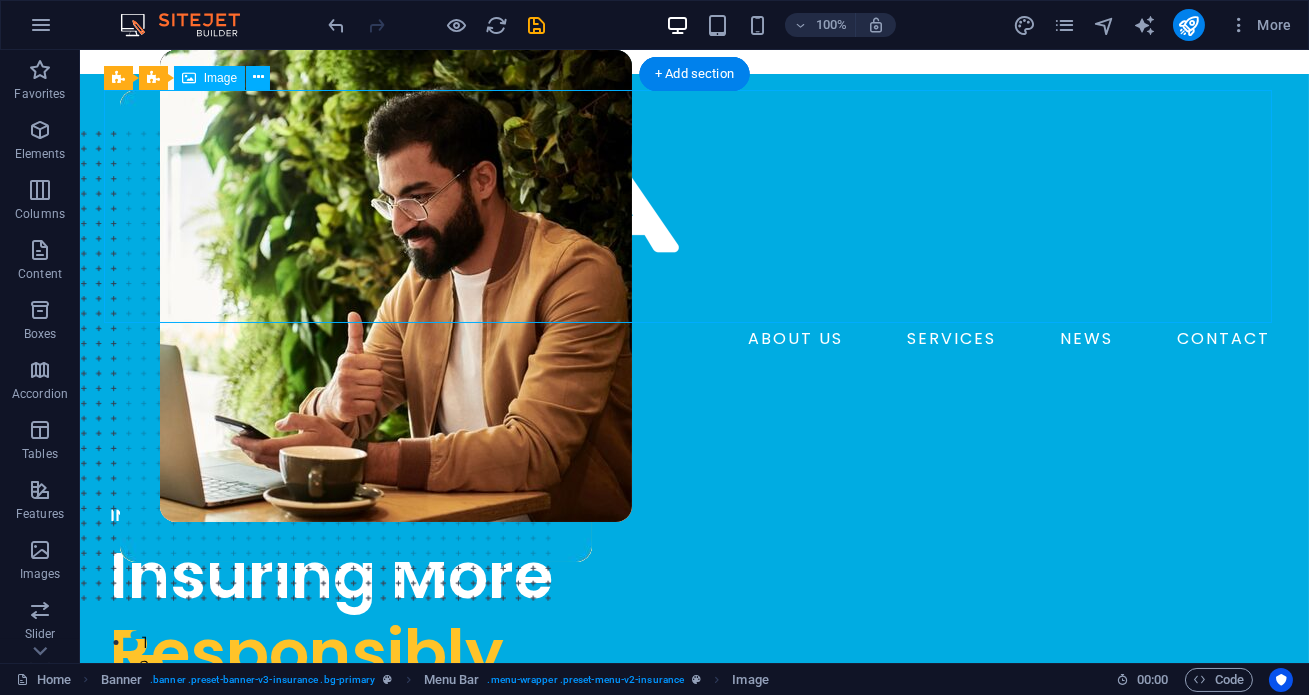 click at bounding box center (695, 206) 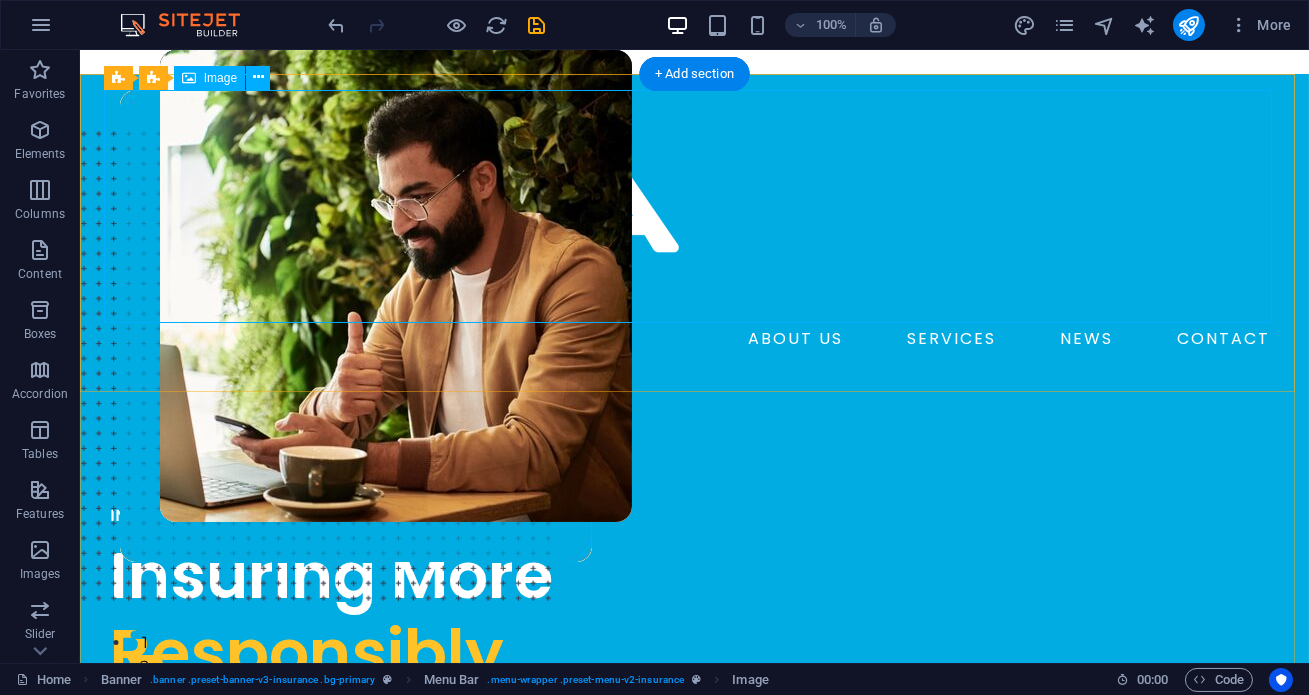 click at bounding box center (695, 206) 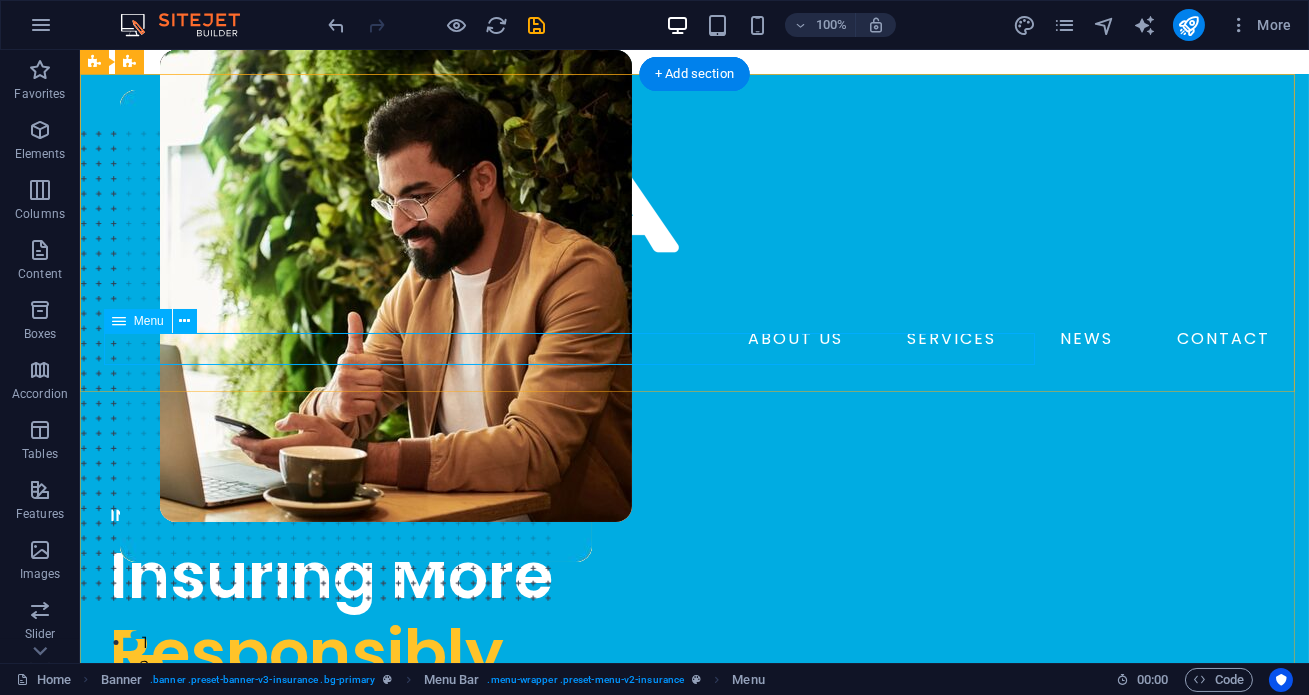 click on "ABOUT US SERVICES NEWS CONTACT" at bounding box center (695, 339) 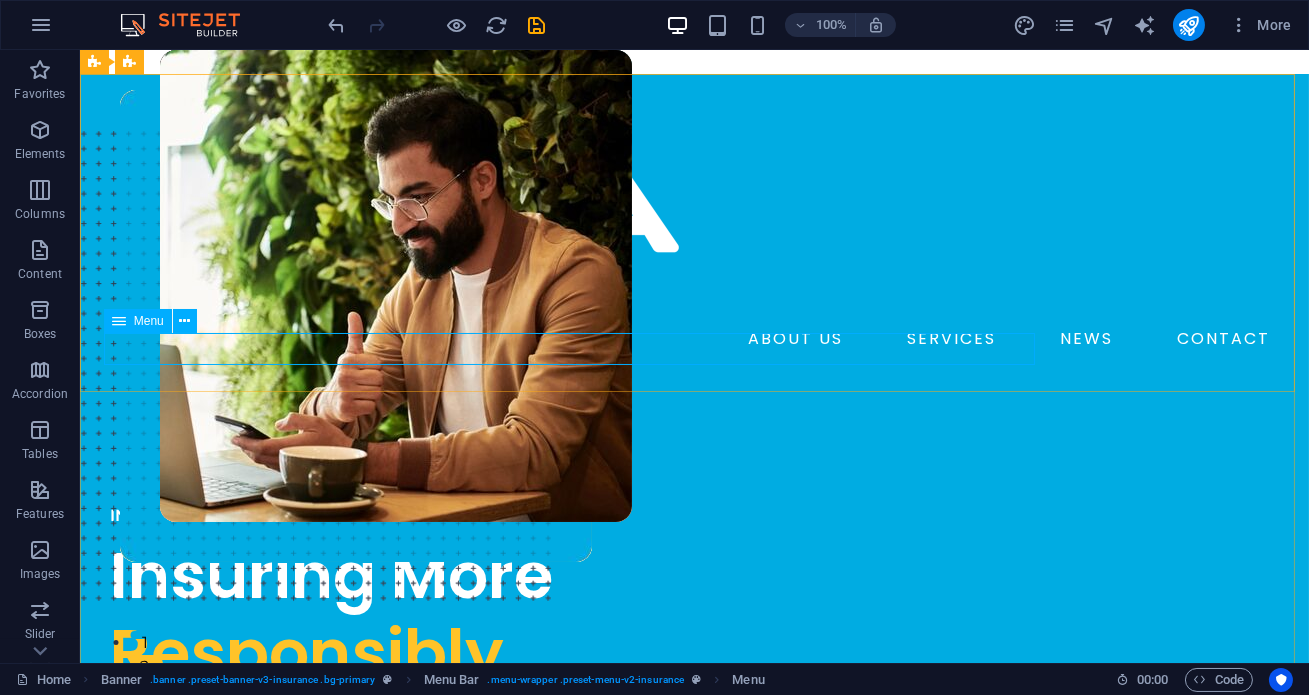 click at bounding box center (119, 321) 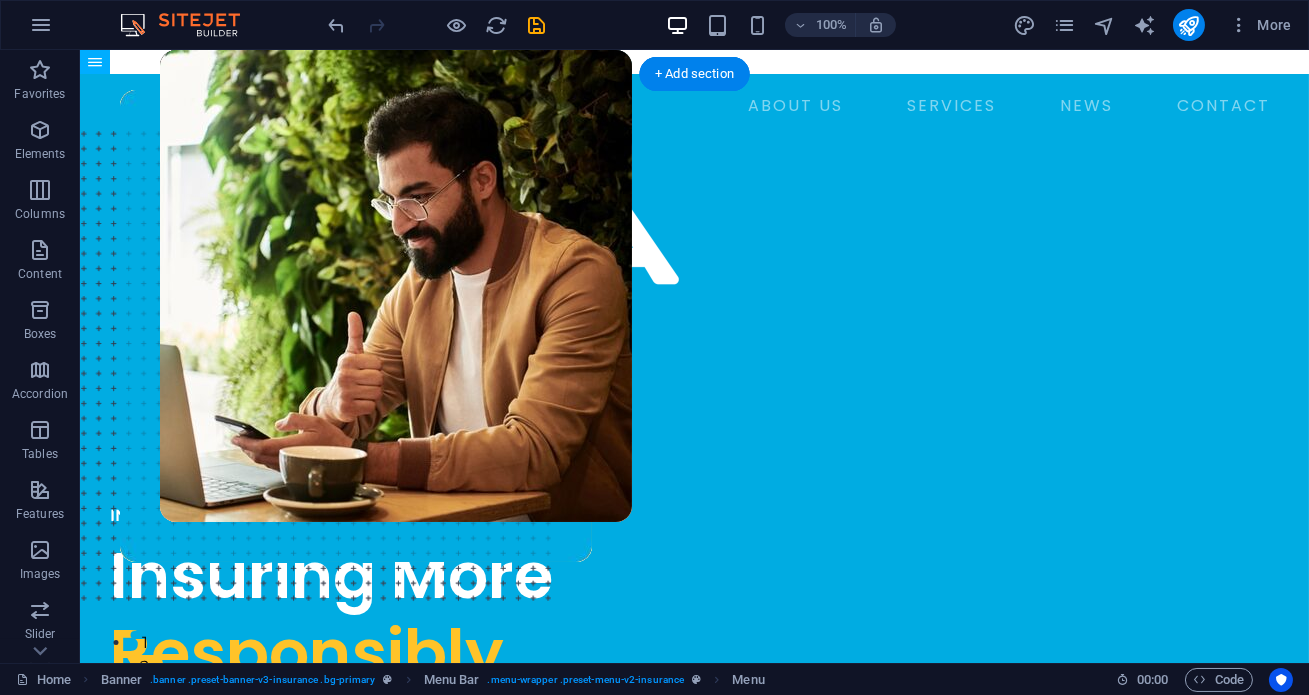 drag, startPoint x: 198, startPoint y: 371, endPoint x: 118, endPoint y: 280, distance: 121.16518 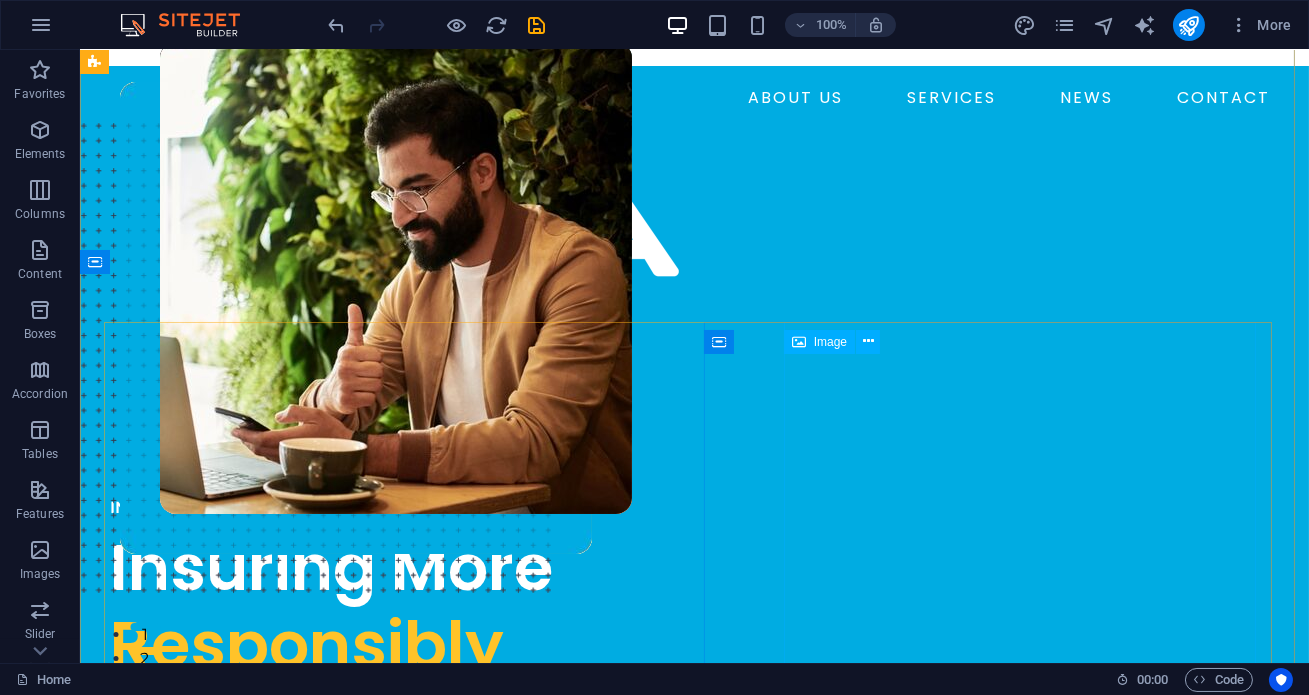scroll, scrollTop: 0, scrollLeft: 0, axis: both 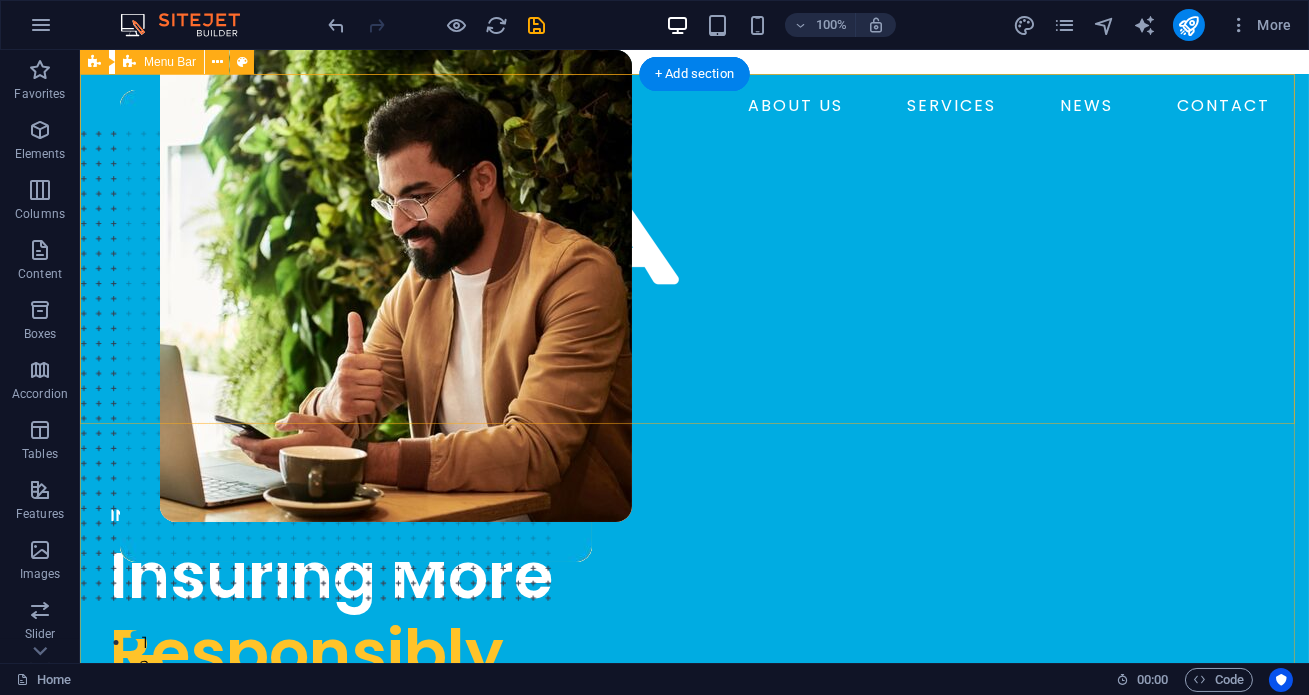 click at bounding box center (695, 238) 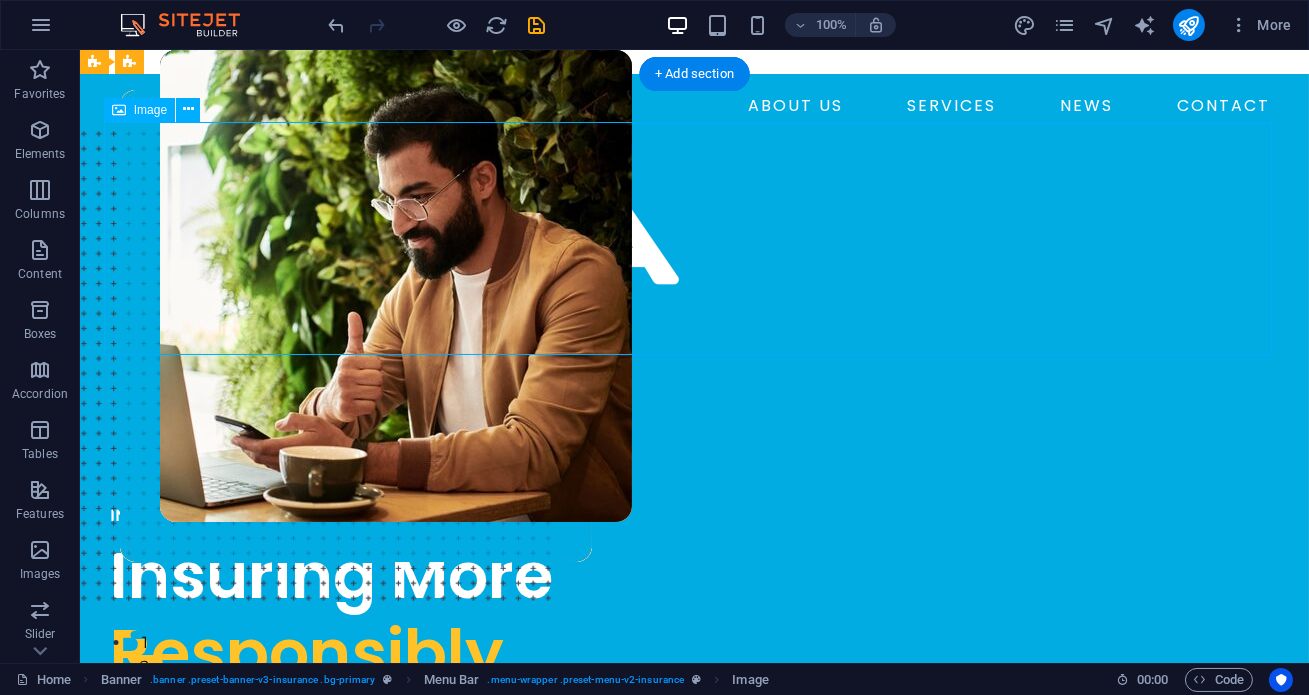 click at bounding box center [695, 238] 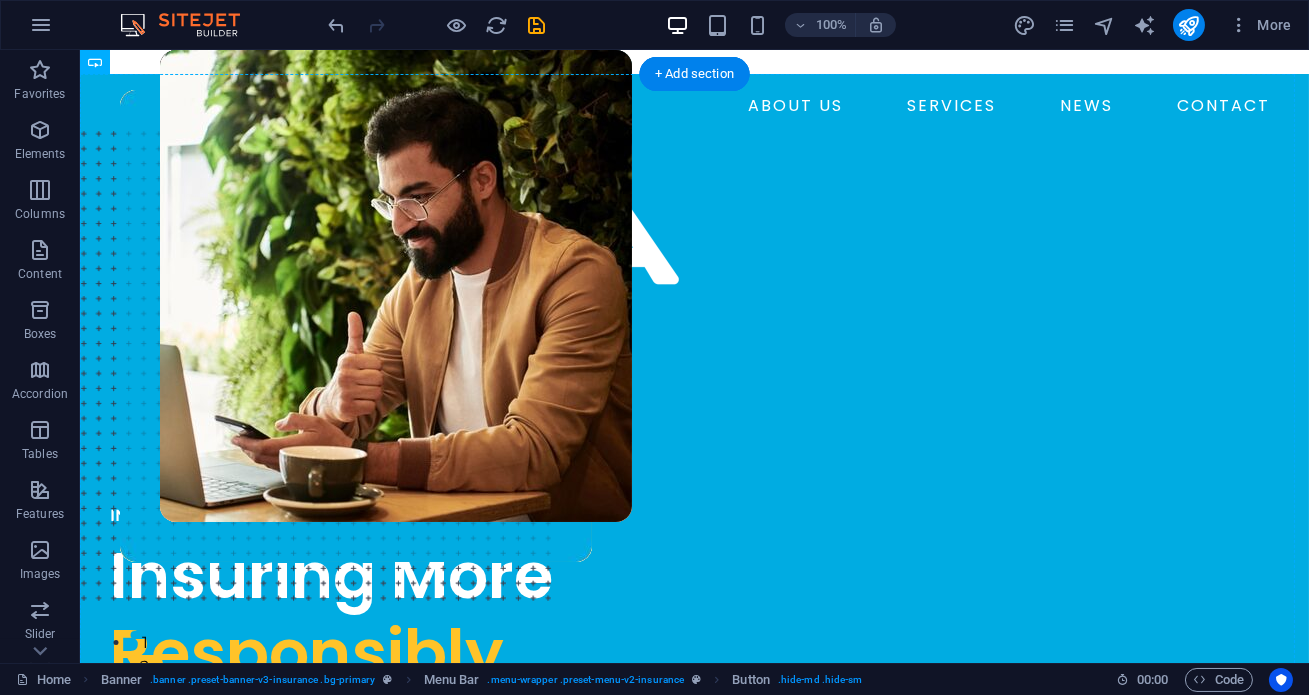 drag, startPoint x: 256, startPoint y: 375, endPoint x: 1202, endPoint y: 167, distance: 968.5969 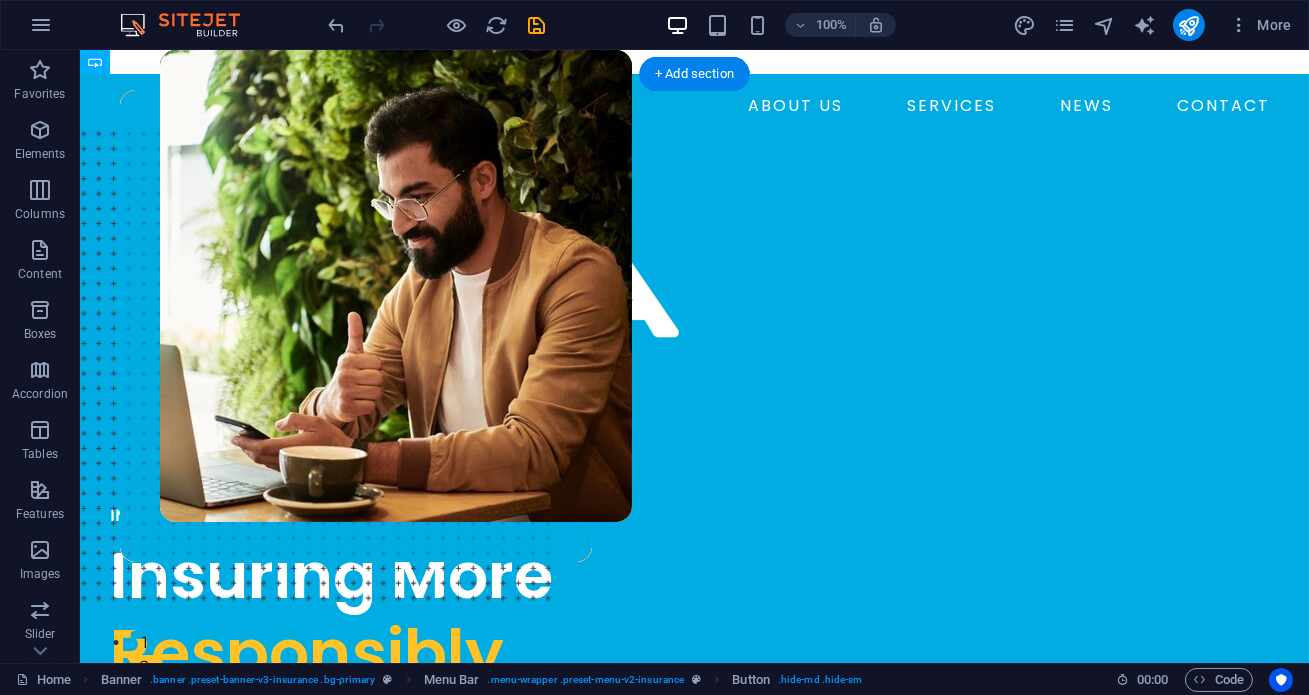 drag, startPoint x: 270, startPoint y: 378, endPoint x: 719, endPoint y: 182, distance: 489.9153 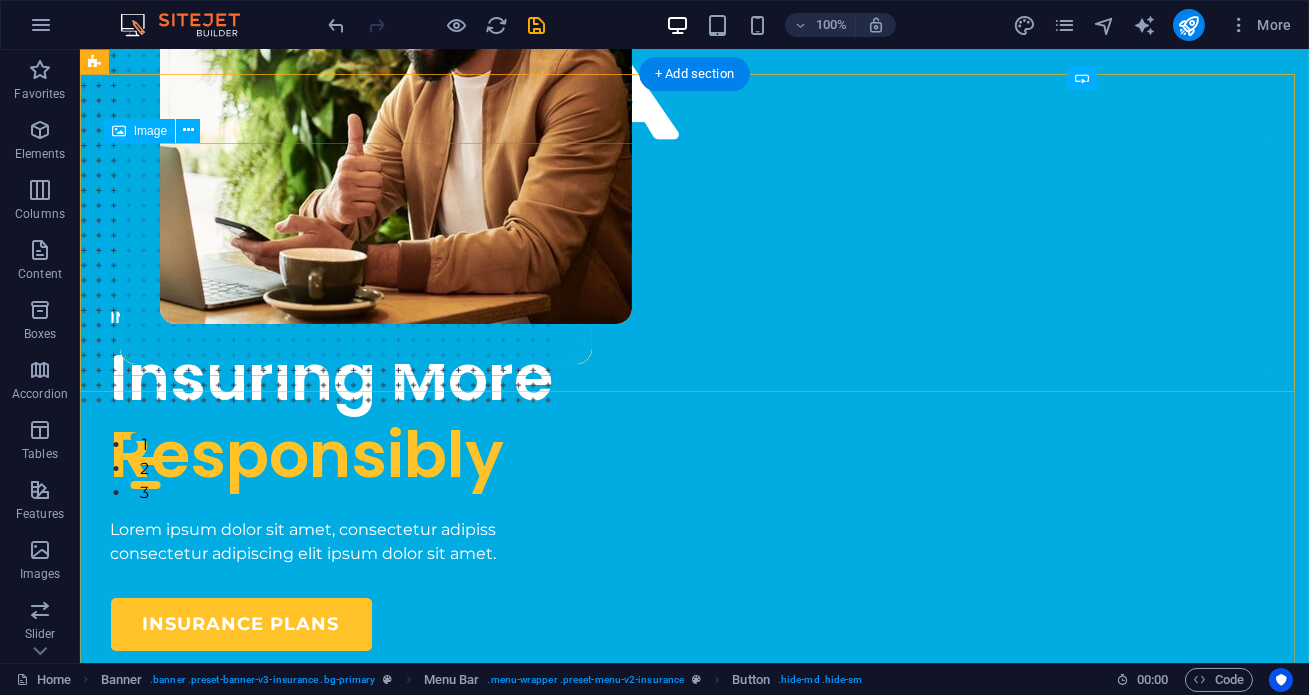 scroll, scrollTop: 0, scrollLeft: 0, axis: both 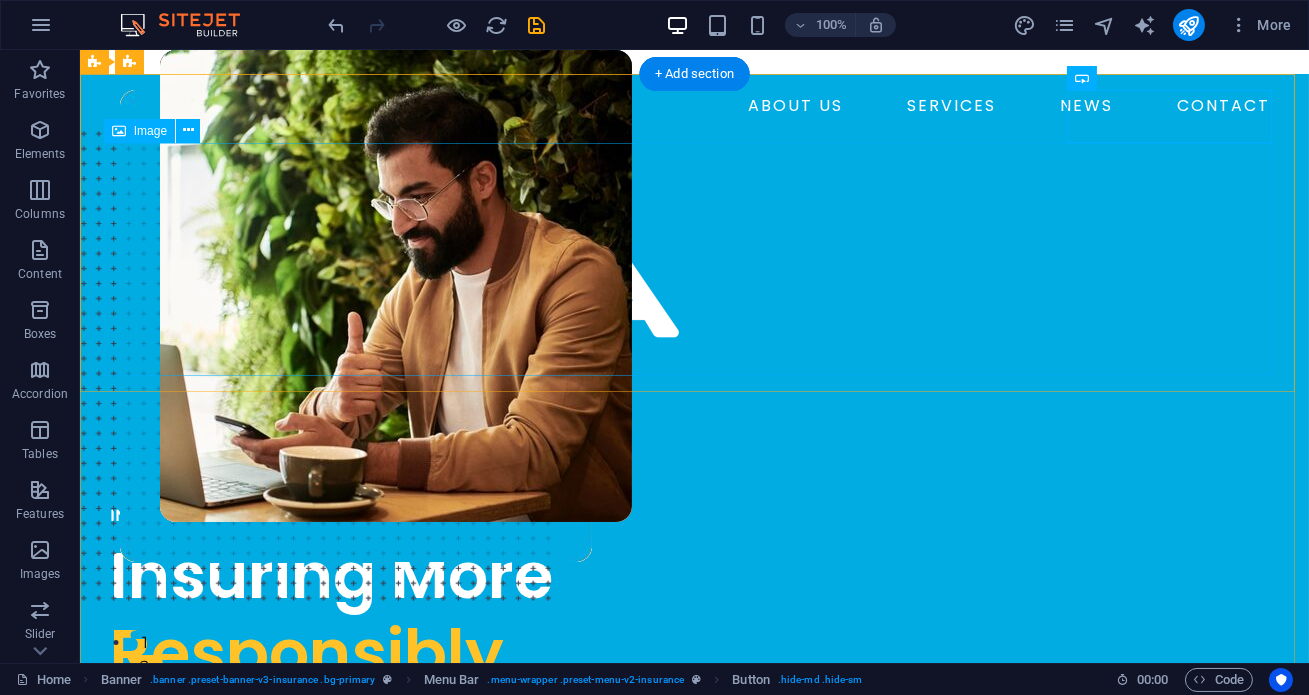 click at bounding box center (695, 291) 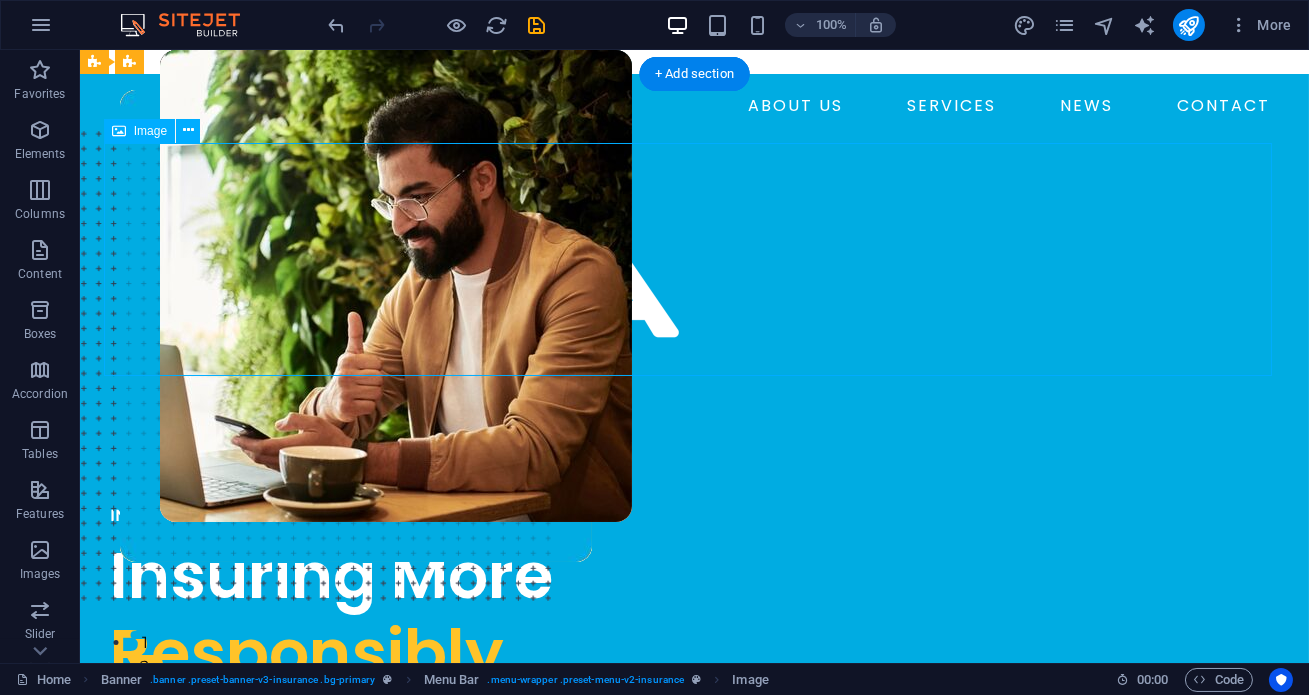 click at bounding box center [695, 291] 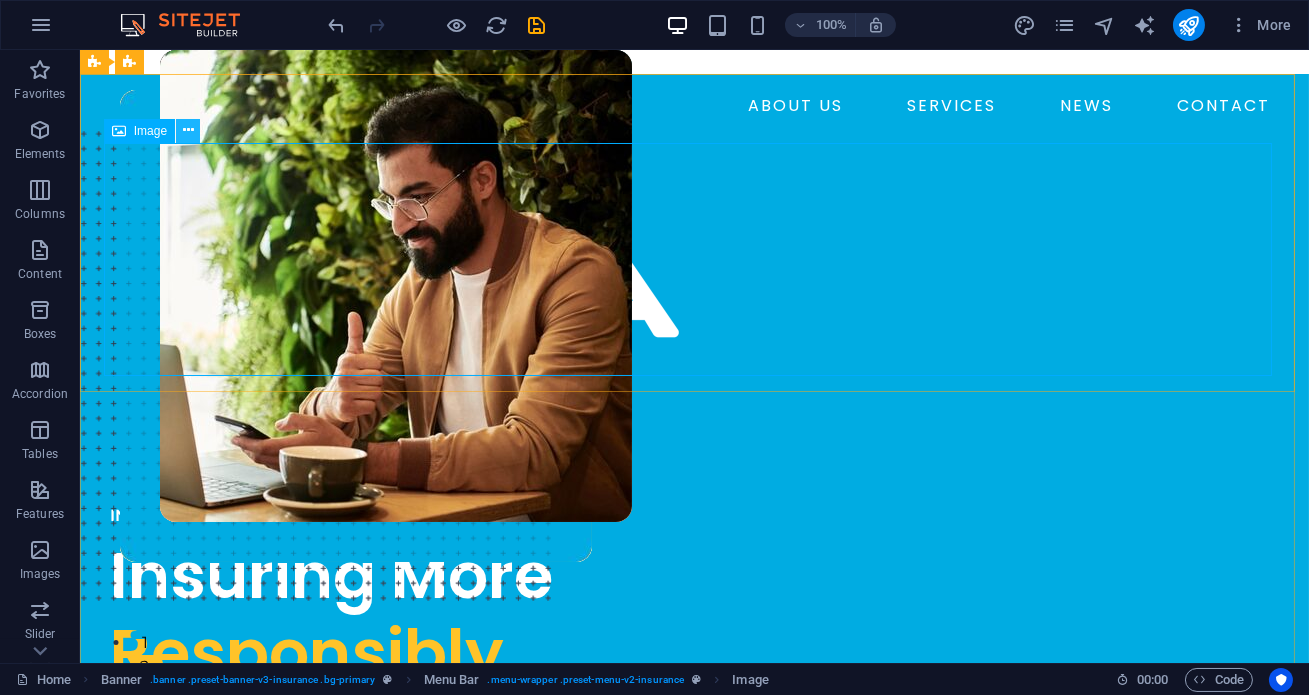 click at bounding box center (188, 131) 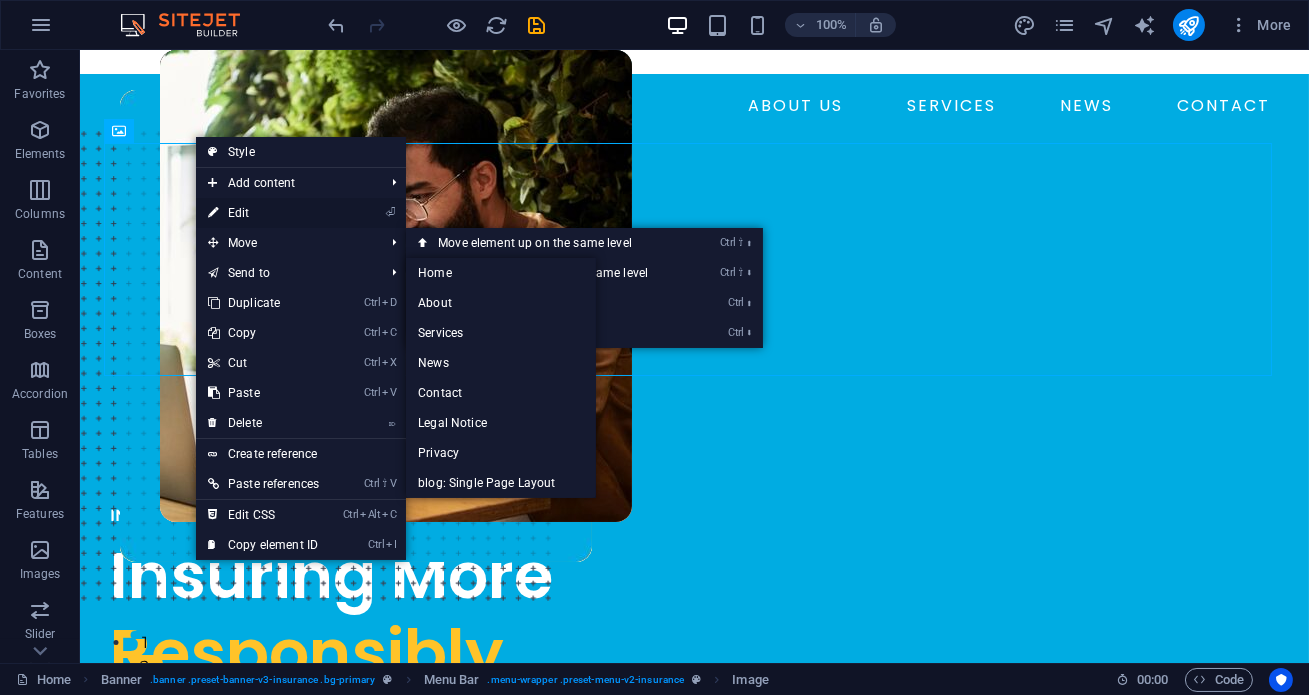 click on "⏎  Edit" at bounding box center (263, 213) 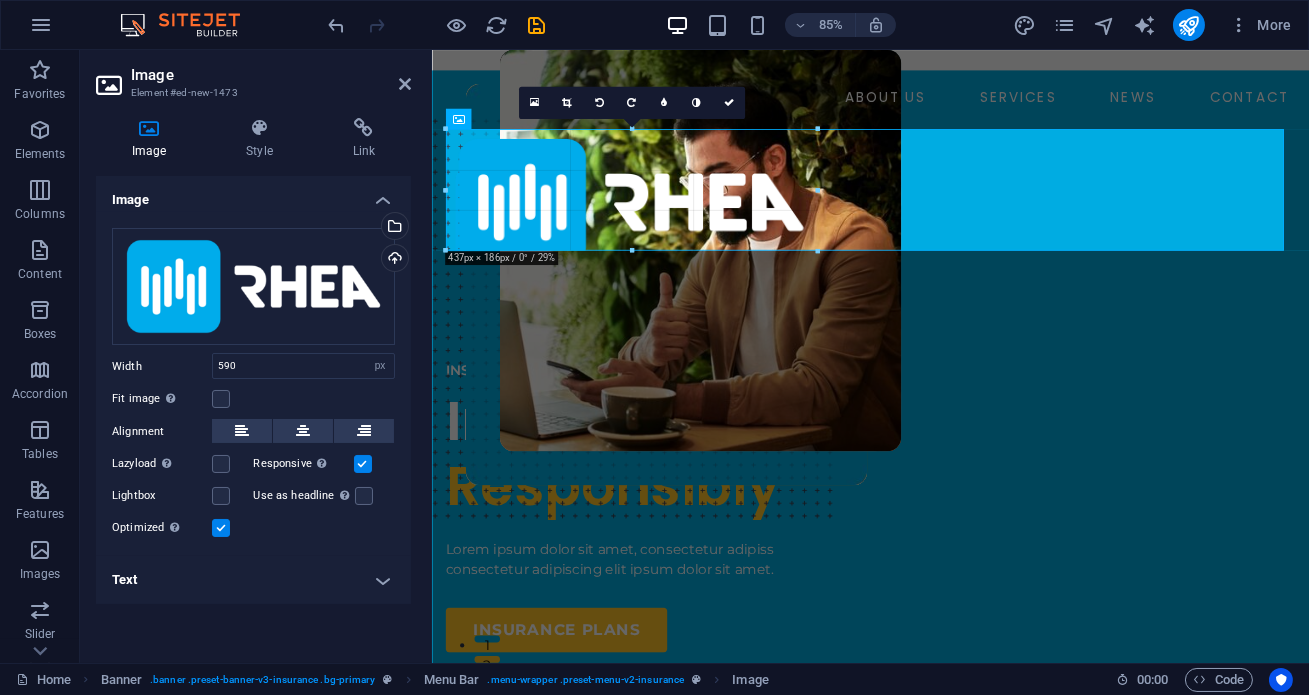 drag, startPoint x: 944, startPoint y: 325, endPoint x: 692, endPoint y: 196, distance: 283.0989 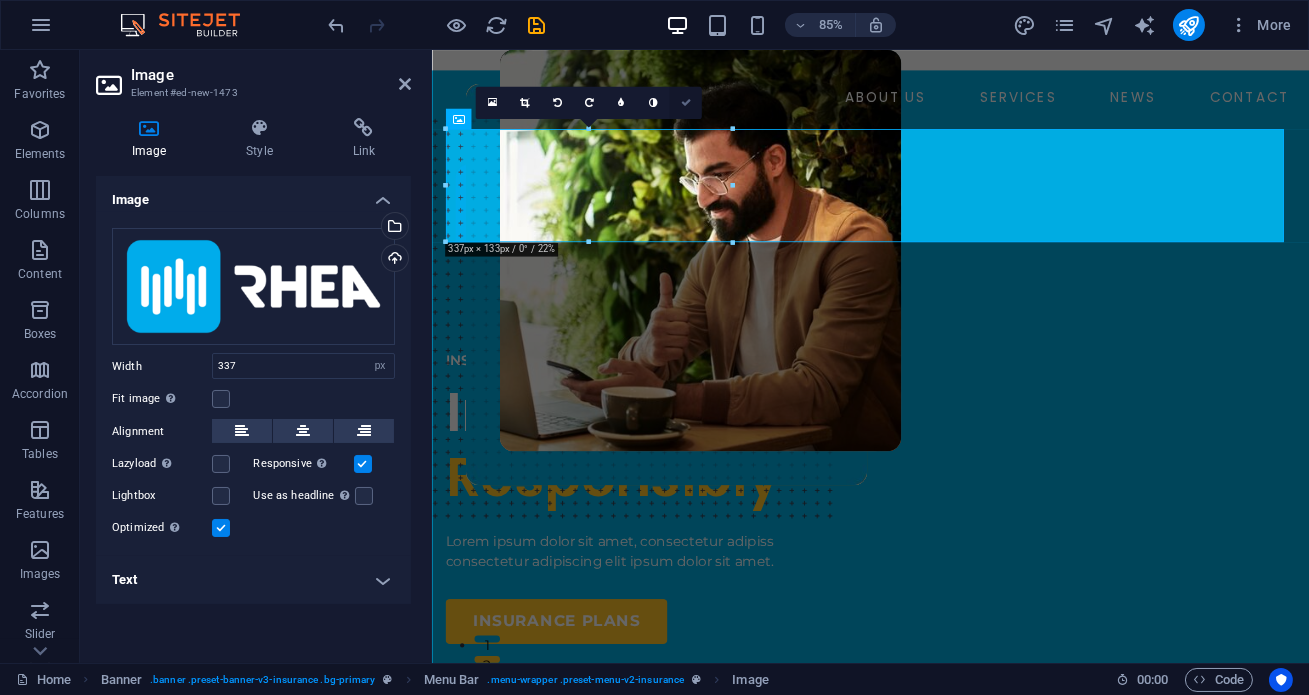 drag, startPoint x: 694, startPoint y: 104, endPoint x: 616, endPoint y: 76, distance: 82.8734 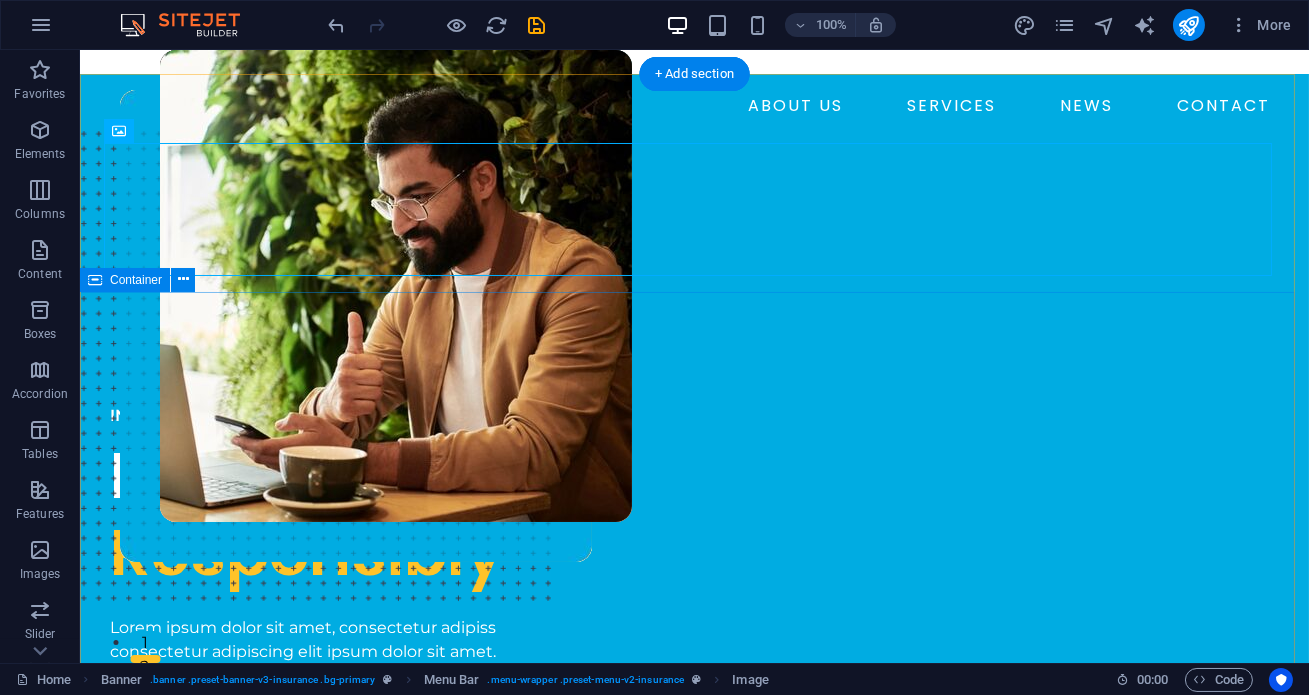click on "INSURANCE COMPANY Insuring More Responsibly Lorem ipsum dolor sit amet, consectetur adipiss
consectetur adipiscing elit ipsum dolor sit amet. insurance plans" at bounding box center [694, 864] 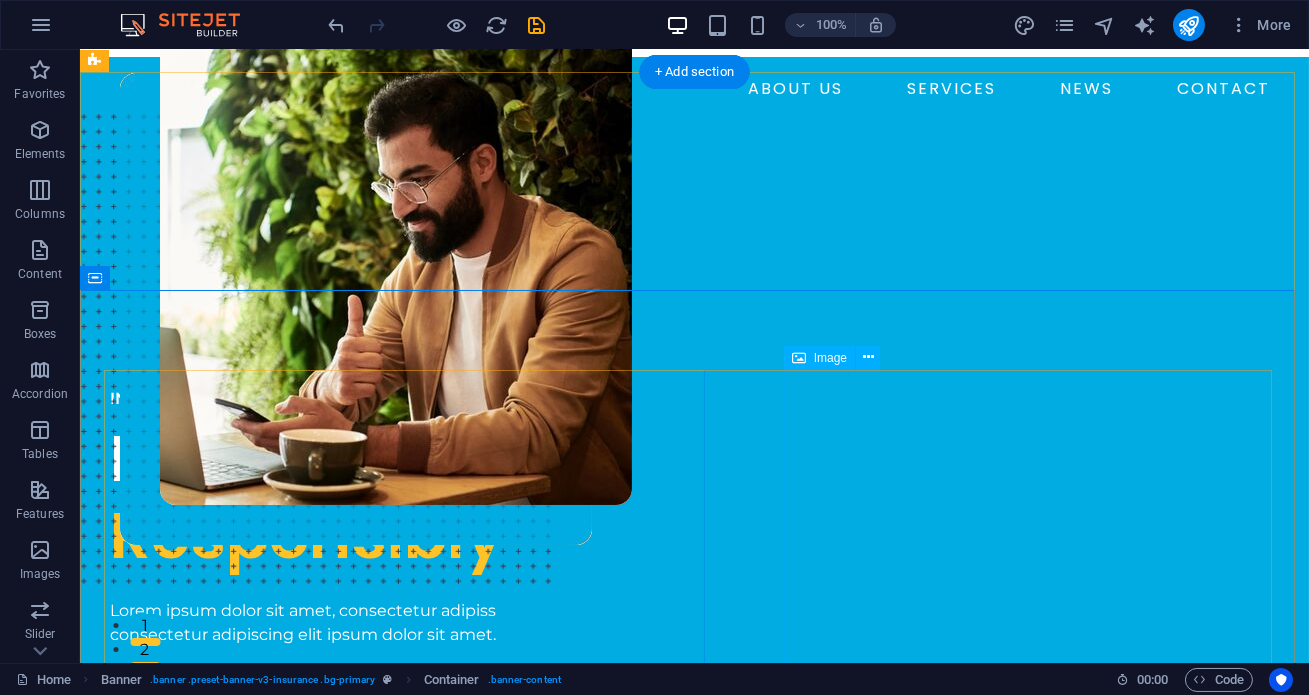 scroll, scrollTop: 0, scrollLeft: 0, axis: both 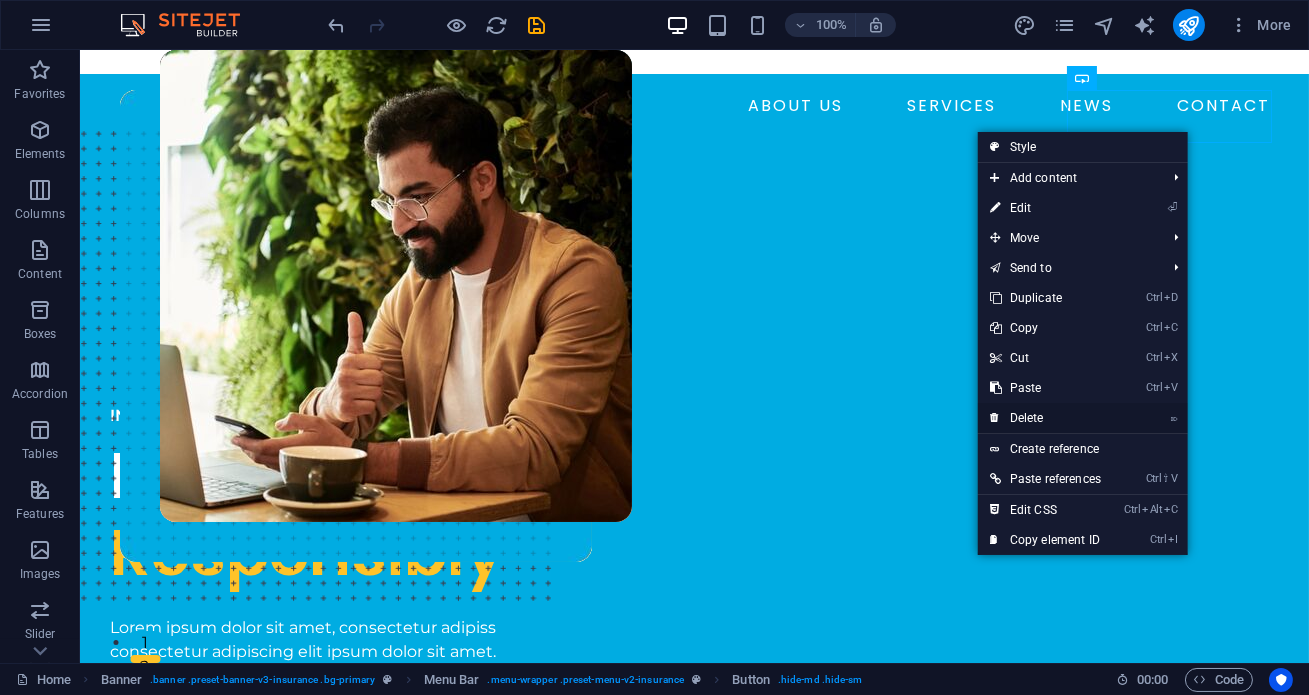 click on "⌦  Delete" at bounding box center [1045, 418] 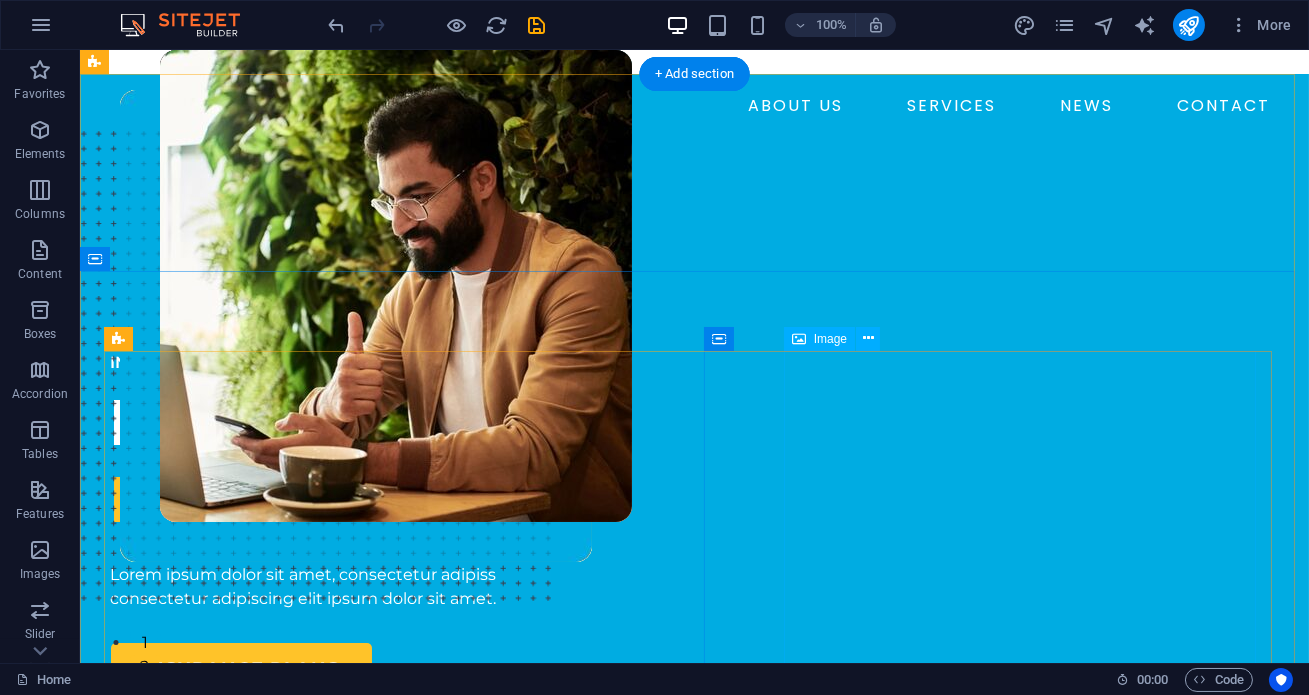 scroll, scrollTop: 90, scrollLeft: 0, axis: vertical 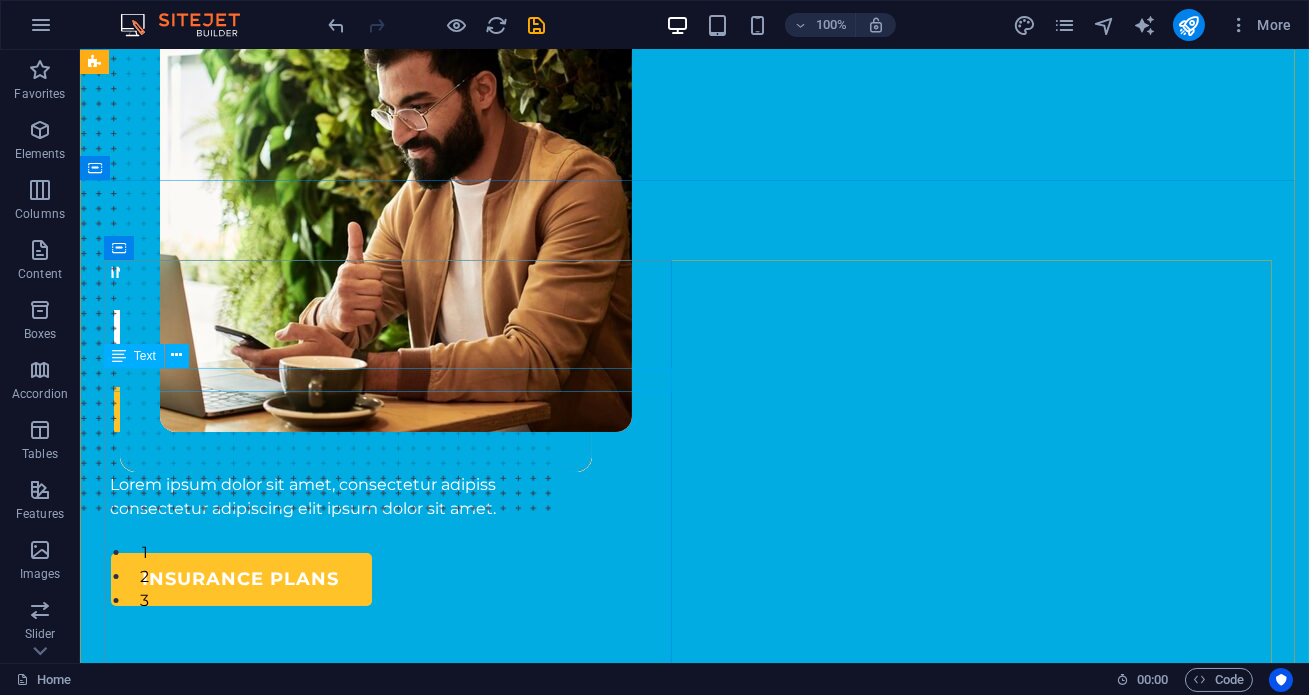 click on "INSURANCE COMPANY" at bounding box center [395, 273] 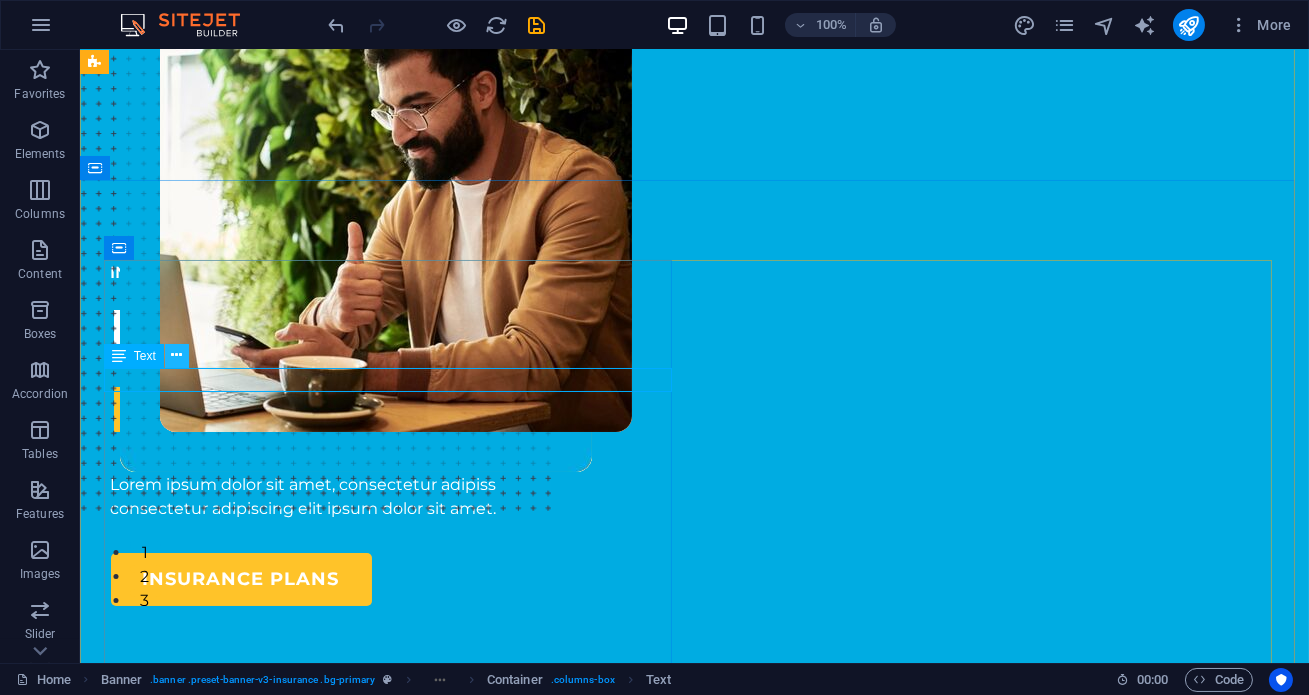 click at bounding box center (176, 355) 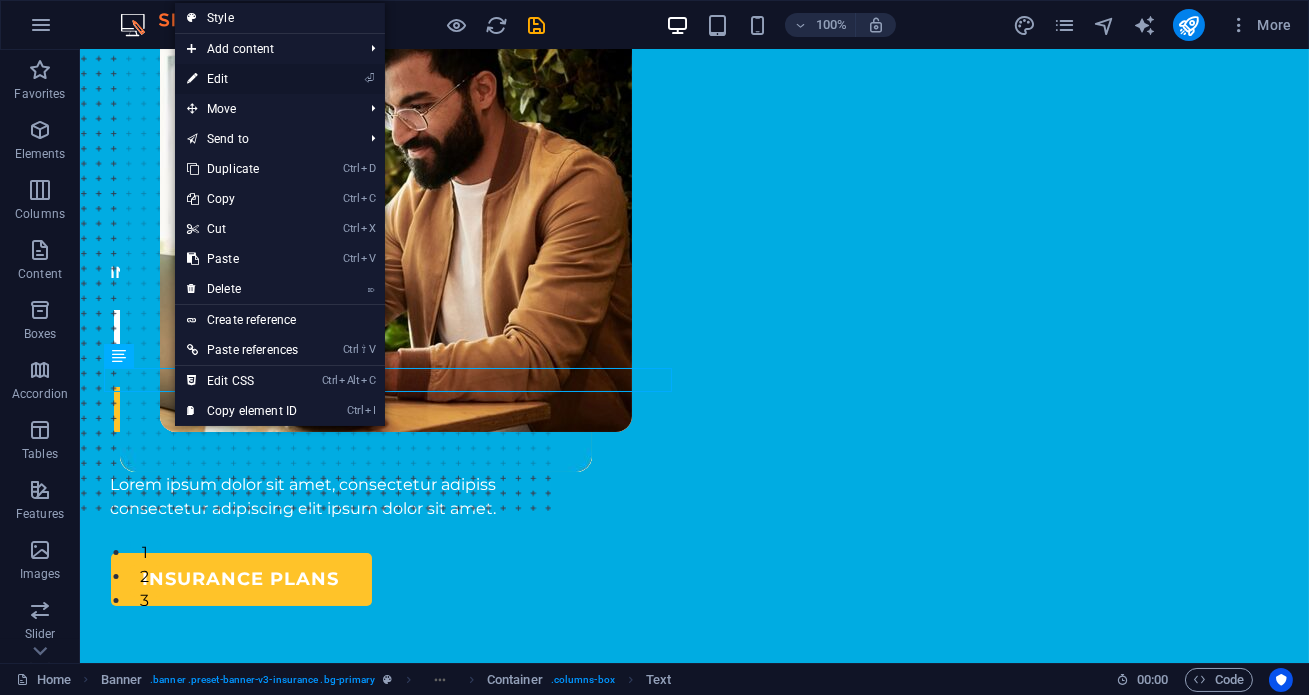 click on "⏎  Edit" at bounding box center (242, 79) 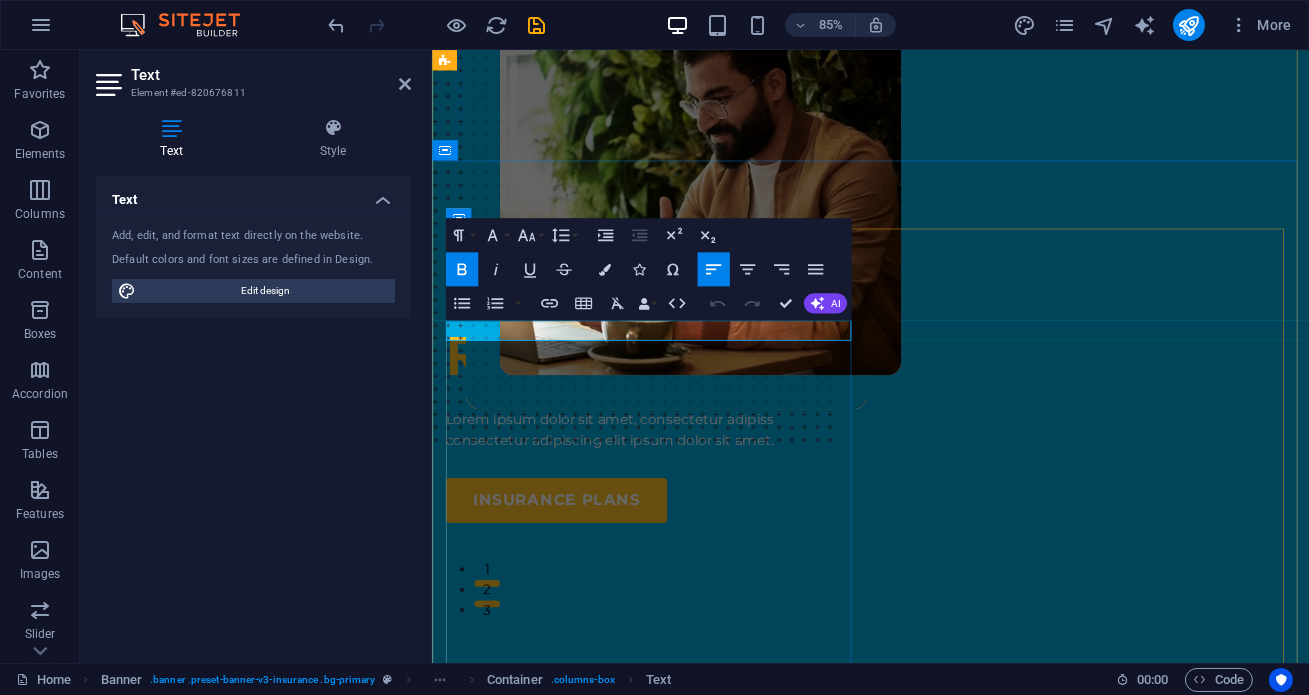 drag, startPoint x: 681, startPoint y: 382, endPoint x: 434, endPoint y: 368, distance: 247.39644 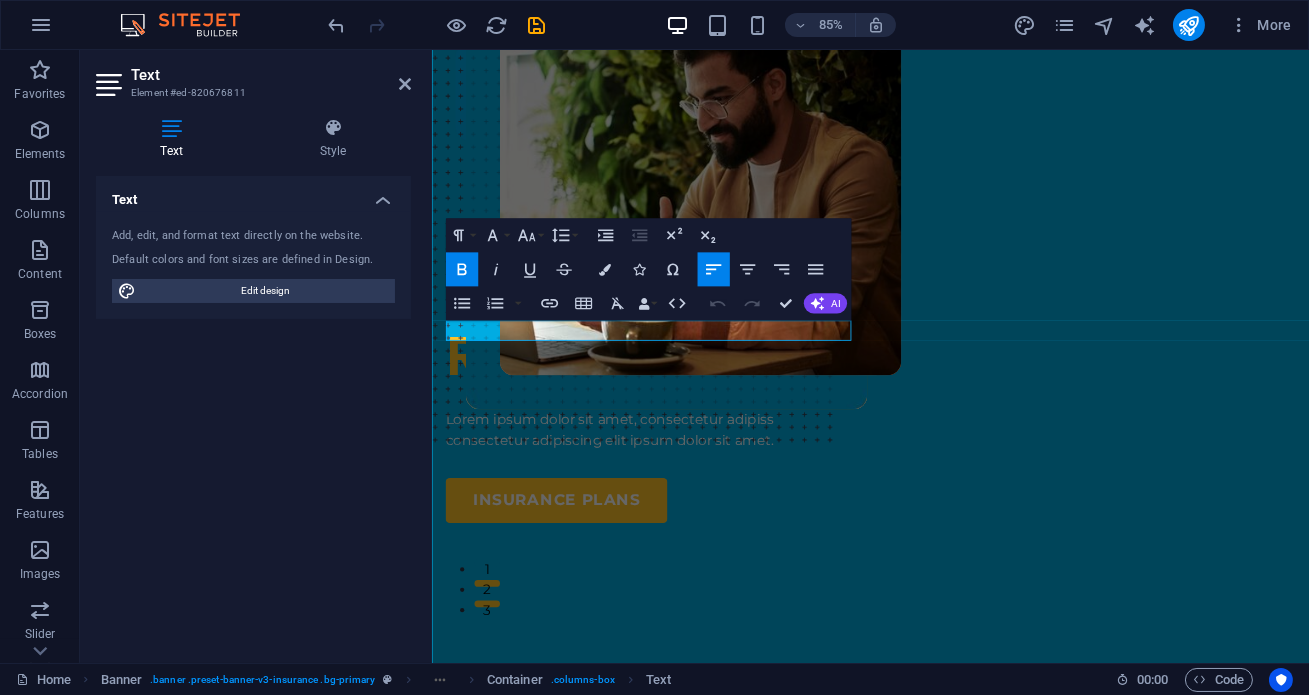 type 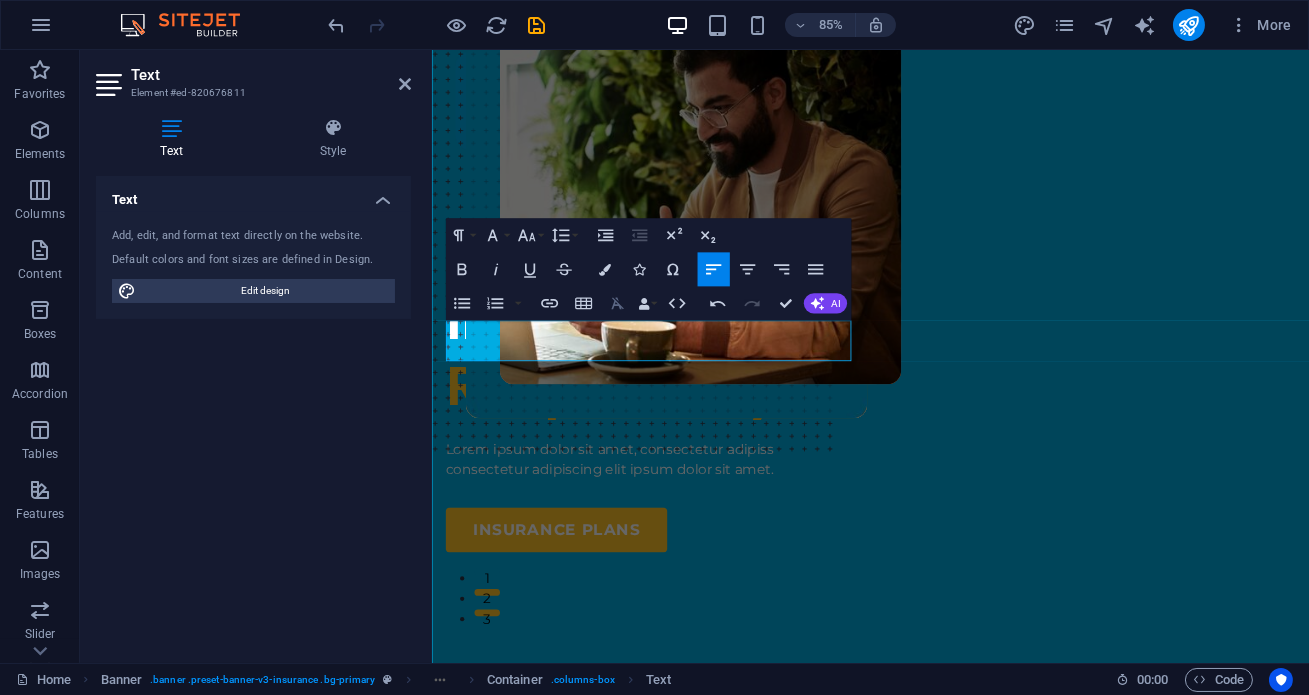 scroll, scrollTop: 90, scrollLeft: 0, axis: vertical 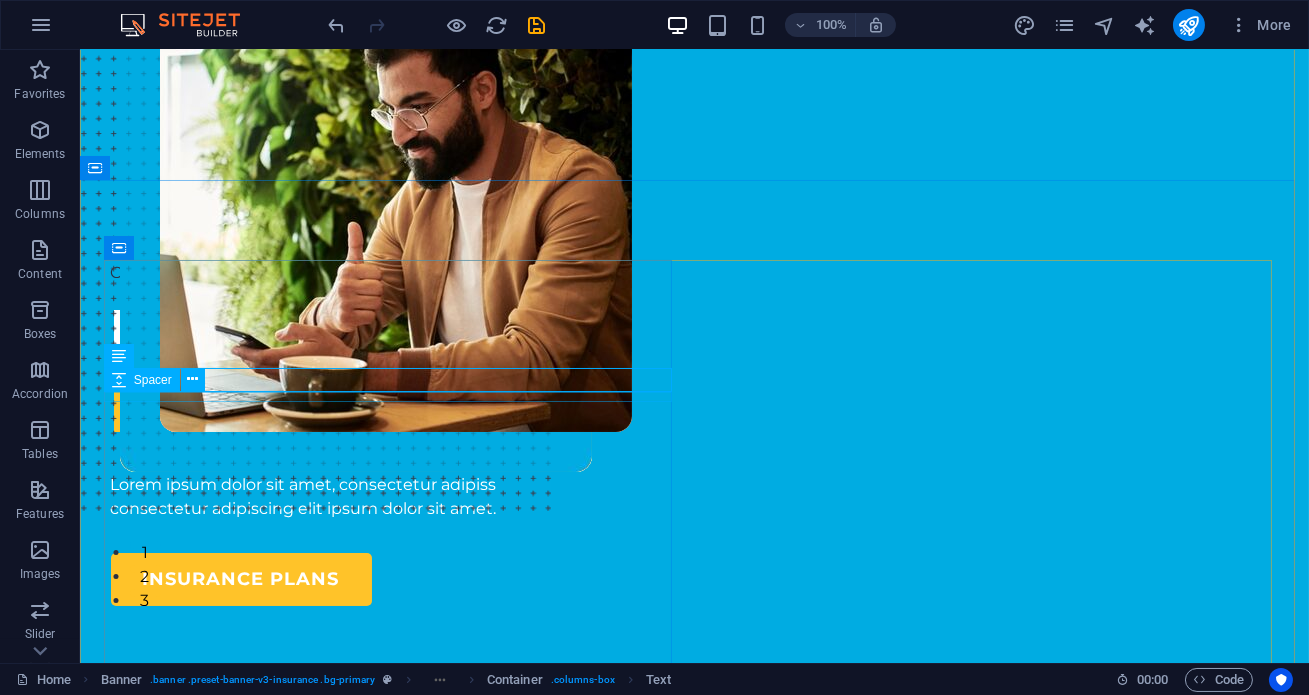 click on "Spacer" at bounding box center [161, 380] 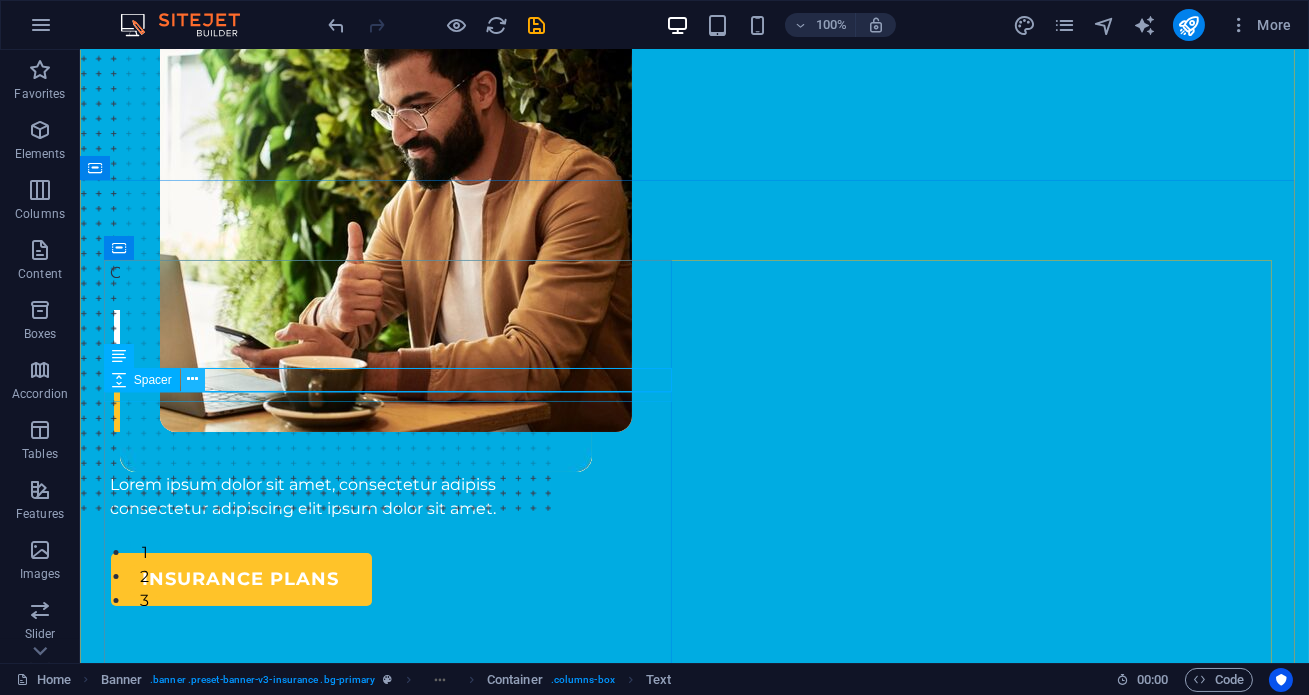 click at bounding box center (192, 379) 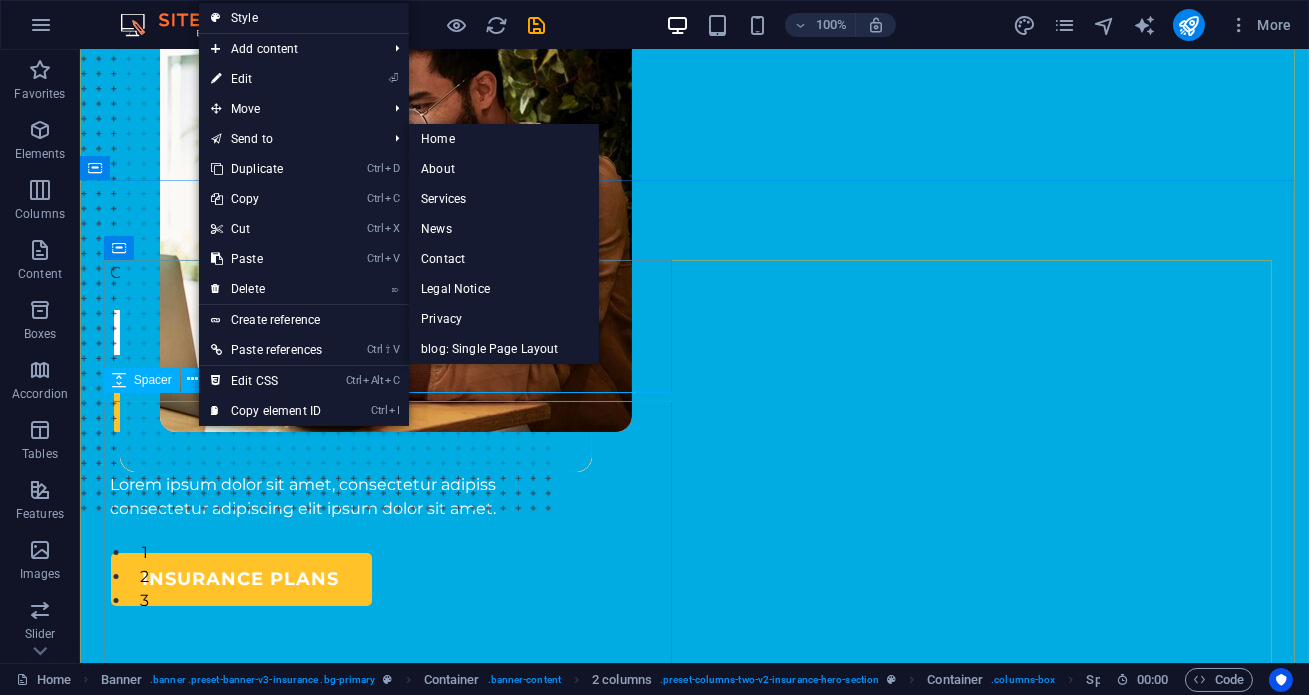 click at bounding box center (395, 290) 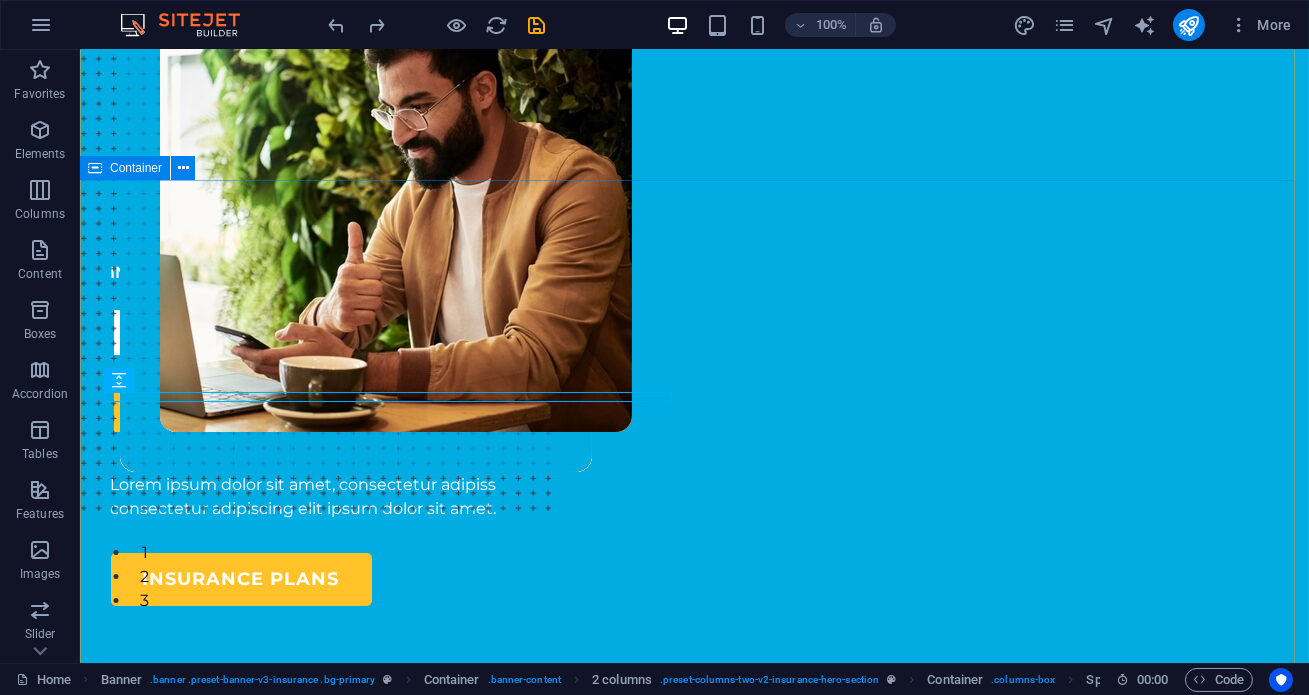 click on "INSURANCE COMPANY Insuring More Responsibly Lorem ipsum dolor sit amet, consectetur adipiss
consectetur adipiscing elit ipsum dolor sit amet. insurance plans" at bounding box center (694, 721) 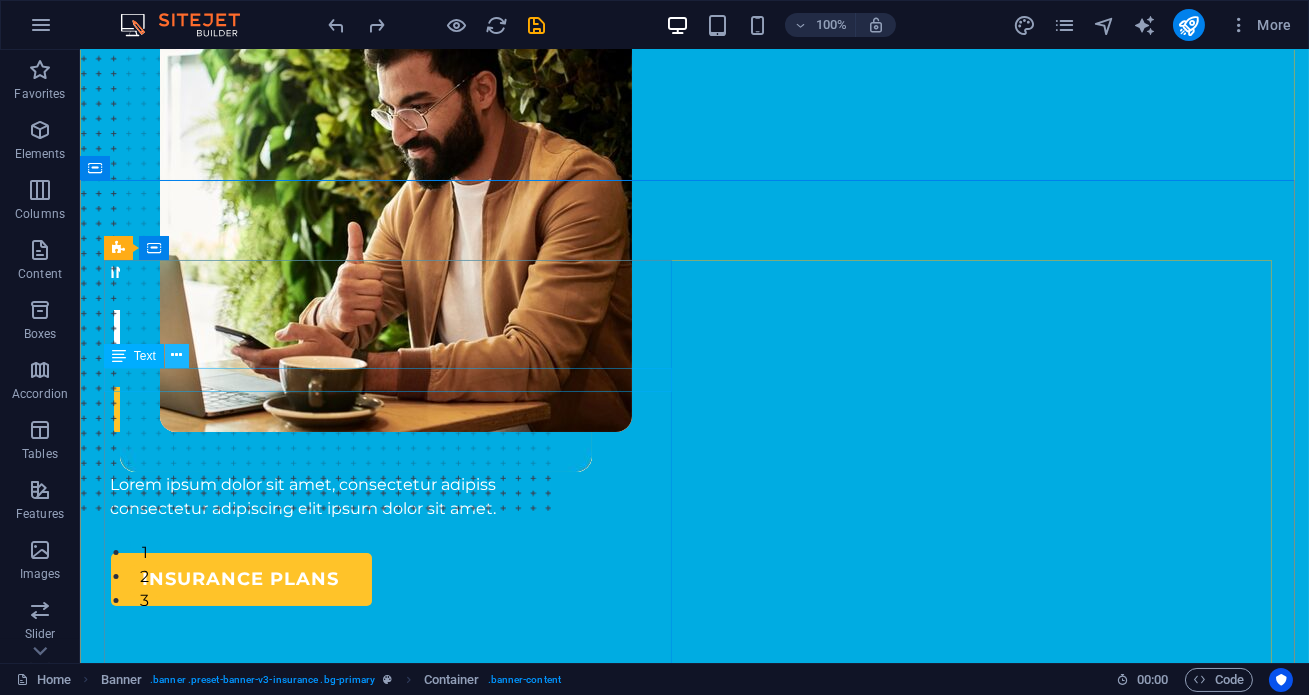 click at bounding box center [176, 355] 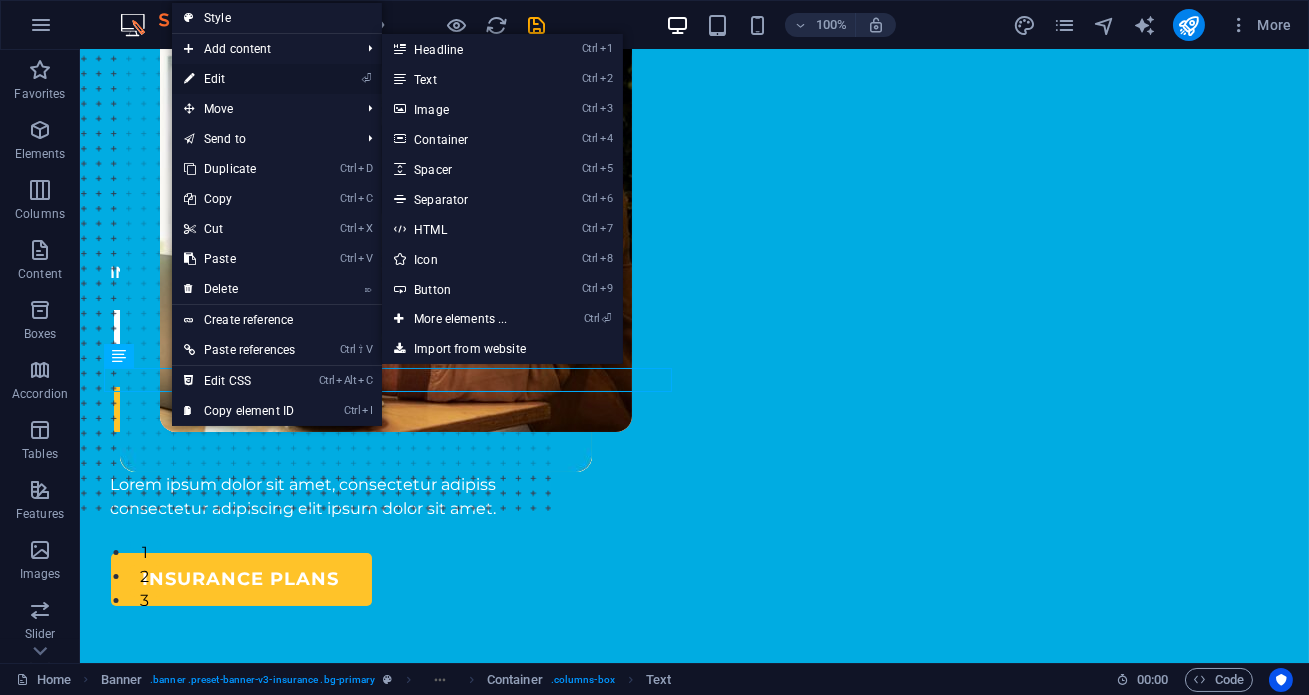 click on "⏎  Edit" at bounding box center [239, 79] 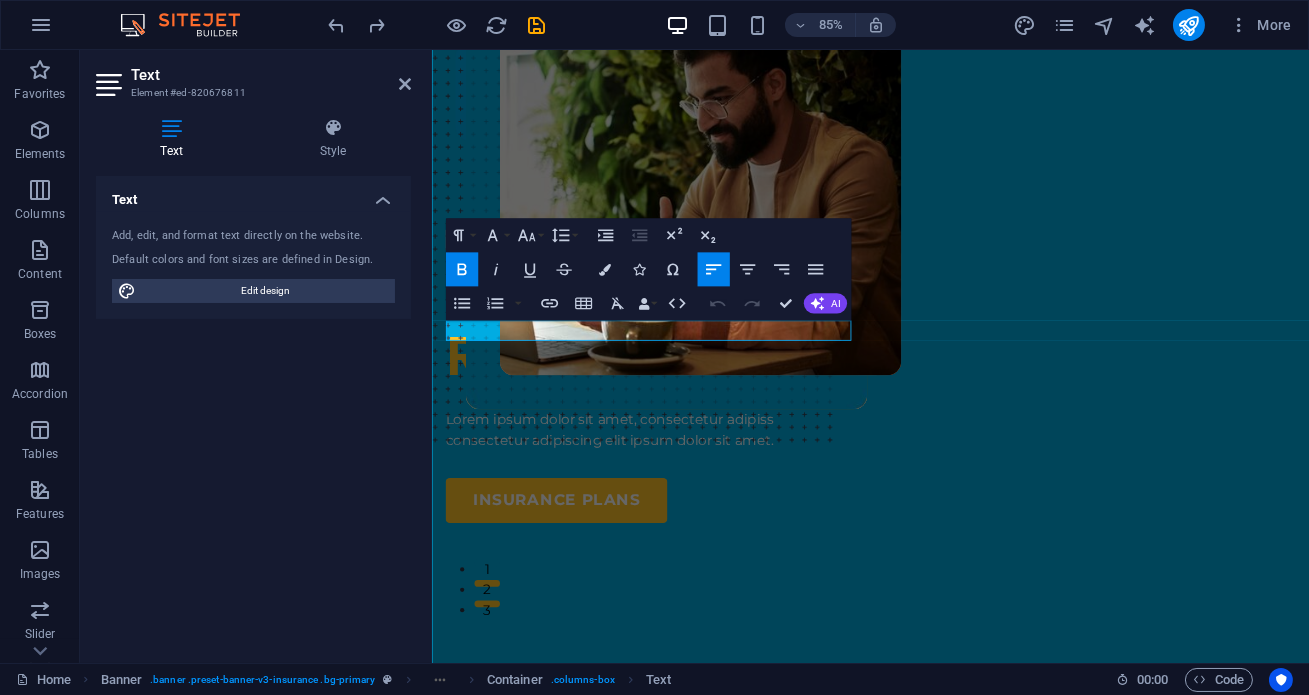 drag, startPoint x: 653, startPoint y: 378, endPoint x: 858, endPoint y: 378, distance: 205 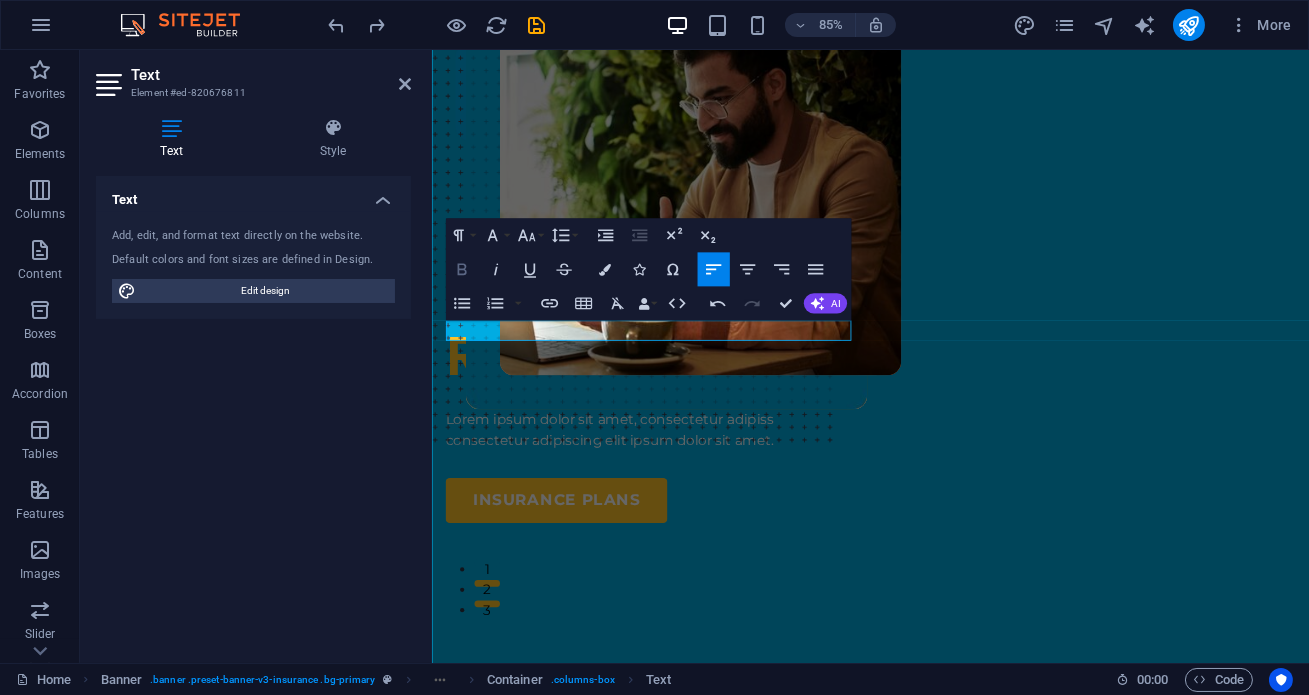 click 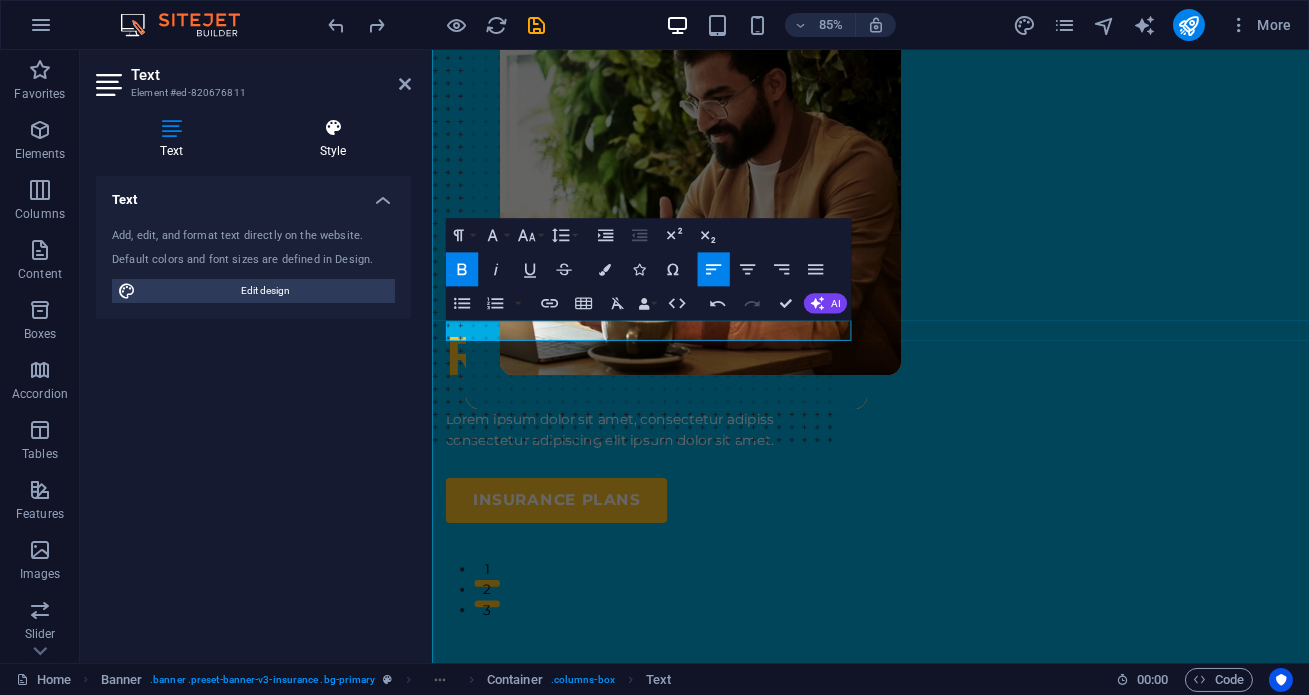 click at bounding box center (333, 128) 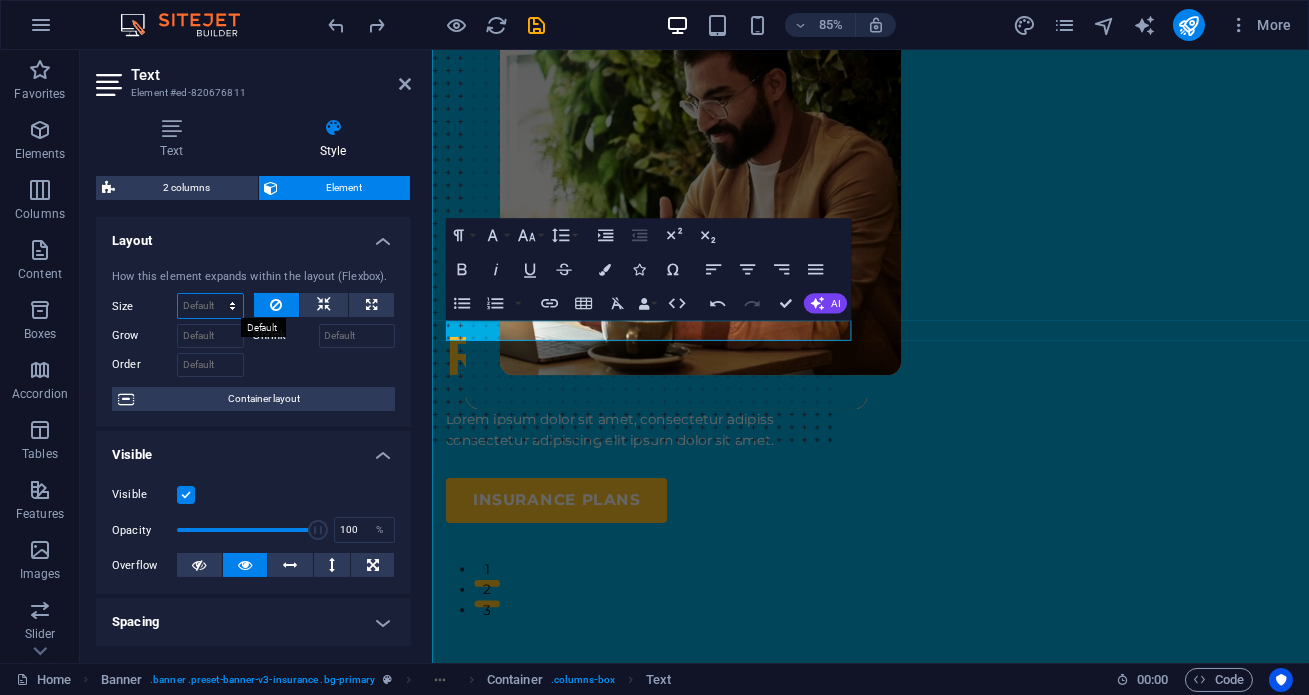 click on "Default auto px % 1/1 1/2 1/3 1/4 1/5 1/6 1/7 1/8 1/9 1/10" at bounding box center [210, 306] 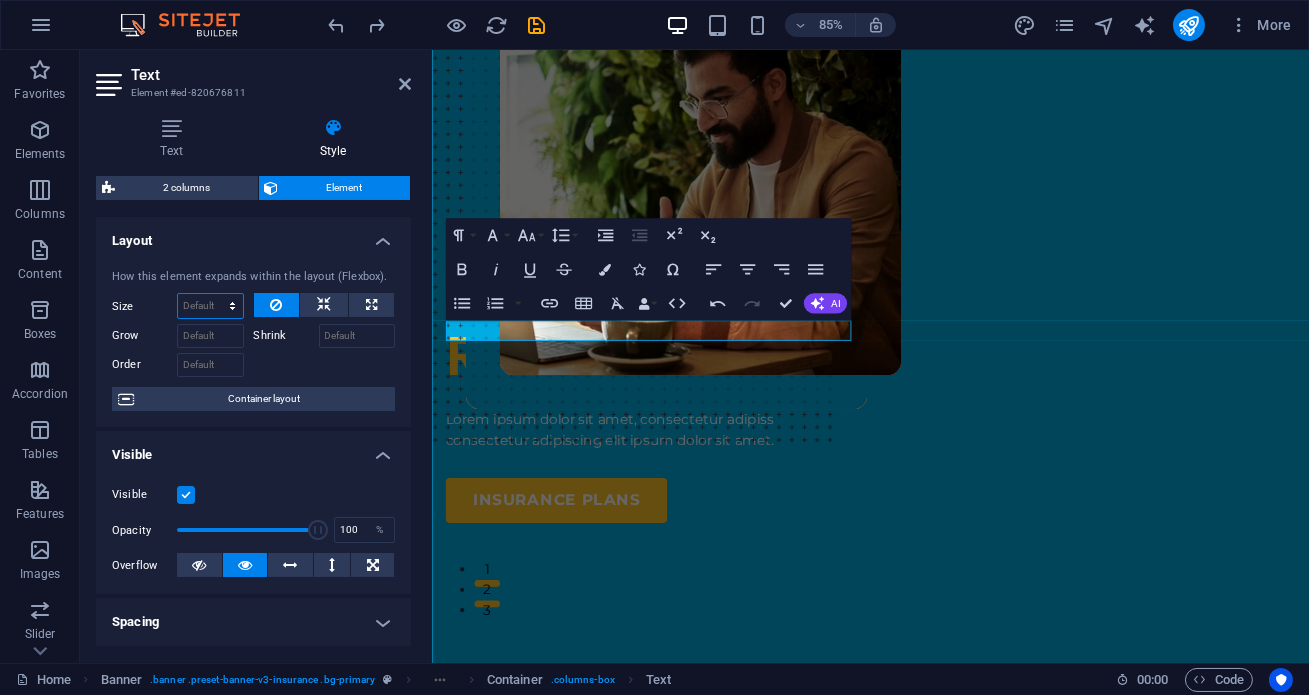 select on "1/2" 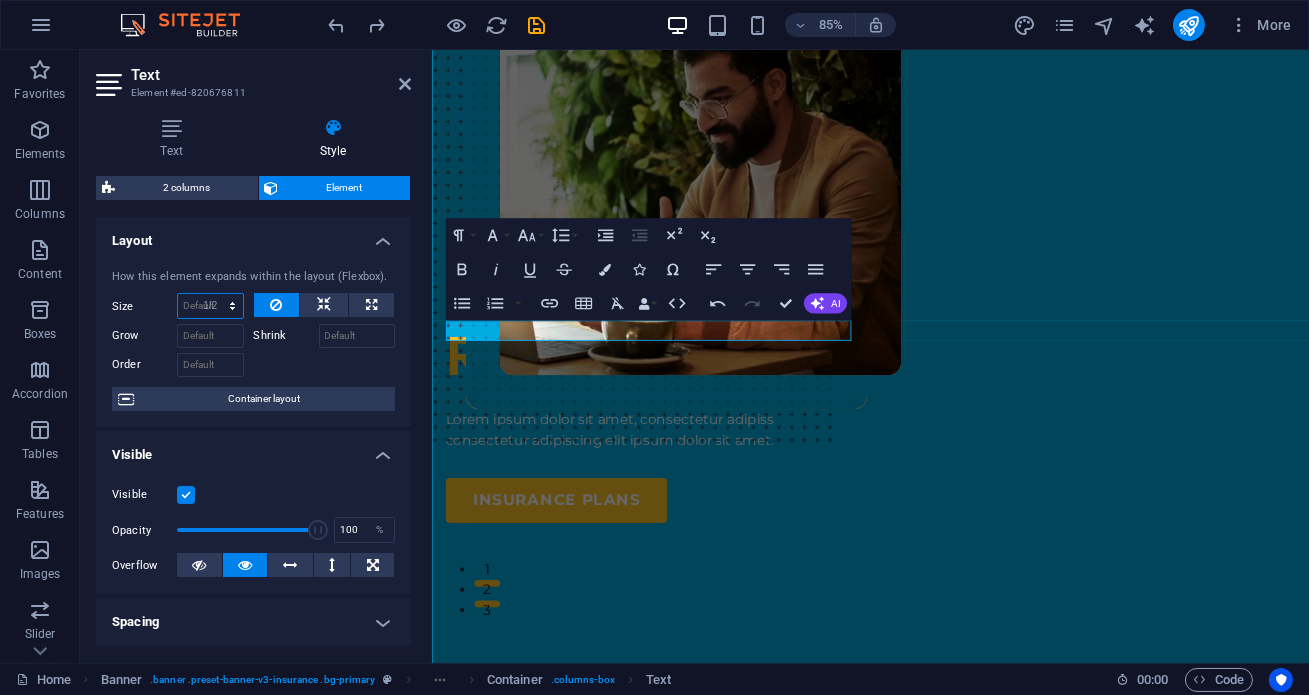 click on "Default auto px % 1/1 1/2 1/3 1/4 1/5 1/6 1/7 1/8 1/9 1/10" at bounding box center [210, 306] 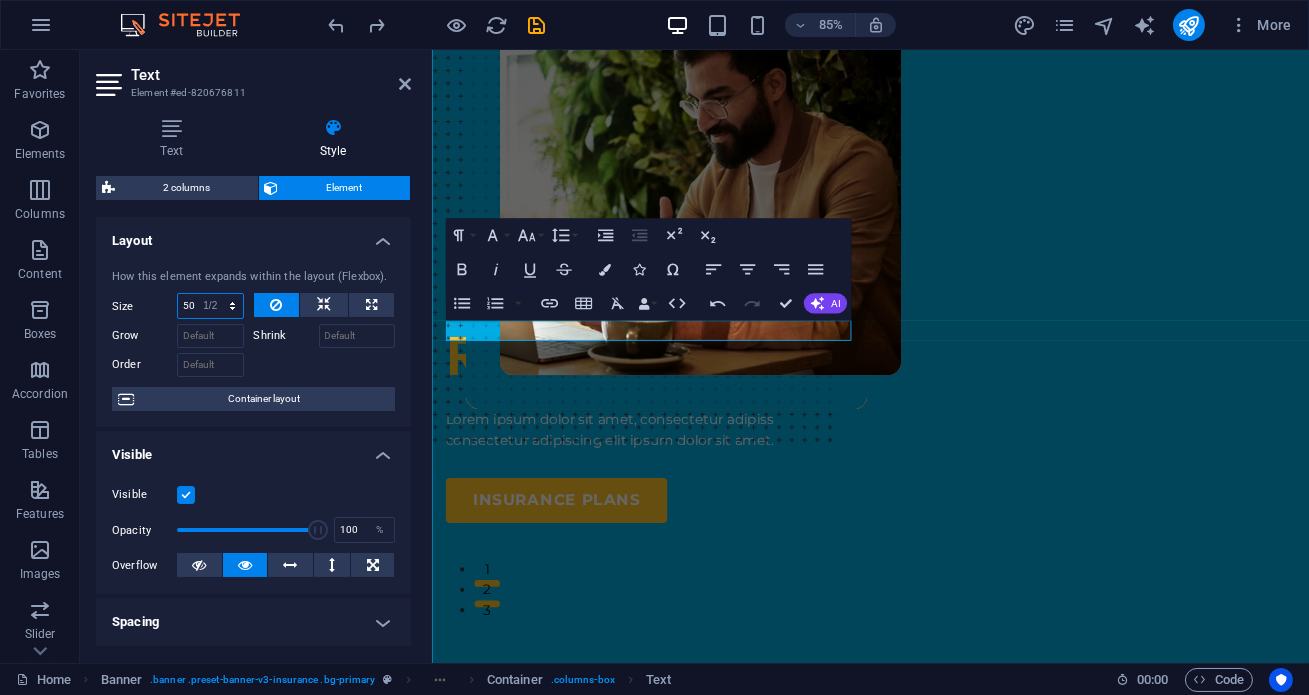 select on "%" 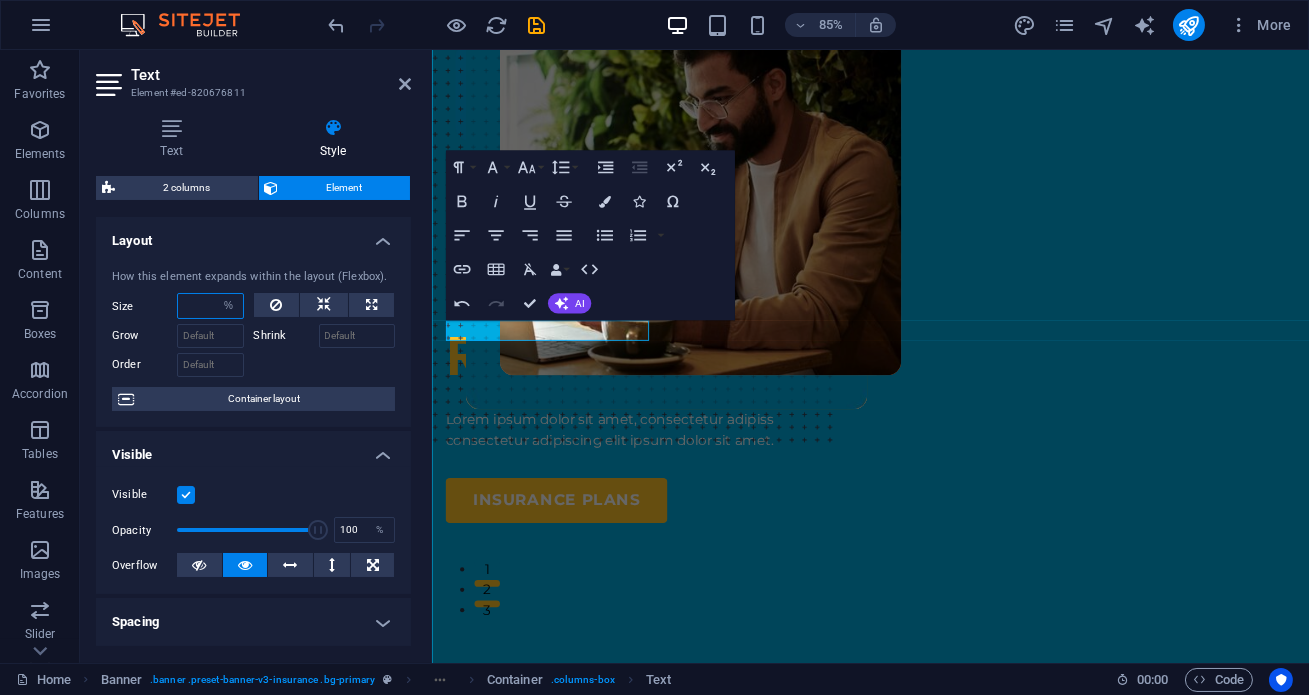type 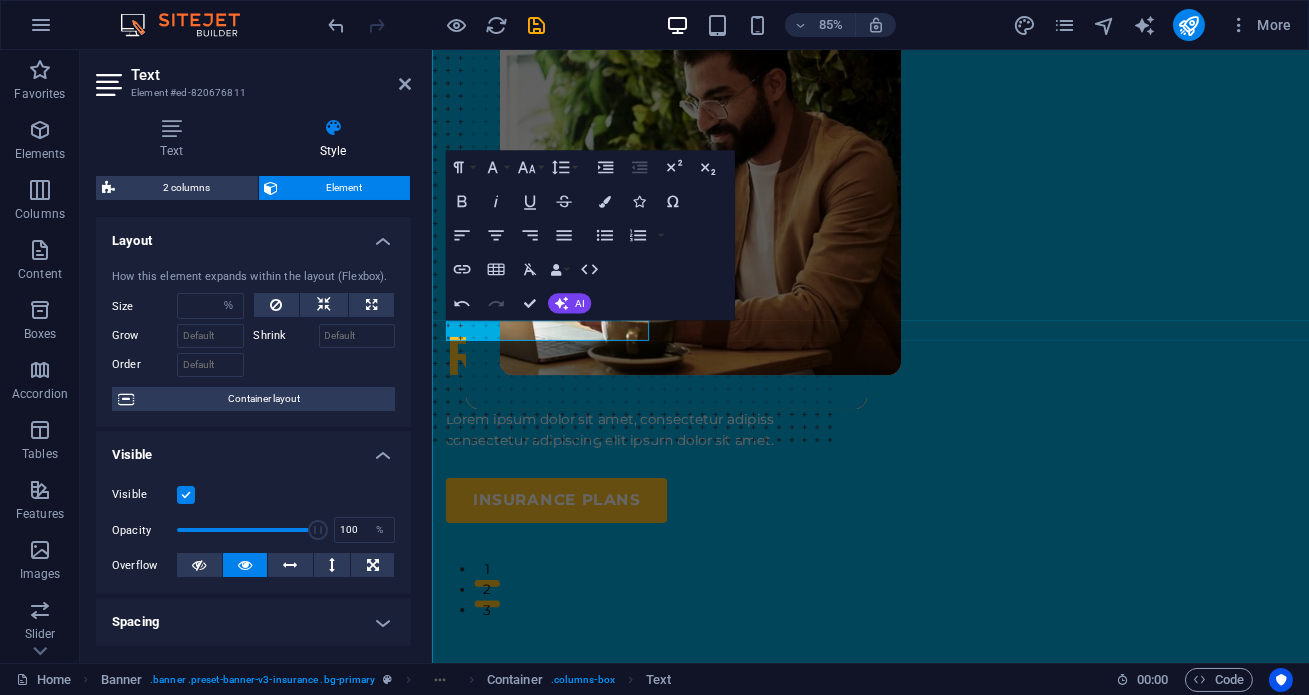 click on "Element" at bounding box center (345, 188) 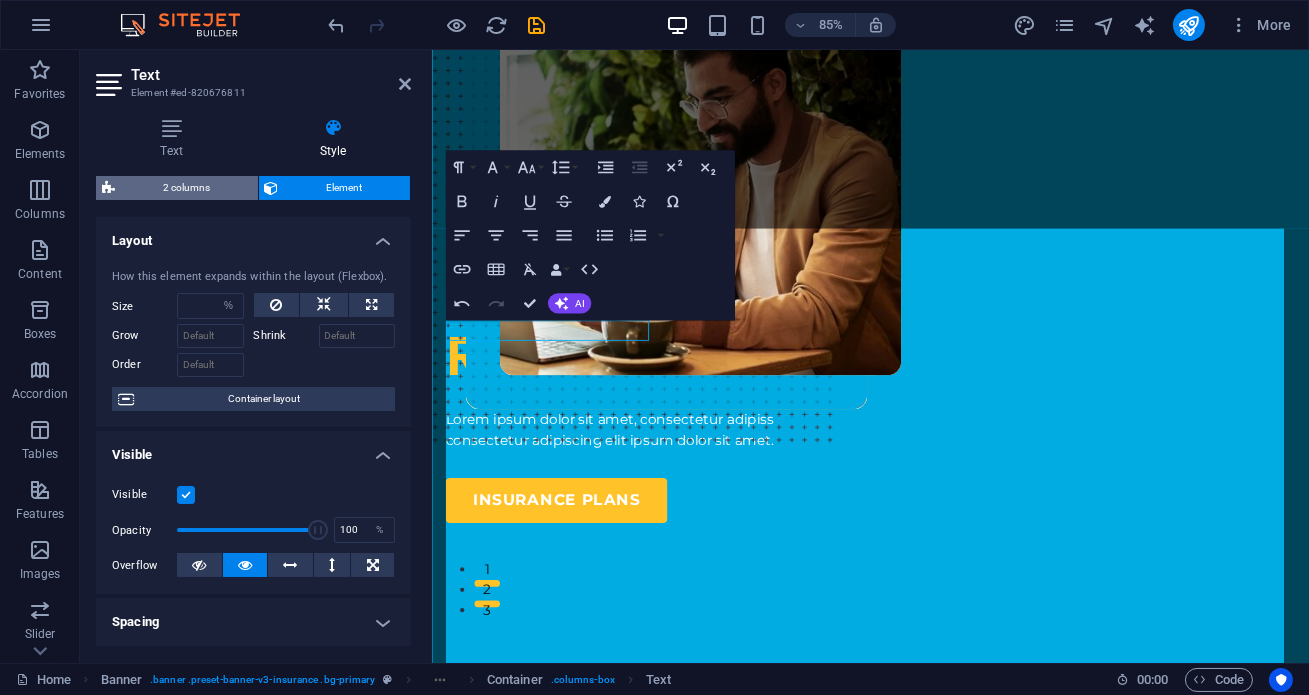 click on "2 columns" at bounding box center (186, 188) 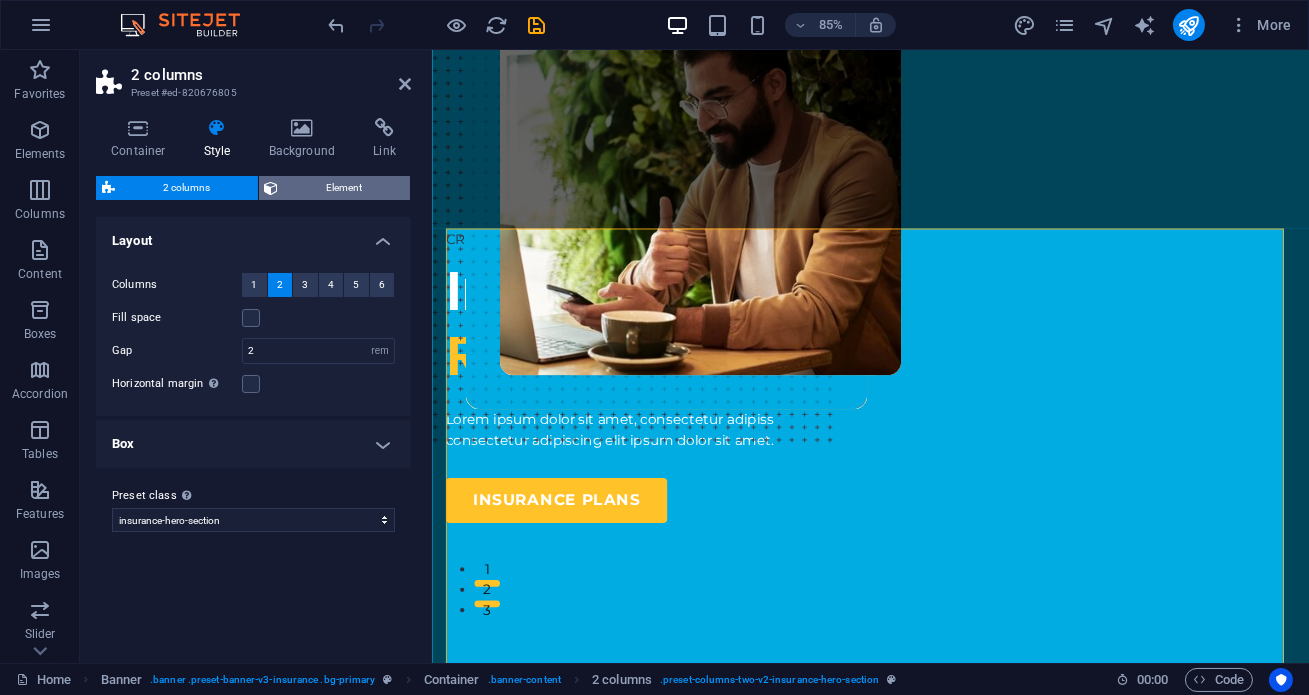 click on "Element" at bounding box center (345, 188) 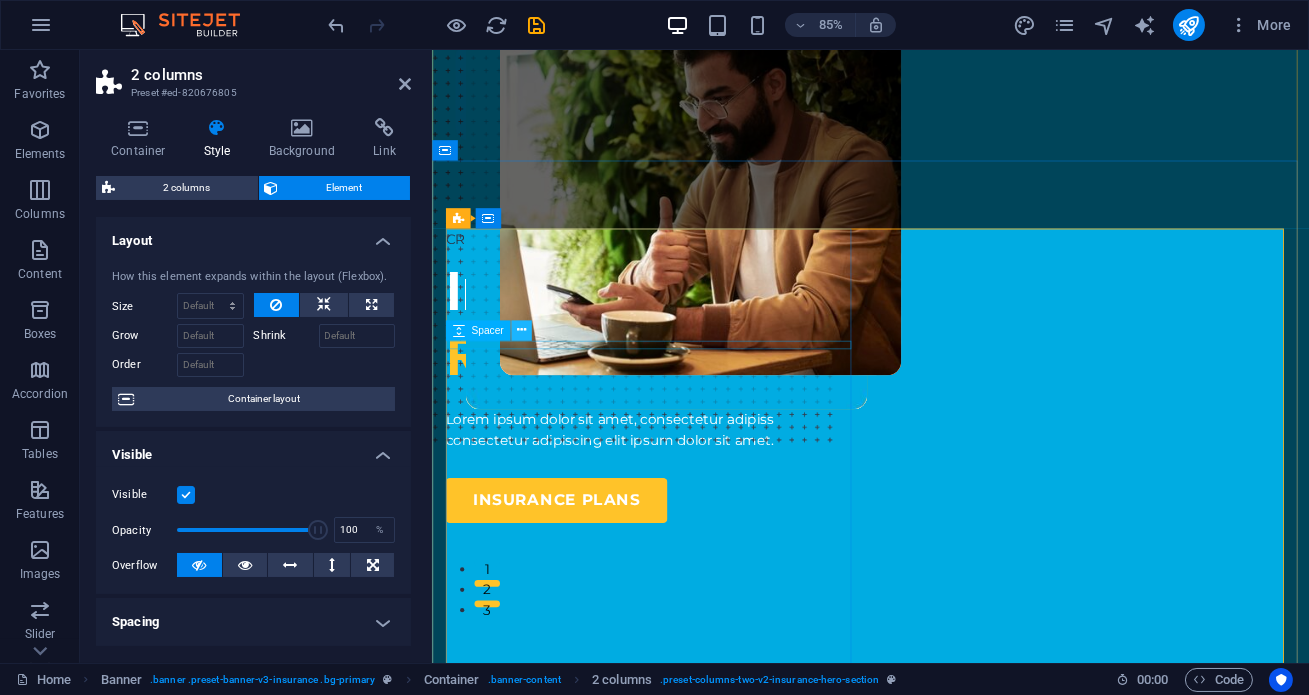 click at bounding box center [521, 330] 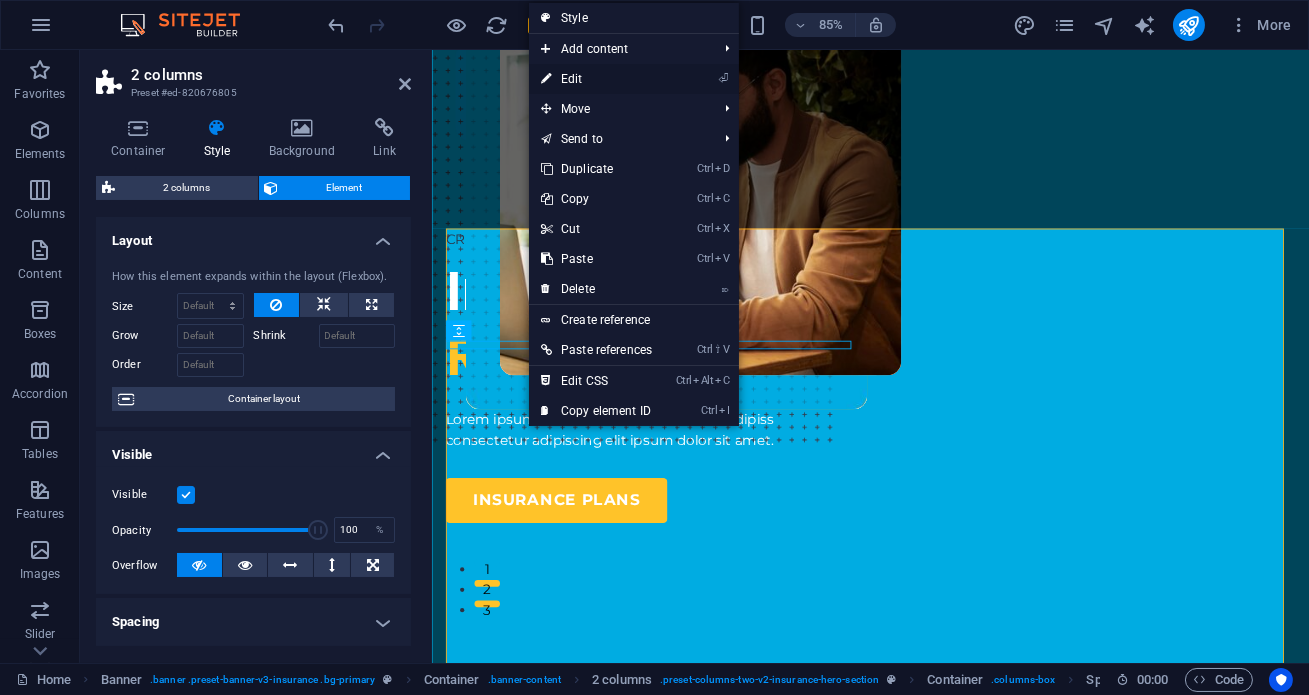 click on "⏎  Edit" at bounding box center [596, 79] 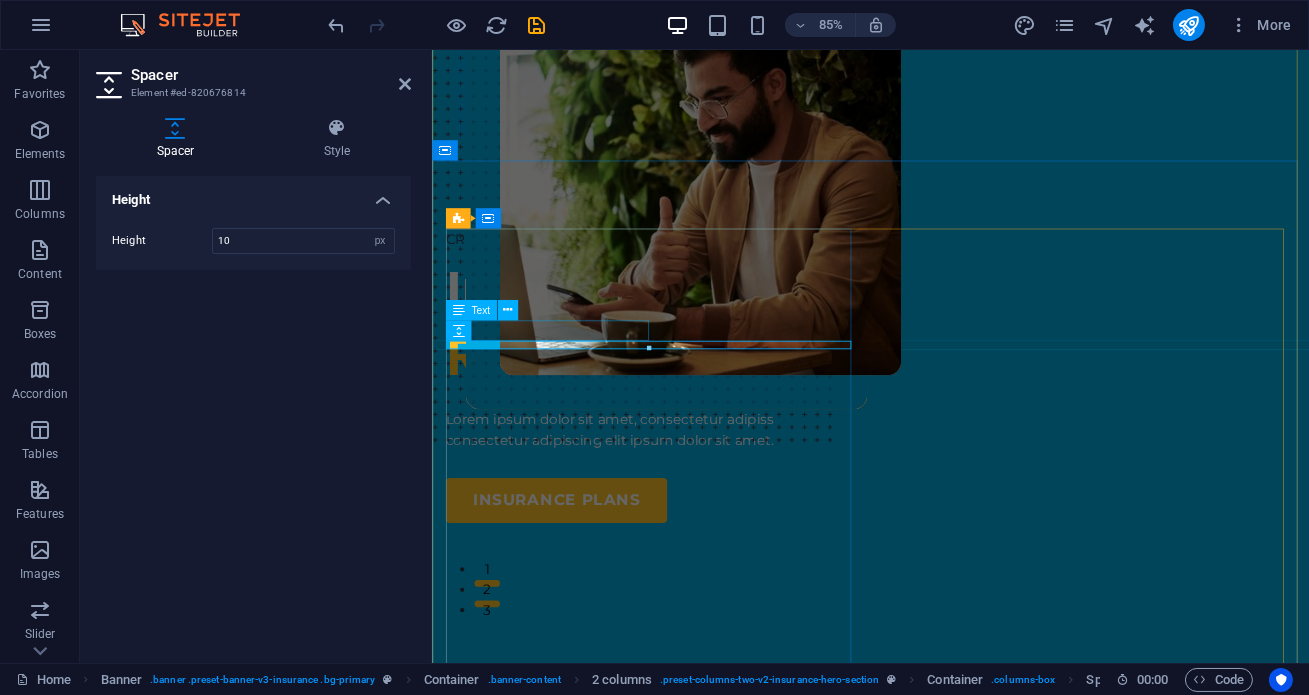 click on "CREDIT BROKER" at bounding box center [689, 273] 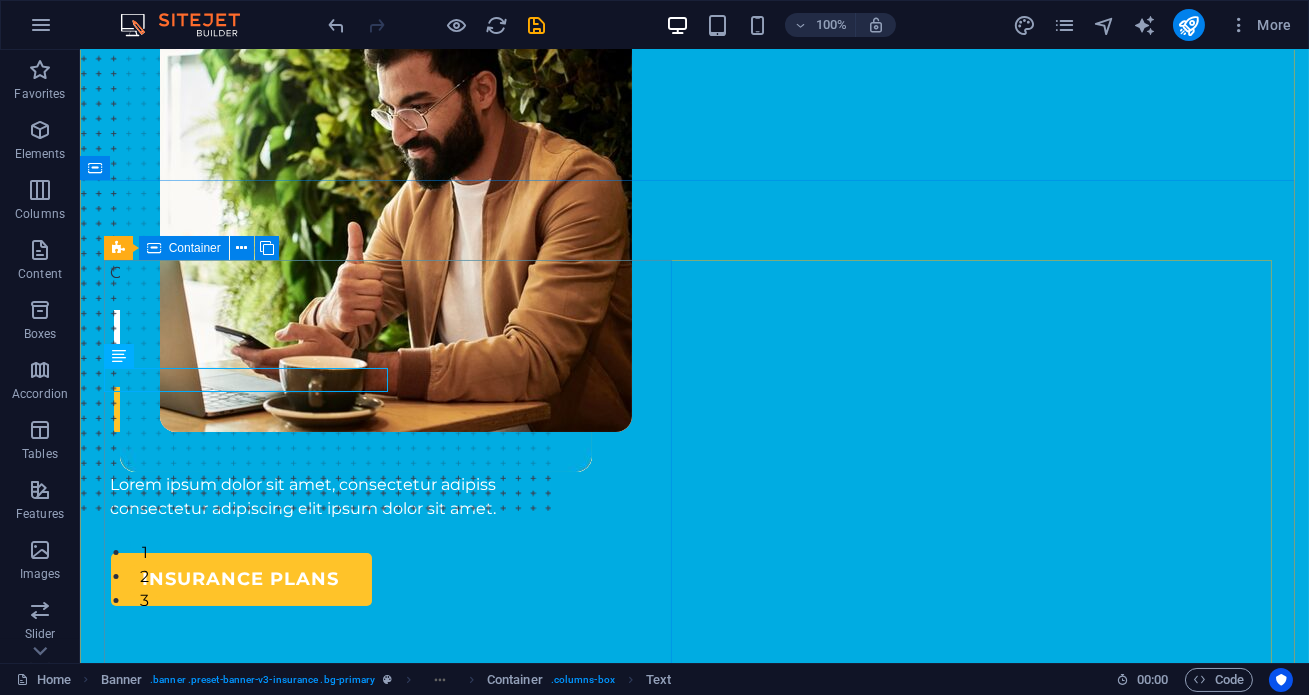 click on "CREDIT BROKER Insuring More Responsibly Lorem ipsum dolor sit amet, consectetur adipiss
consectetur adipiscing elit ipsum dolor sit amet. insurance plans" at bounding box center [395, 433] 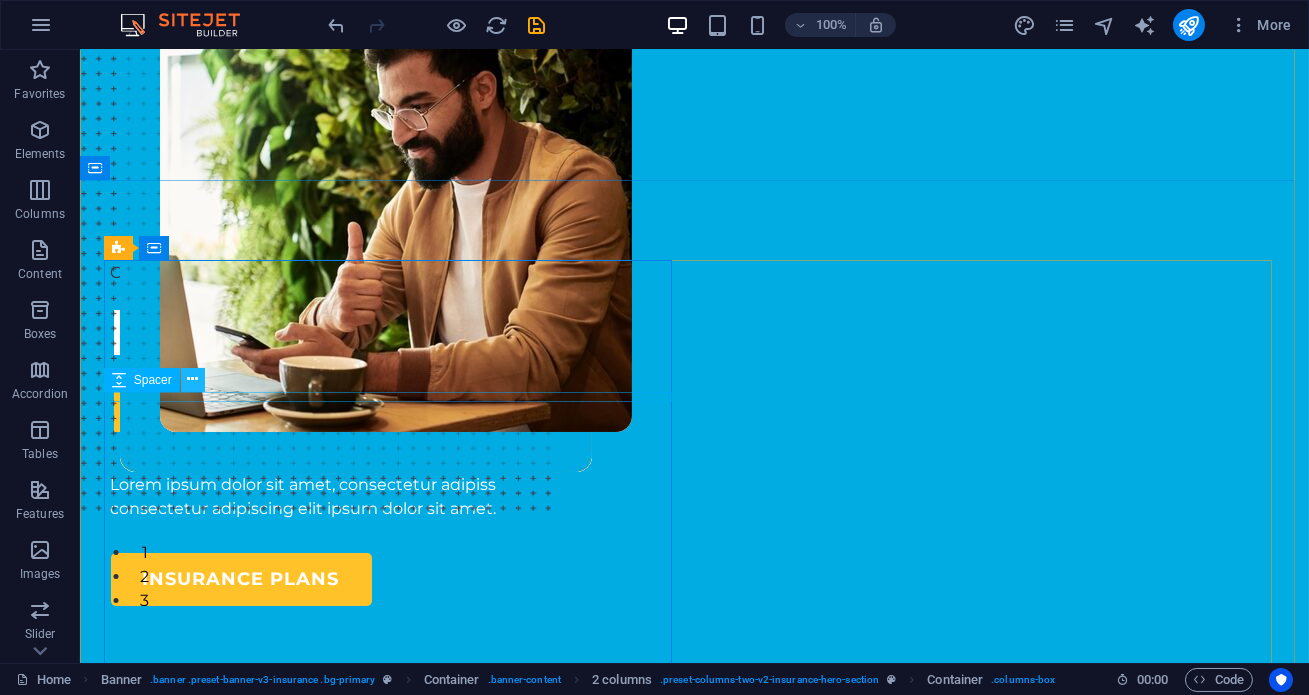 click at bounding box center [193, 380] 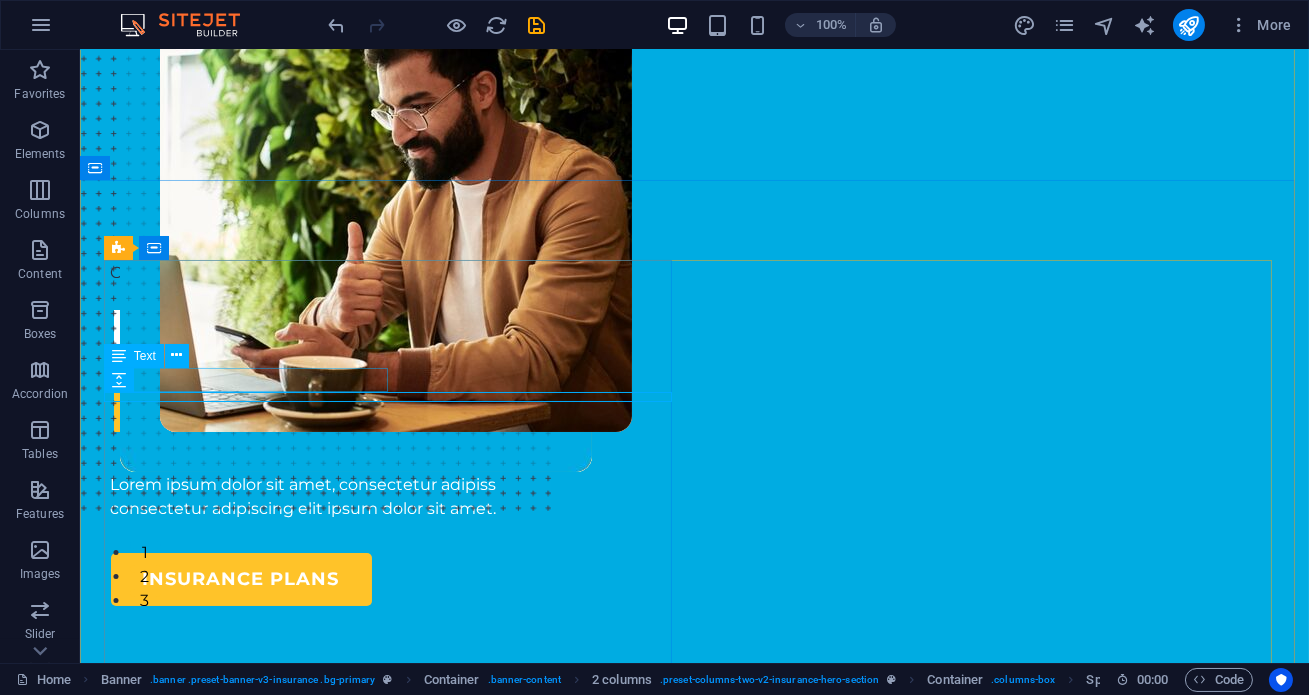 click on "CREDIT BROKER" at bounding box center (395, 273) 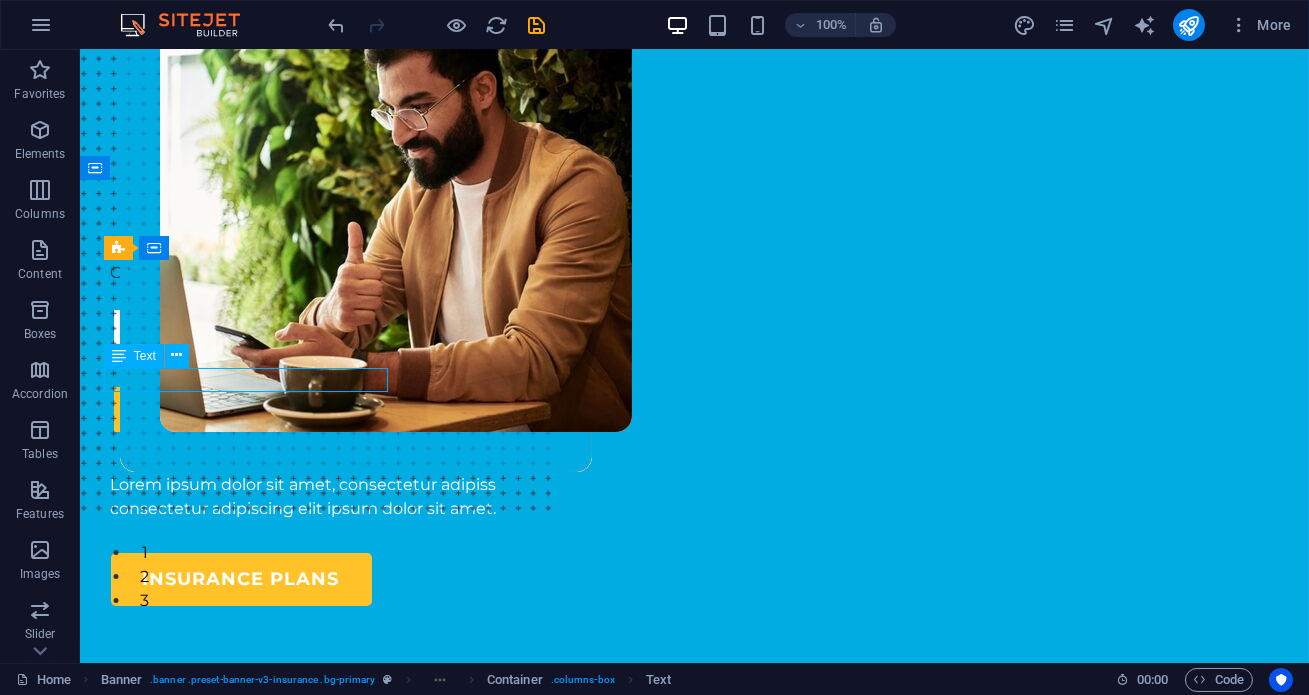 click on "CREDIT BROKER" at bounding box center (395, 273) 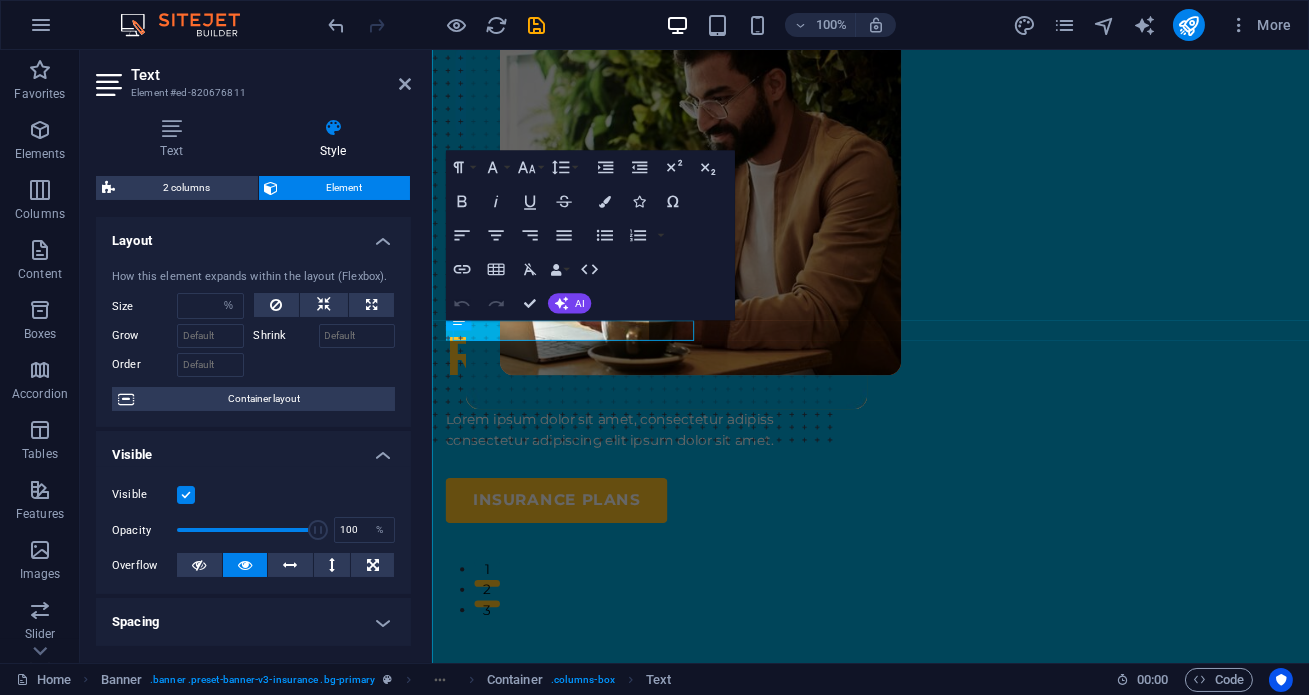 type on "50" 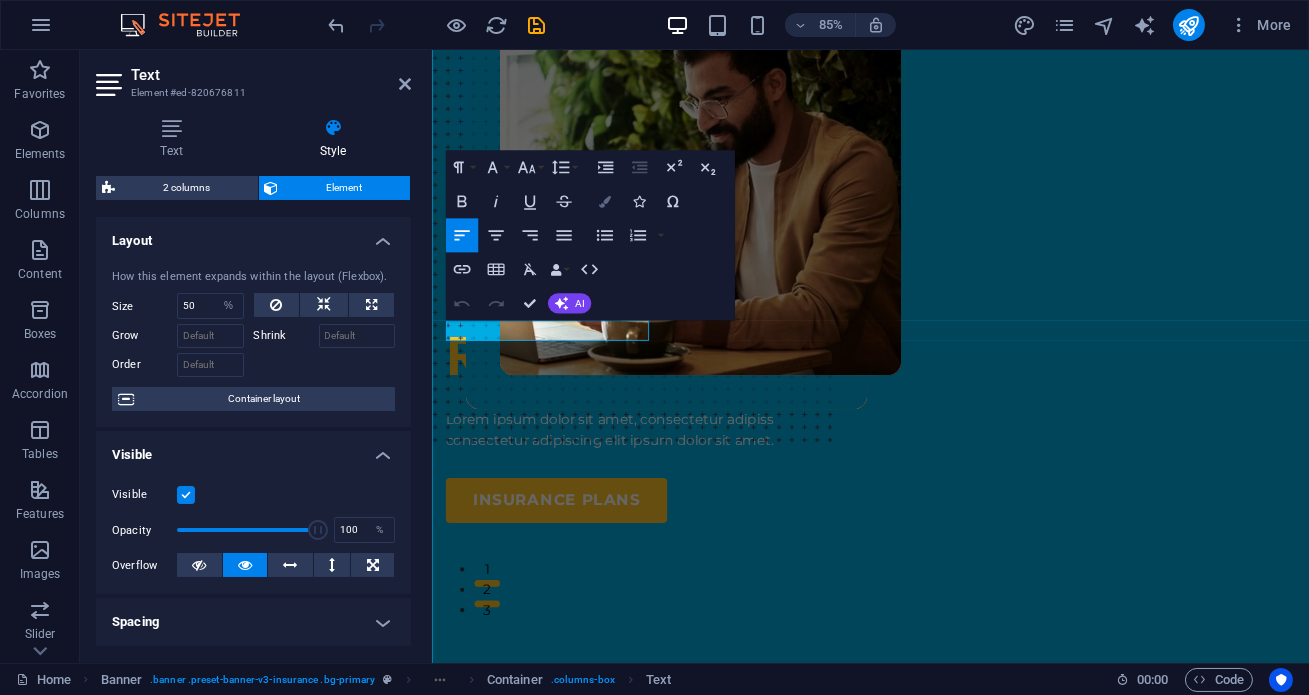 click at bounding box center (605, 201) 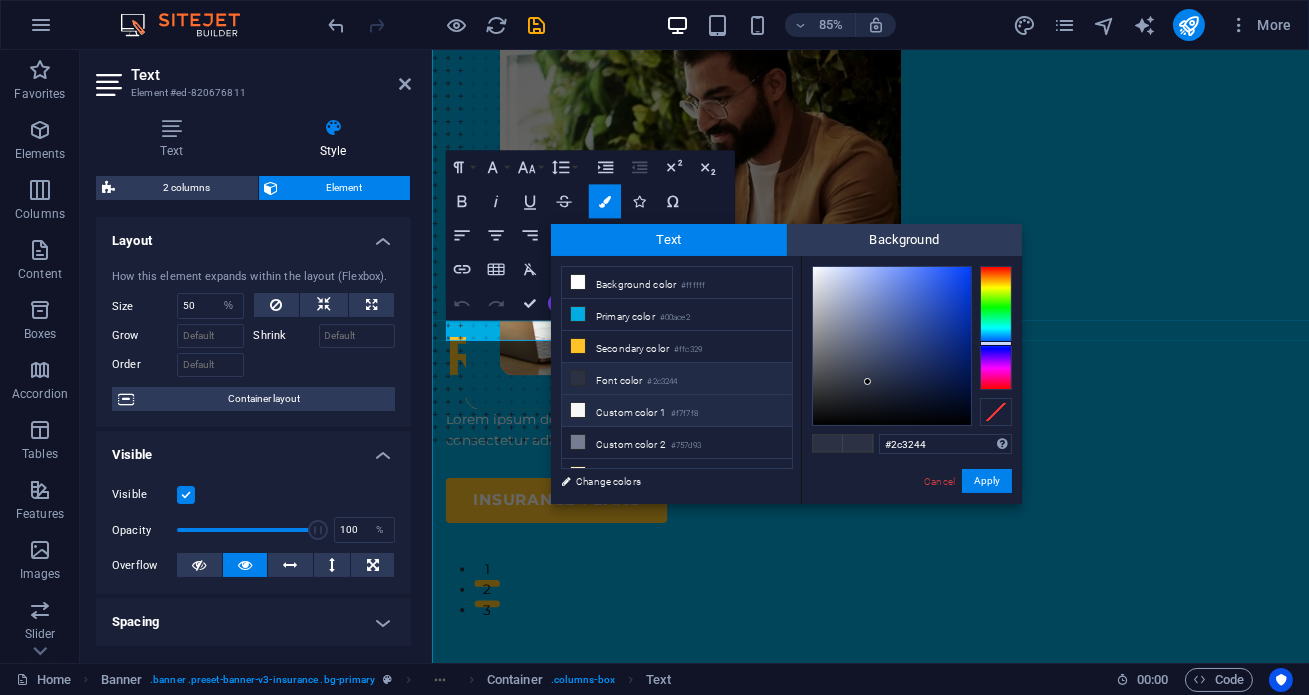 click on "Custom color 1
#f7f7f8" at bounding box center [677, 411] 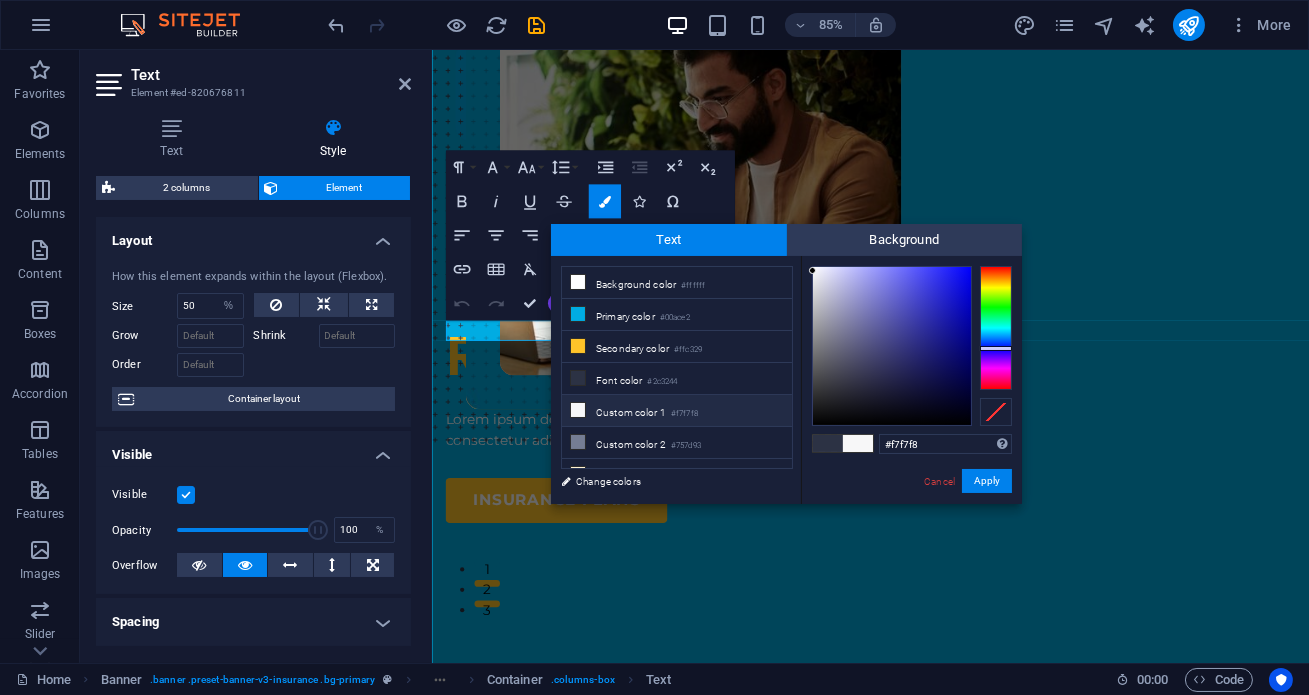 click on "Custom color 1
#f7f7f8" at bounding box center (677, 411) 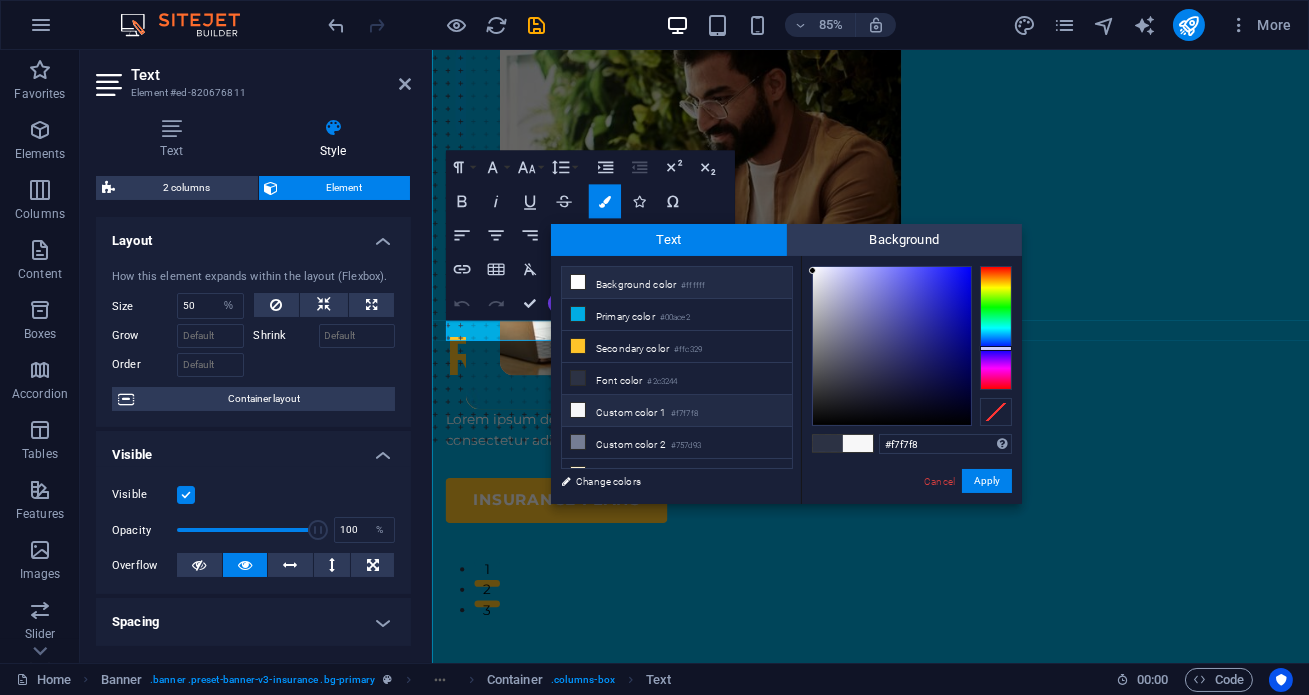 click on "Background color
#ffffff" at bounding box center [677, 283] 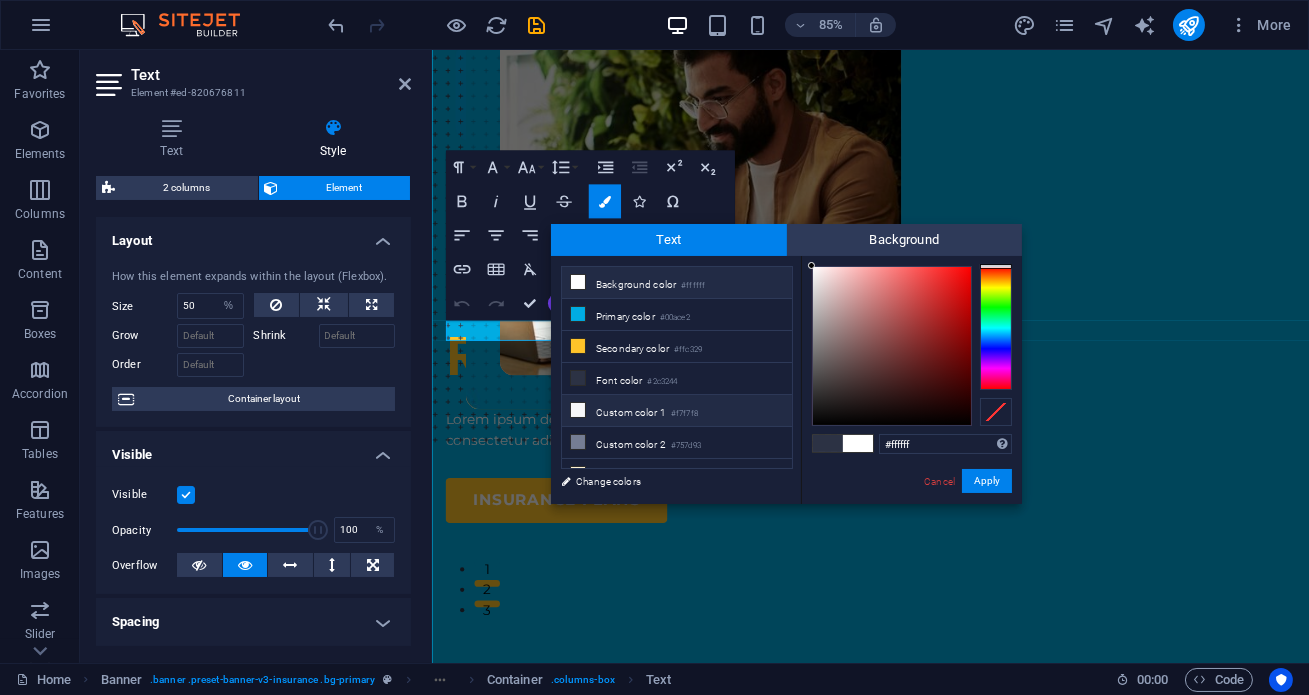 click on "Custom color 1
#f7f7f8" at bounding box center (677, 411) 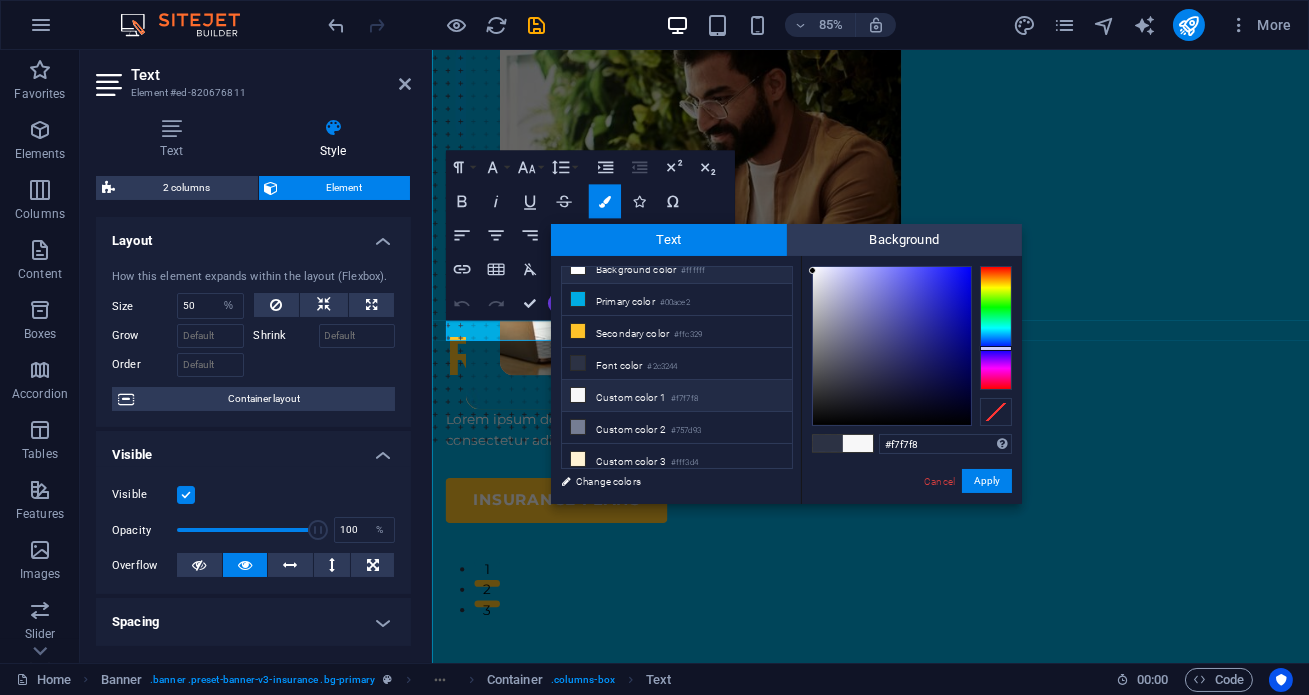 scroll, scrollTop: 0, scrollLeft: 0, axis: both 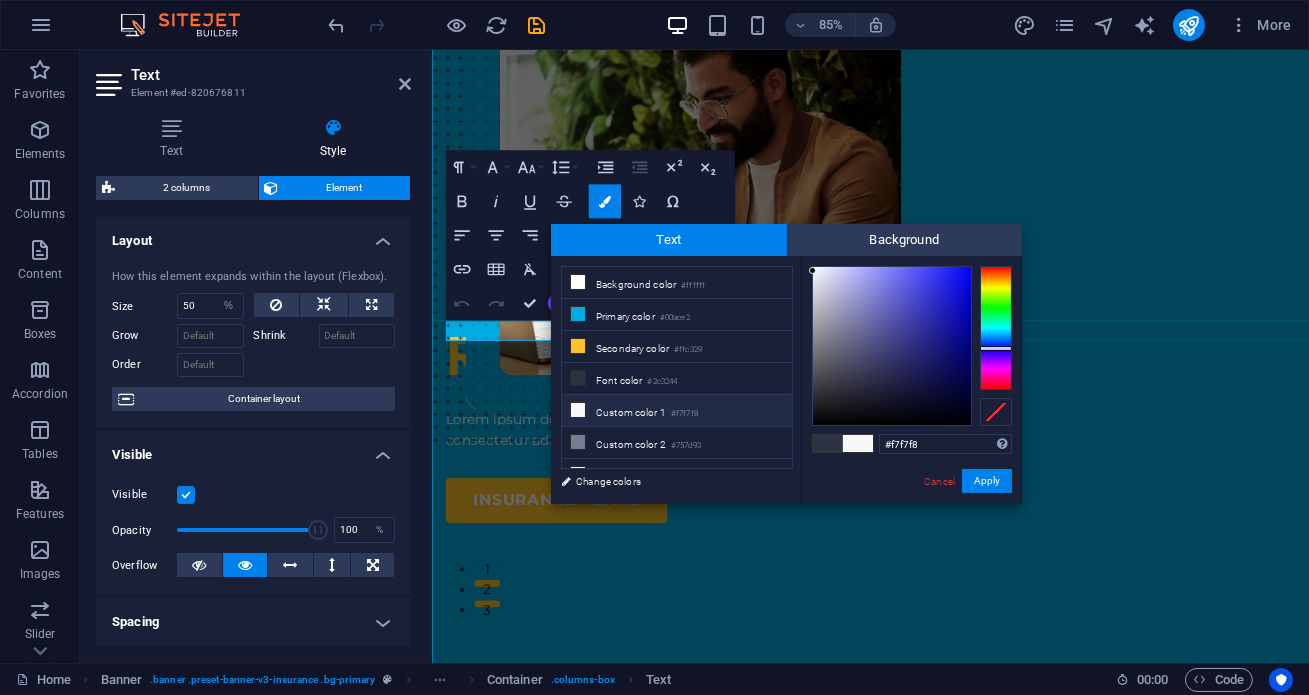 click at bounding box center [858, 443] 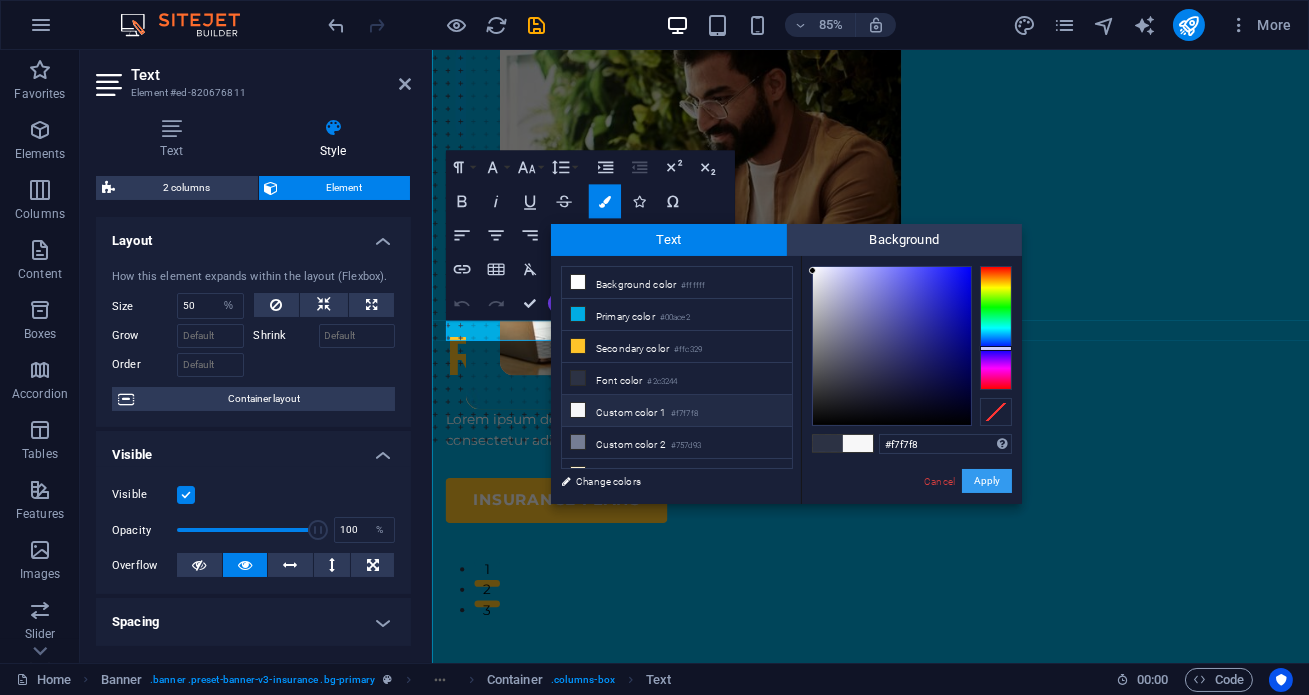 click on "Apply" at bounding box center (987, 481) 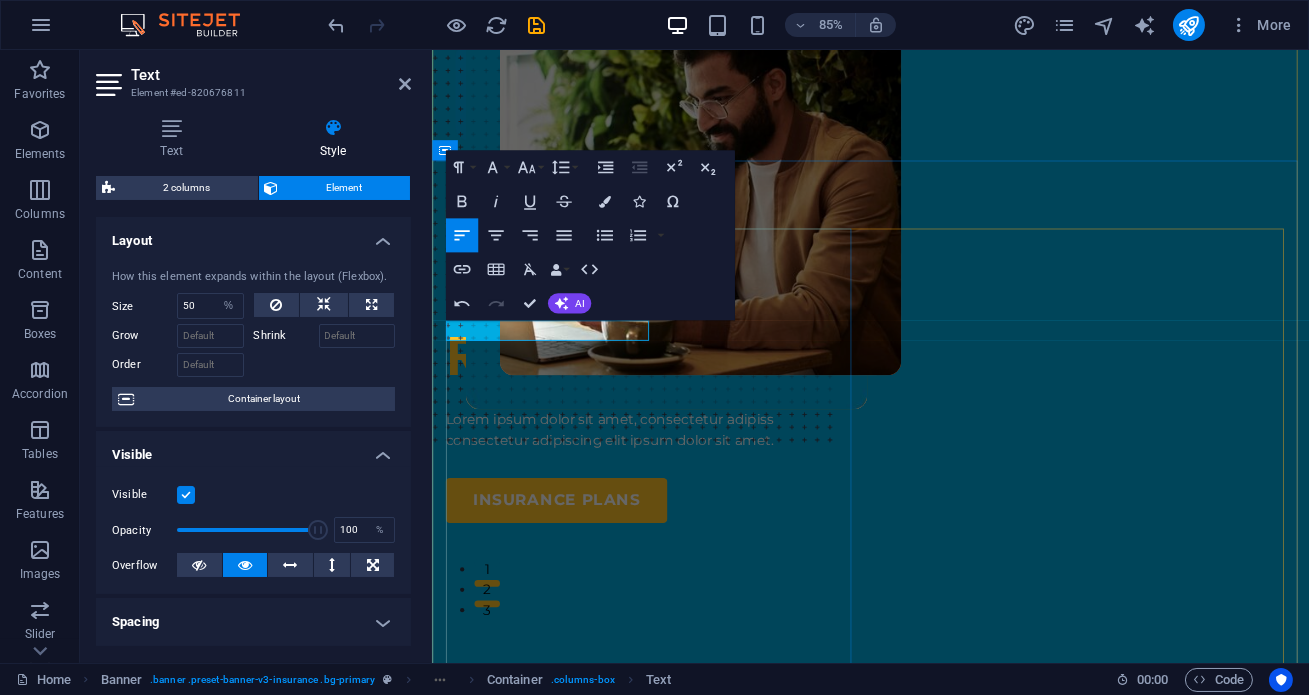click on "​ ​ CREDIT BROKER Insuring More Responsibly Lorem ipsum dolor sit amet, consectetur adipiss
consectetur adipiscing elit ipsum dolor sit amet. insurance plans" at bounding box center [689, 433] 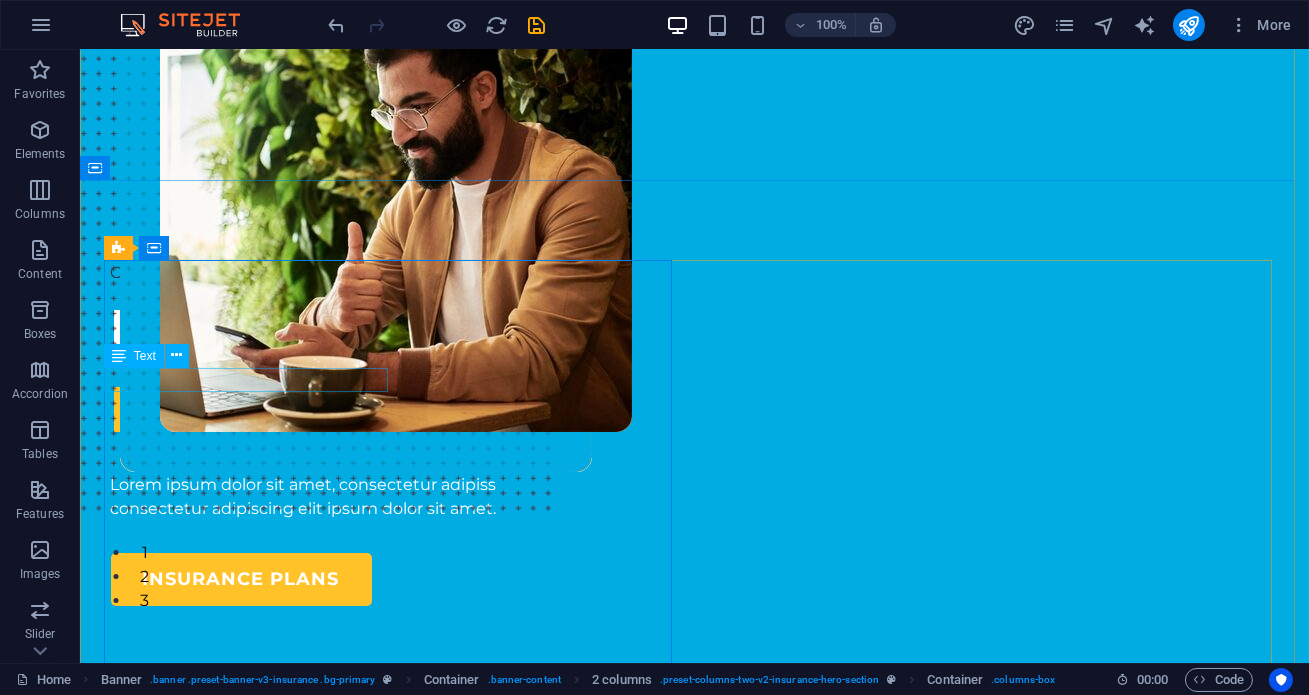 click on "Text" at bounding box center (145, 356) 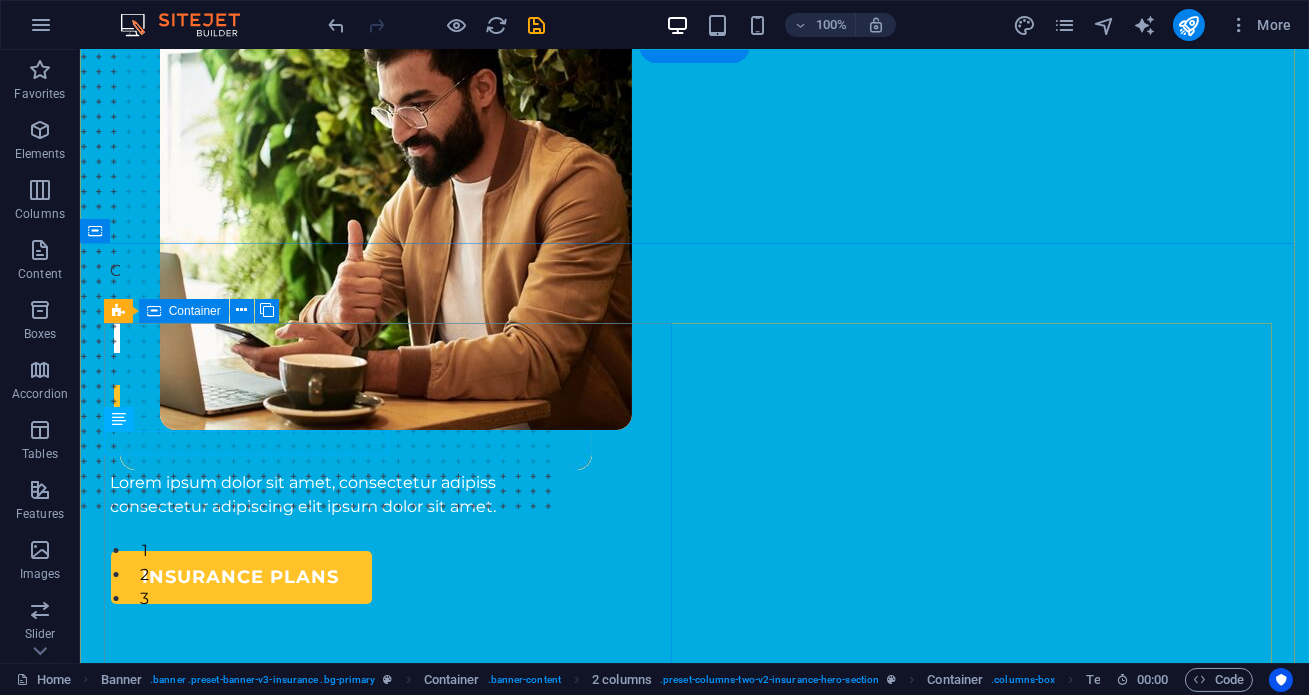 scroll, scrollTop: 181, scrollLeft: 0, axis: vertical 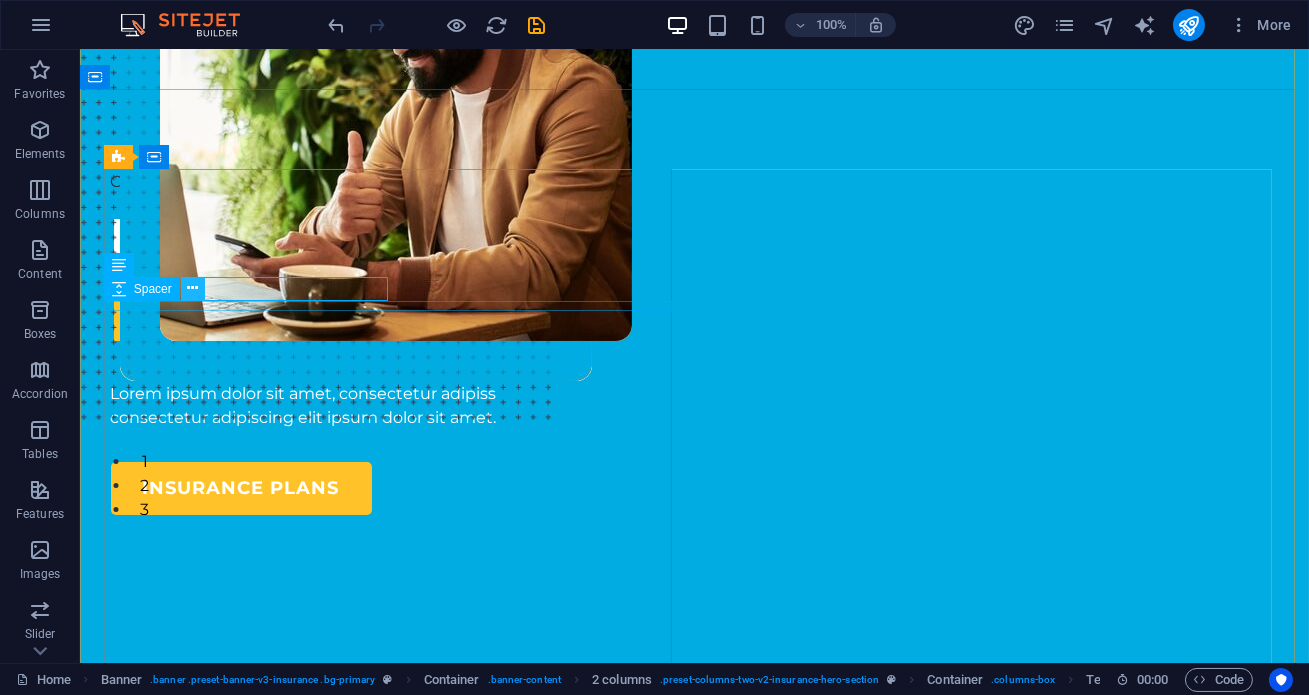 click at bounding box center [192, 288] 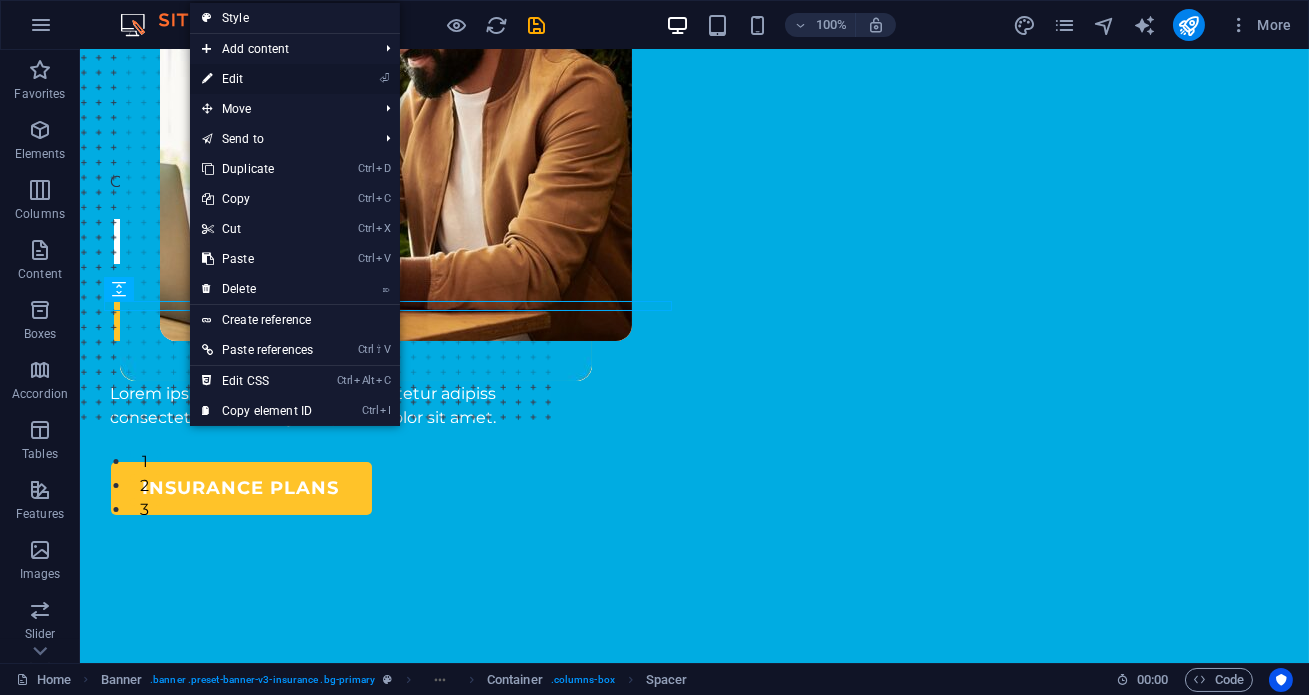 click on "⏎  Edit" at bounding box center [257, 79] 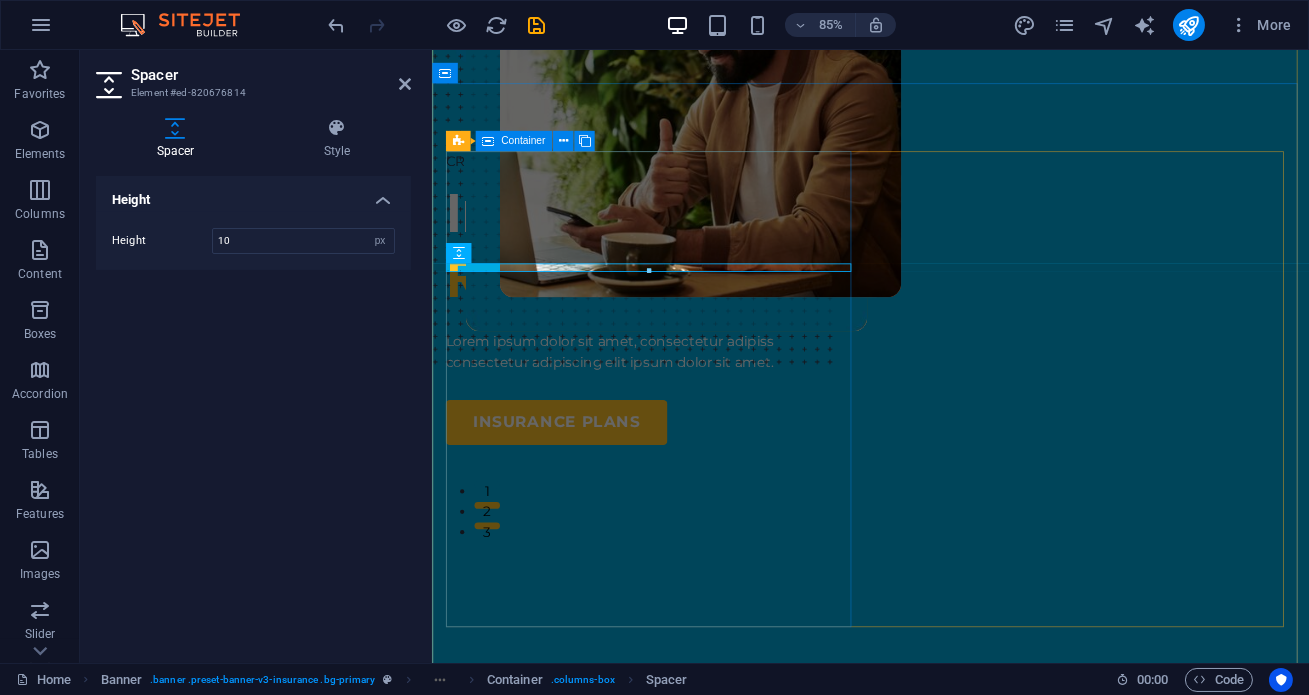 click on "CREDIT BROKER Insuring More Responsibly Lorem ipsum dolor sit amet, consectetur adipiss
consectetur adipiscing elit ipsum dolor sit amet. insurance plans" at bounding box center [689, 342] 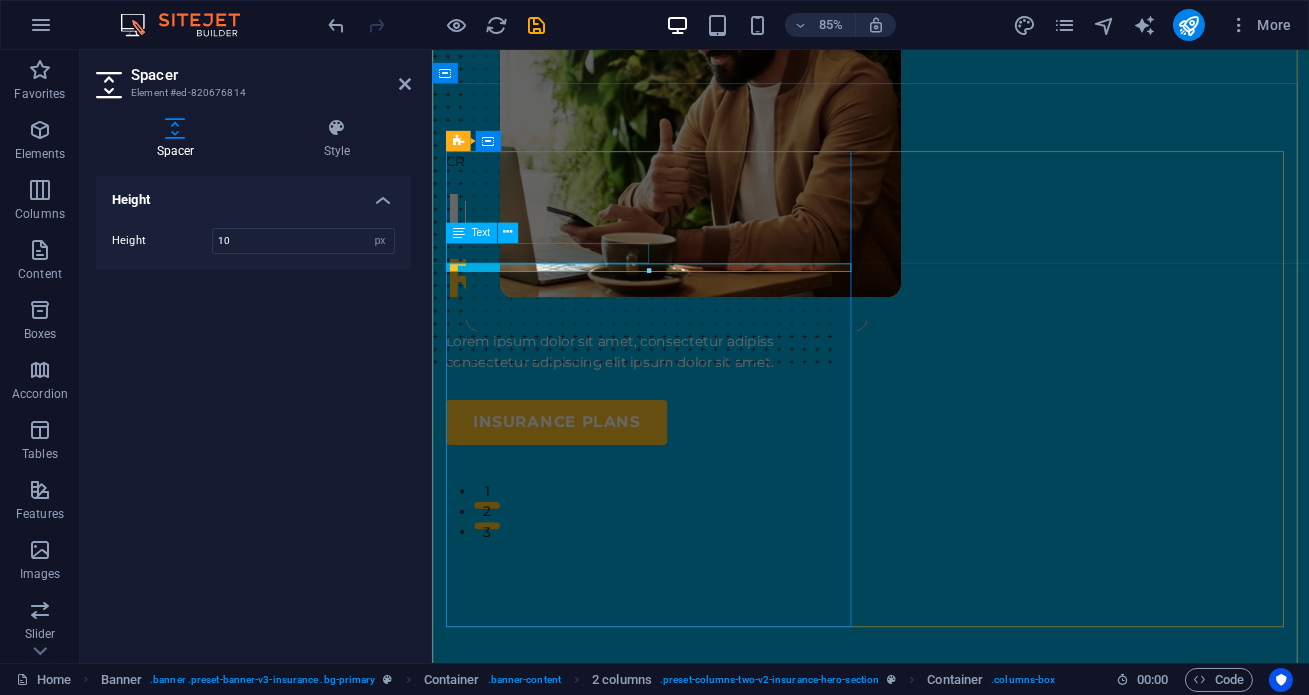 click on "CREDIT BROKER Insuring More Responsibly Lorem ipsum dolor sit amet, consectetur adipiss
consectetur adipiscing elit ipsum dolor sit amet. insurance plans" at bounding box center (689, 342) 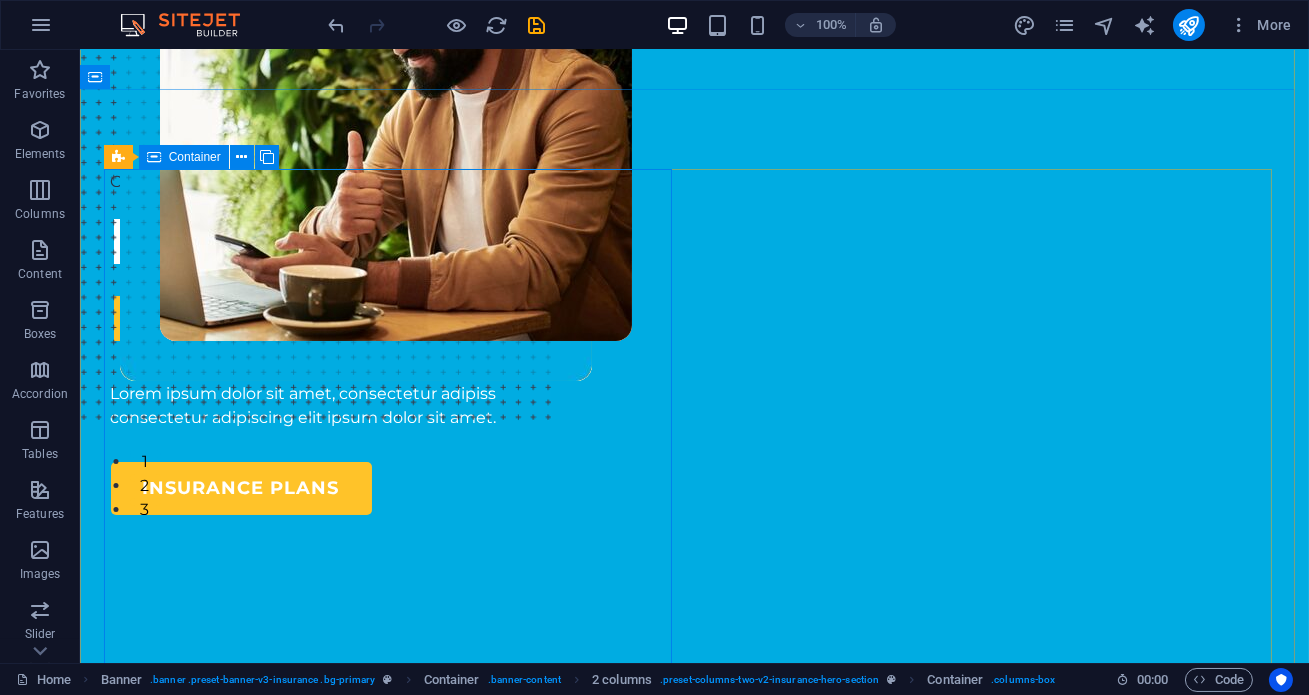 click on "CREDIT BROKER Insuring More Responsibly Lorem ipsum dolor sit amet, consectetur adipiss
consectetur adipiscing elit ipsum dolor sit amet. insurance plans" at bounding box center [395, 342] 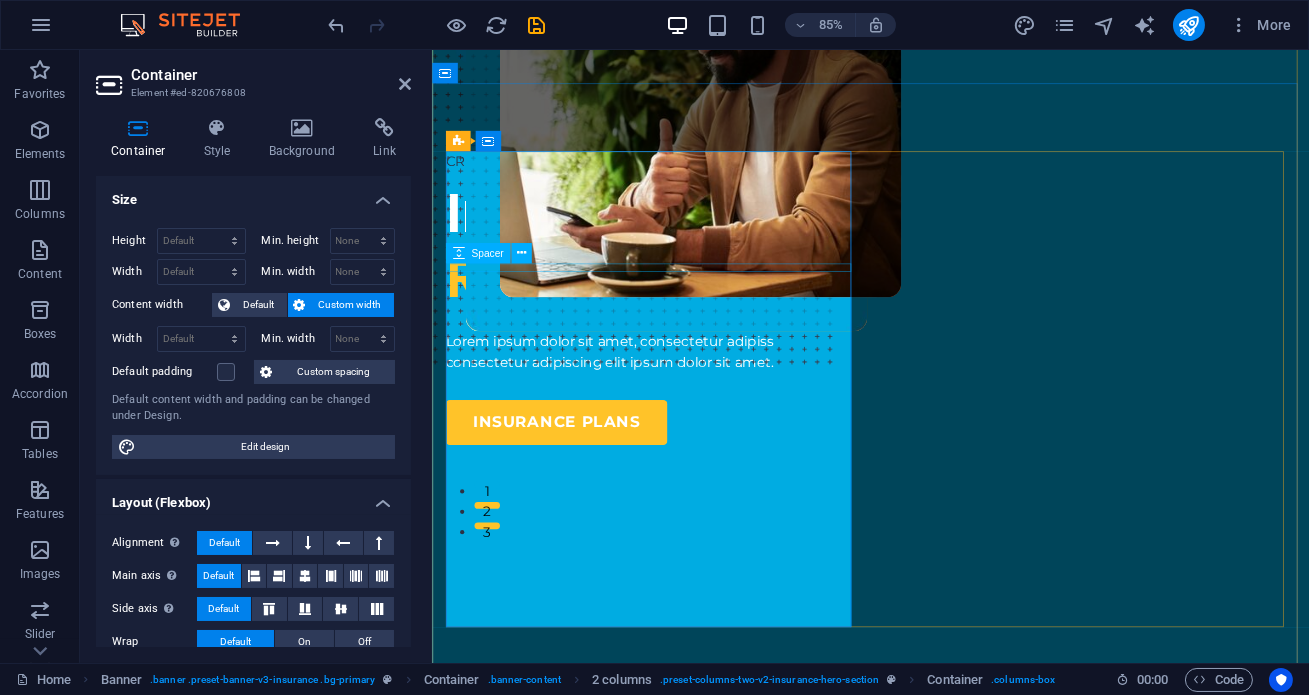 drag, startPoint x: 533, startPoint y: 249, endPoint x: 132, endPoint y: 241, distance: 401.0798 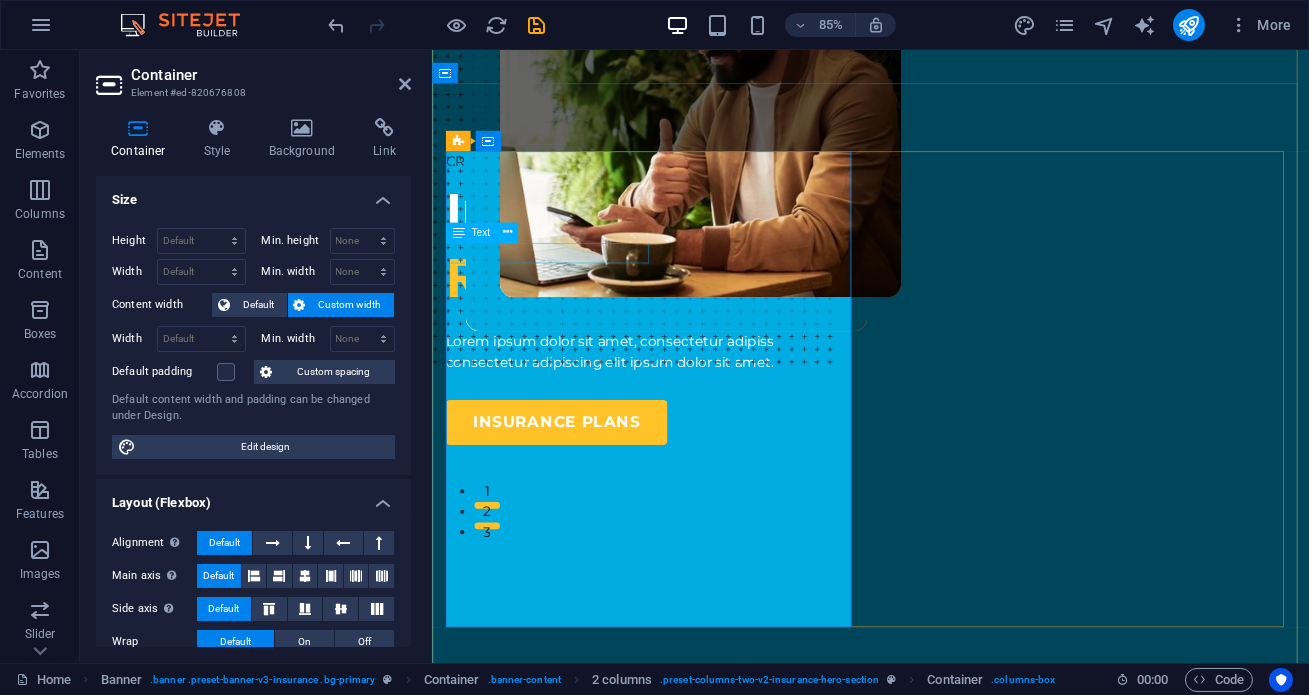 click on "CREDIT BROKER" at bounding box center (689, 182) 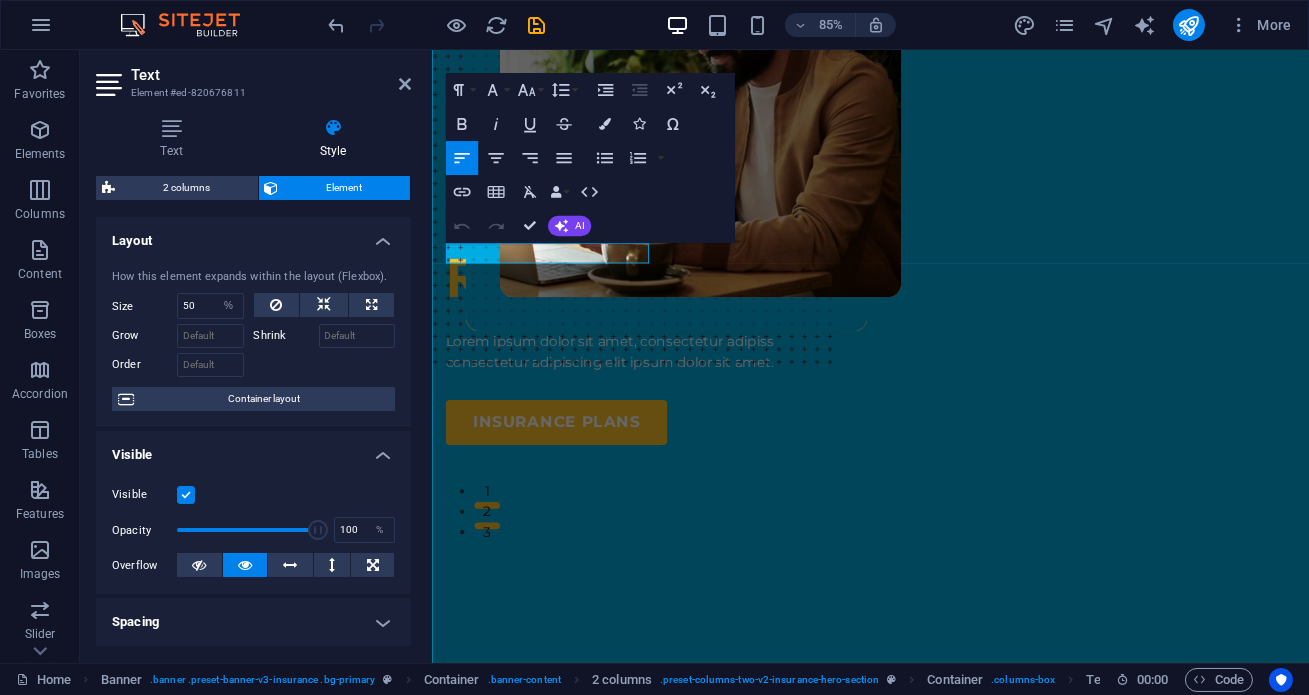 scroll, scrollTop: 181, scrollLeft: 0, axis: vertical 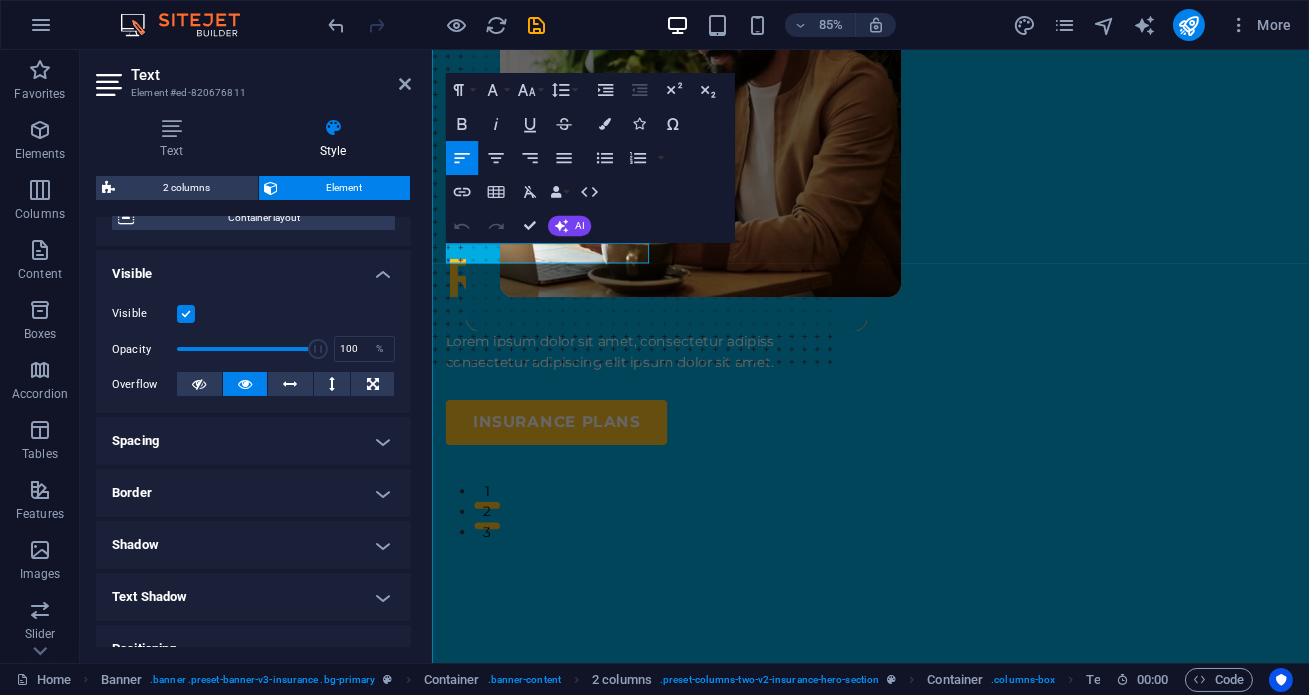 click on "Spacing" at bounding box center (253, 441) 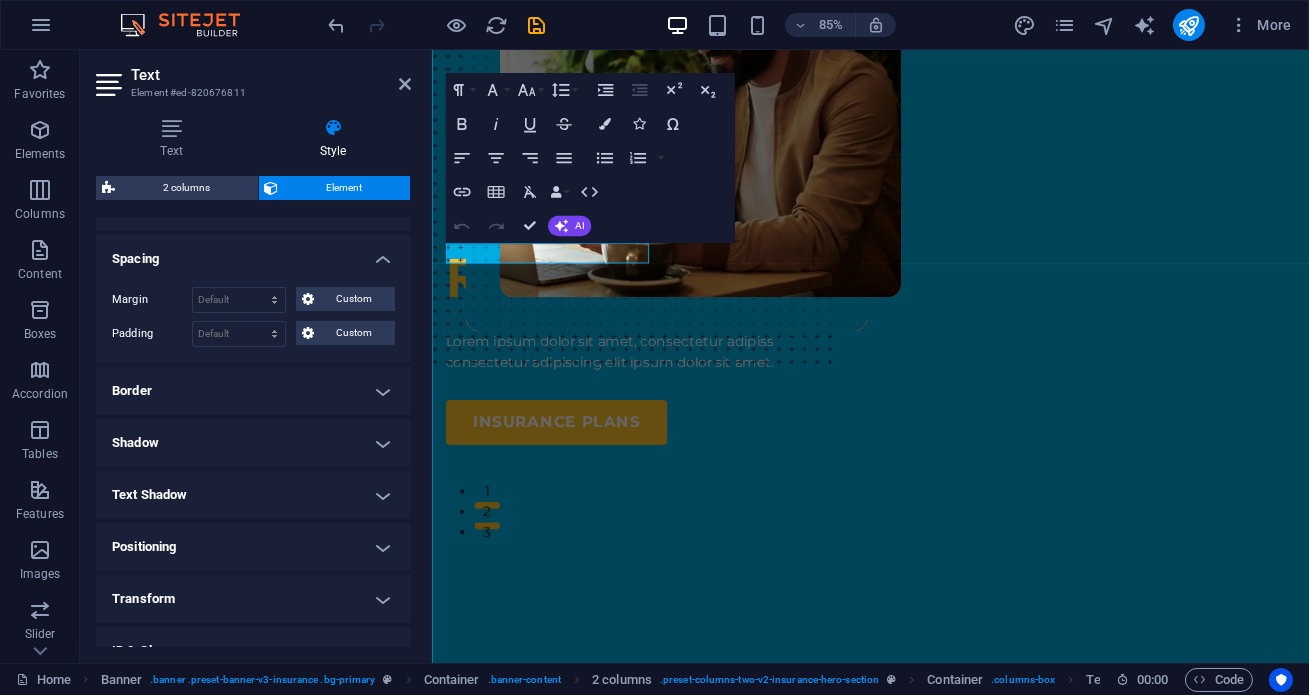 scroll, scrollTop: 454, scrollLeft: 0, axis: vertical 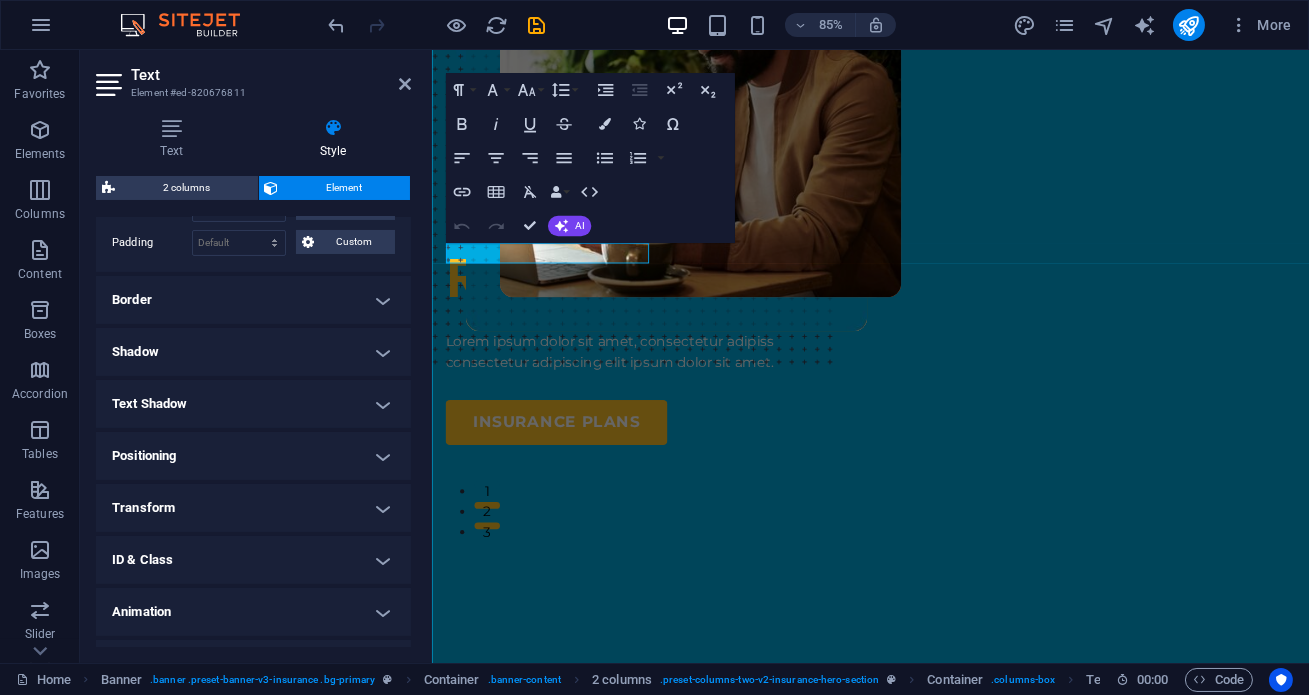 click on "Text Shadow" at bounding box center [253, 404] 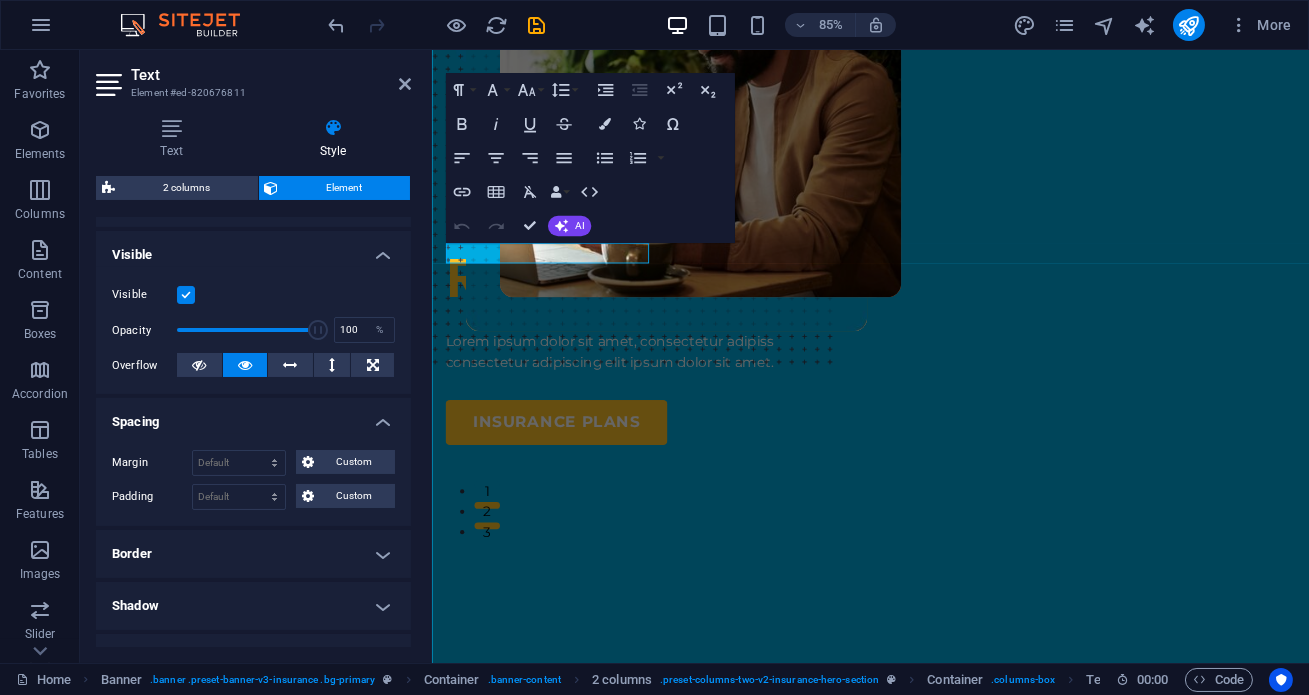 scroll, scrollTop: 0, scrollLeft: 0, axis: both 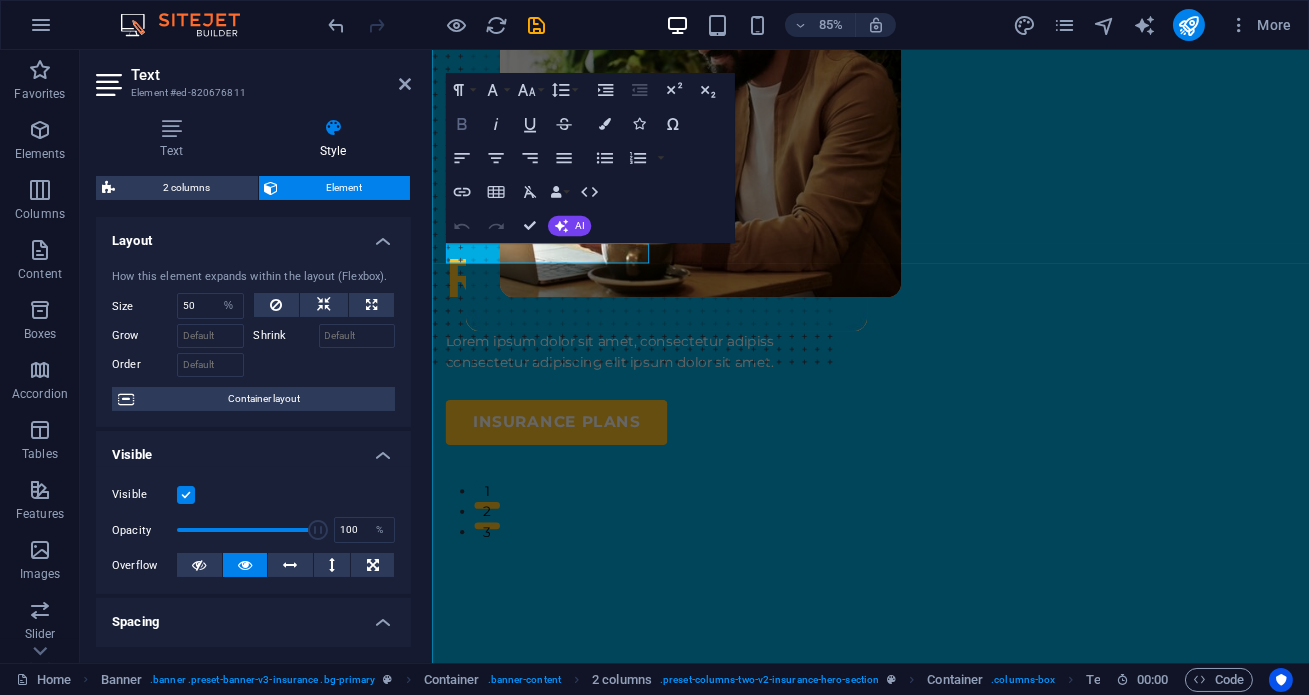 click 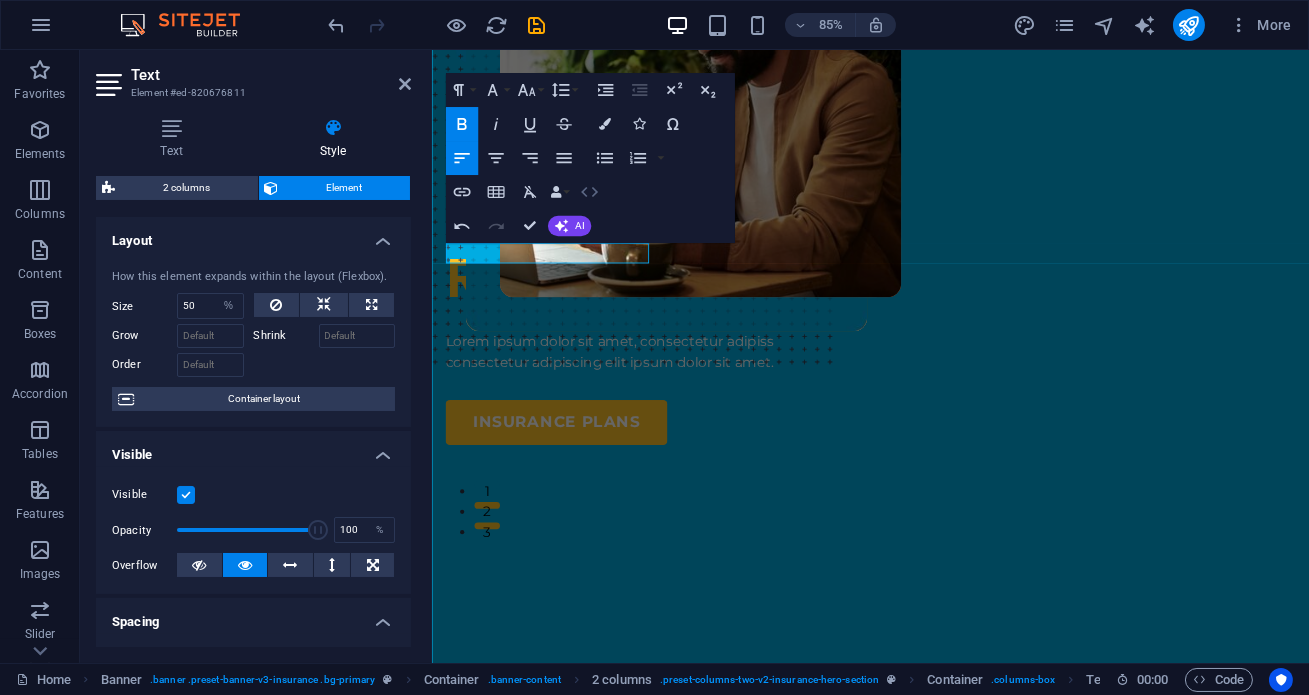 click 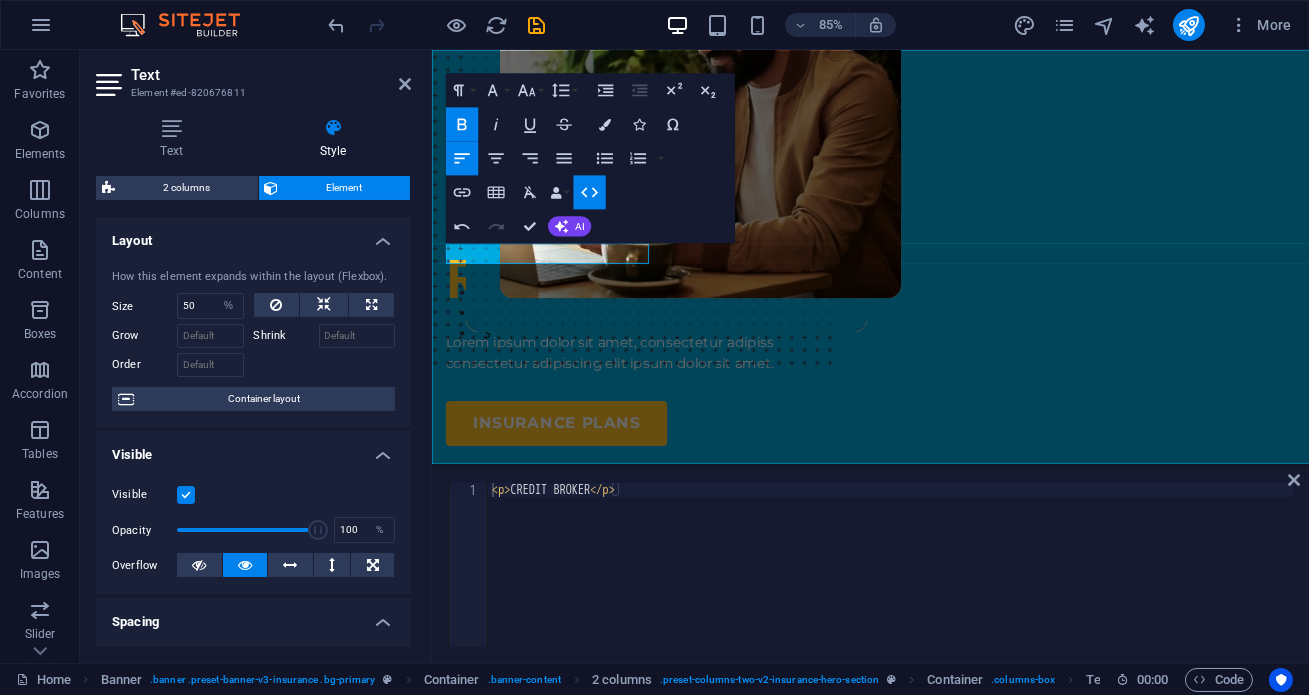 click 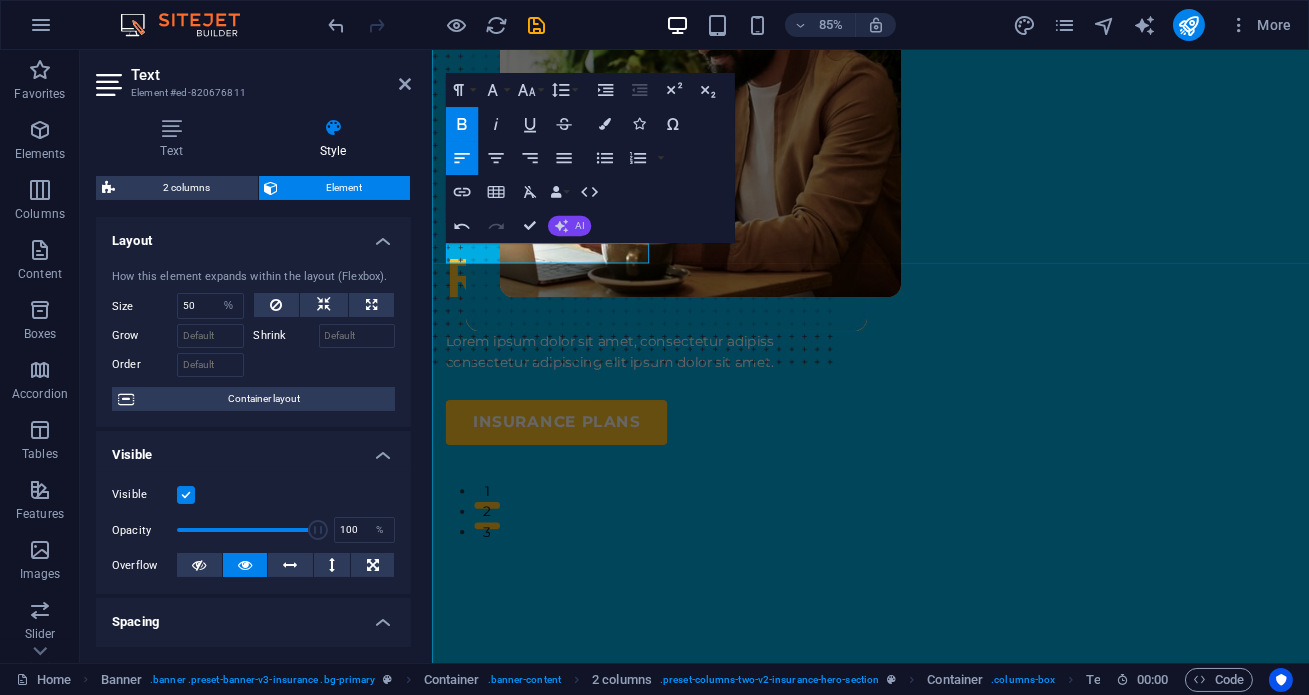 click 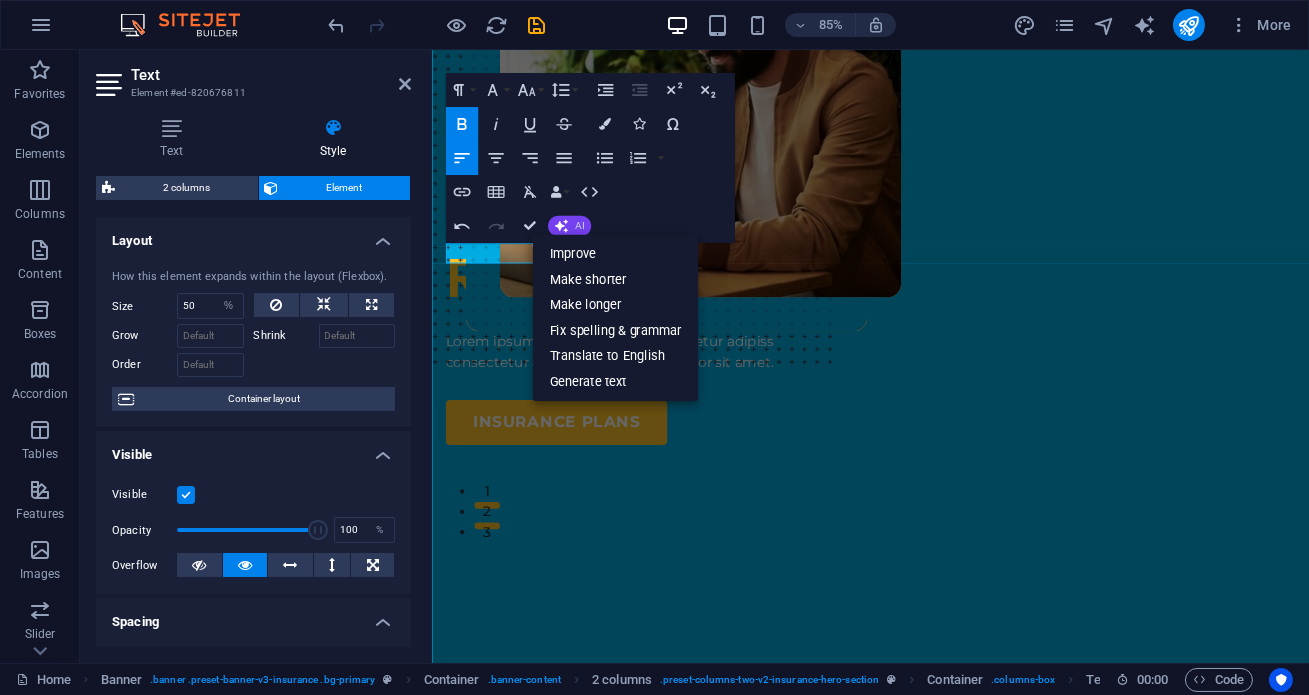 click 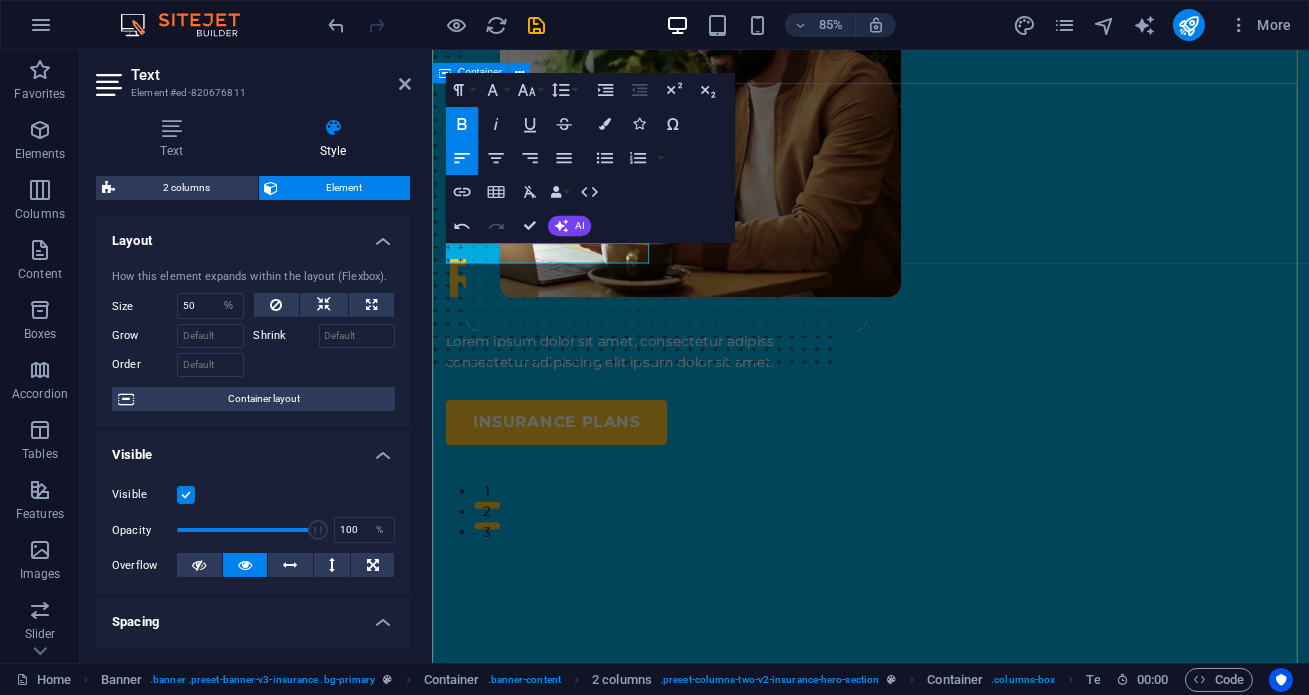 drag, startPoint x: 615, startPoint y: 286, endPoint x: 893, endPoint y: 278, distance: 278.11508 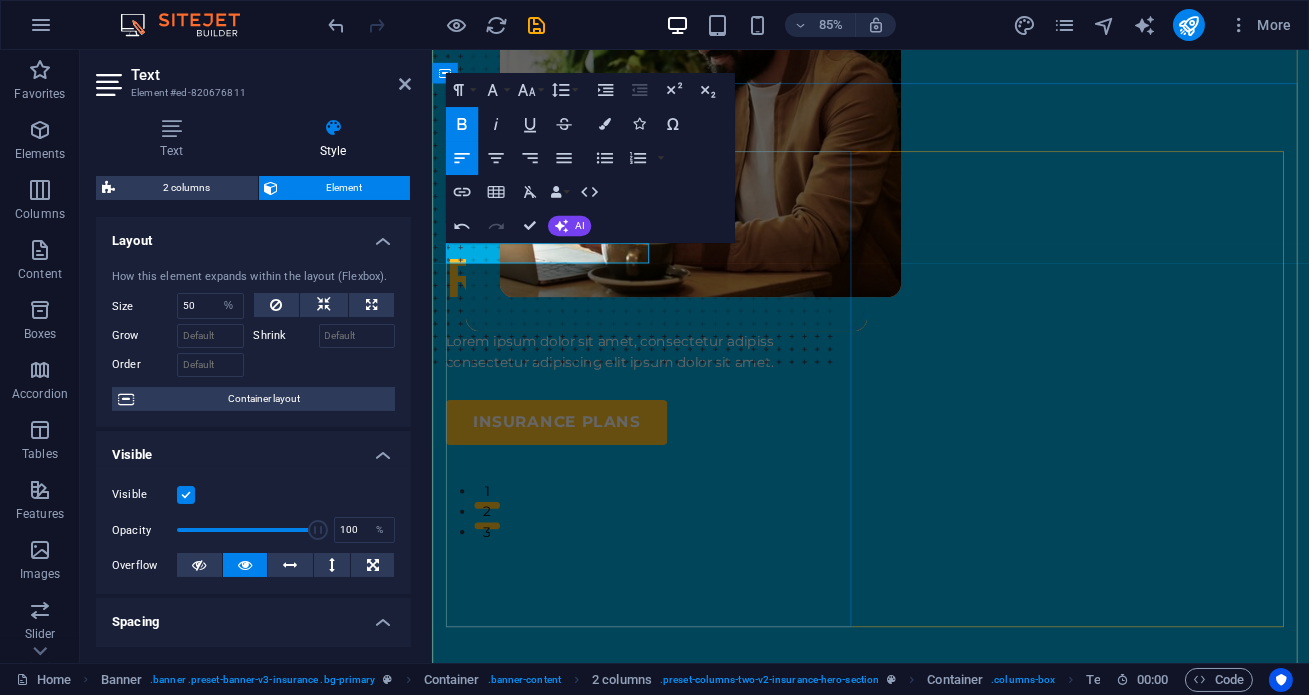 click on "​ CREDIT BROKER" at bounding box center [689, 182] 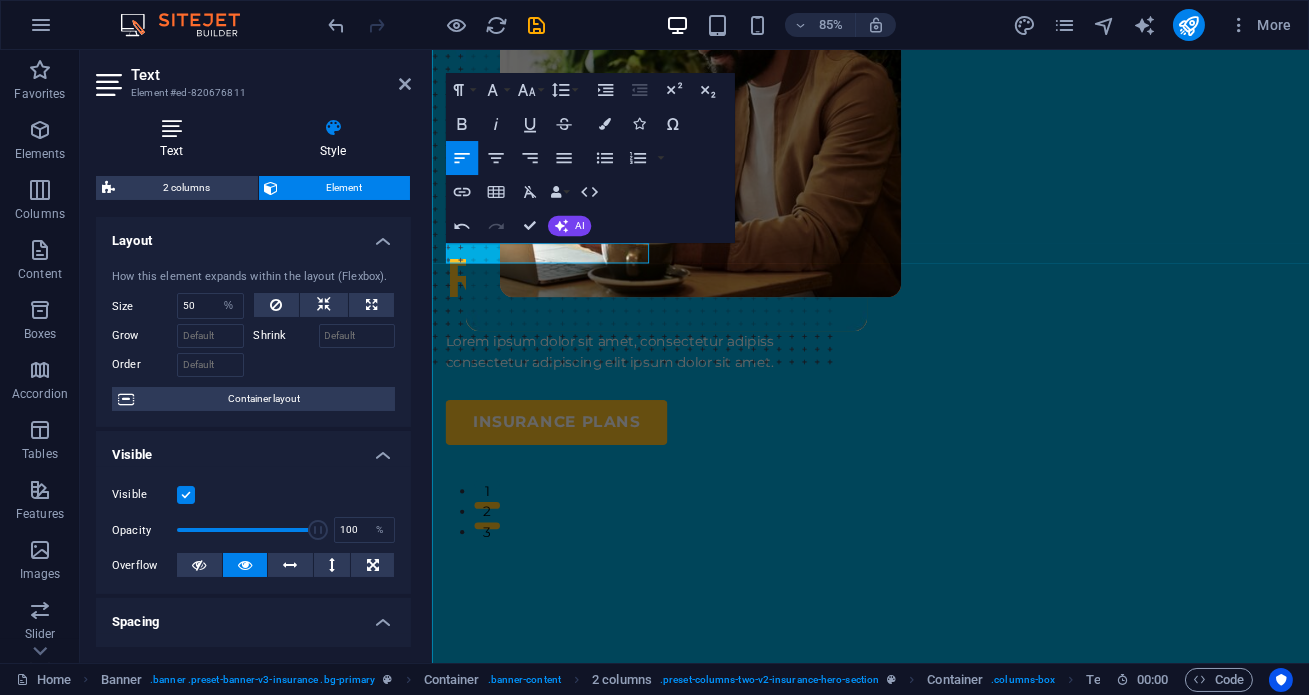 click at bounding box center [171, 128] 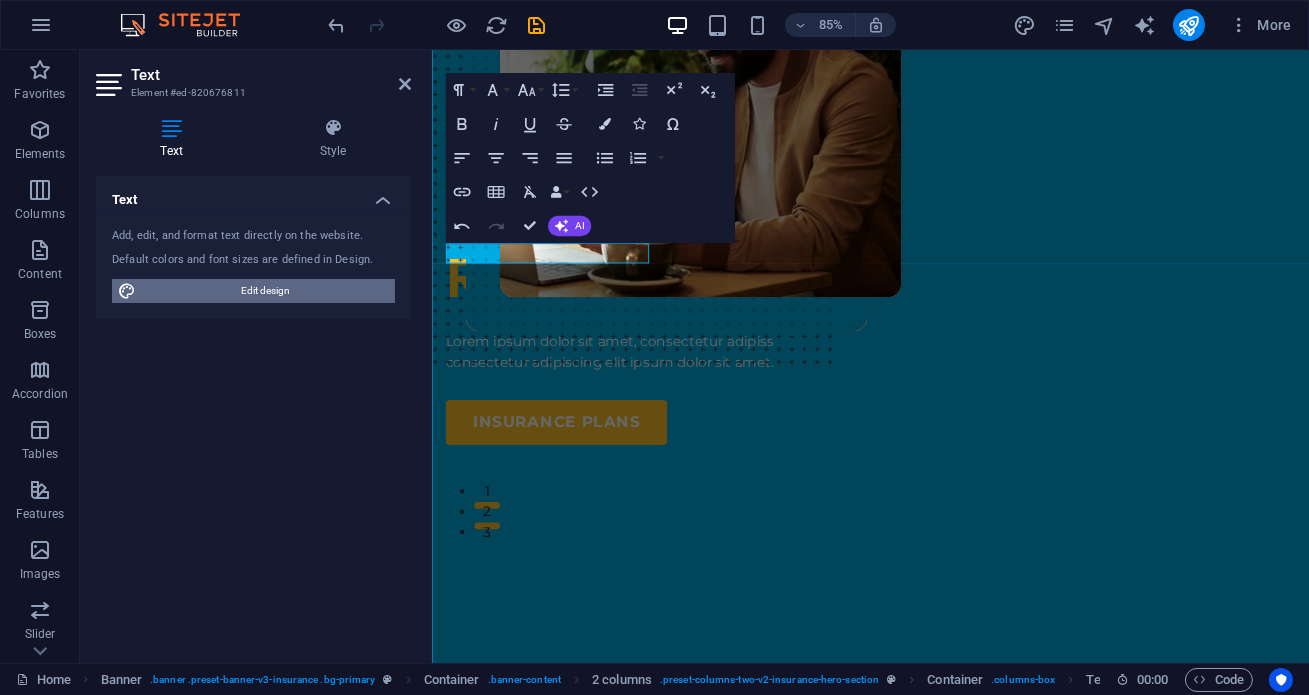 click on "Edit design" at bounding box center [265, 291] 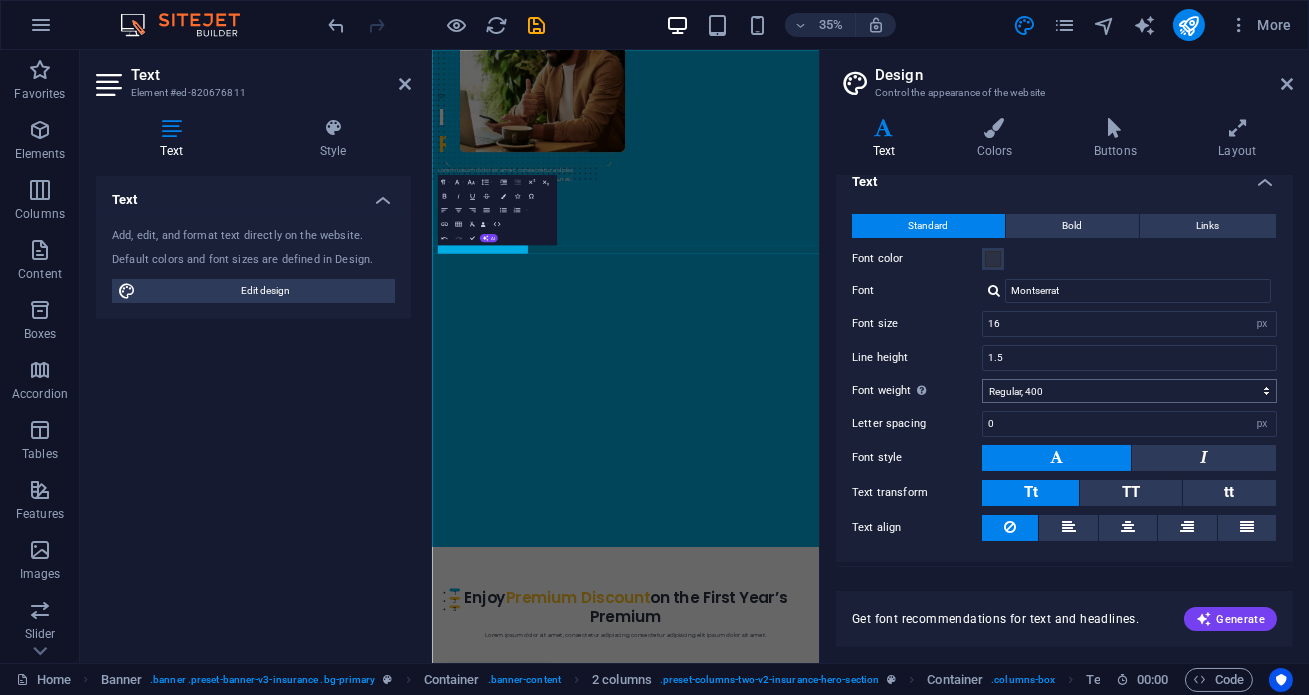 scroll, scrollTop: 0, scrollLeft: 0, axis: both 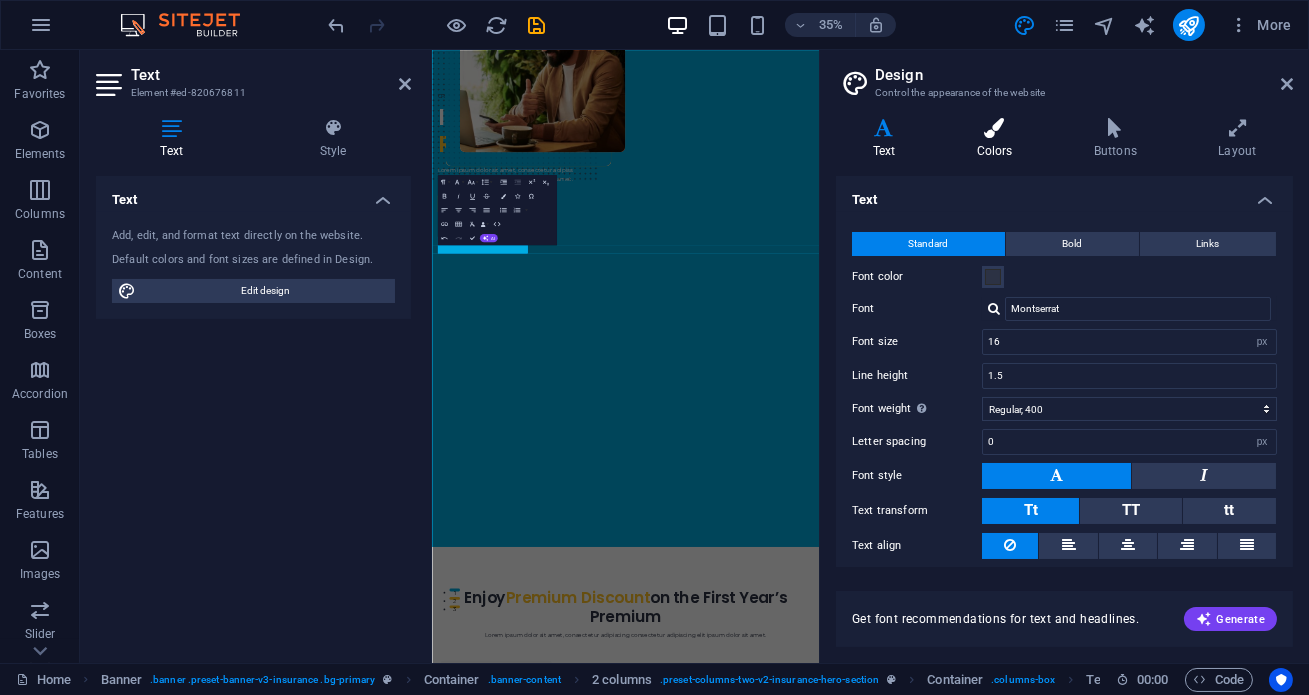 click on "Colors" at bounding box center (998, 139) 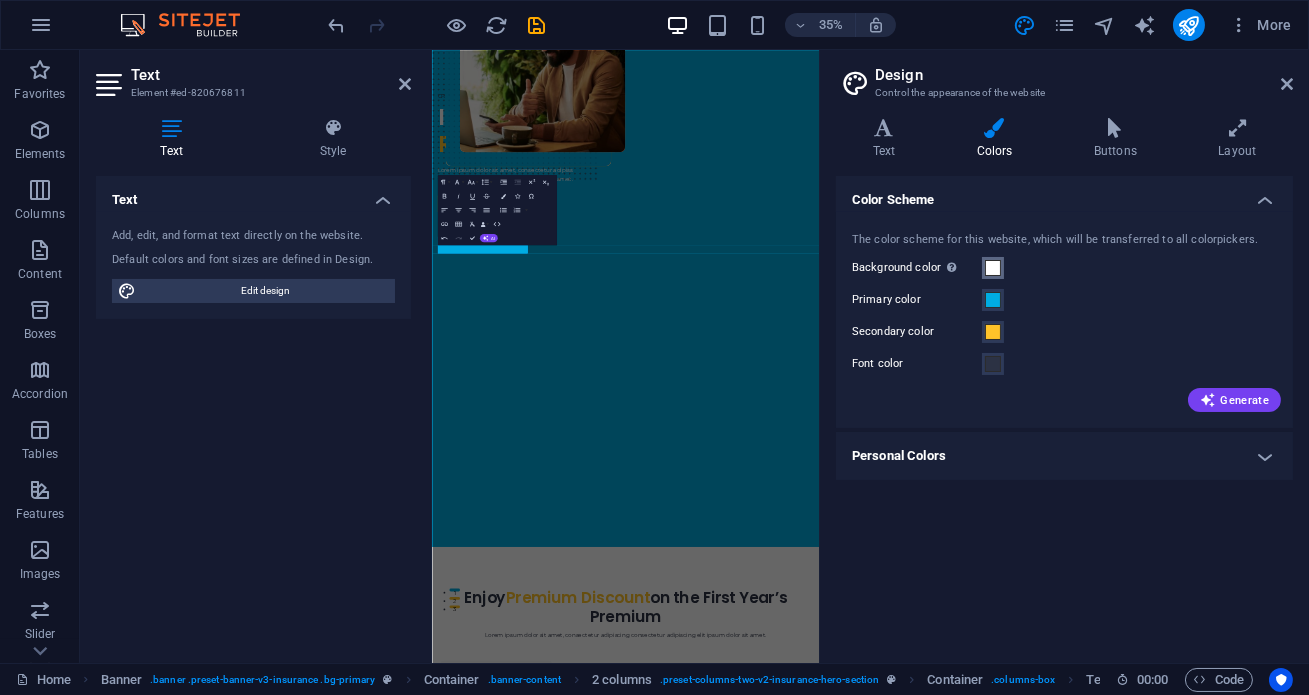 click at bounding box center (993, 268) 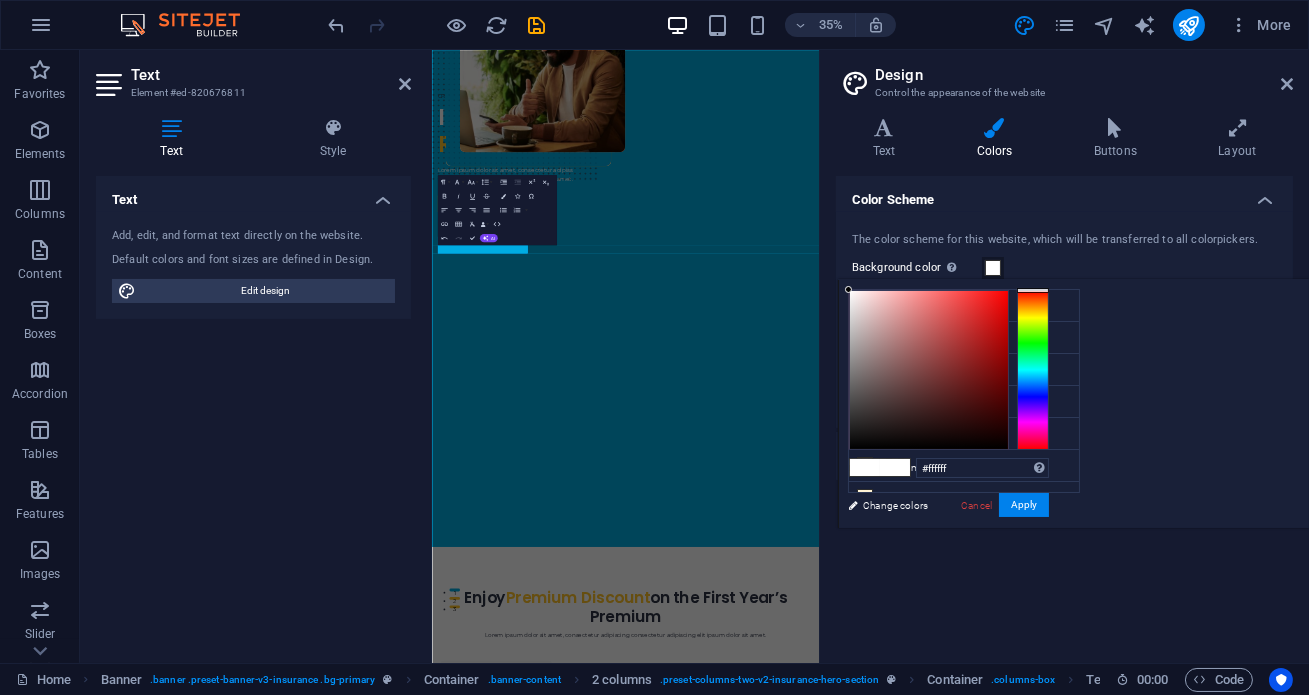 click at bounding box center [993, 268] 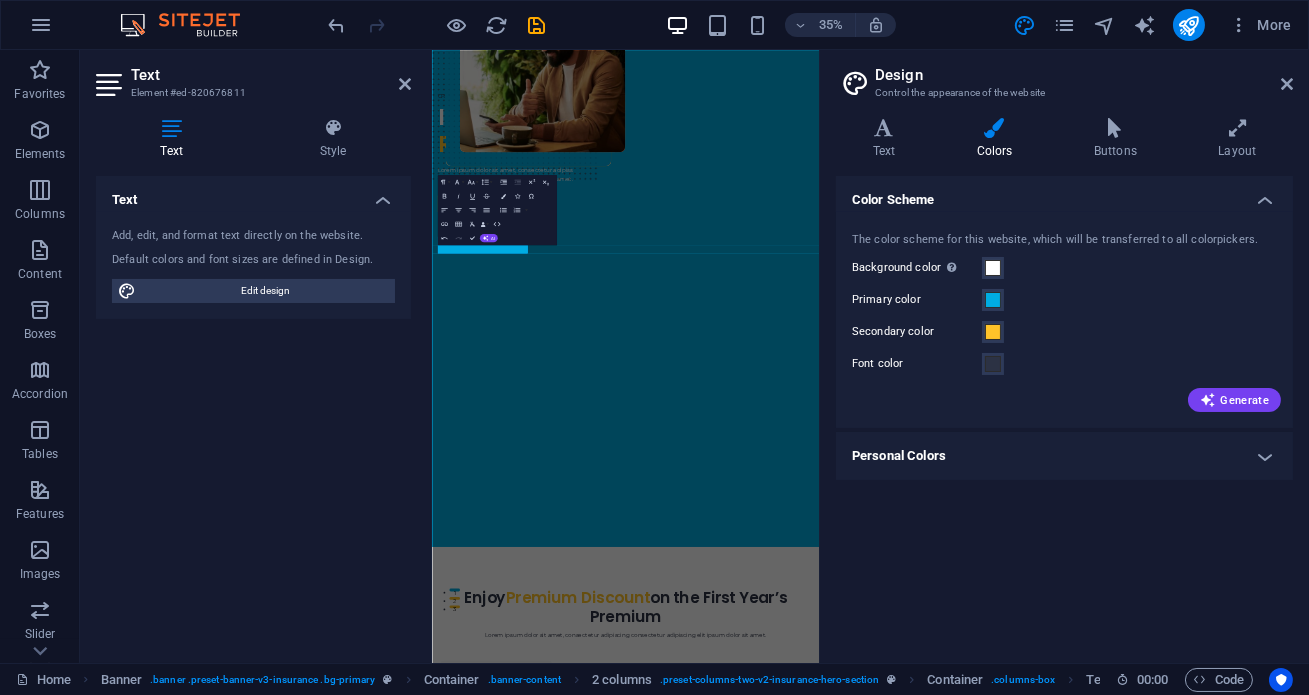 click on "Personal Colors" at bounding box center (1064, 456) 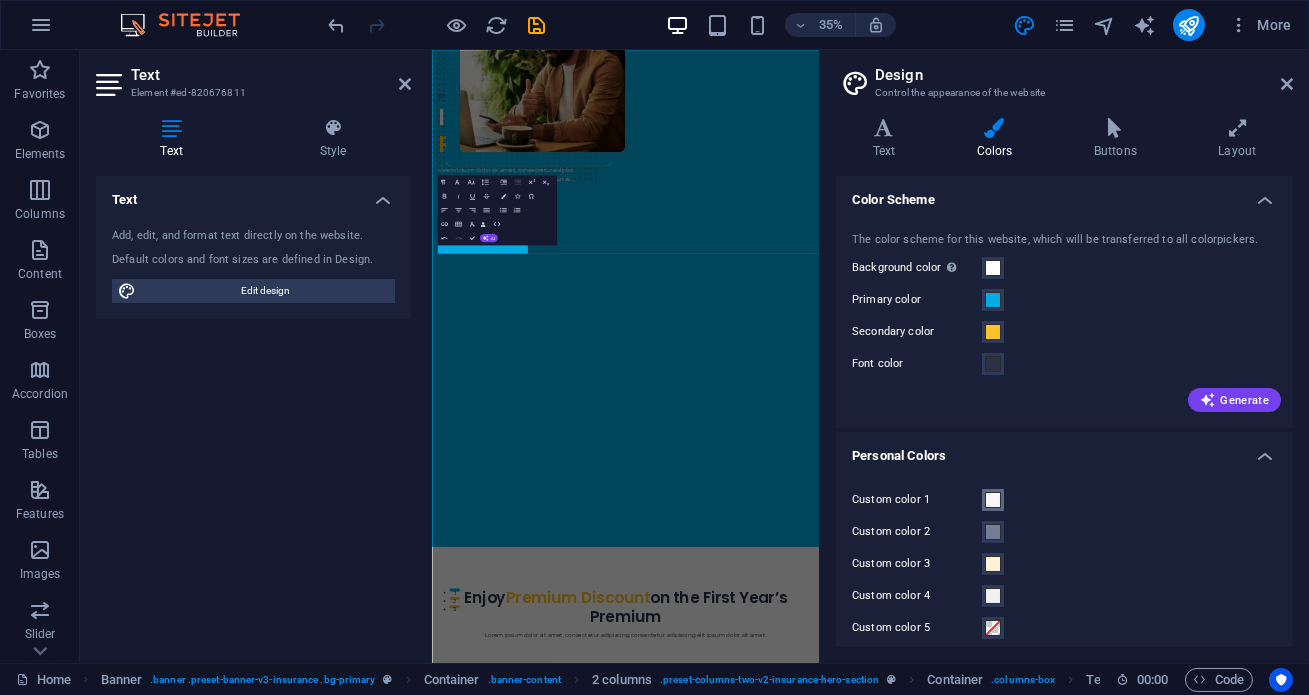 click at bounding box center [993, 500] 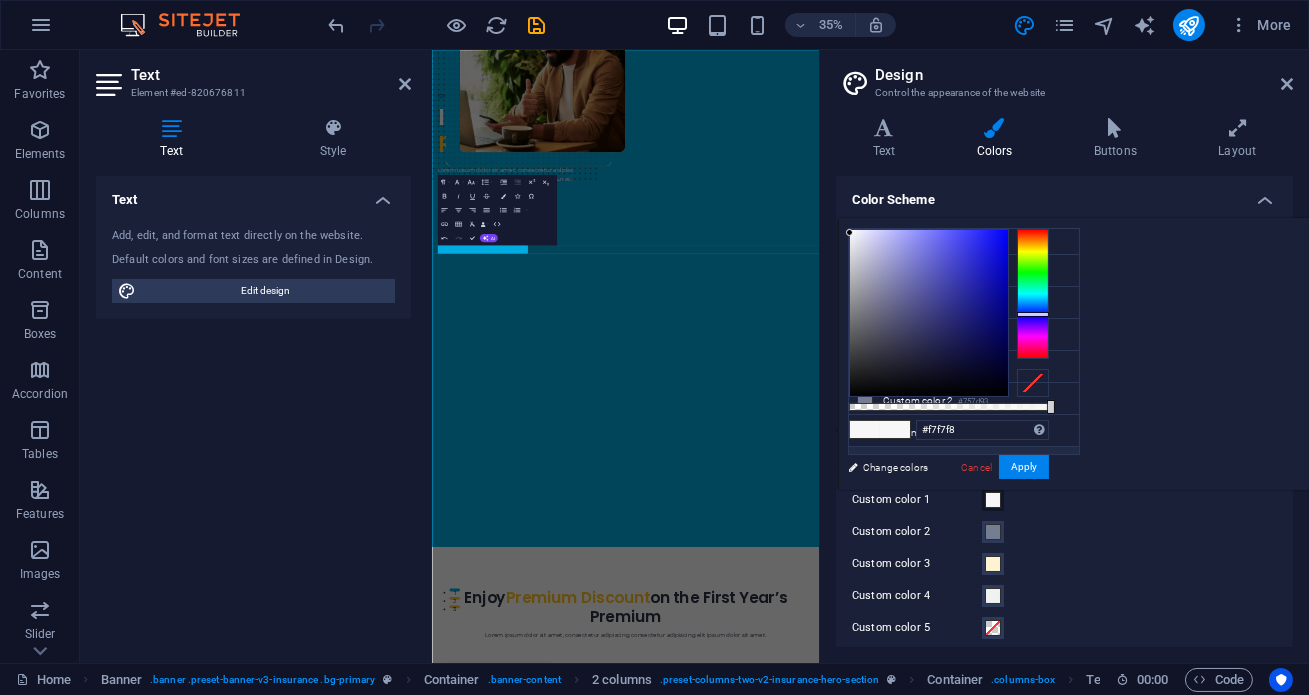 scroll, scrollTop: 55, scrollLeft: 0, axis: vertical 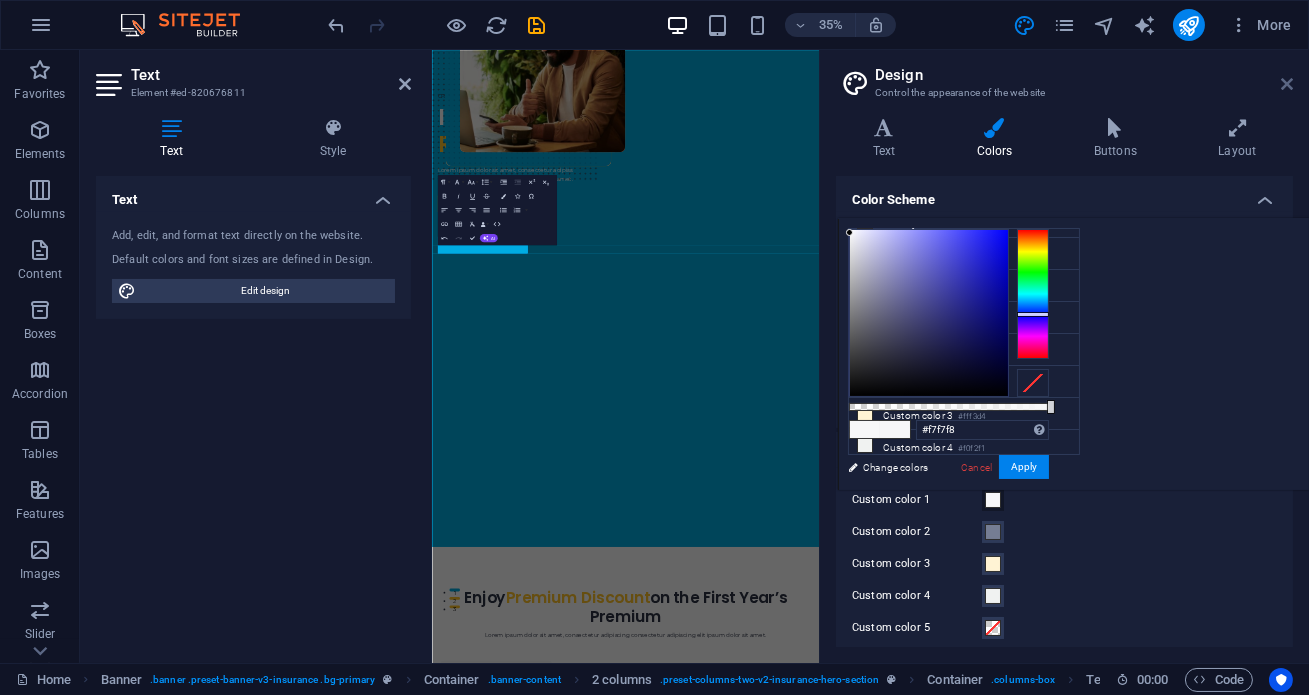 click at bounding box center [1287, 84] 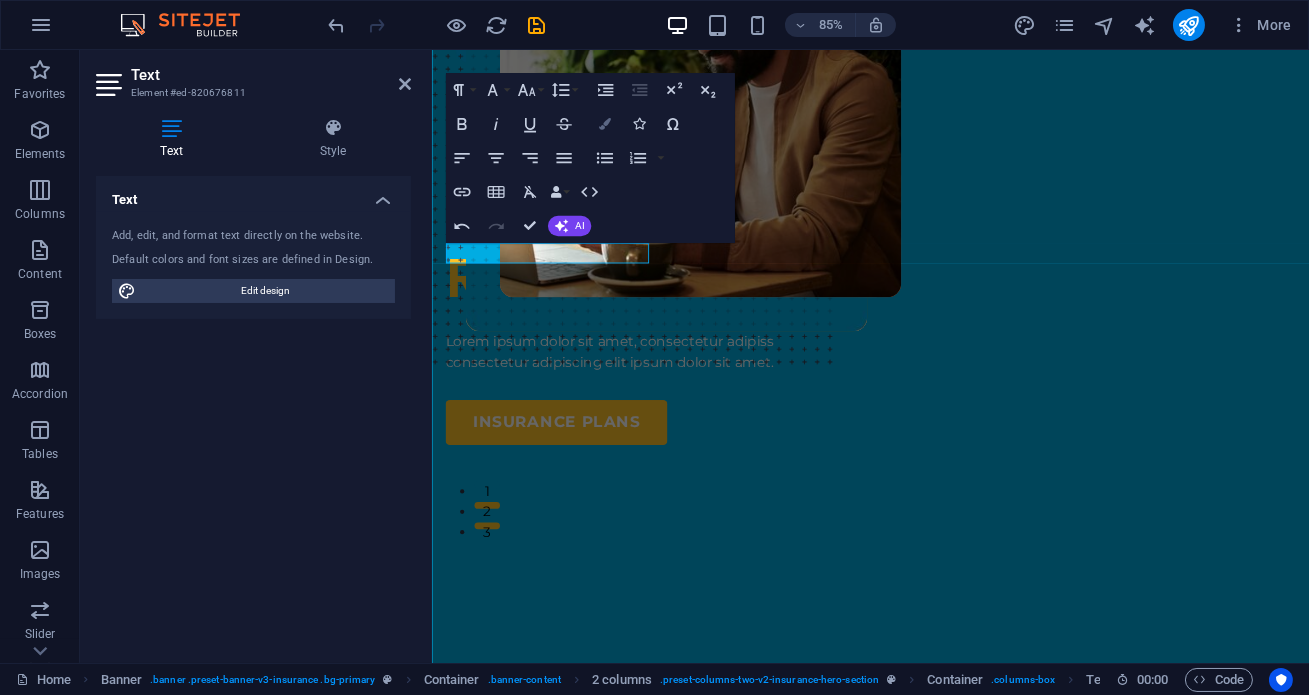 click at bounding box center (605, 124) 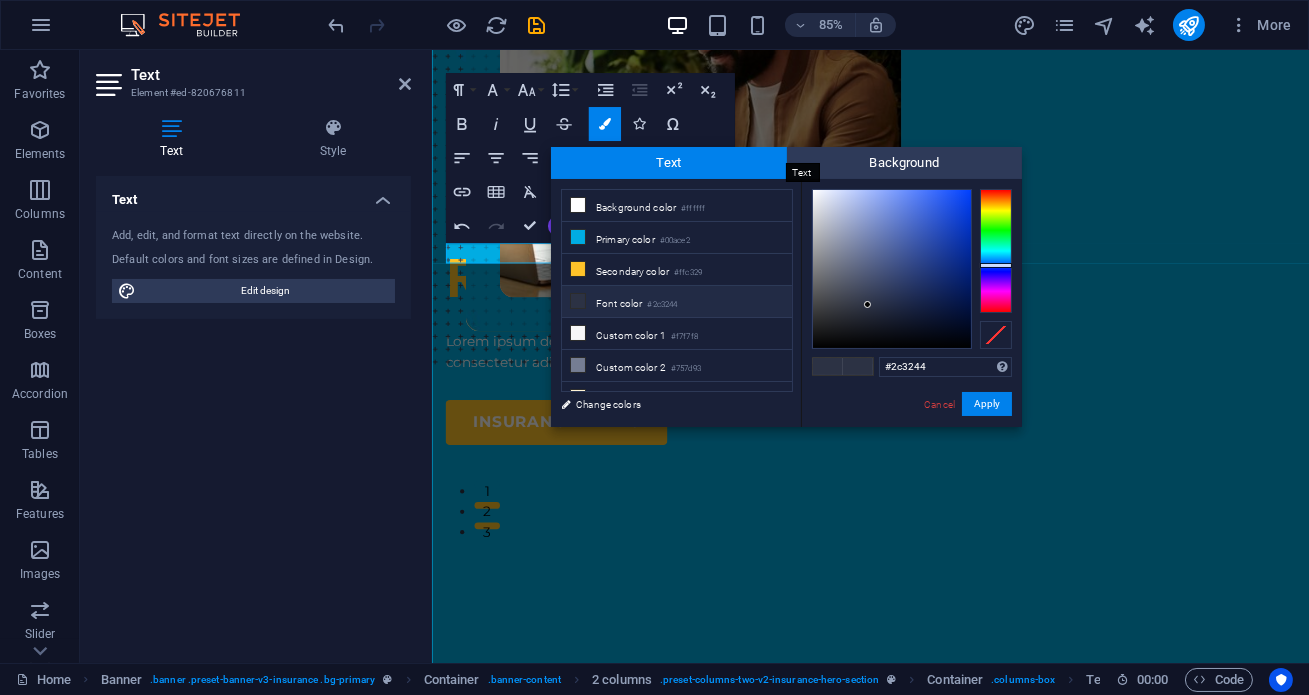 click on "Text" at bounding box center [669, 163] 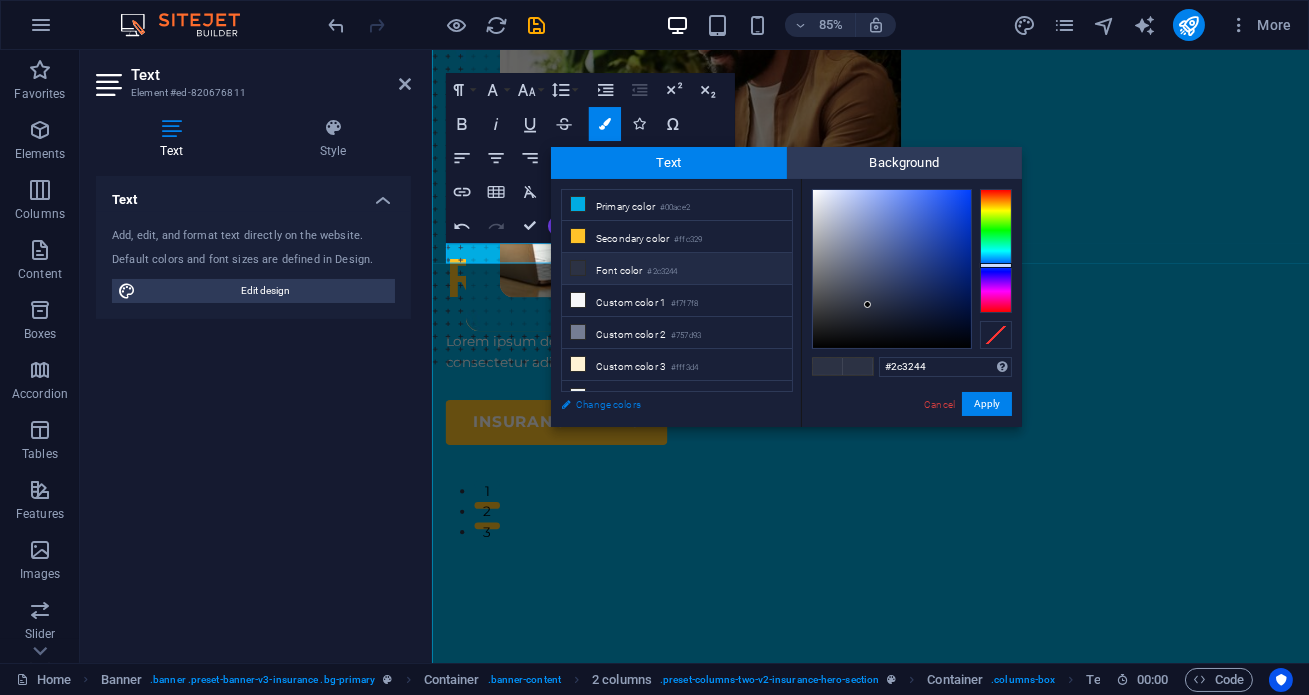 scroll, scrollTop: 47, scrollLeft: 0, axis: vertical 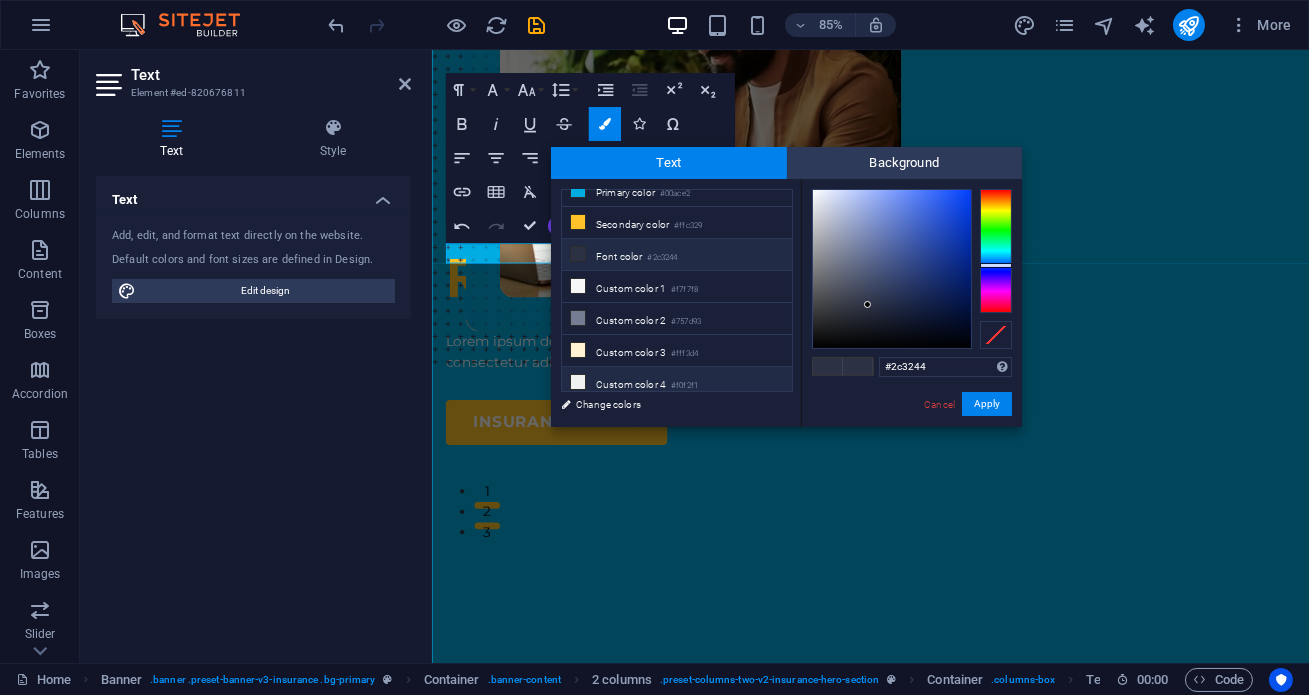 click on "Custom color 4
#f0f2f1" at bounding box center [677, 383] 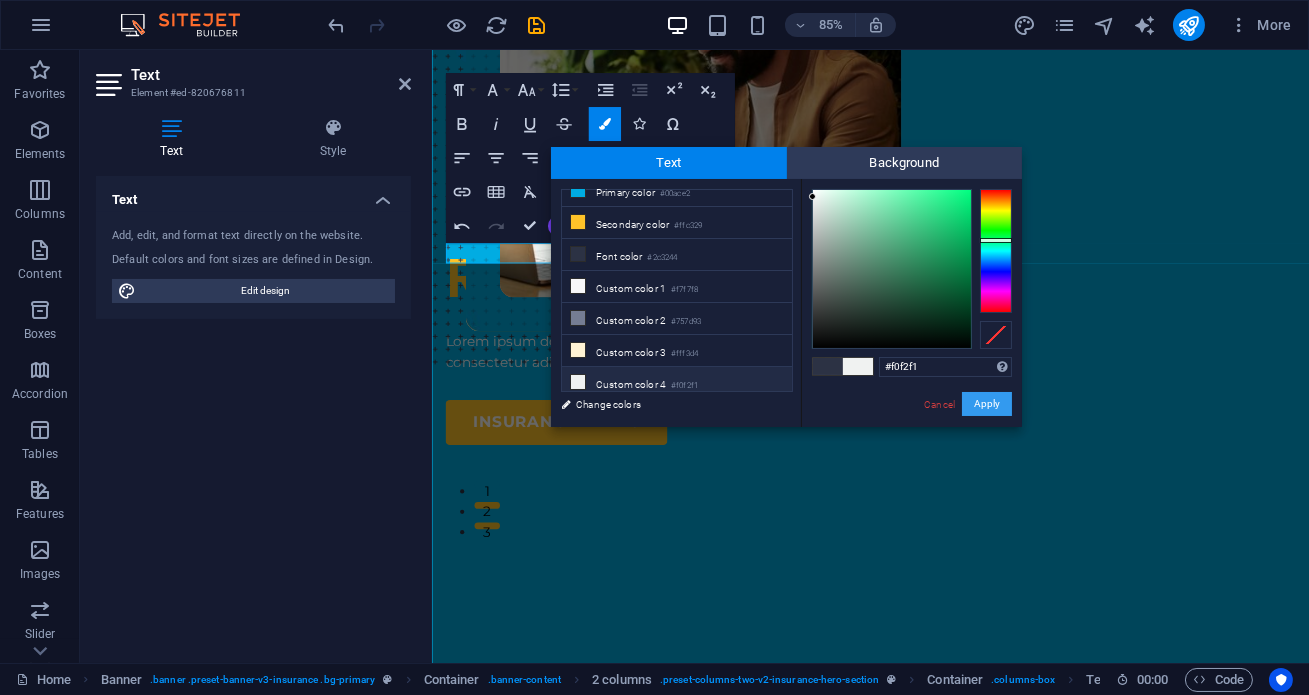 drag, startPoint x: 990, startPoint y: 409, endPoint x: 172, endPoint y: 365, distance: 819.1825 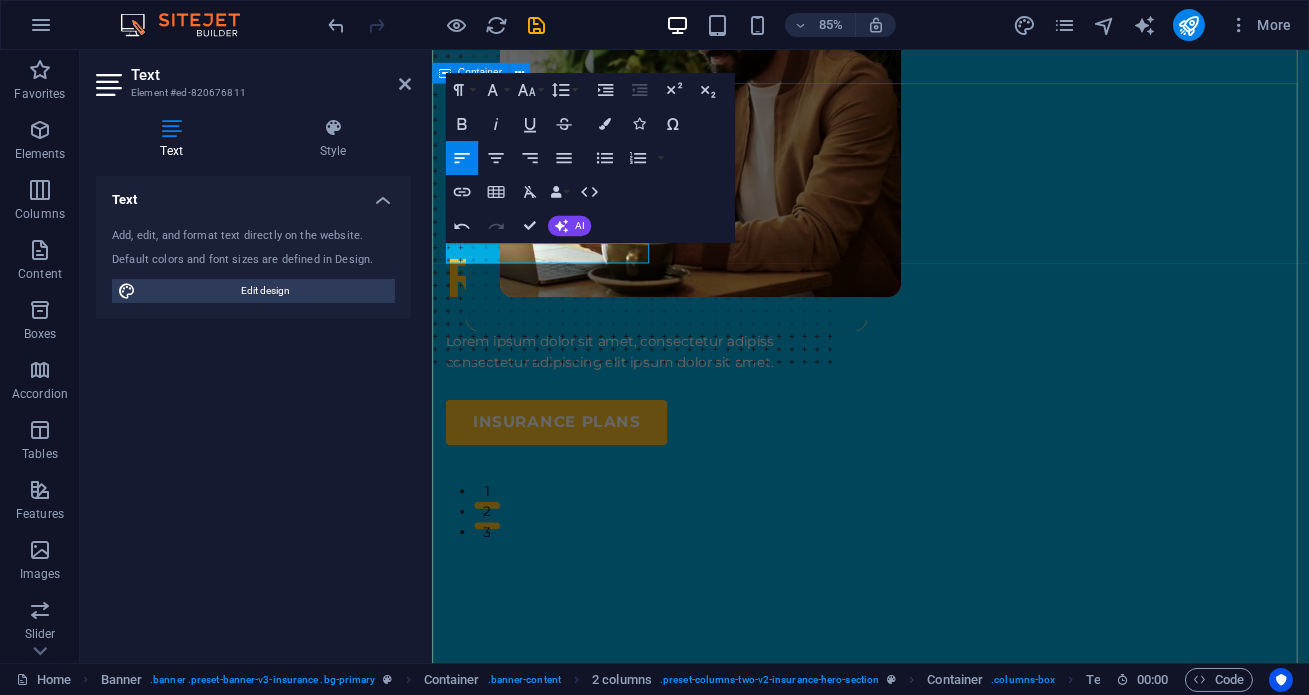 drag, startPoint x: 609, startPoint y: 290, endPoint x: 445, endPoint y: 280, distance: 164.3046 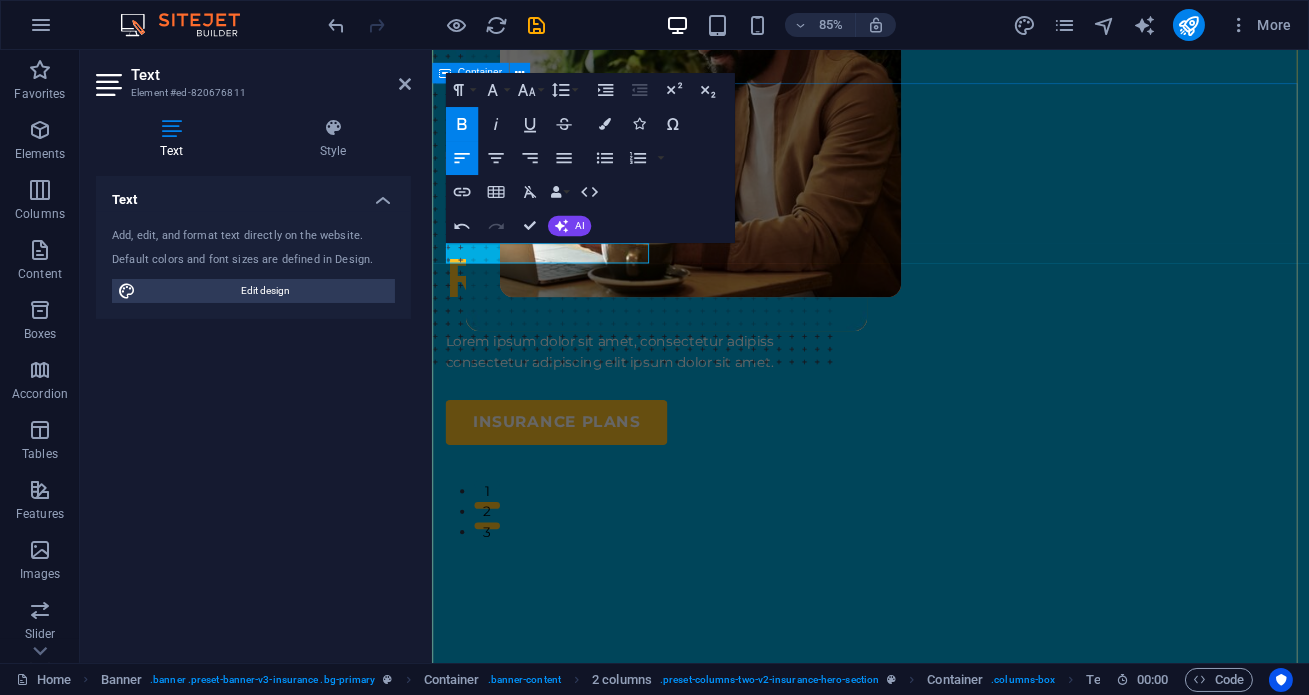 type 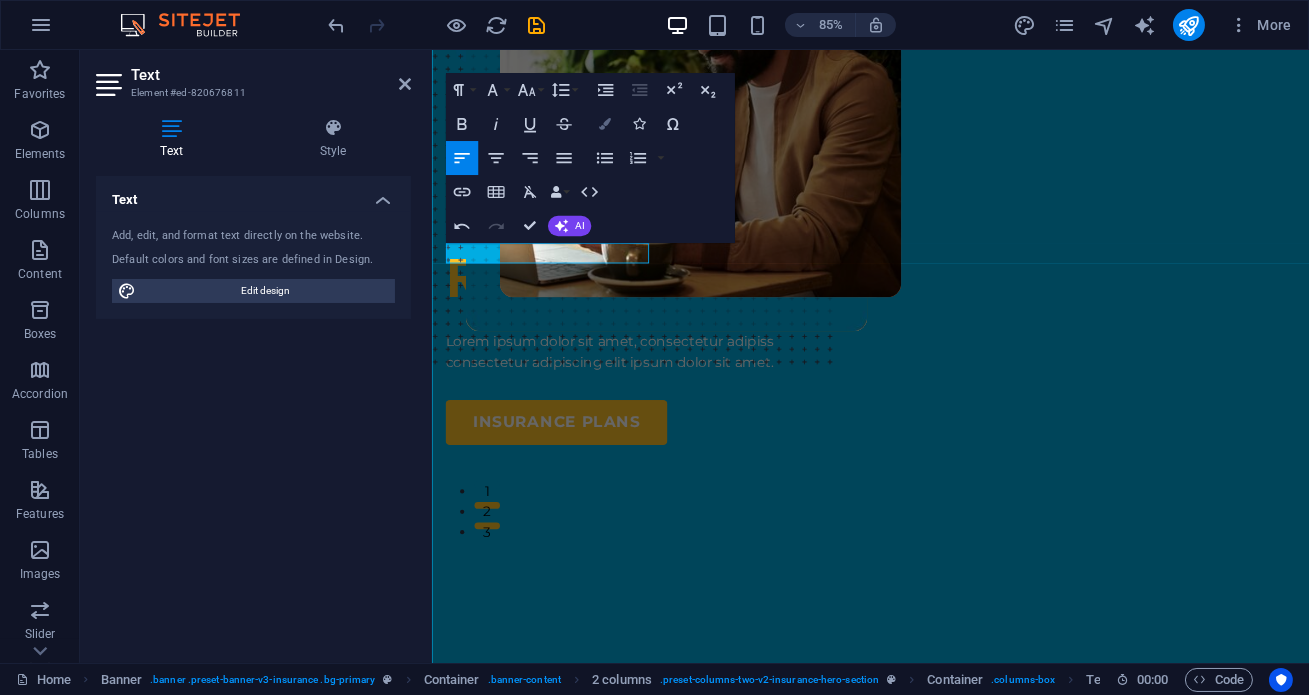 click at bounding box center [605, 124] 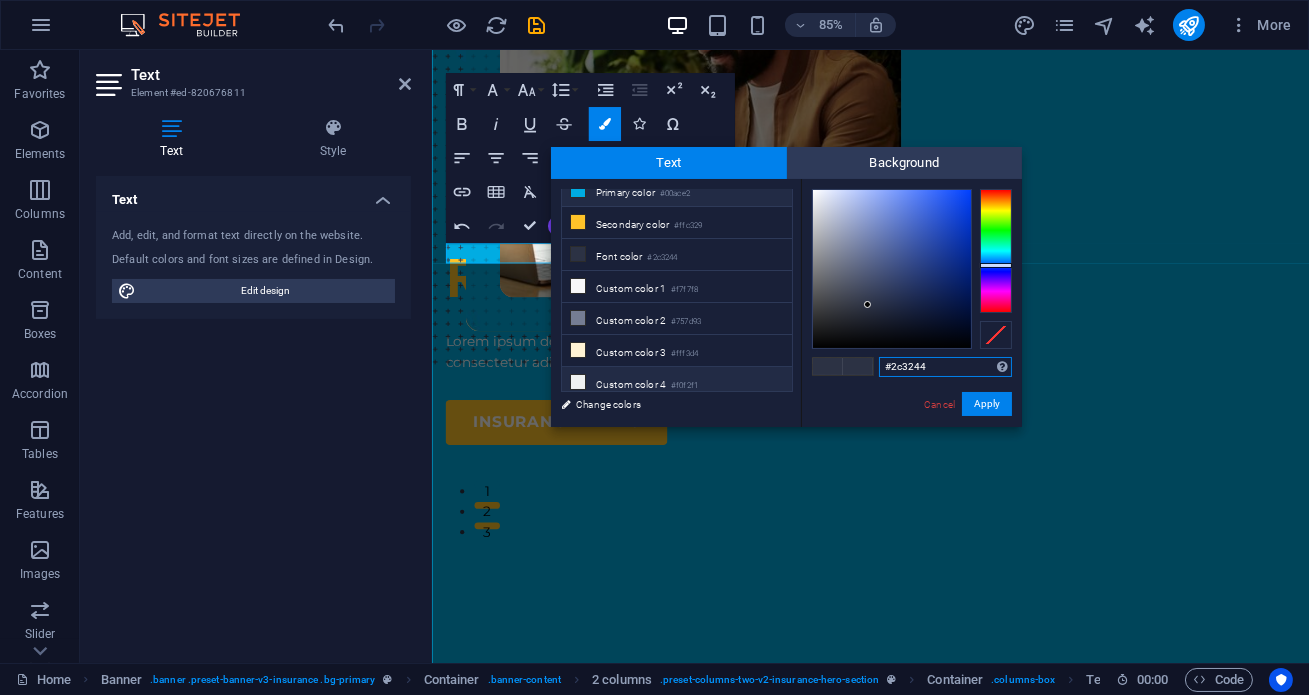 scroll, scrollTop: 0, scrollLeft: 0, axis: both 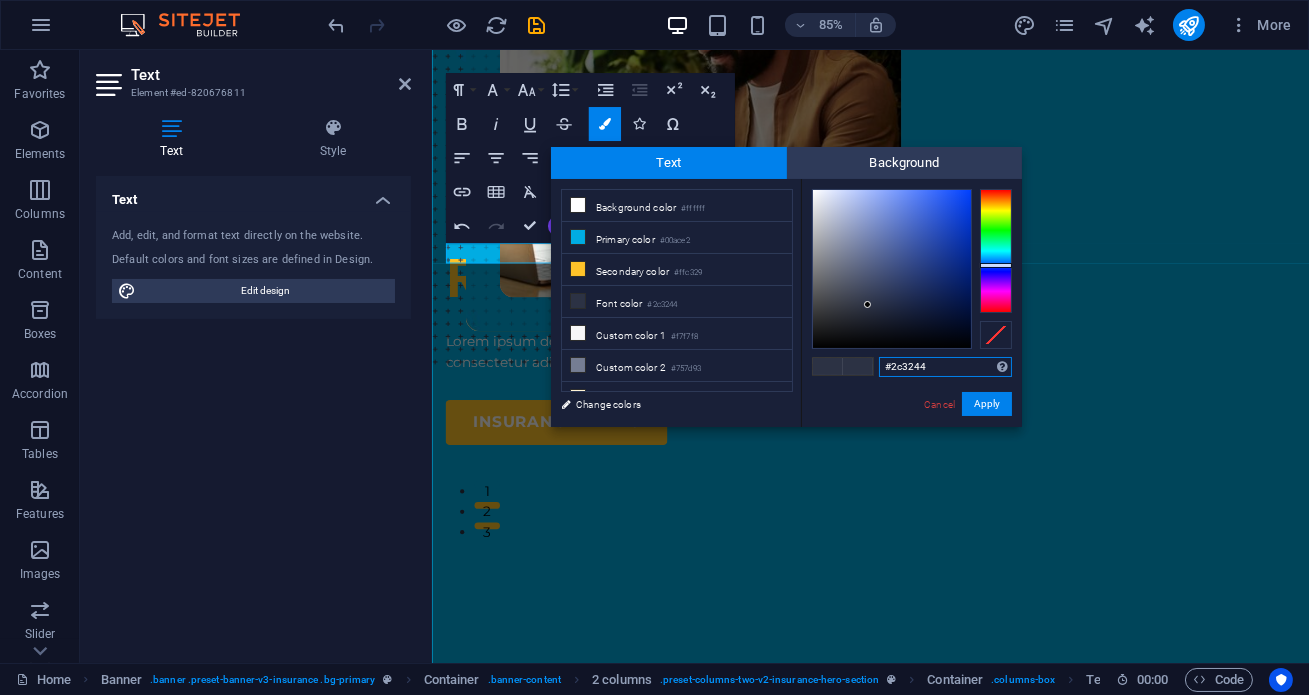 click on "Text" at bounding box center [669, 163] 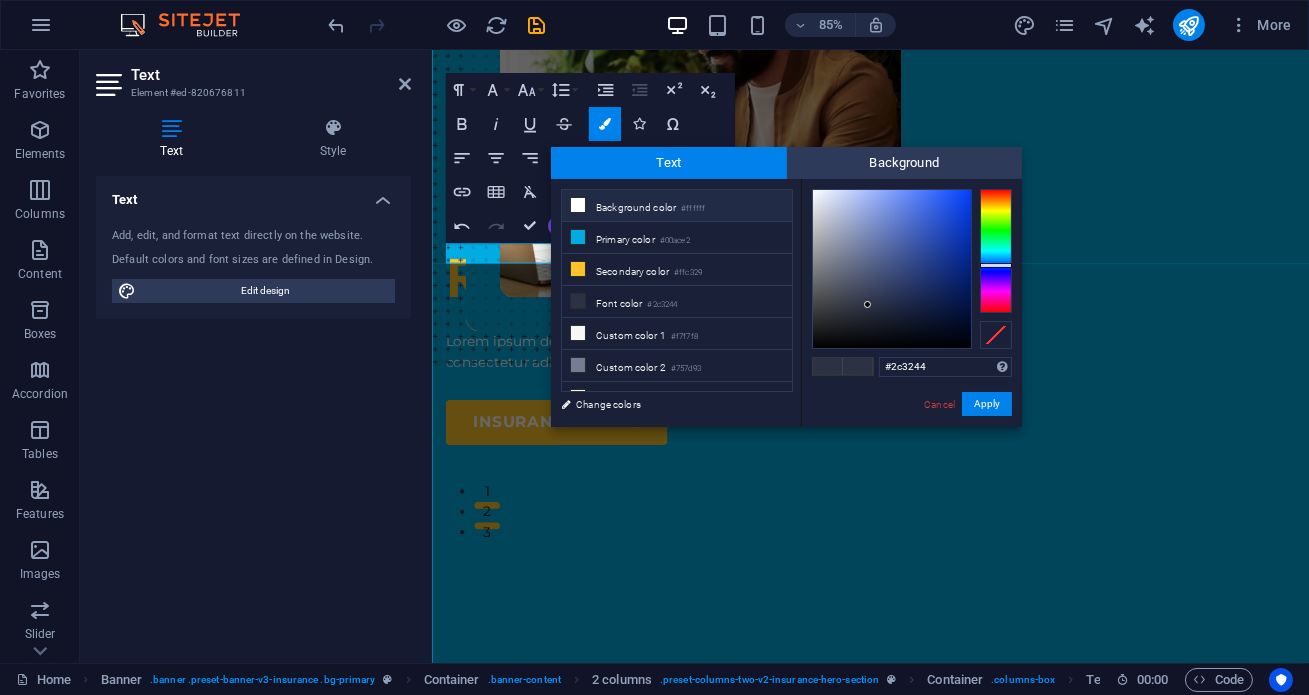 click on "Background color
#ffffff" at bounding box center (677, 206) 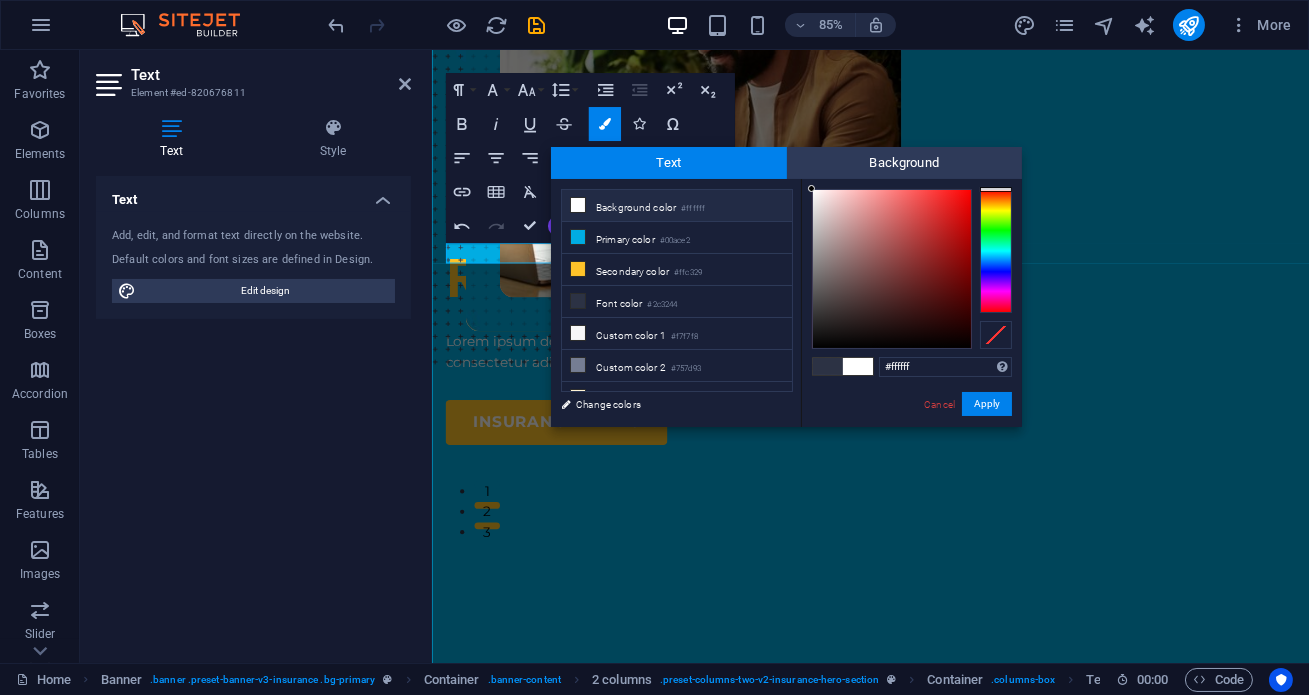 click on "Background color
#ffffff" at bounding box center [677, 206] 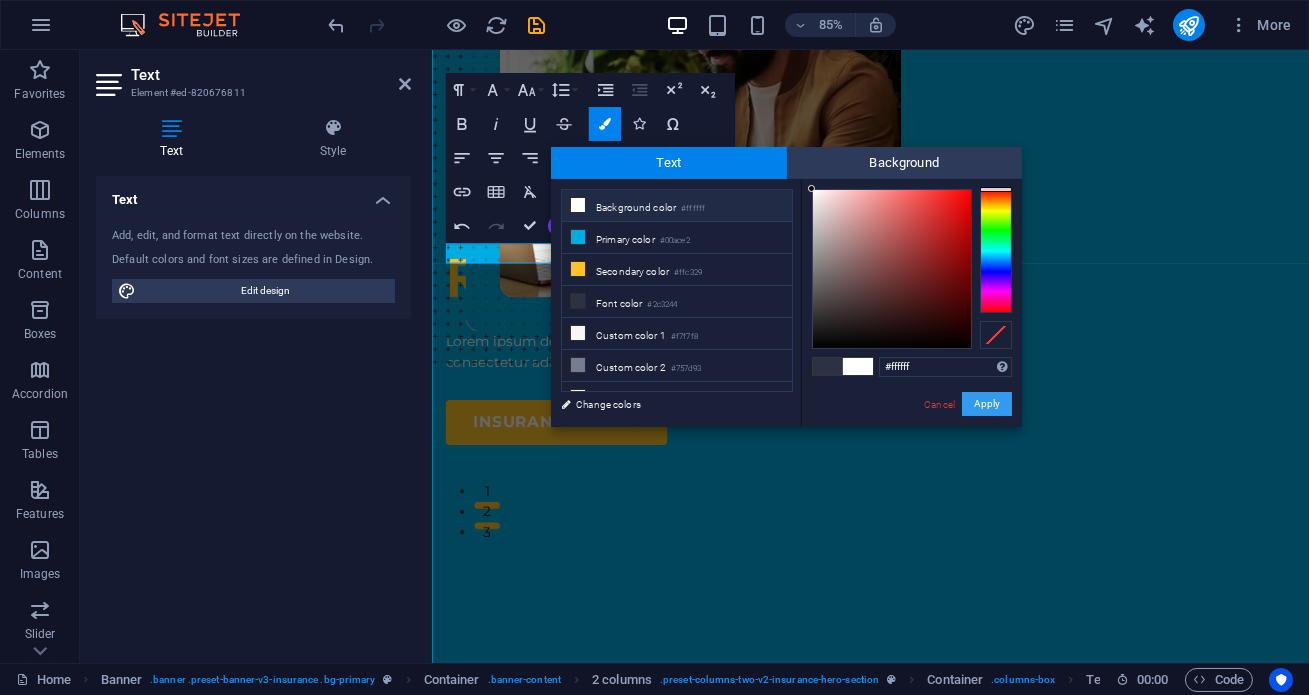 drag, startPoint x: 602, startPoint y: 424, endPoint x: 993, endPoint y: 400, distance: 391.73587 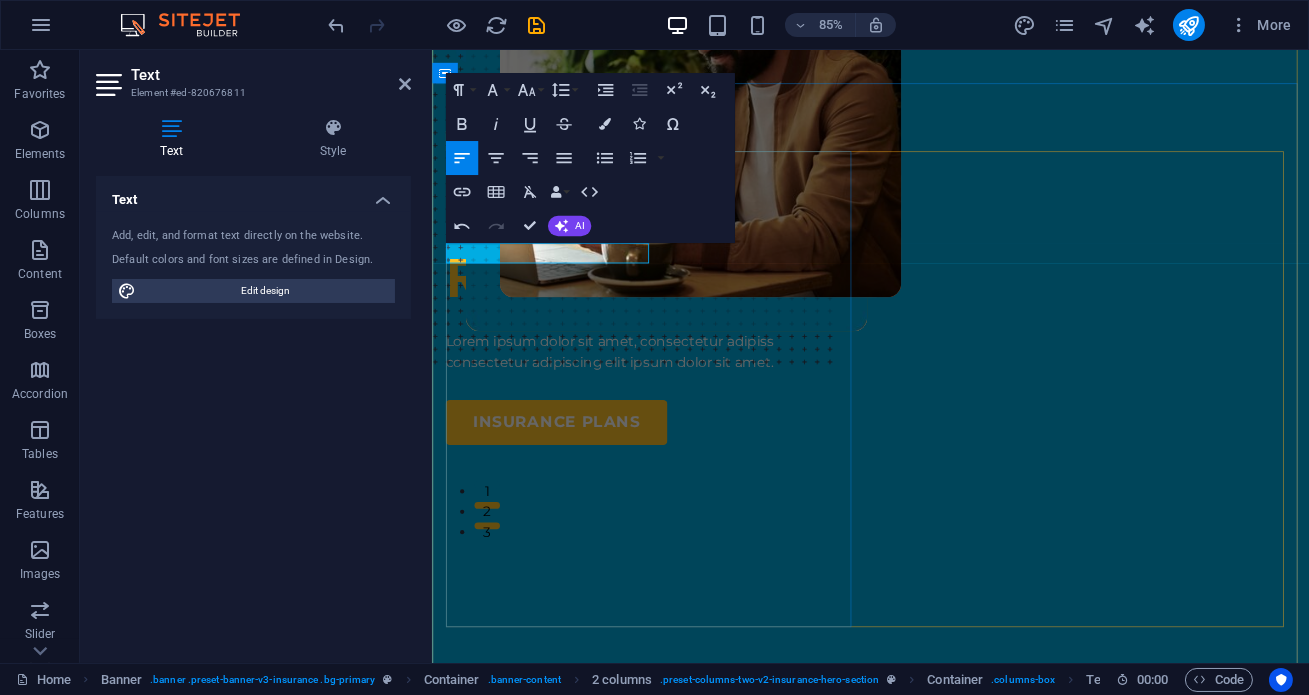 click on "​​ ​" at bounding box center (689, 182) 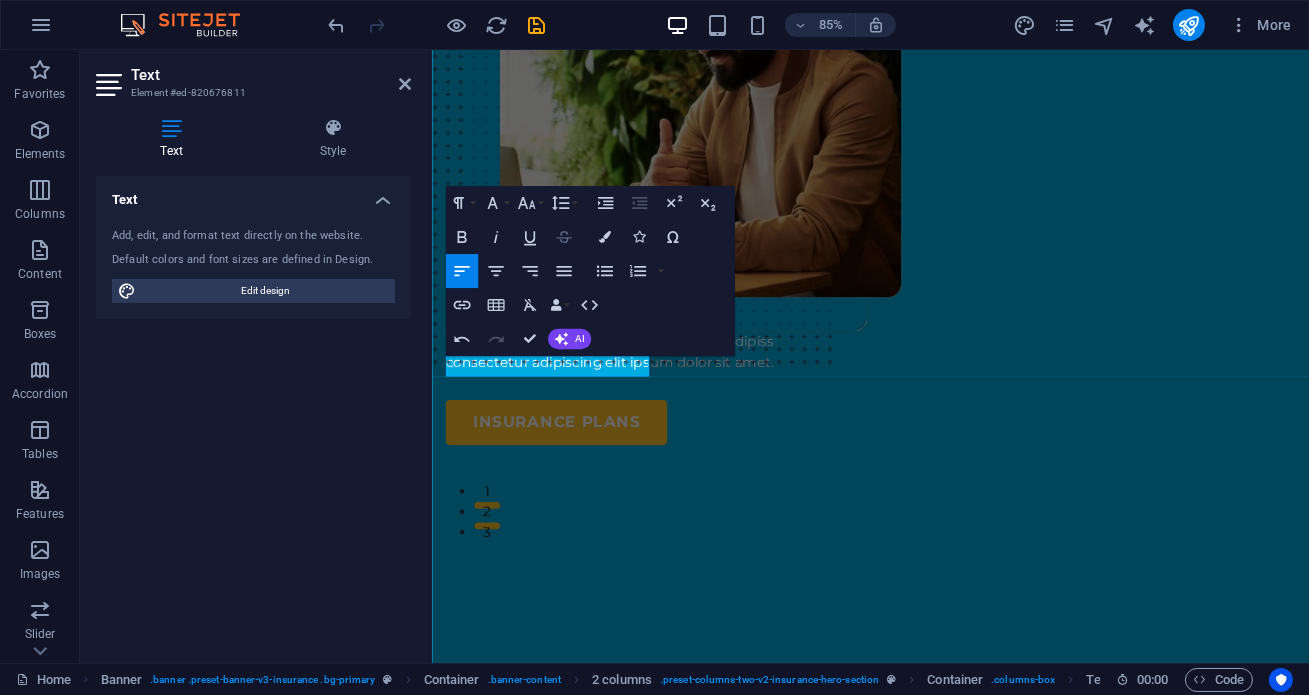 scroll, scrollTop: 0, scrollLeft: 0, axis: both 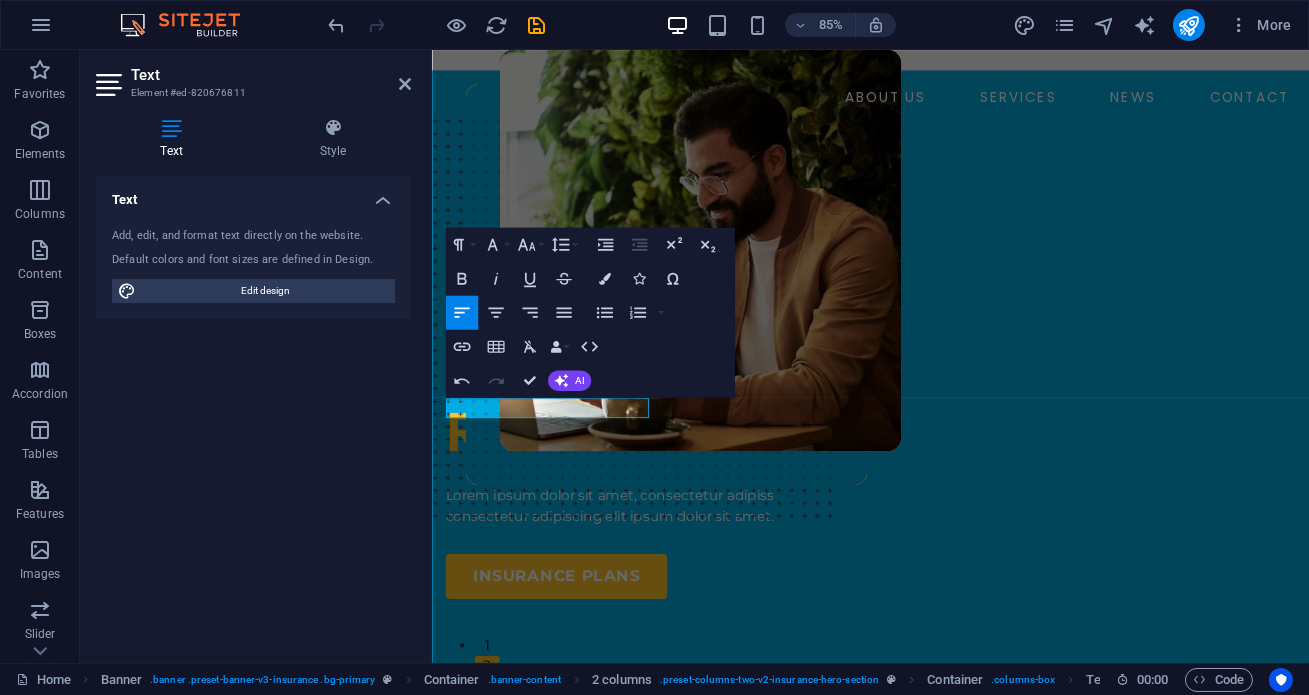 click on "​​ ​" at bounding box center [689, 363] 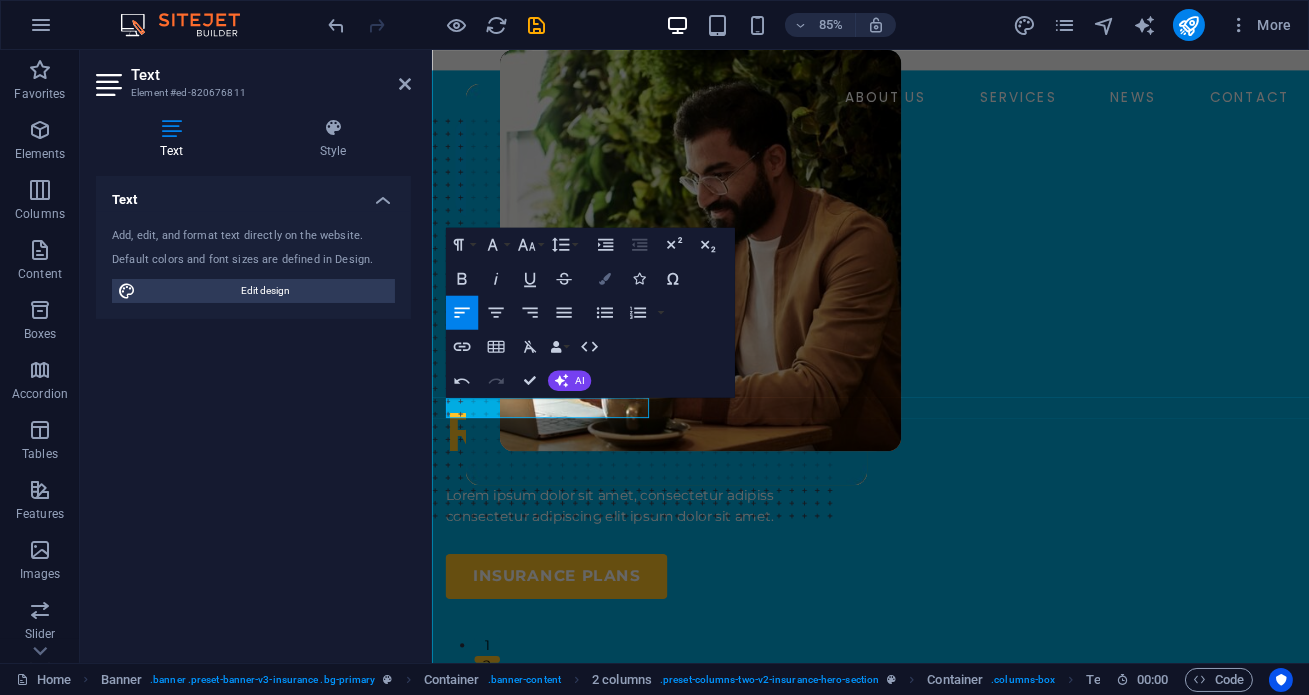 click on "Colors" at bounding box center (604, 278) 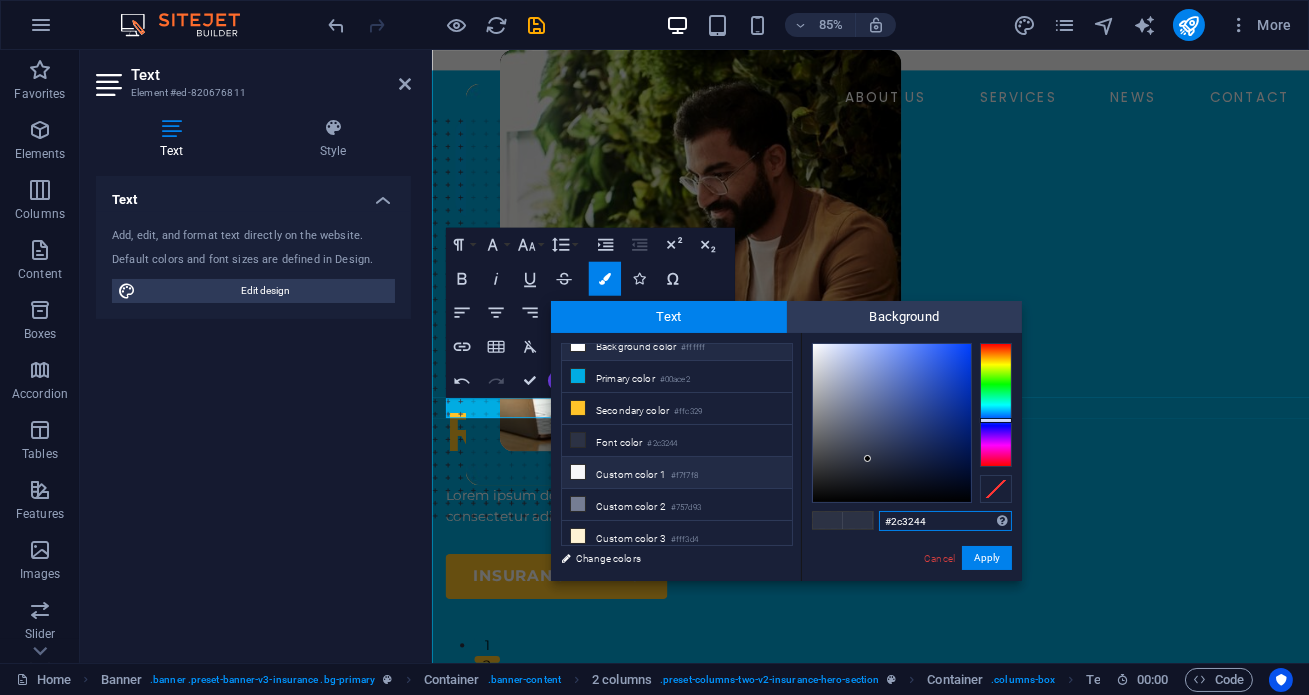 scroll, scrollTop: 0, scrollLeft: 0, axis: both 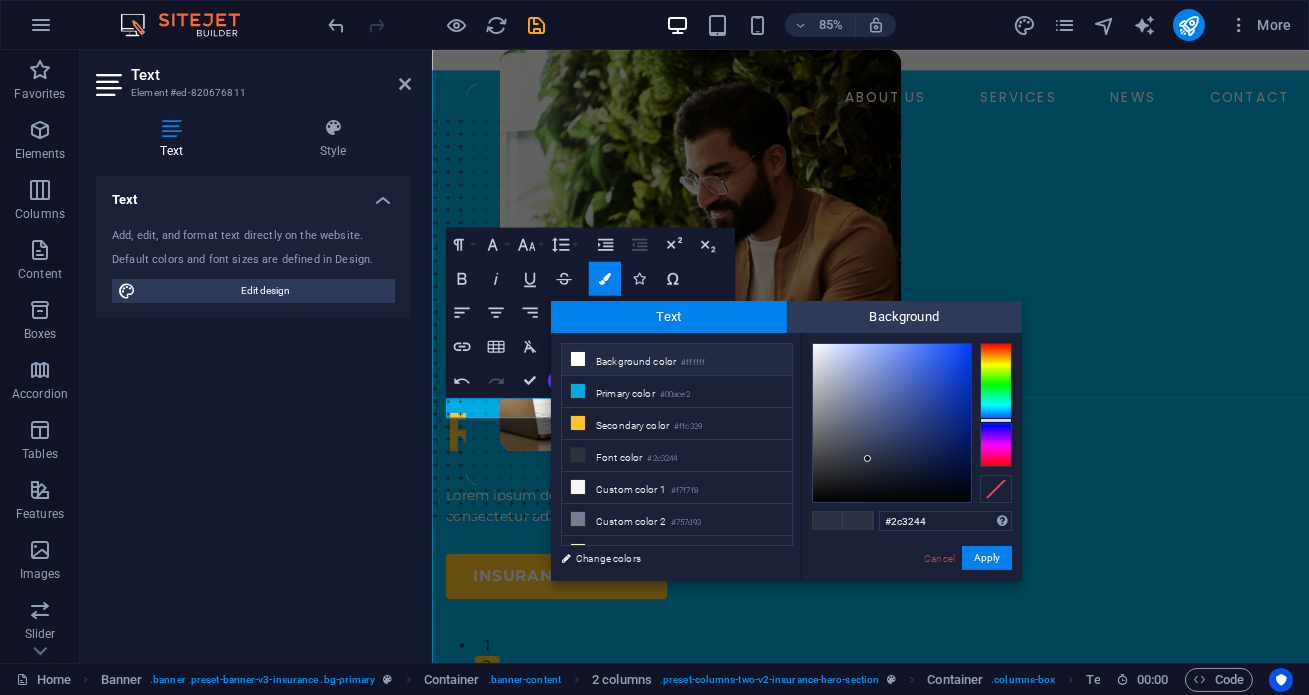 click on "Background color
#ffffff" at bounding box center [677, 360] 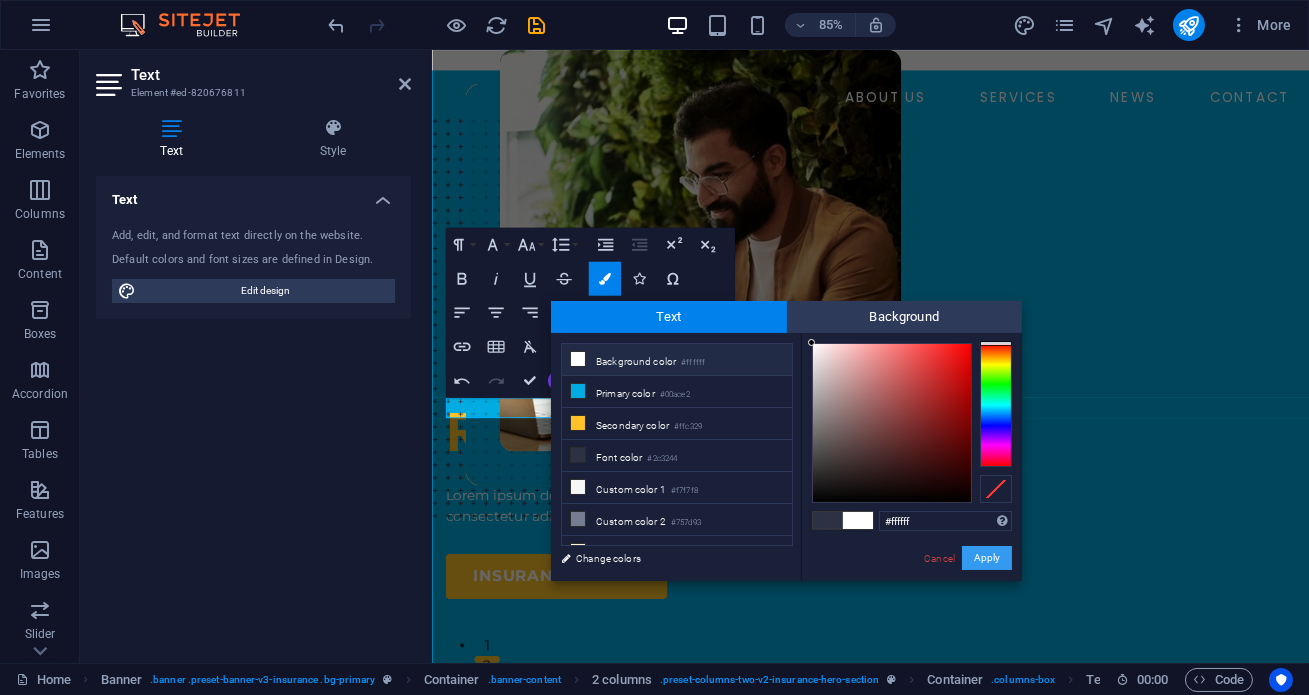 click on "Apply" at bounding box center [987, 558] 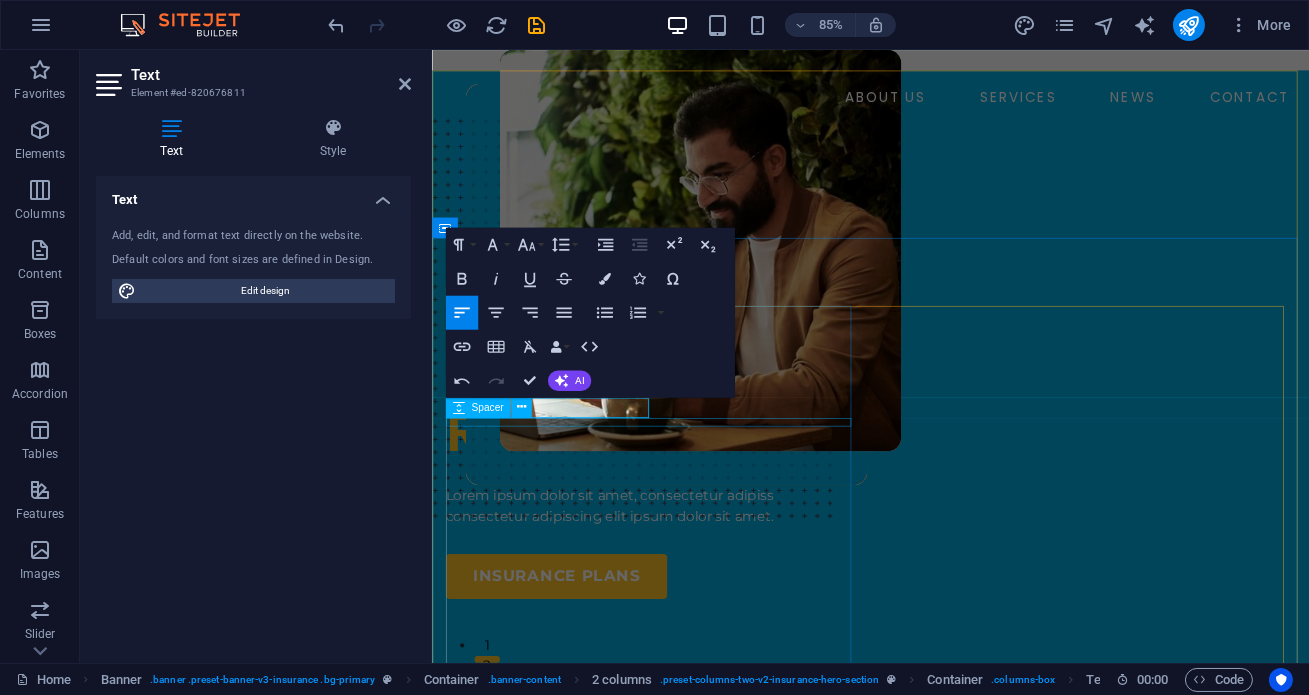 click on "Spacer" at bounding box center [494, 407] 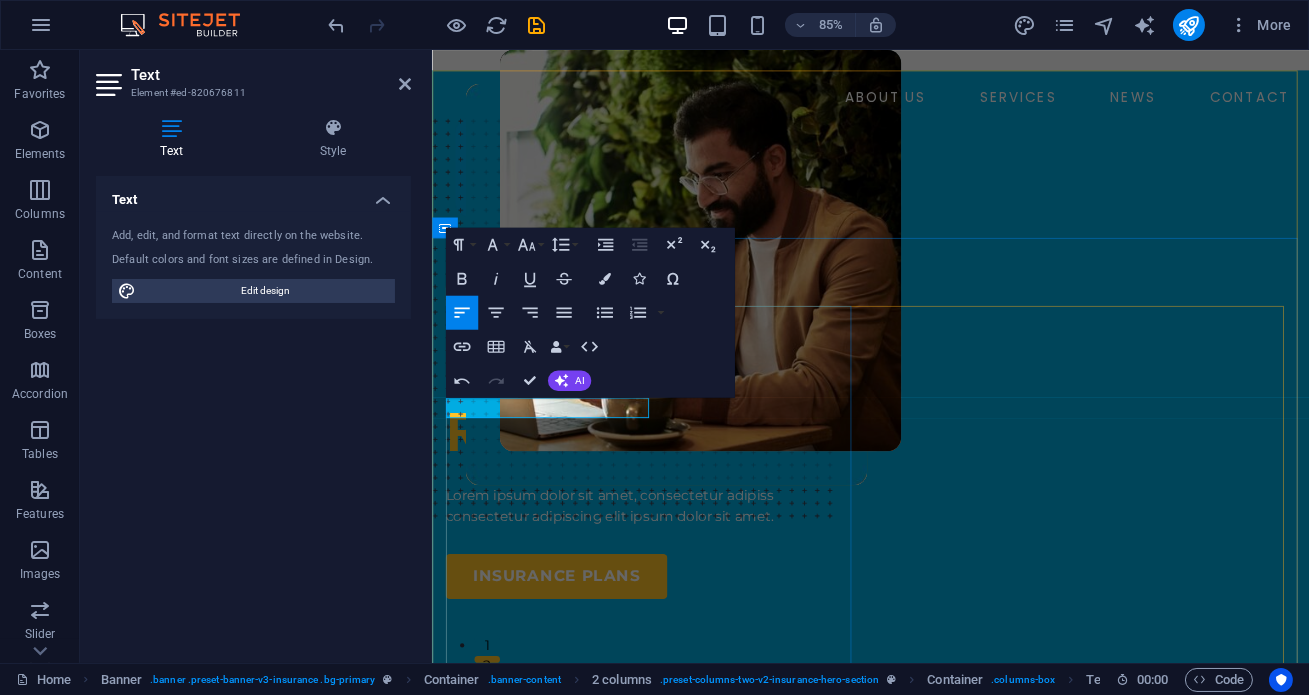 click on "​​​ ​ ​" at bounding box center (689, 363) 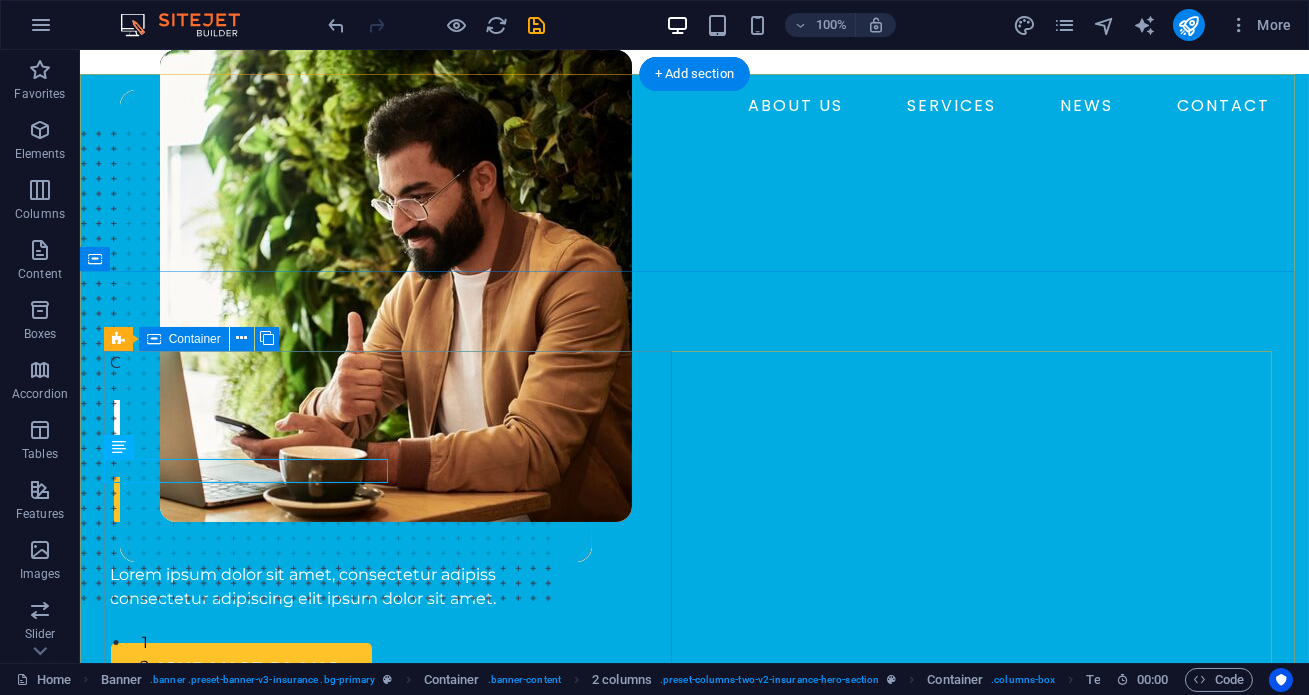 scroll, scrollTop: 181, scrollLeft: 0, axis: vertical 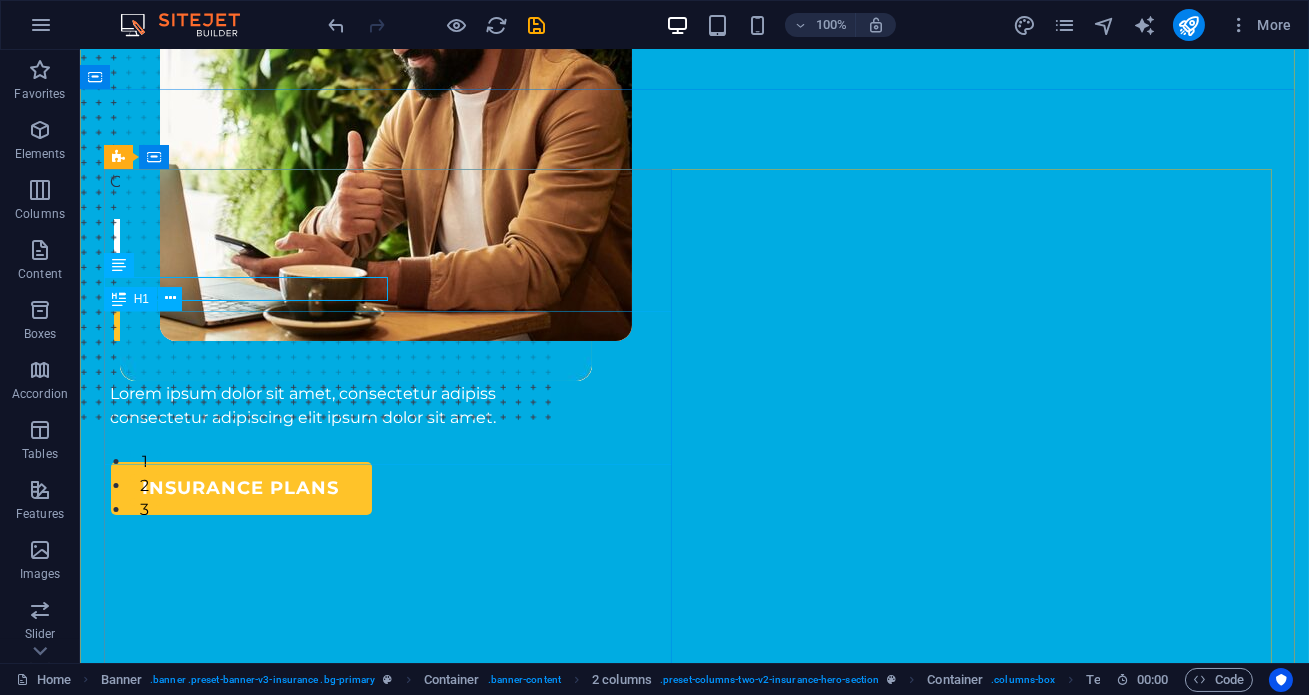 click at bounding box center (395, 199) 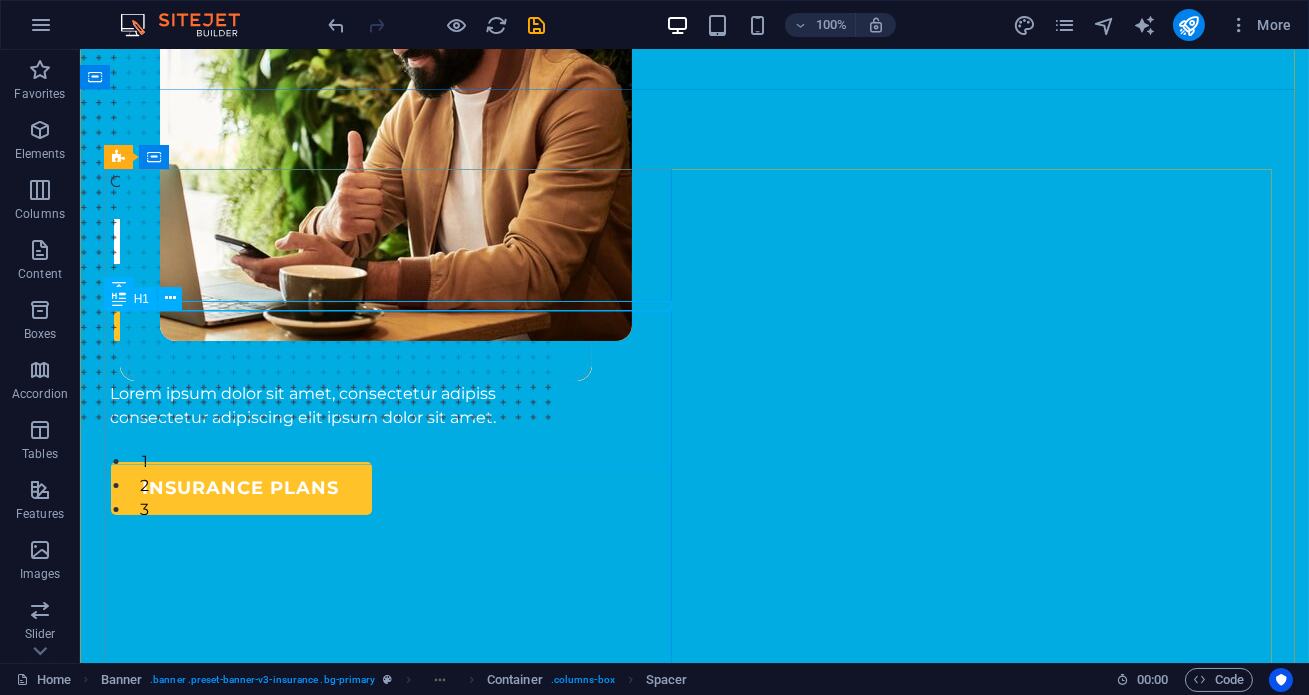 scroll, scrollTop: 0, scrollLeft: 0, axis: both 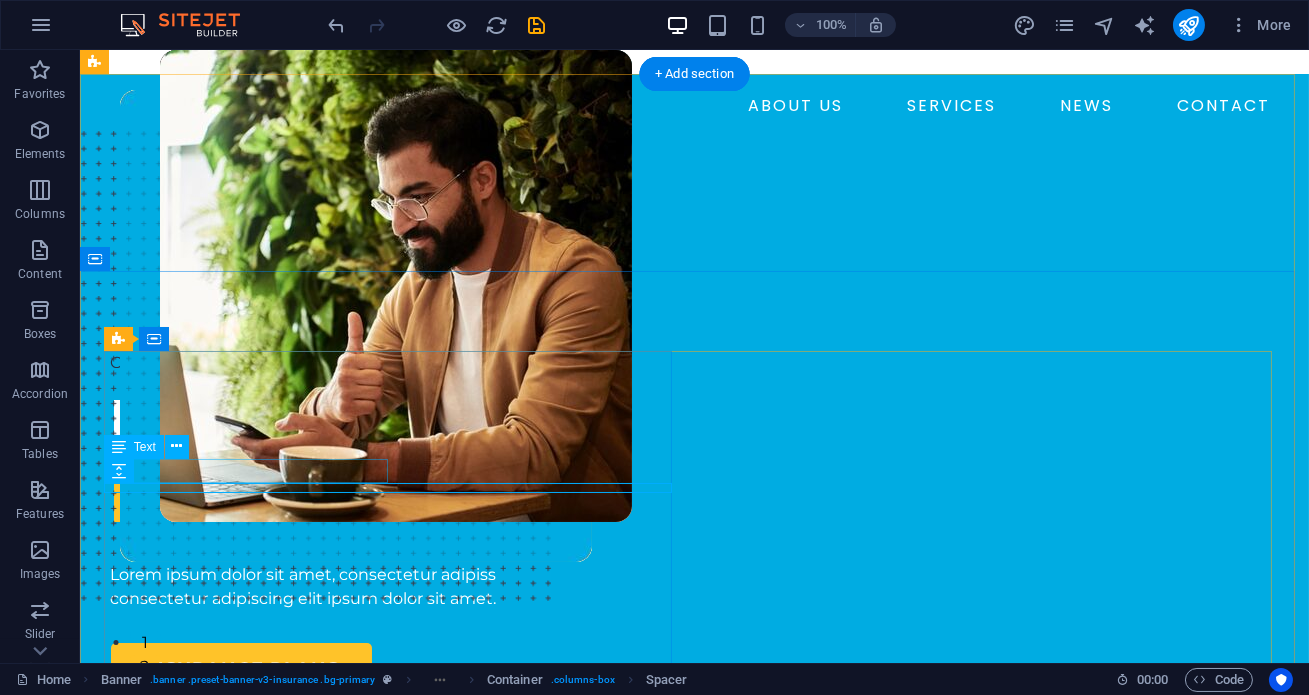 click on "CREDIT BROKER" at bounding box center (395, 363) 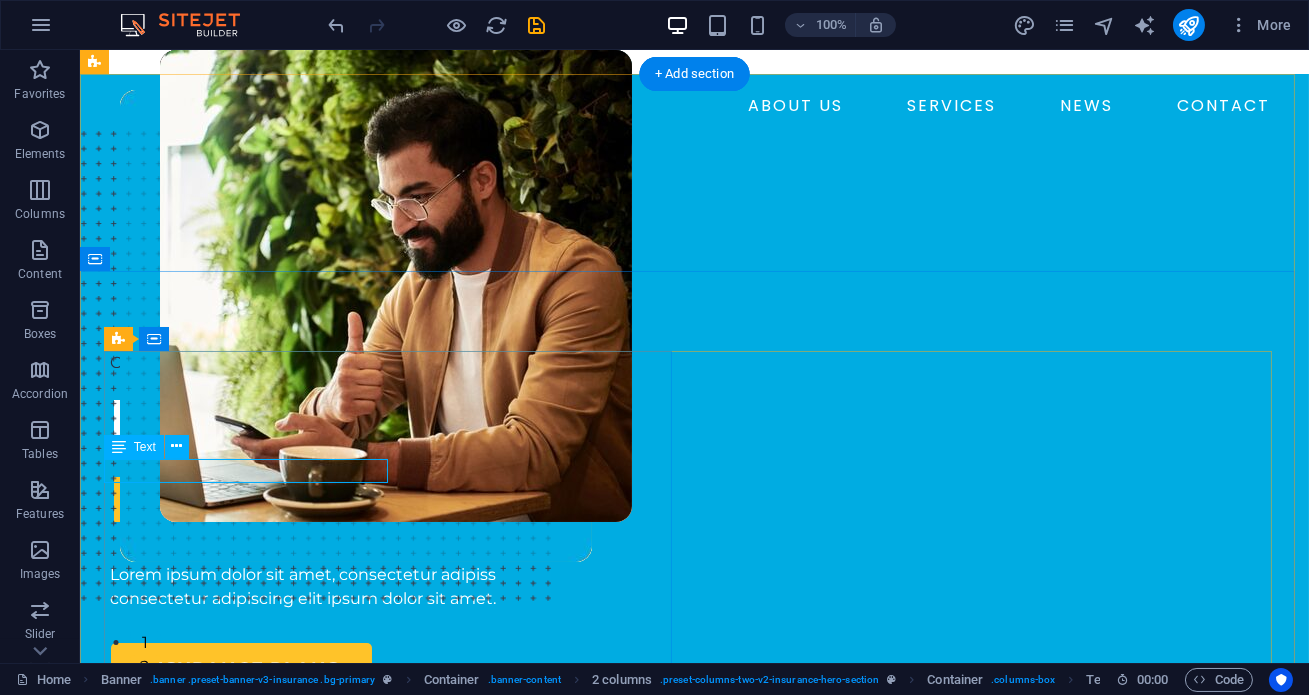 click on "CREDIT BROKER" at bounding box center (395, 363) 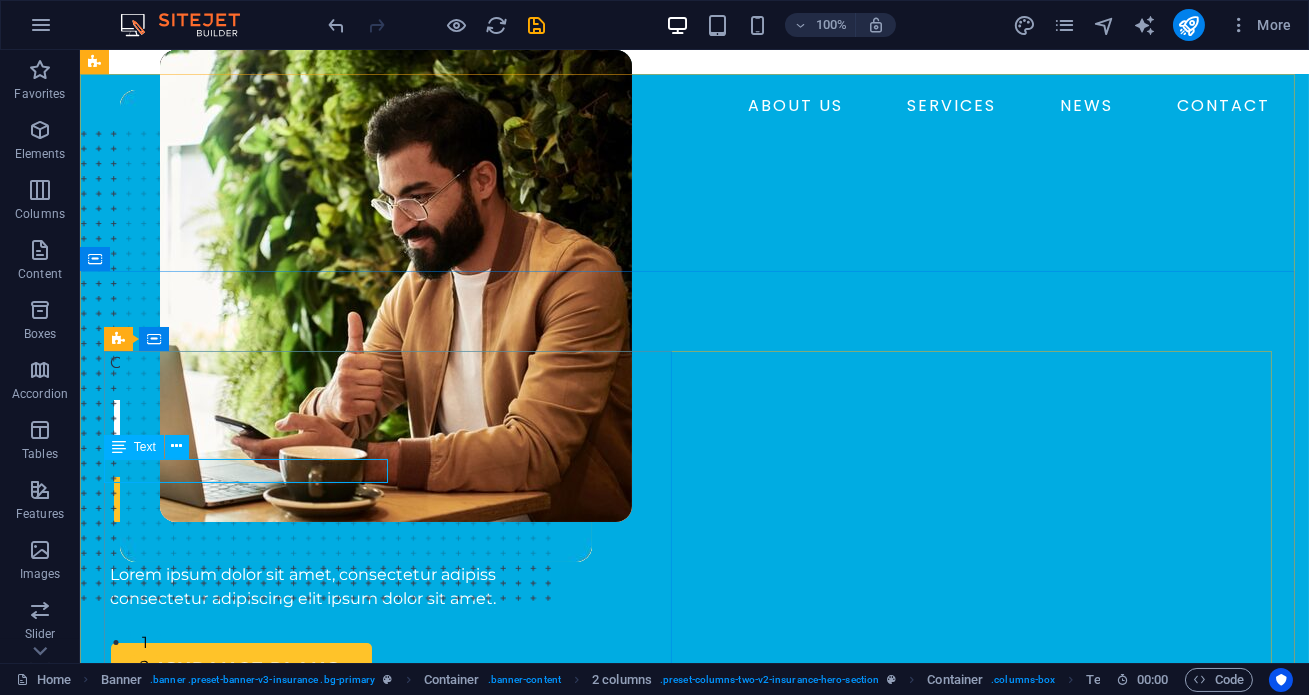 click at bounding box center (119, 447) 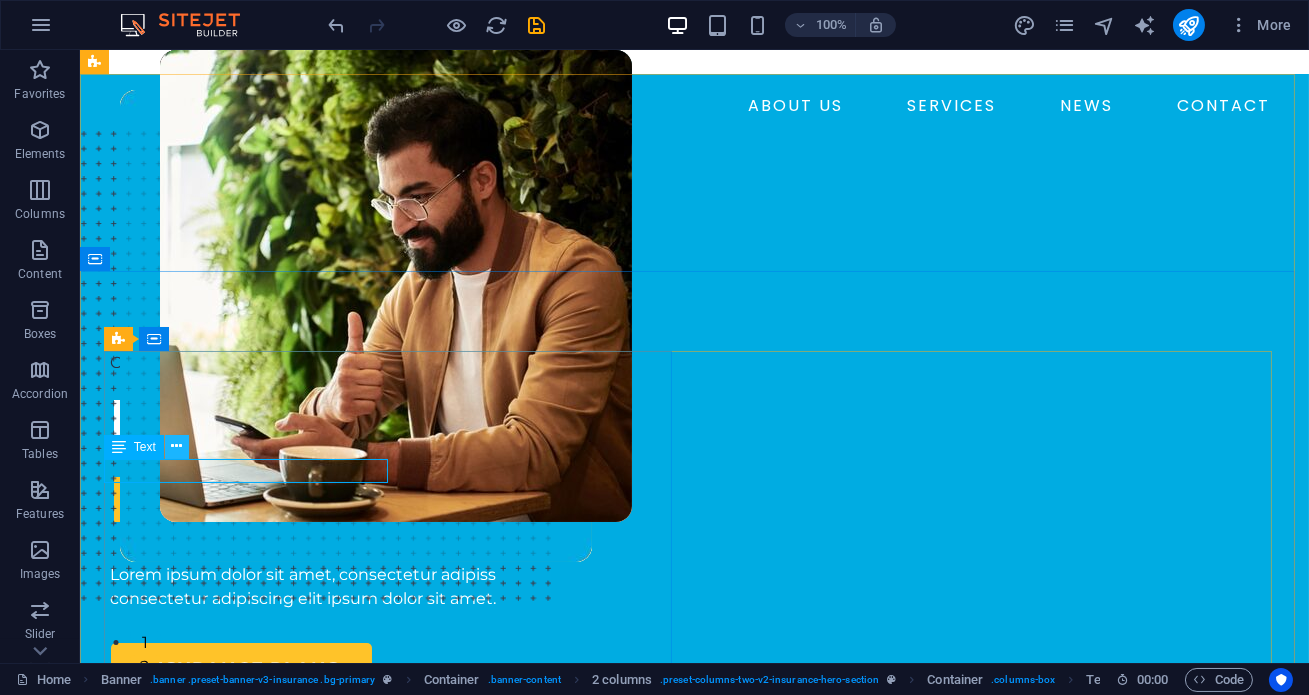 click at bounding box center (177, 447) 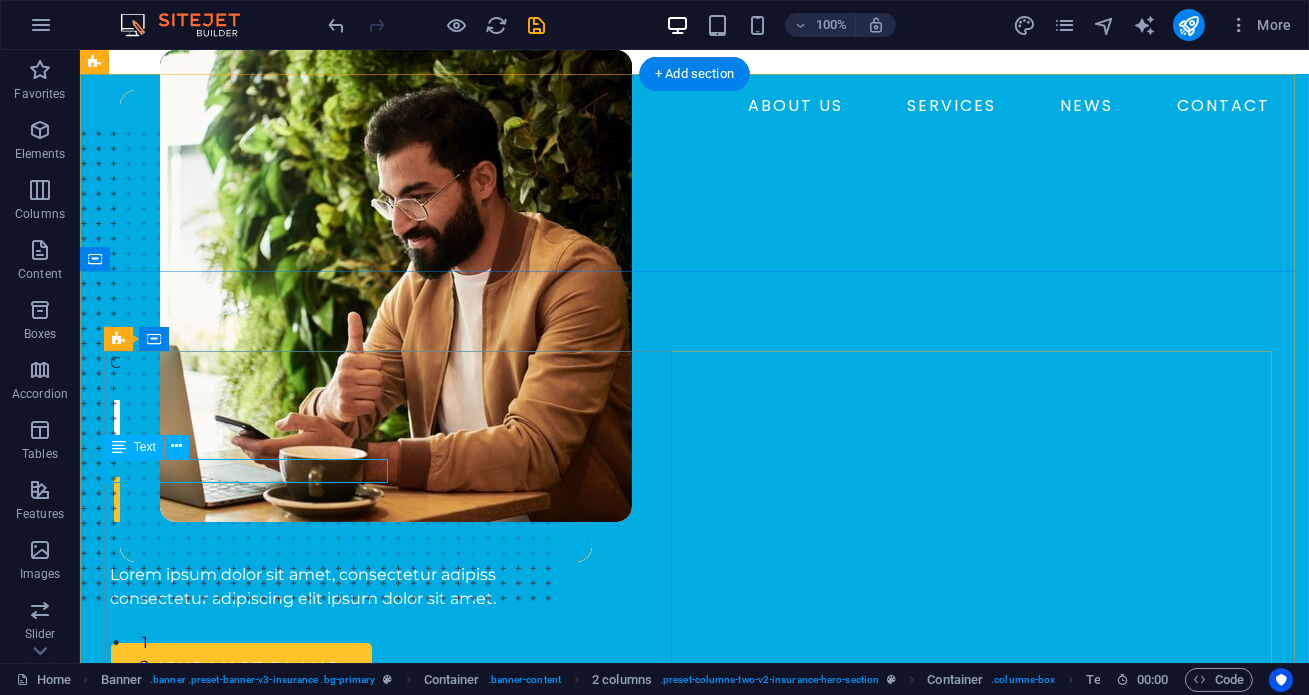 click on "CREDIT BROKER" at bounding box center [395, 363] 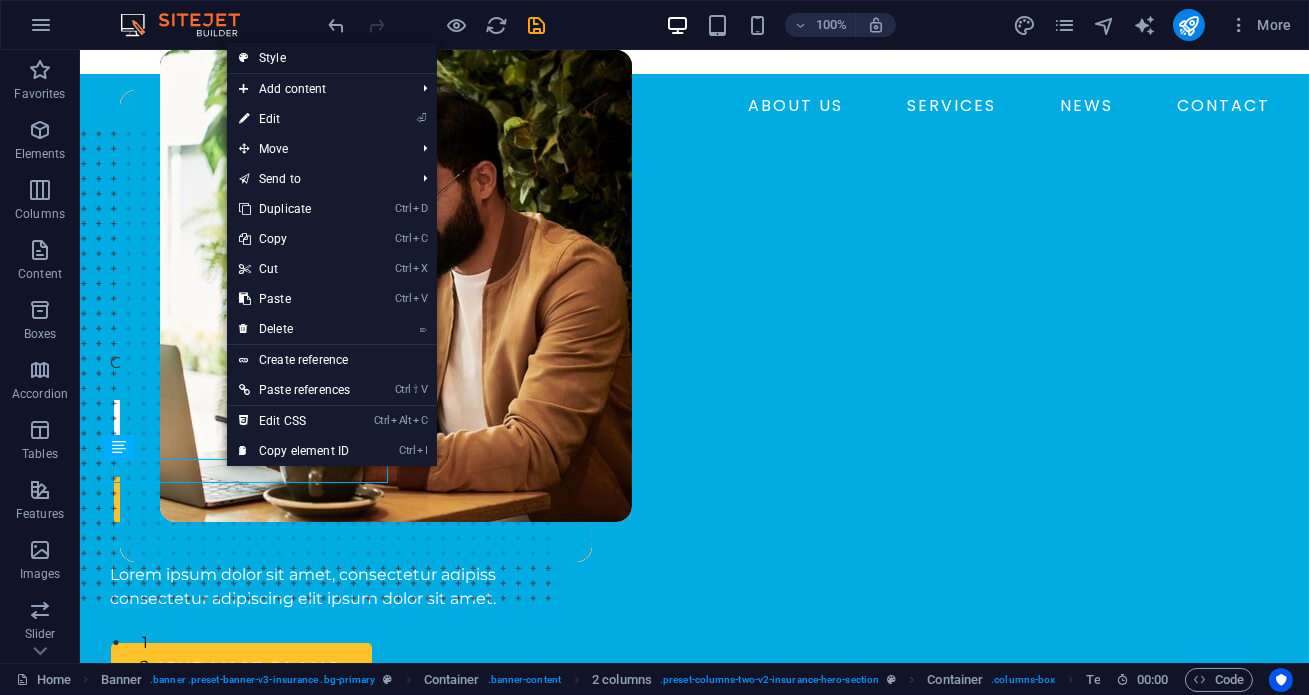 click on "Style" at bounding box center [332, 58] 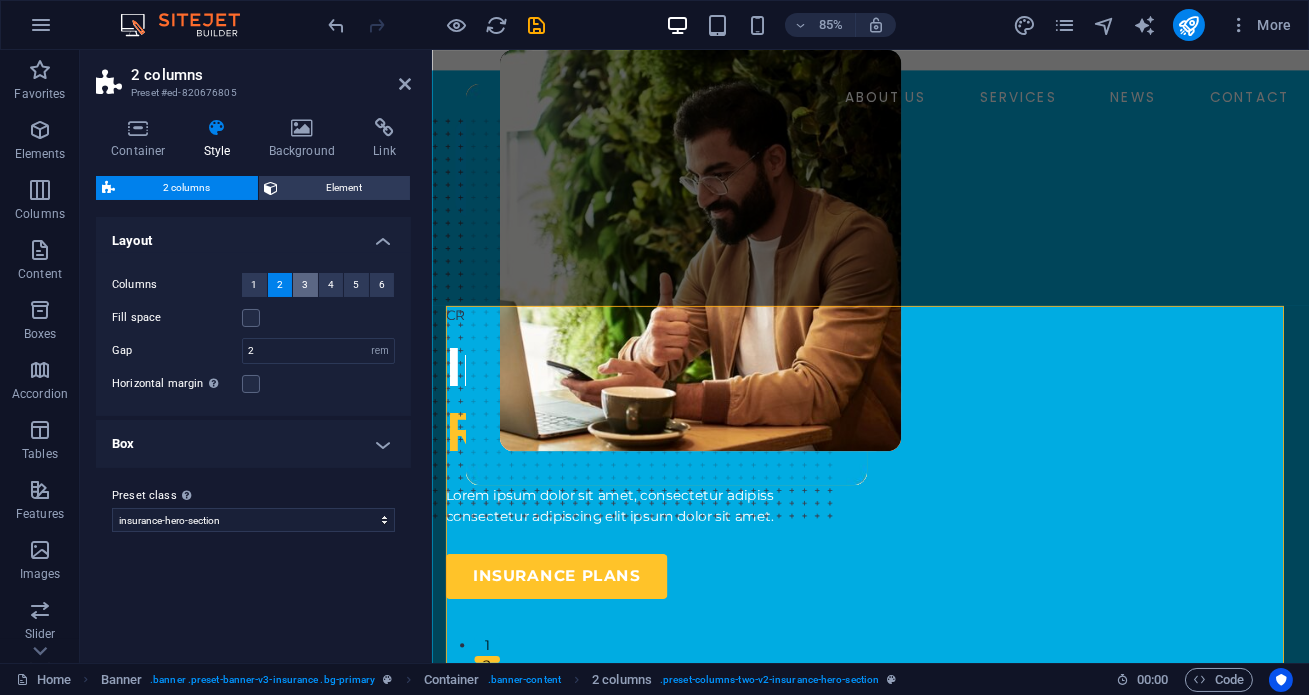 click on "3" at bounding box center [305, 285] 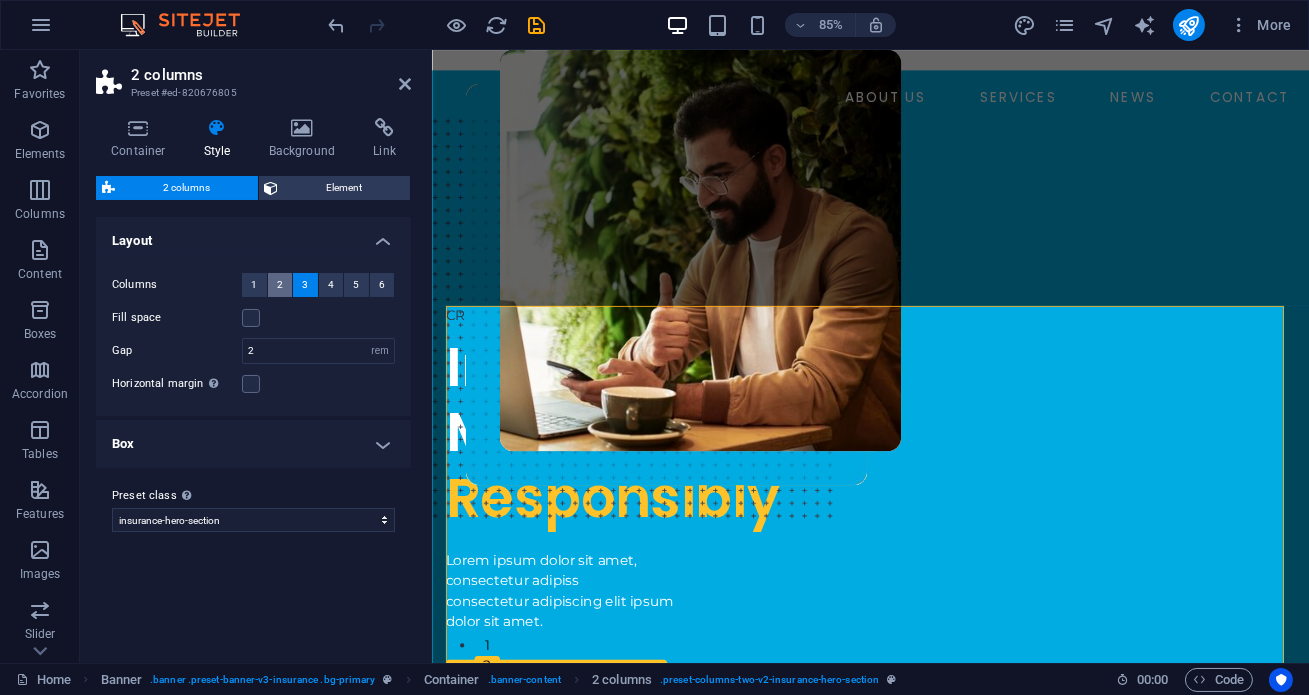 click on "2" at bounding box center [280, 285] 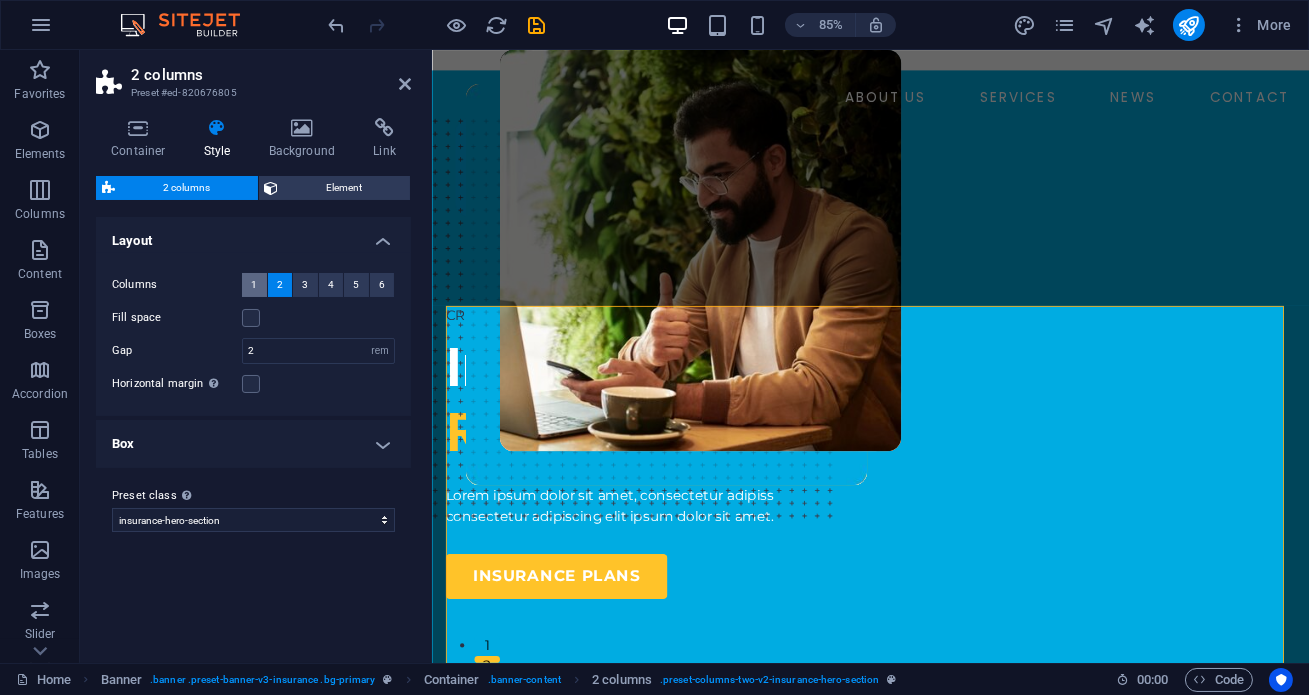 click on "1" at bounding box center [254, 285] 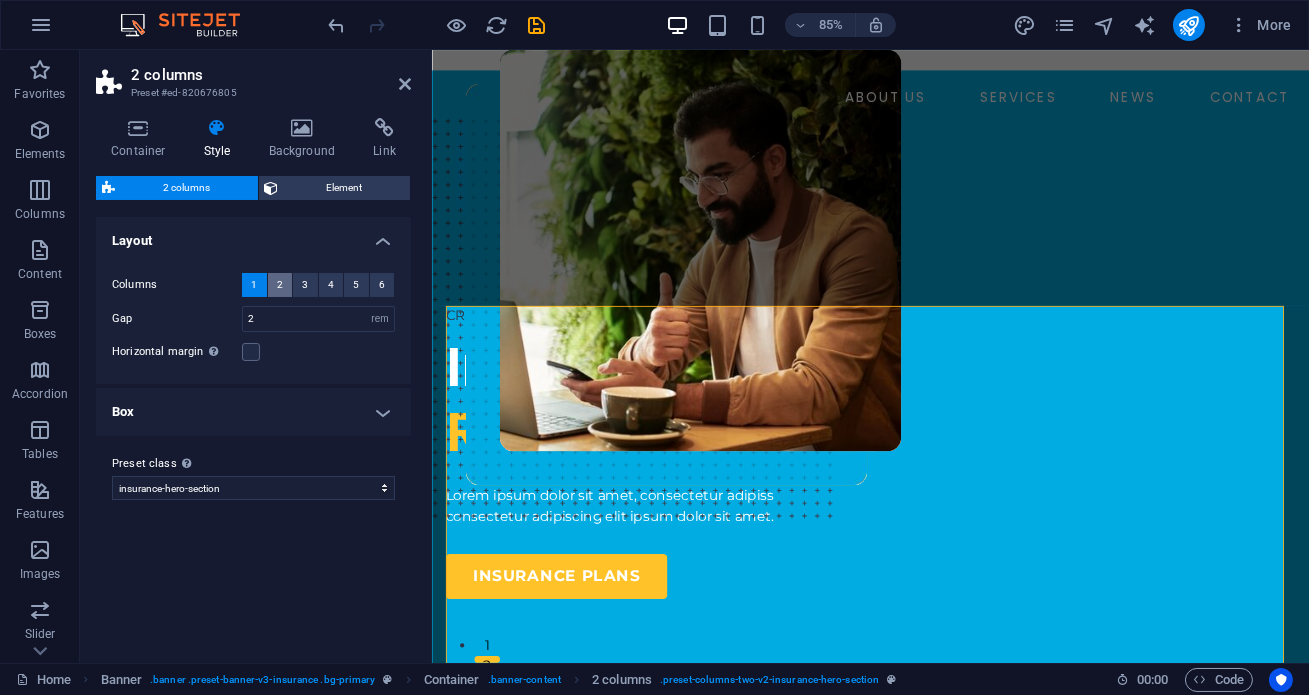 click on "2" at bounding box center [280, 285] 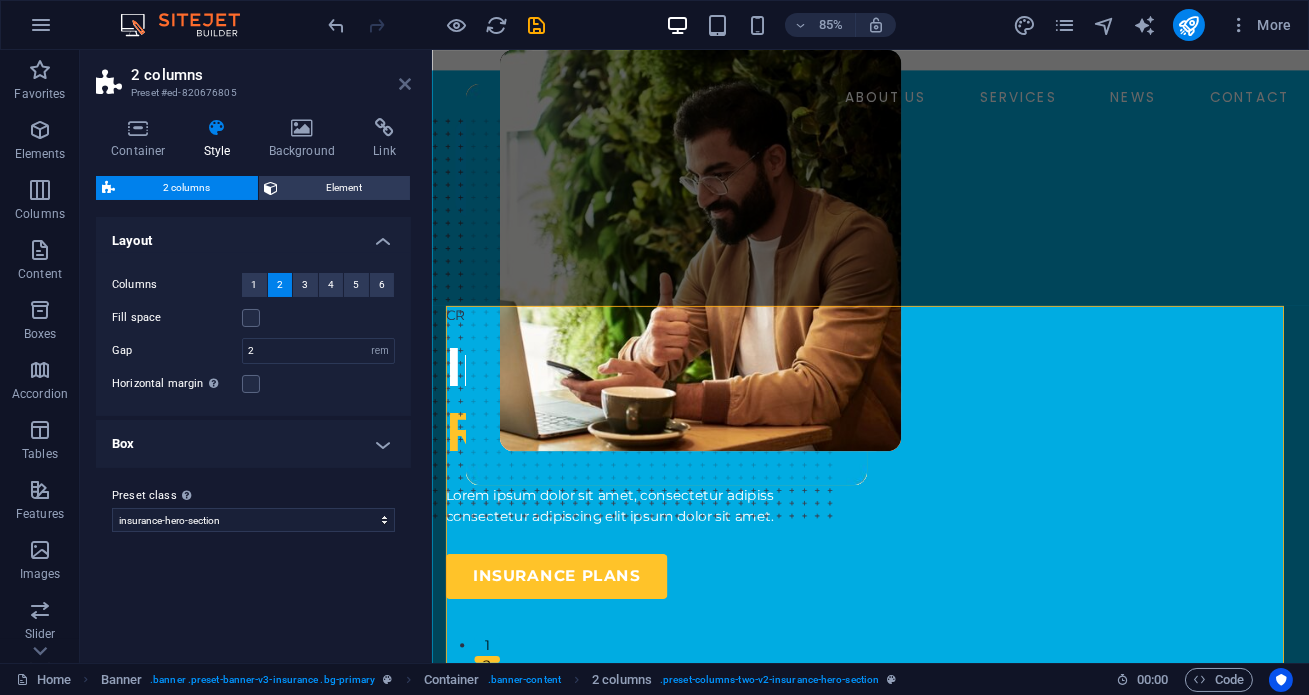 drag, startPoint x: 402, startPoint y: 85, endPoint x: 389, endPoint y: 152, distance: 68.24954 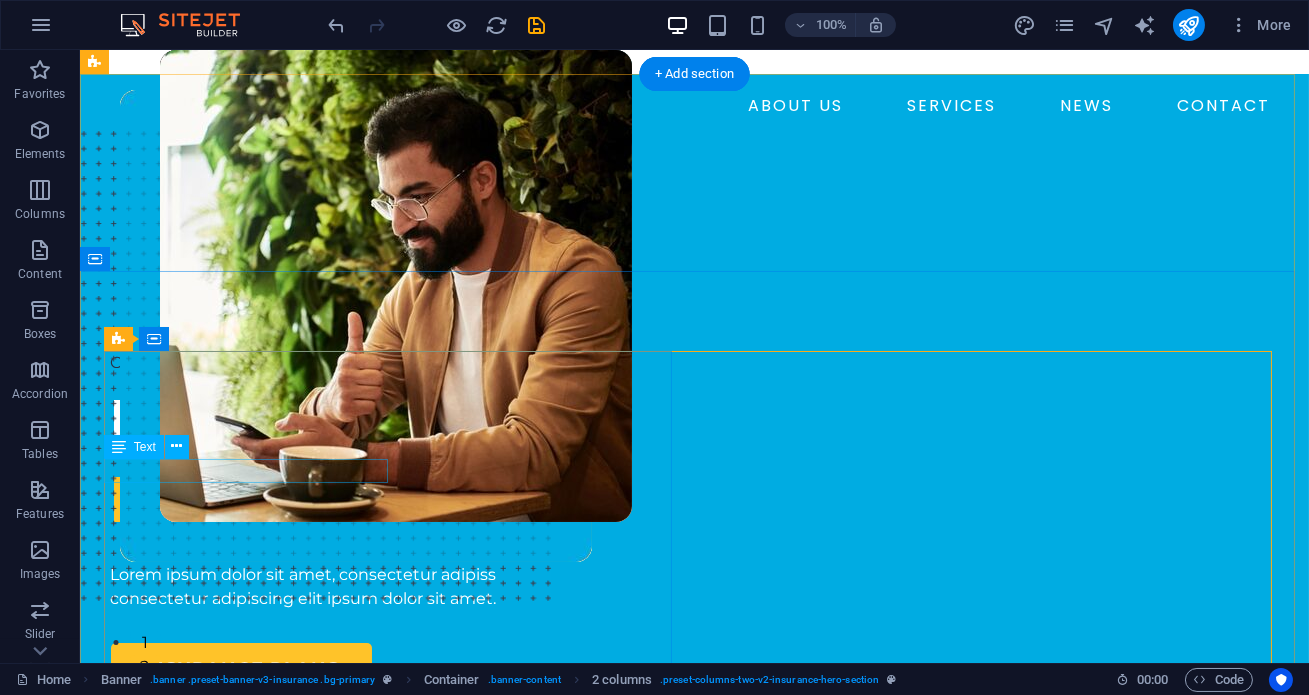 click on "CREDIT BROKER" at bounding box center [395, 363] 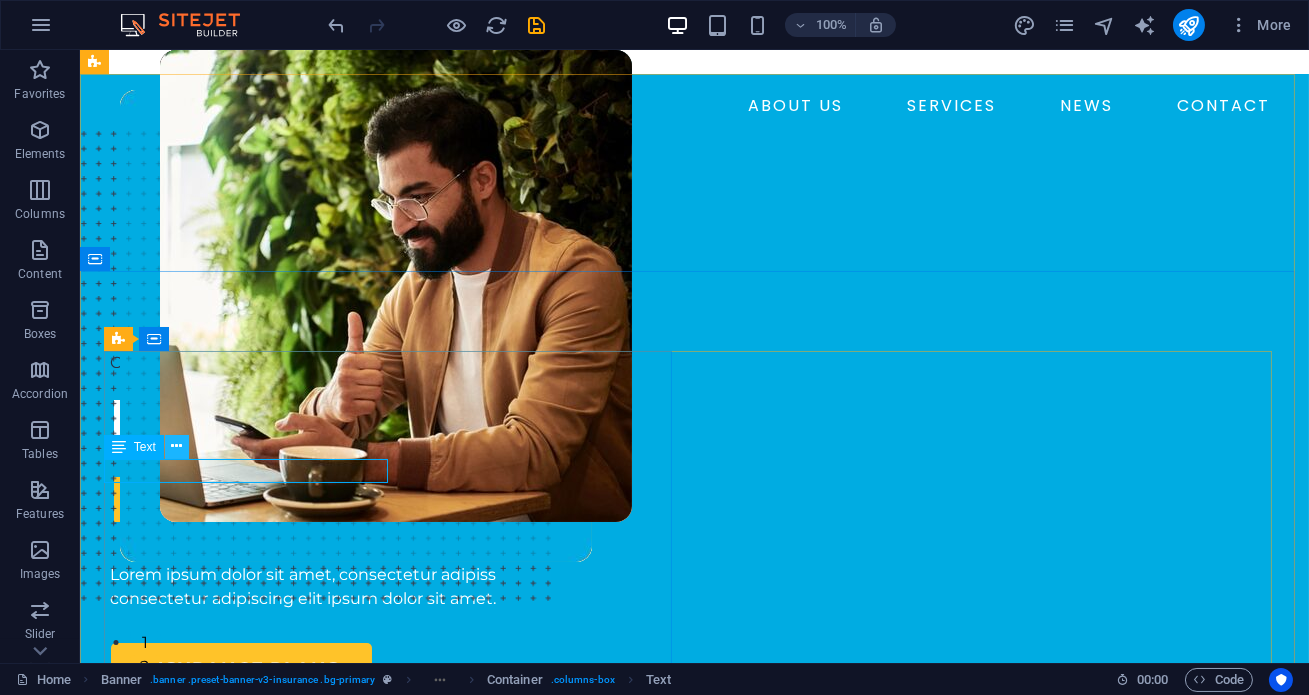 click at bounding box center [176, 446] 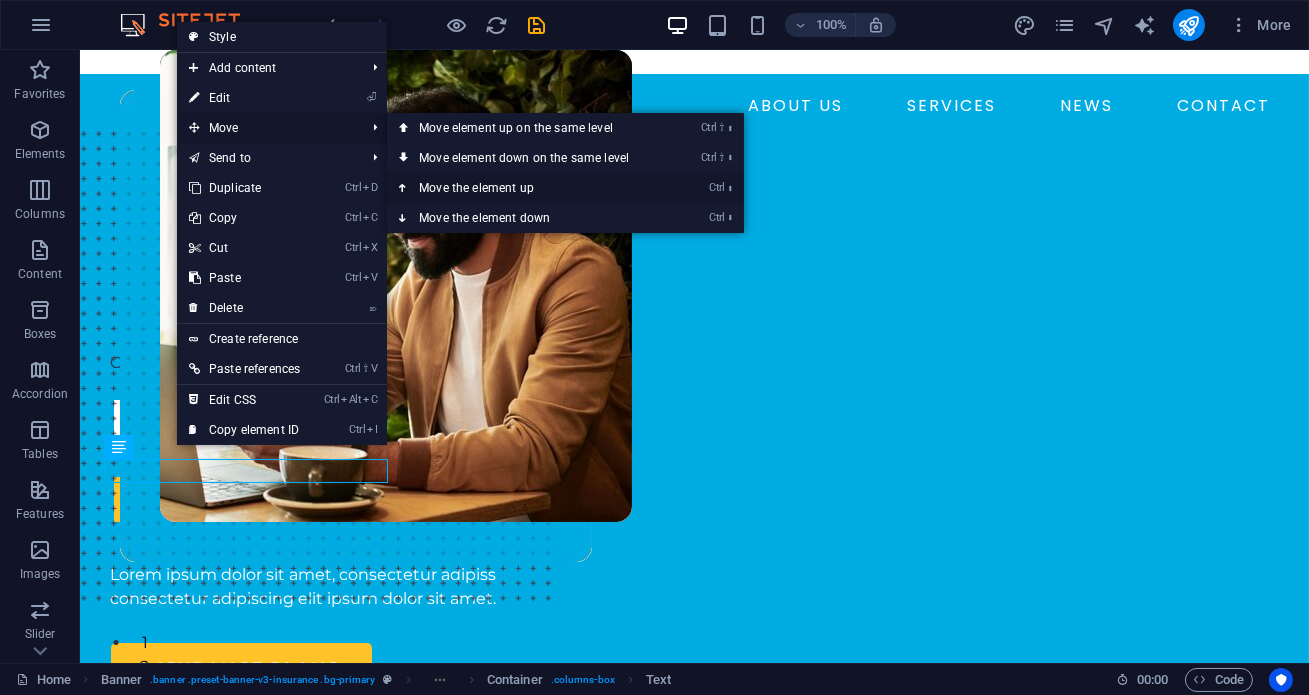 click on "Ctrl ⬆  Move the element up" at bounding box center [528, 188] 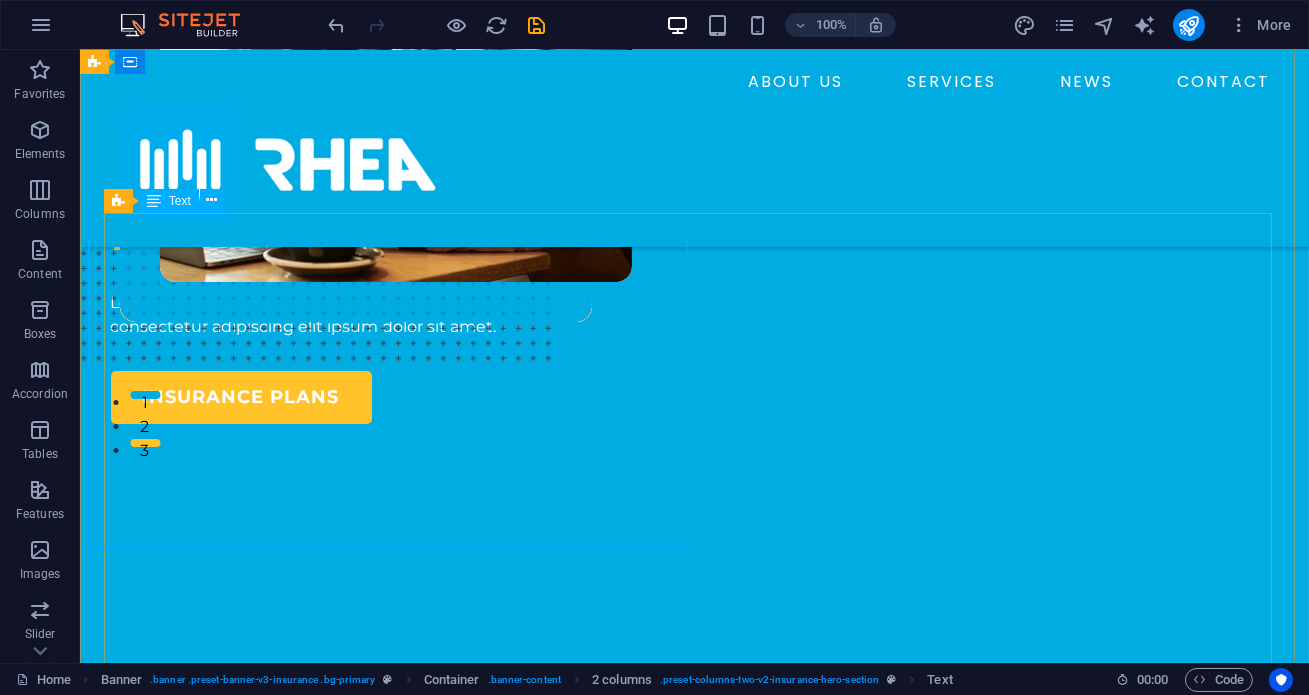scroll, scrollTop: 0, scrollLeft: 0, axis: both 